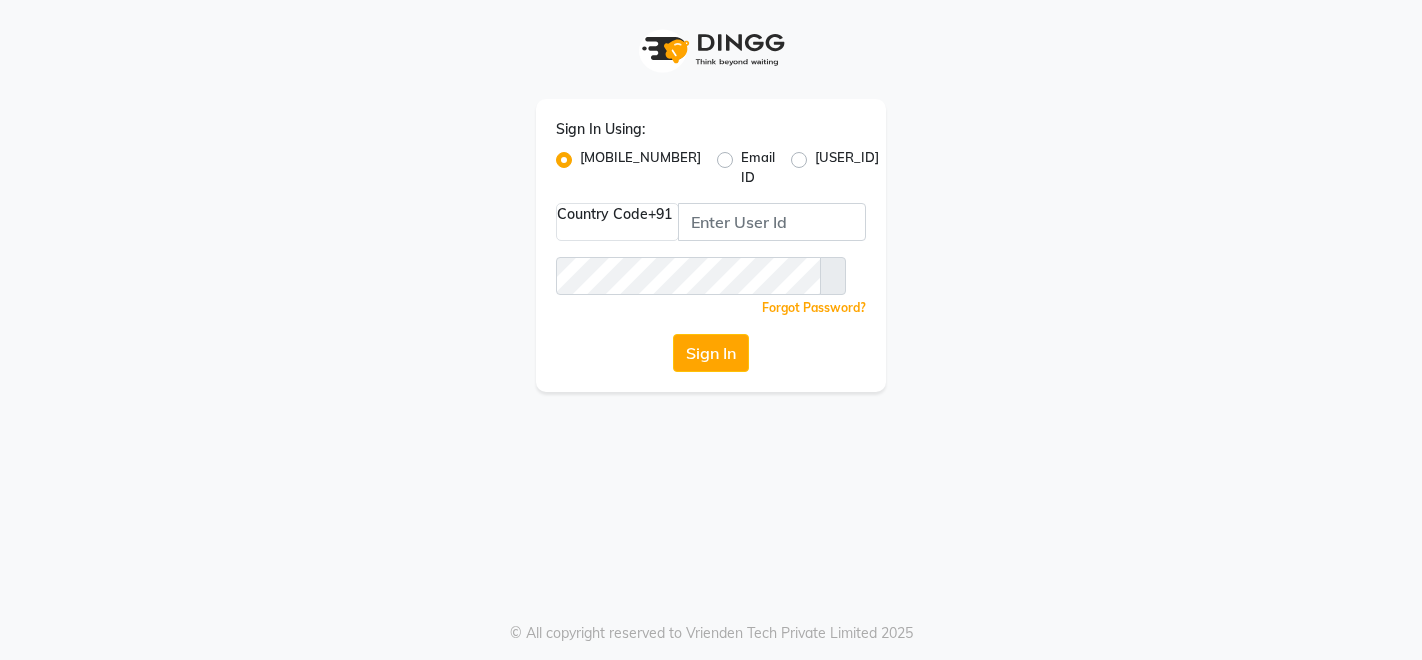 scroll, scrollTop: 0, scrollLeft: 0, axis: both 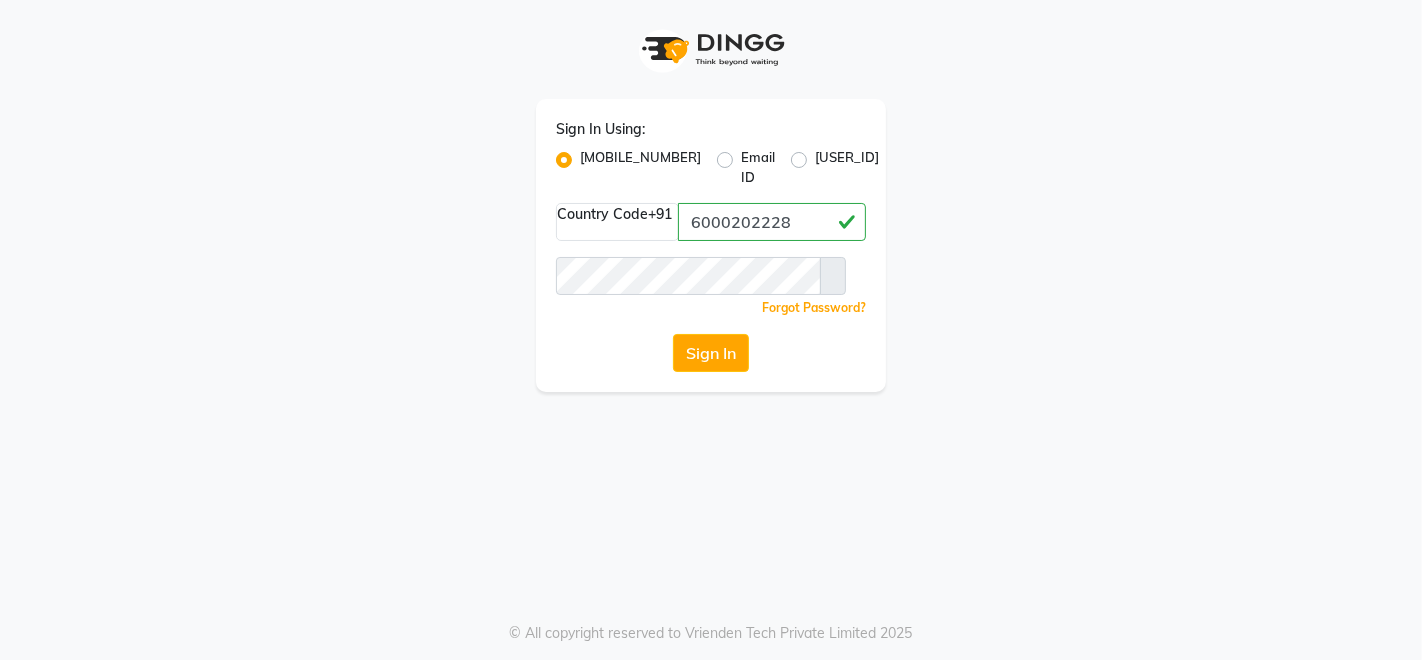 type on "6000202228" 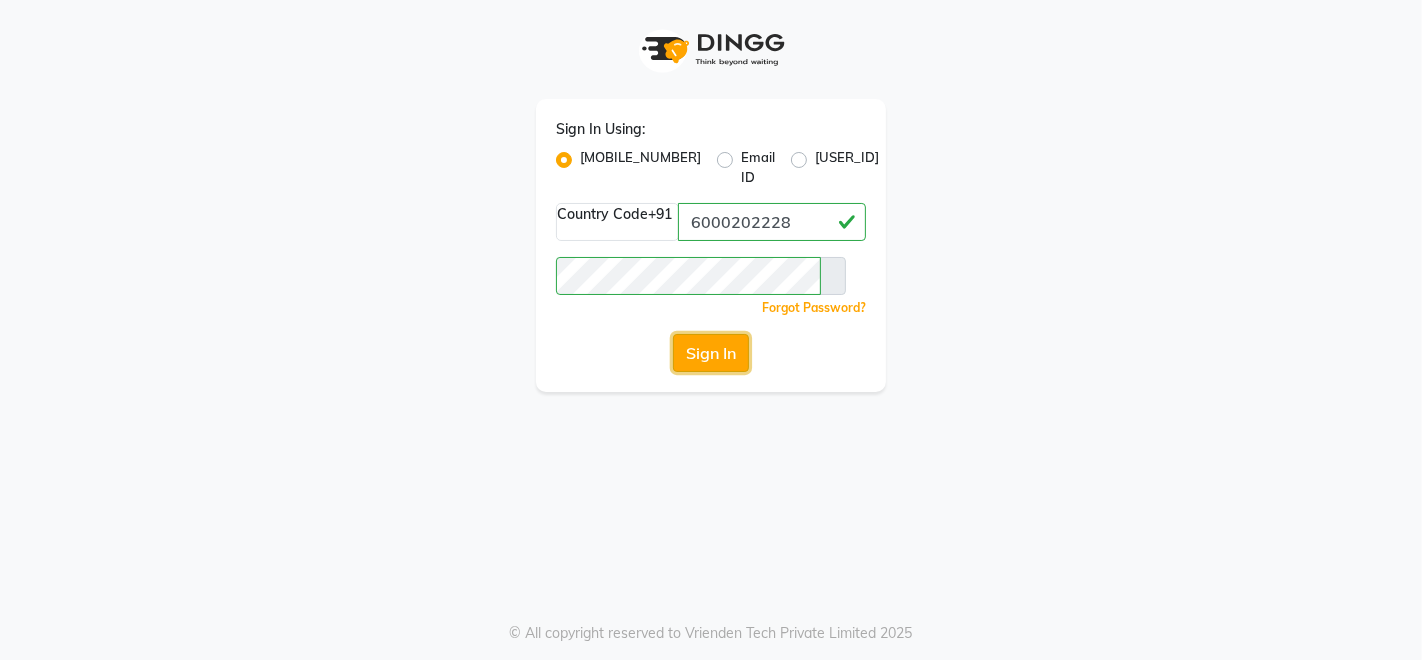 click on "Sign In" at bounding box center [711, 353] 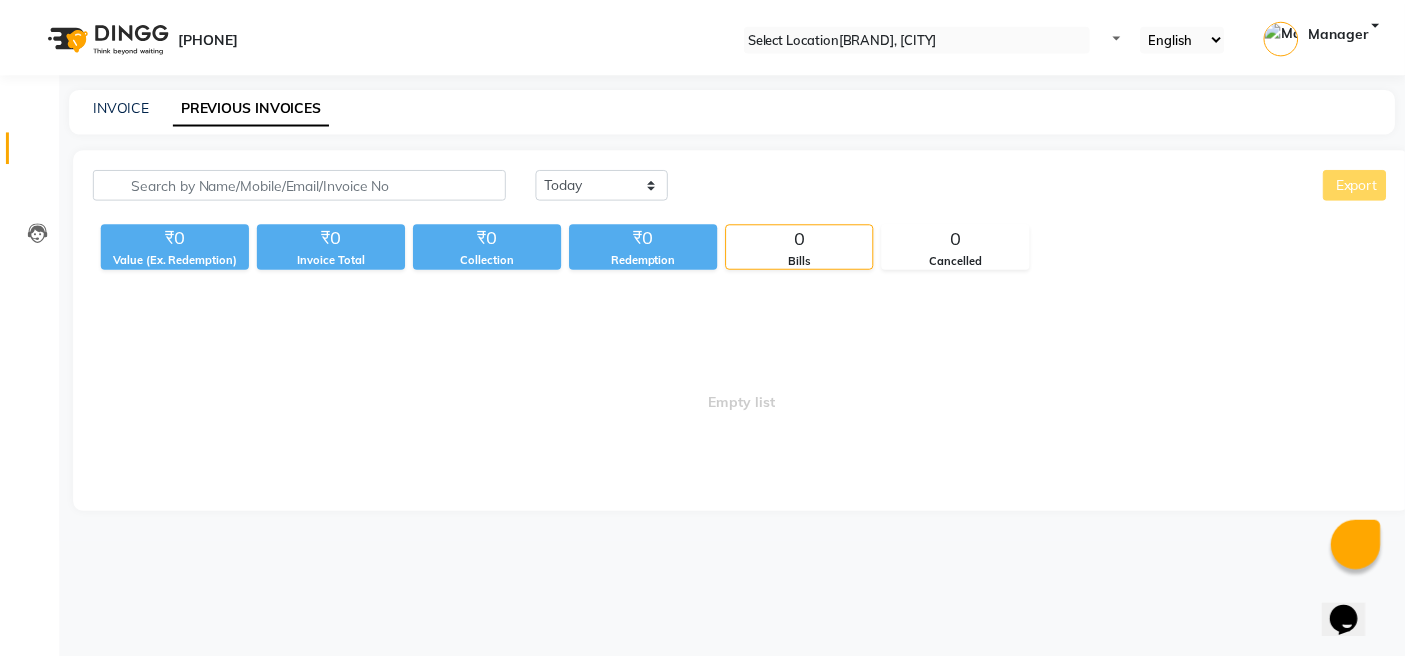scroll, scrollTop: 0, scrollLeft: 0, axis: both 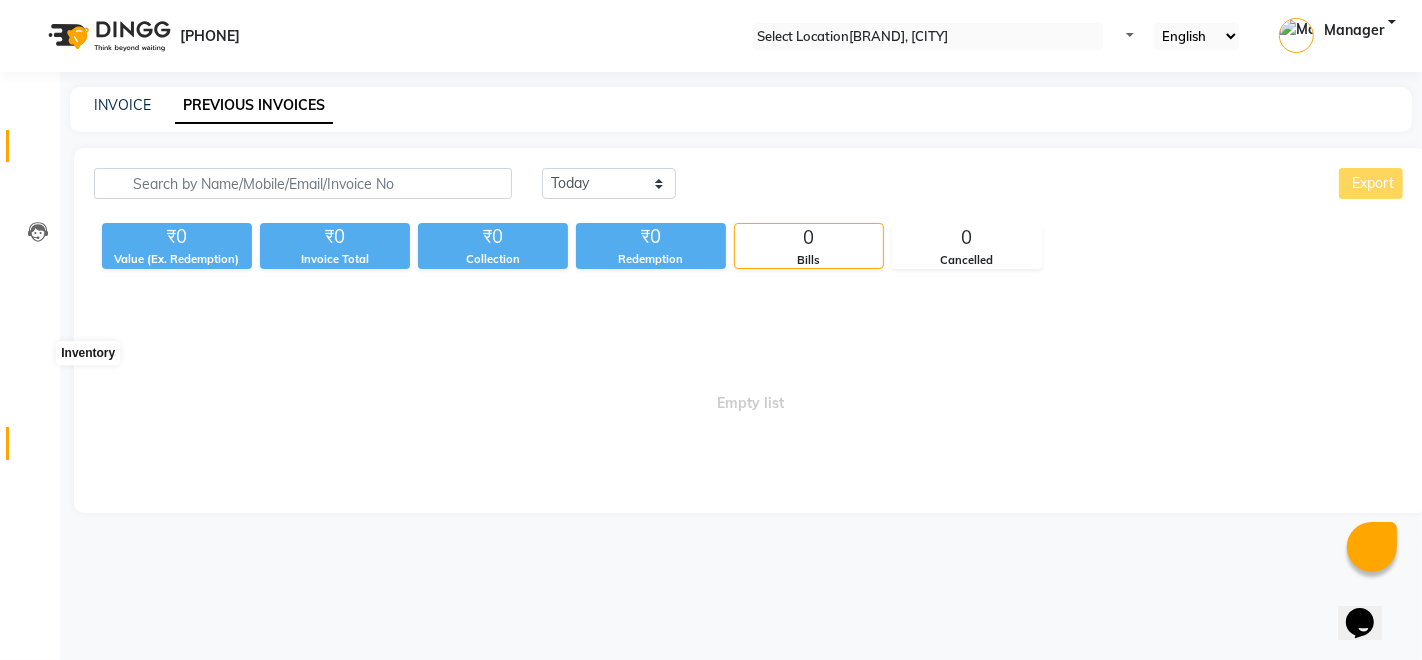 click at bounding box center (38, 448) 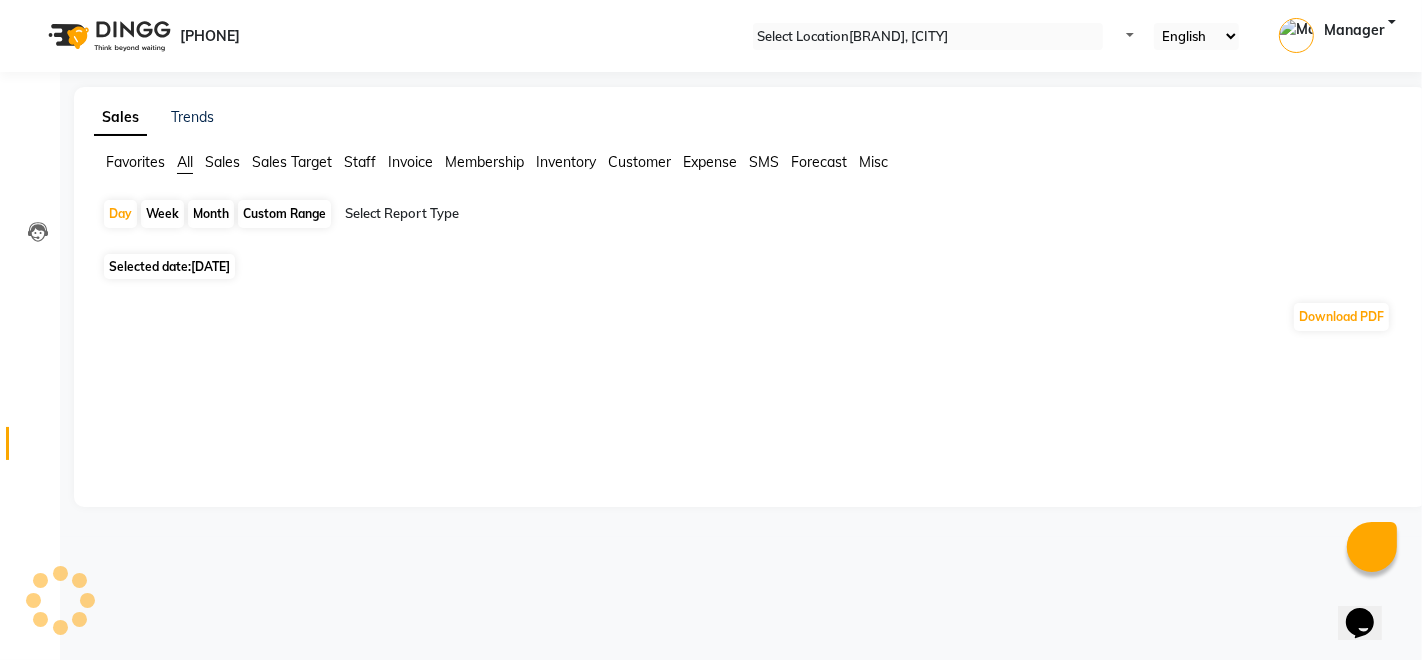 click on "Month" at bounding box center (211, 214) 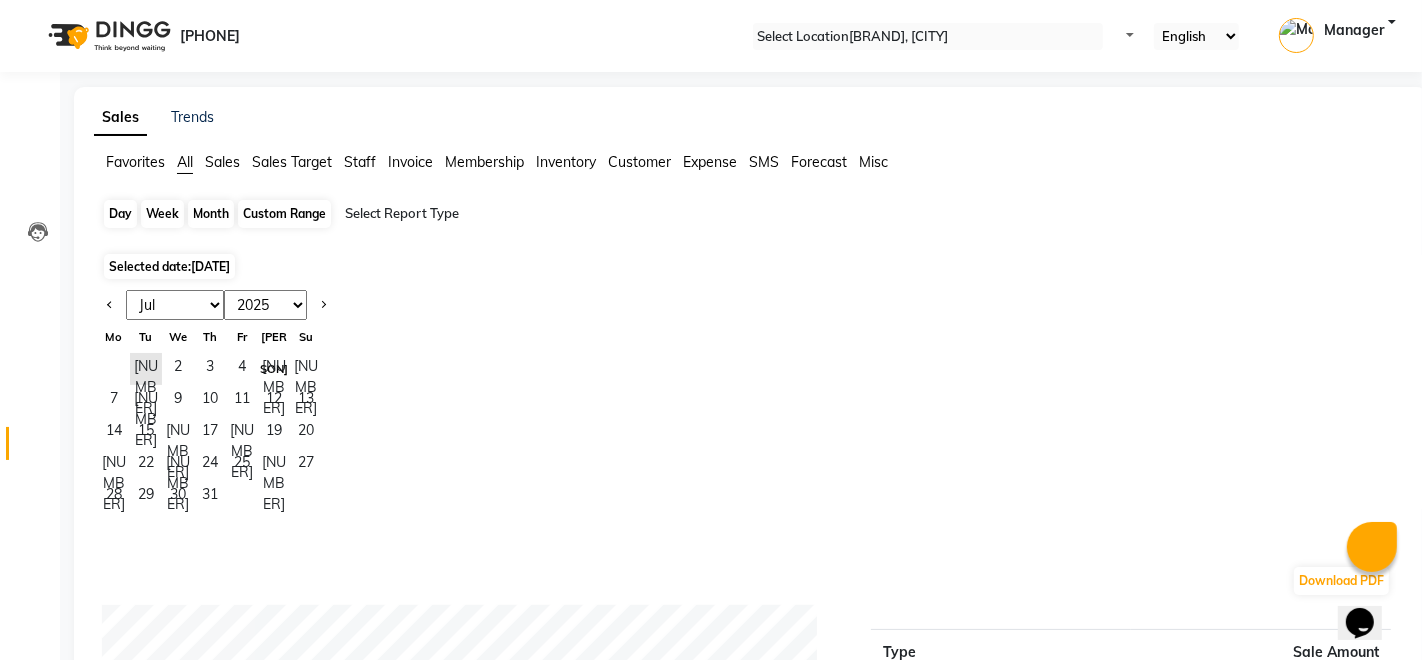 click on "Month" at bounding box center (211, 214) 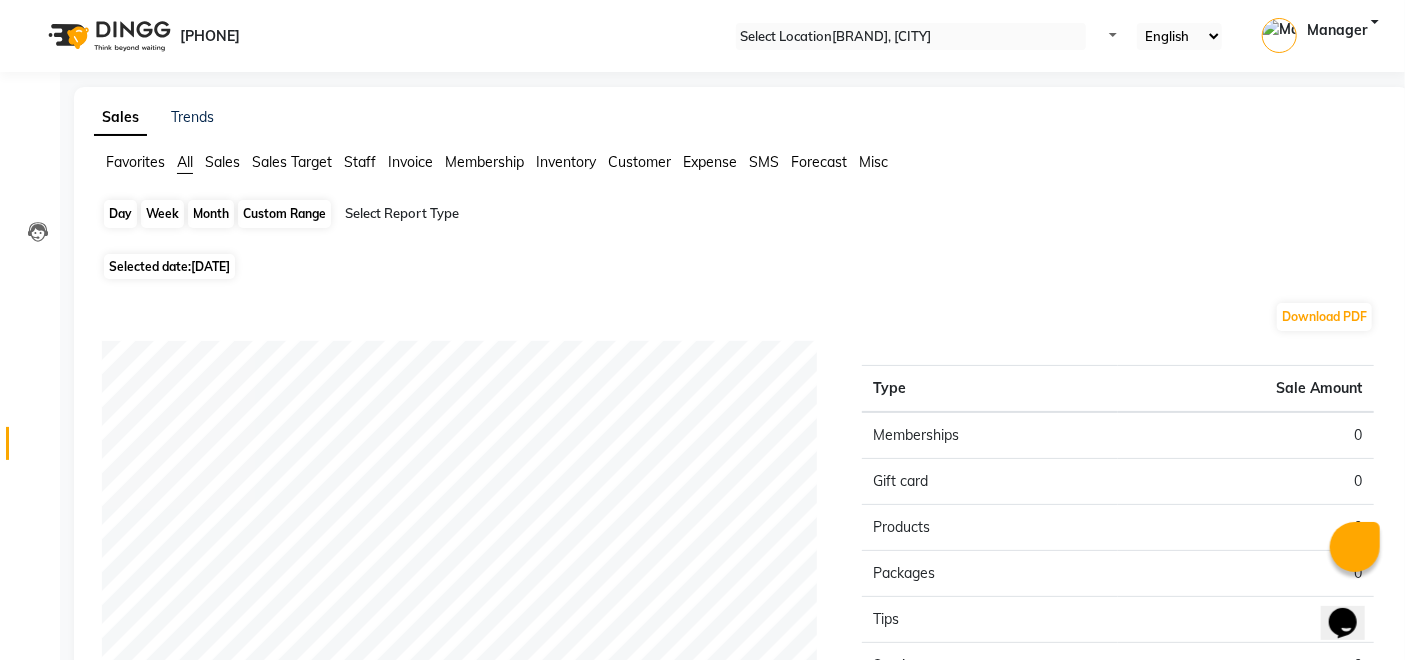 click on "Month" at bounding box center (211, 214) 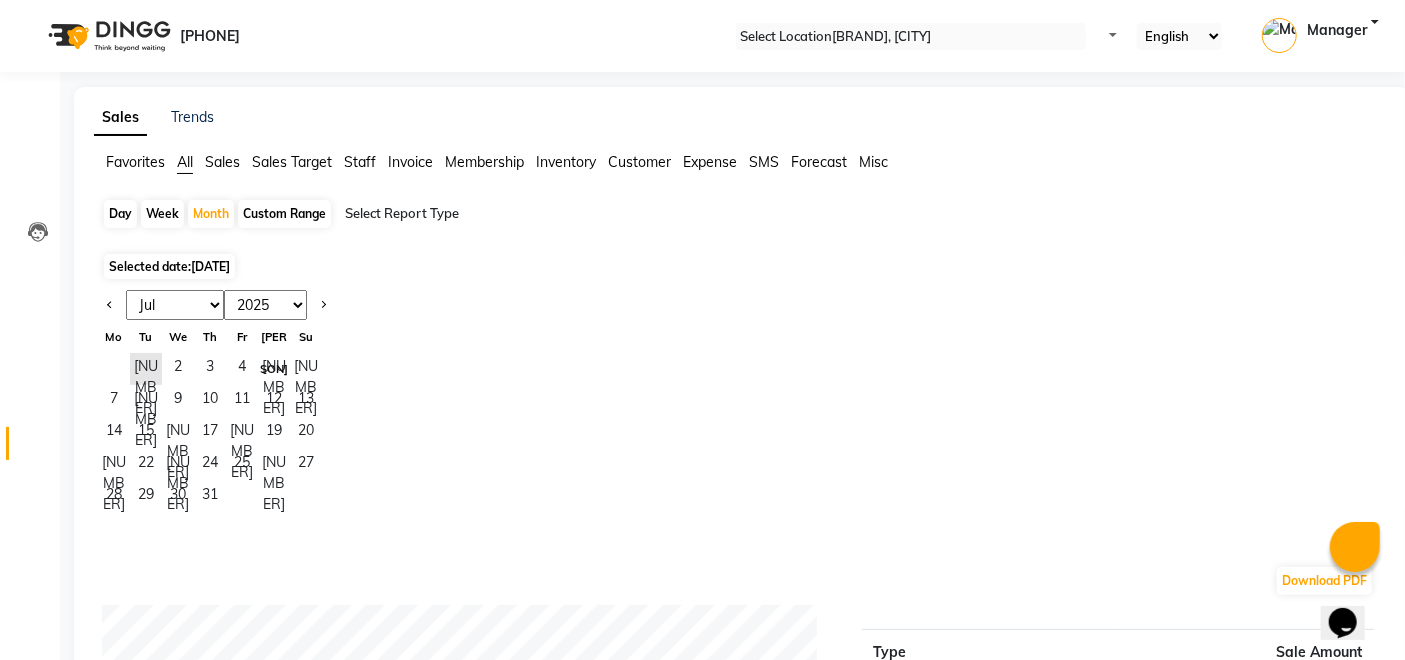 click on "Jan Feb Mar Apr May Jun Jul Aug Sep Oct Nov Dec" at bounding box center [175, 305] 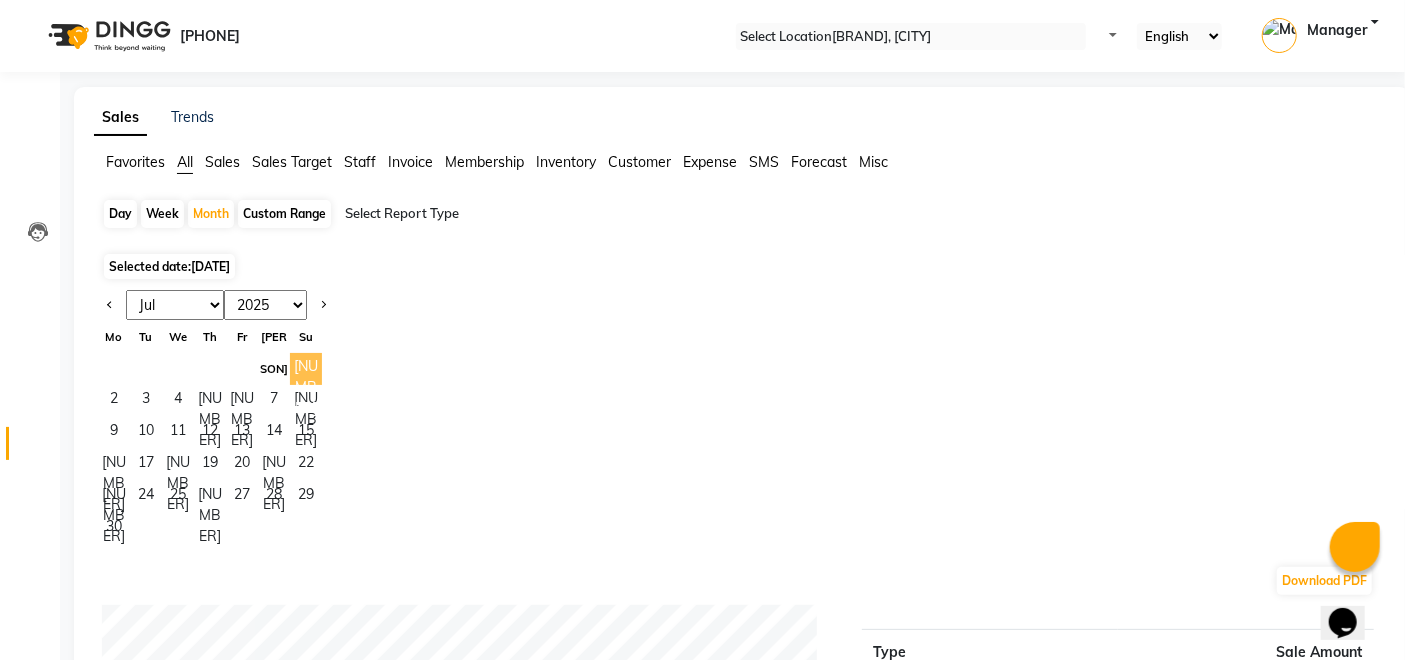 click on "[NUMBER]" at bounding box center [306, 369] 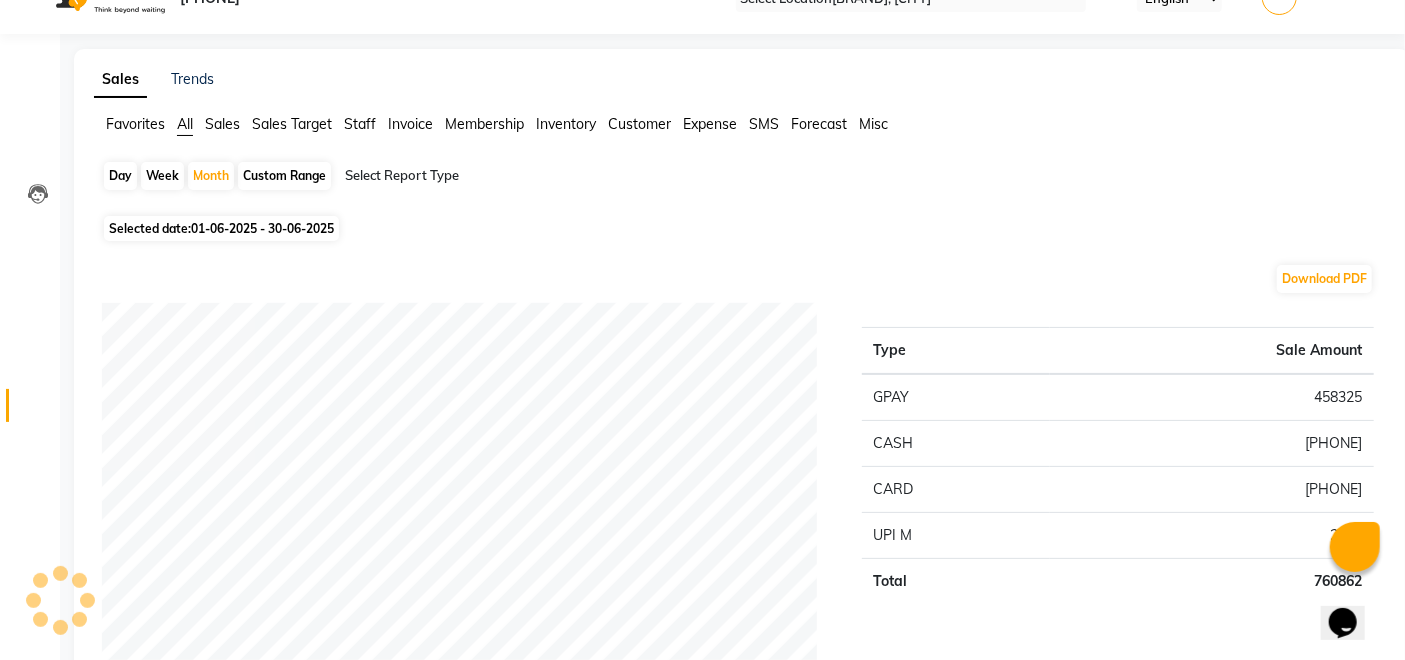 scroll, scrollTop: 0, scrollLeft: 0, axis: both 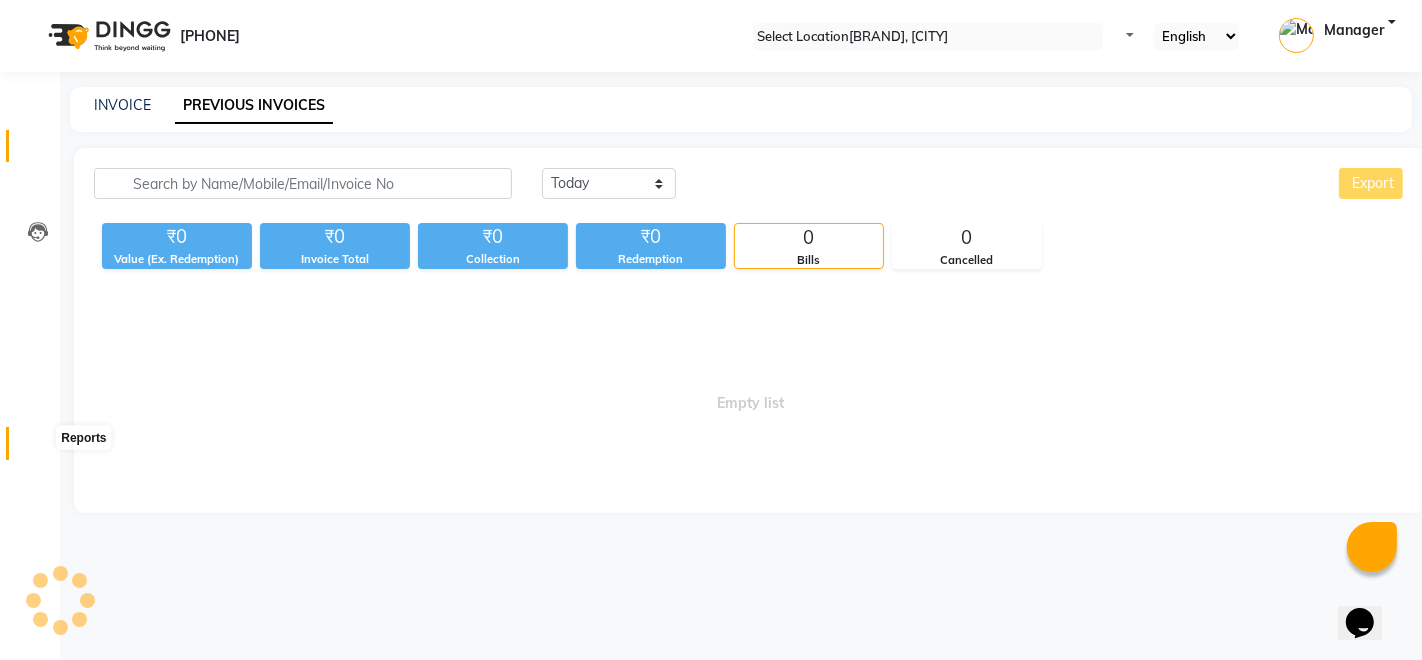 click at bounding box center [38, 448] 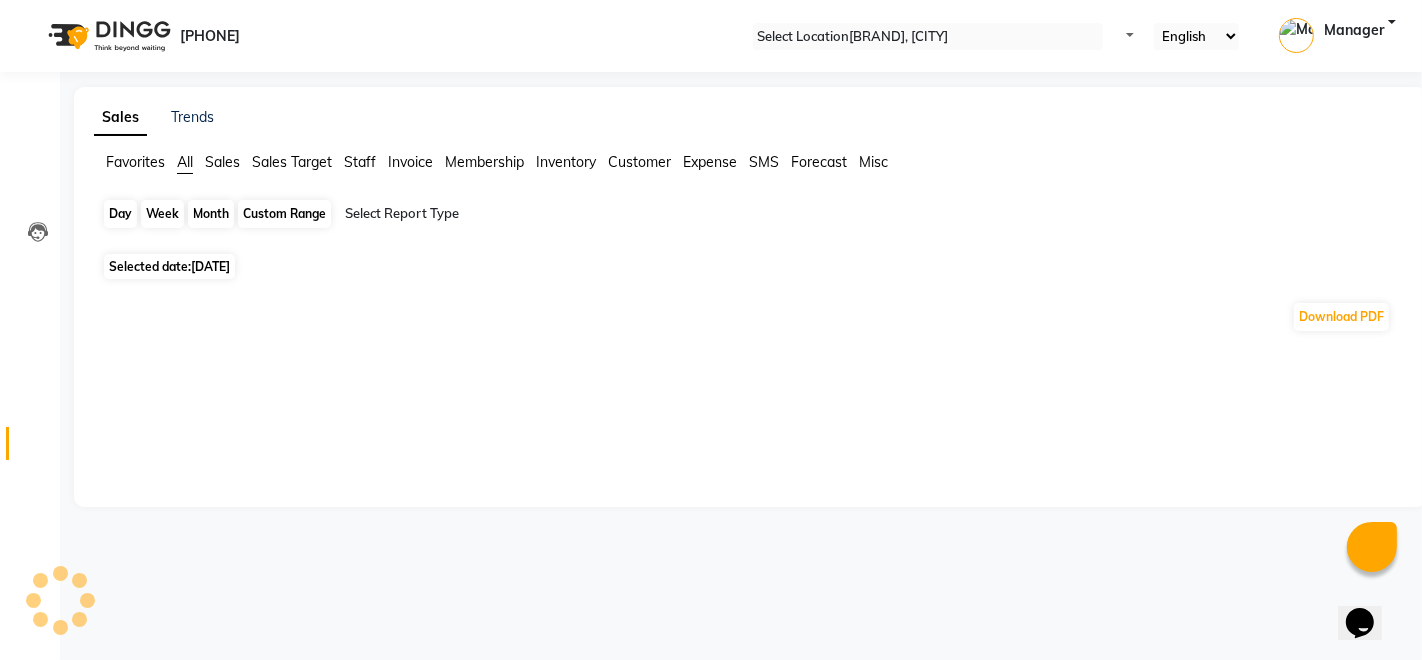 click on "Day" at bounding box center (120, 214) 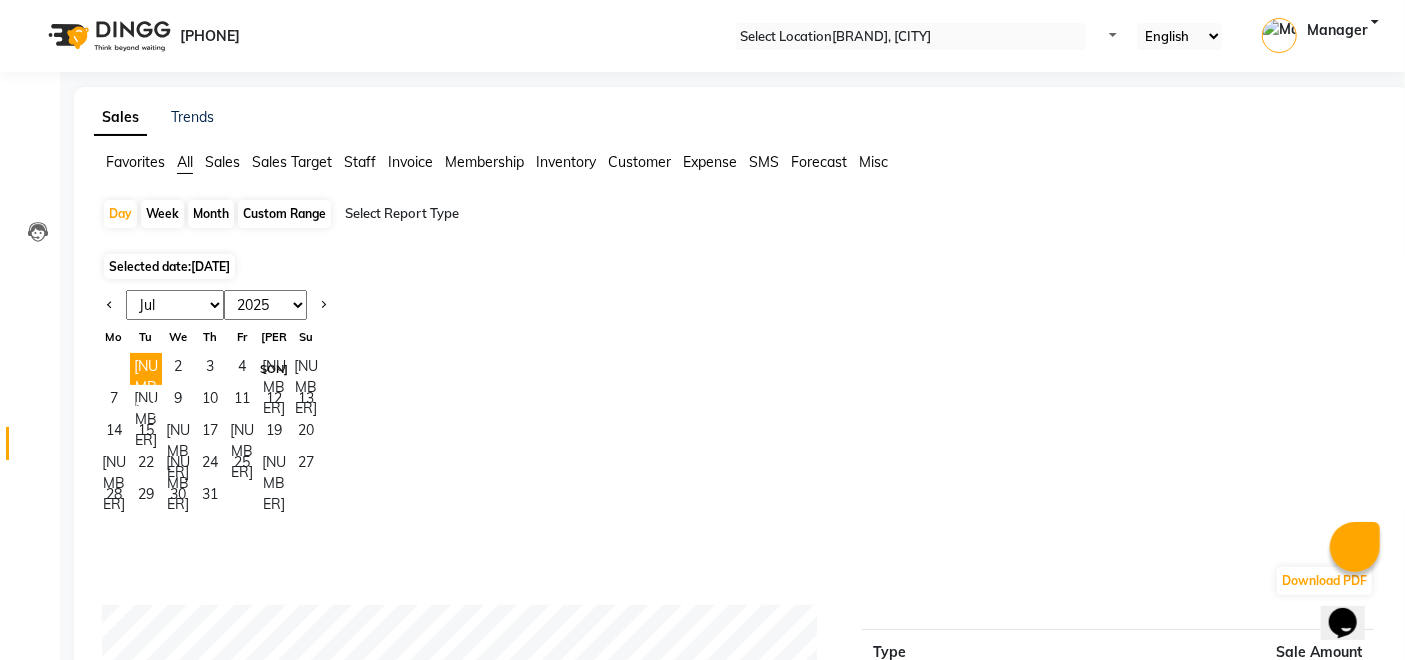 click on "Jan Feb Mar Apr May Jun Jul Aug Sep Oct Nov Dec" at bounding box center (175, 305) 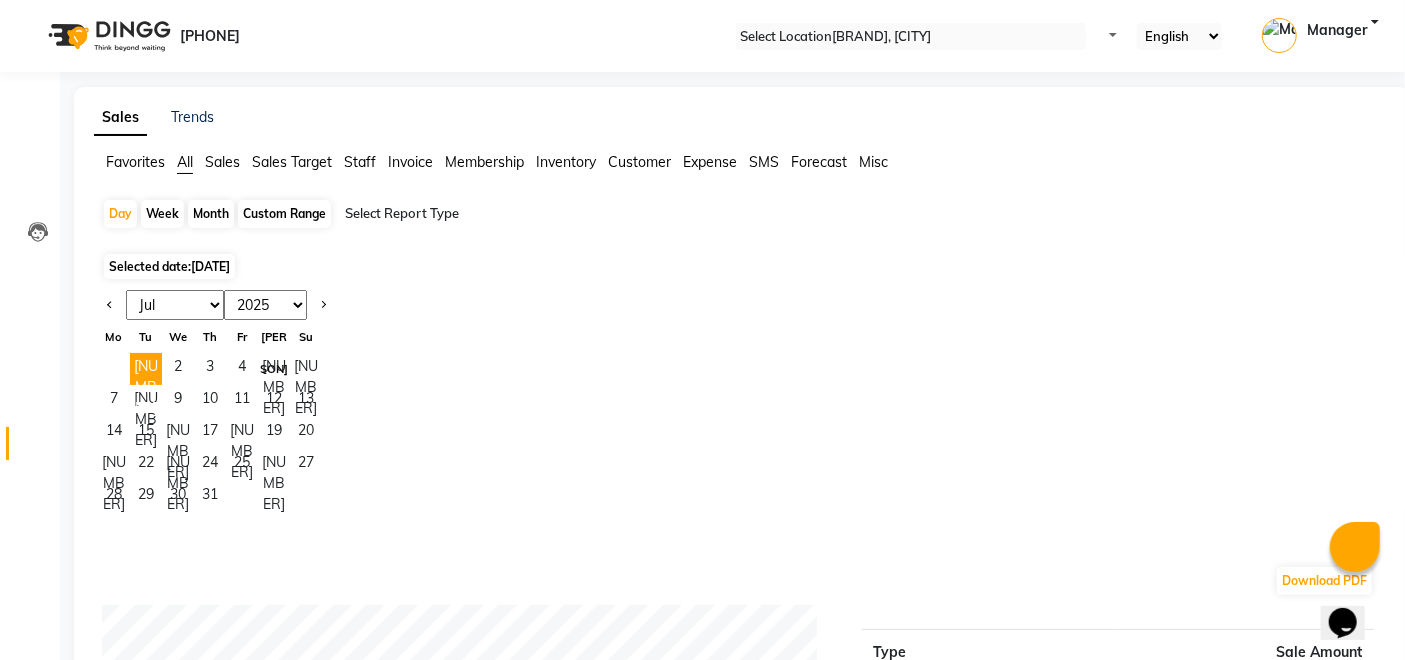 select on "[NUMBER]" 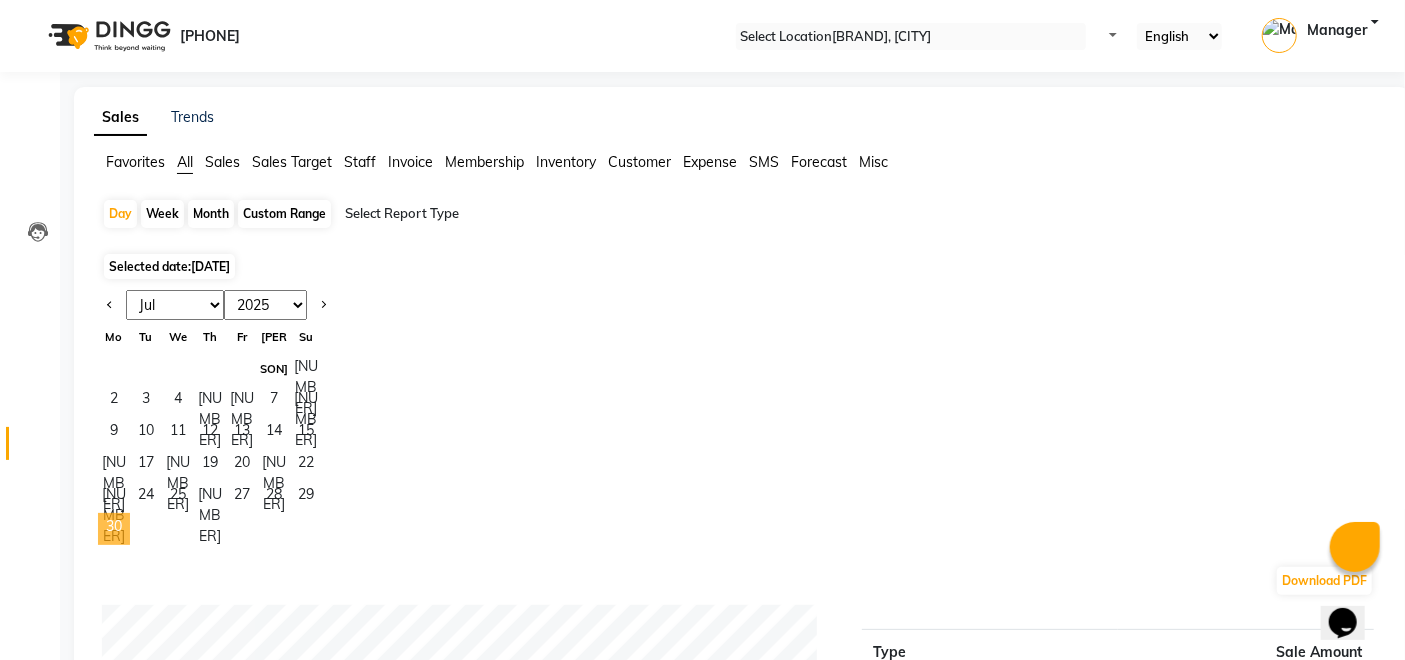 click on "30" at bounding box center [114, 529] 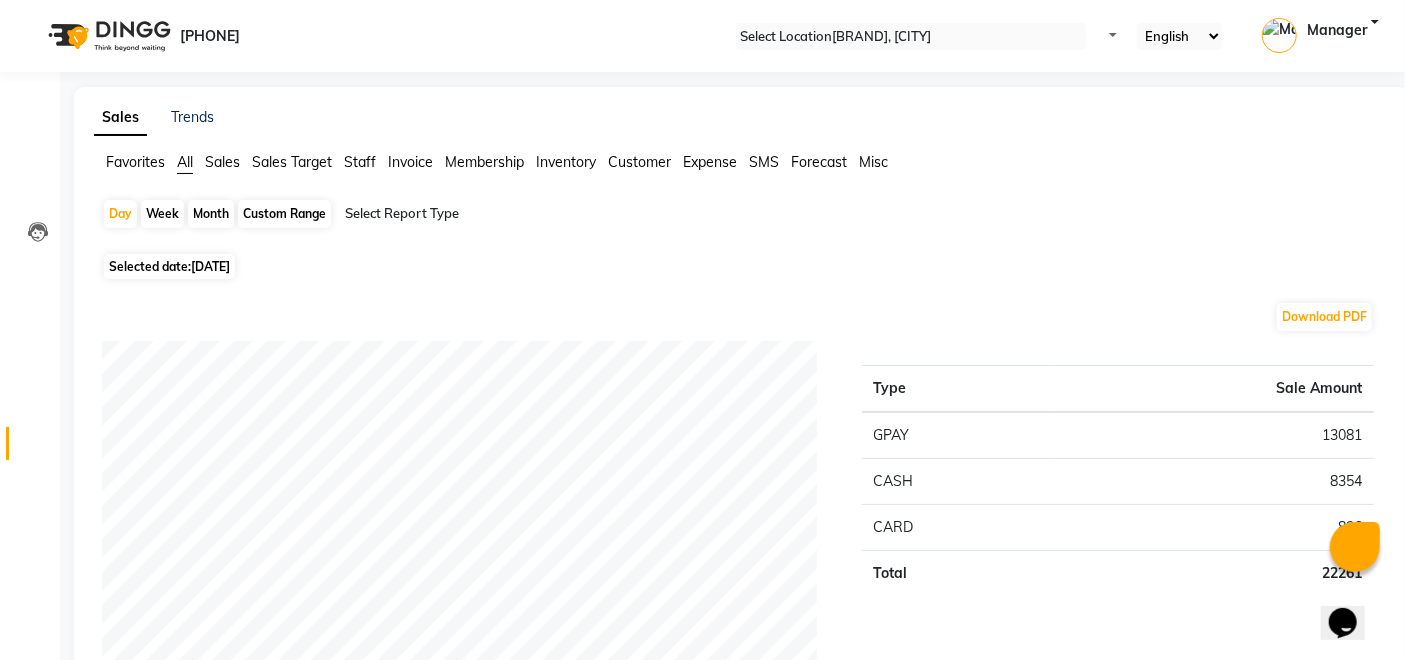 scroll, scrollTop: 111, scrollLeft: 0, axis: vertical 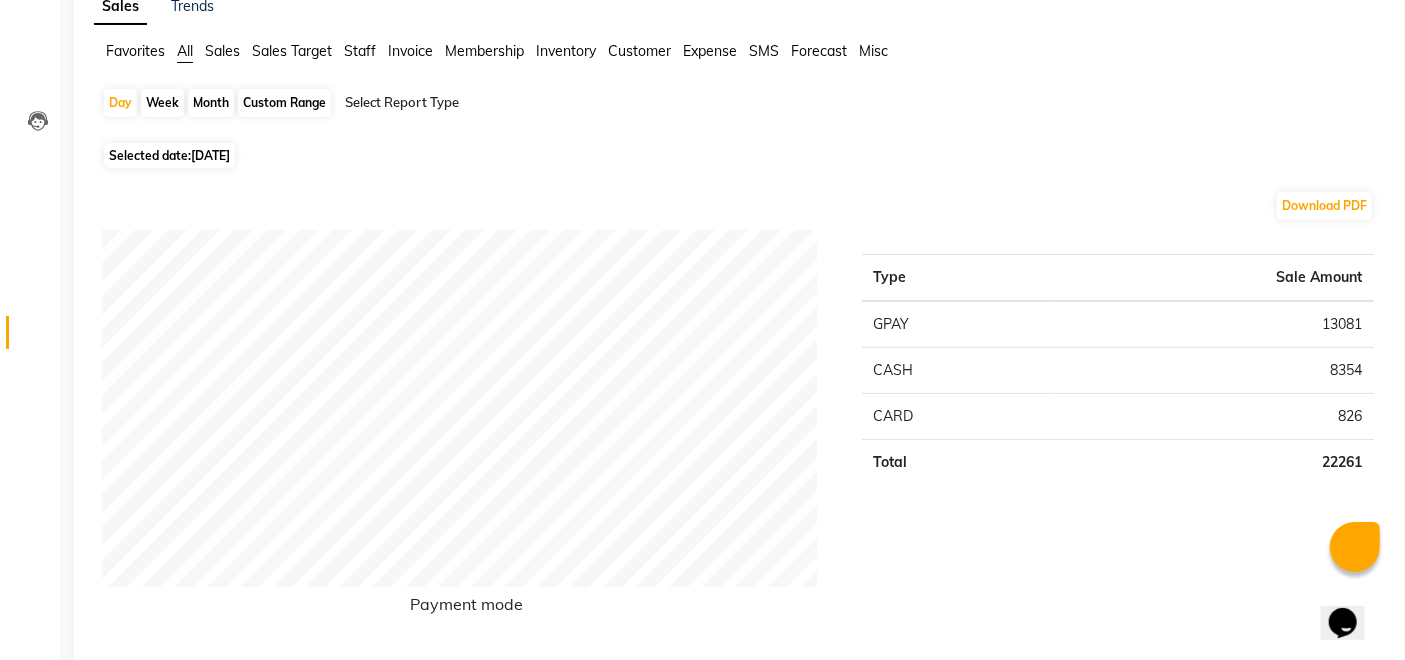 drag, startPoint x: 0, startPoint y: 226, endPoint x: 544, endPoint y: 159, distance: 548.1104 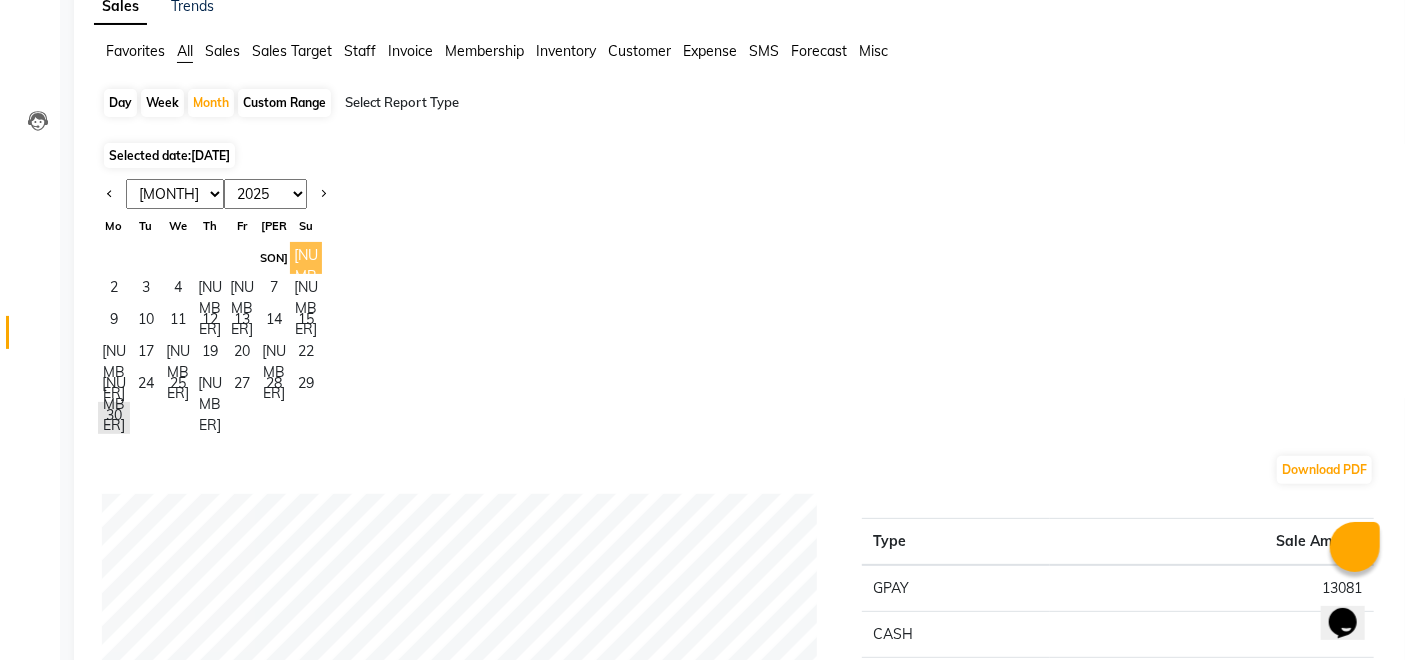 click on "[NUMBER]" at bounding box center [306, 258] 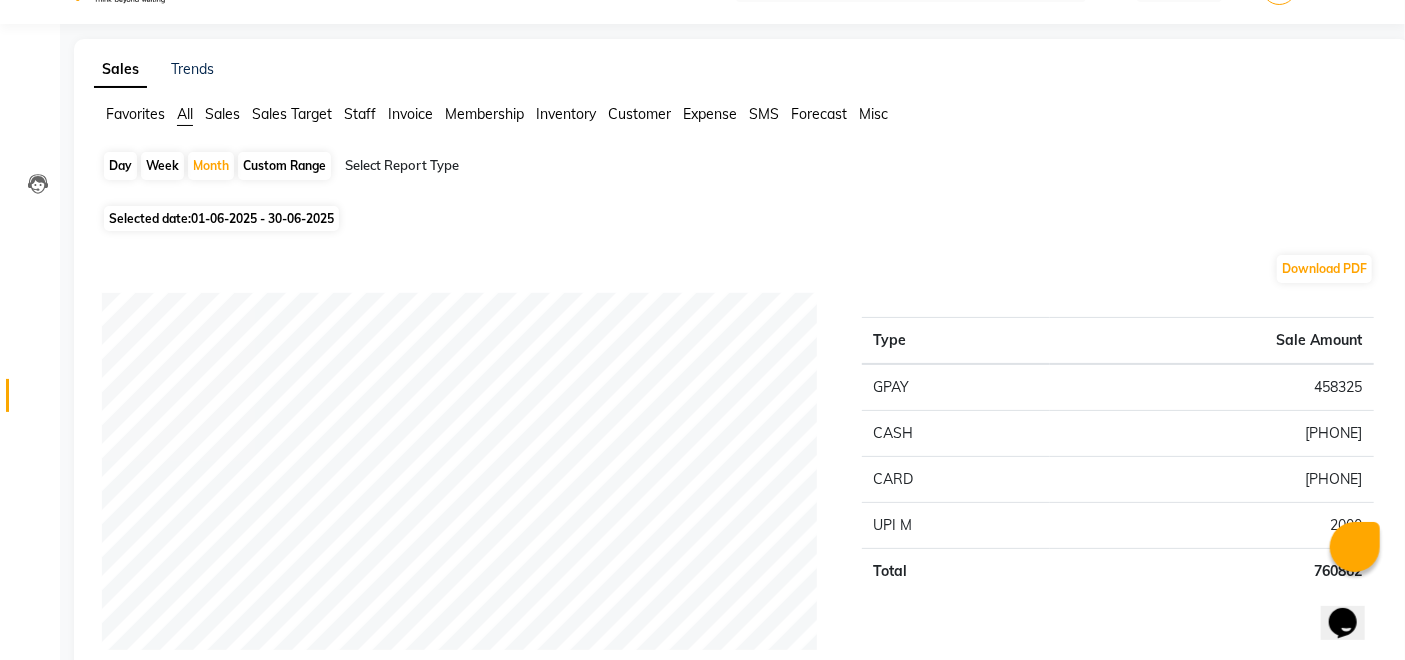 scroll, scrollTop: 0, scrollLeft: 0, axis: both 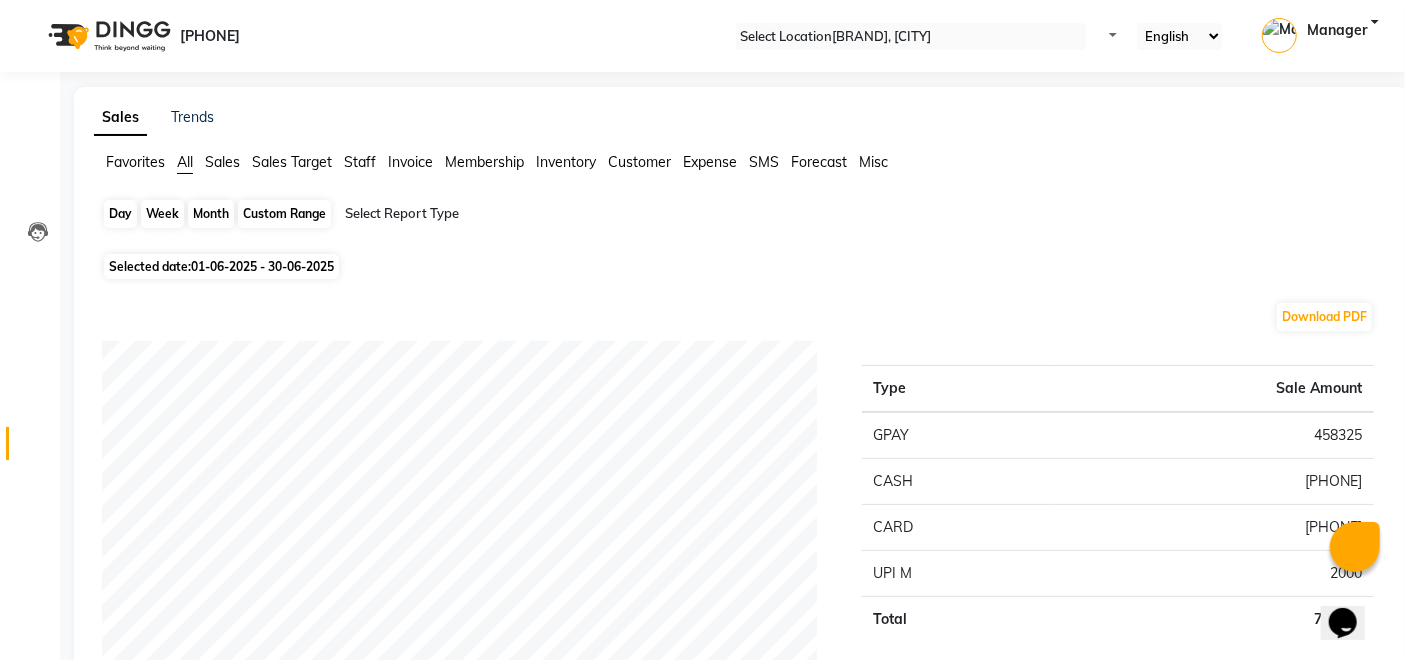 click on "Month" at bounding box center (211, 214) 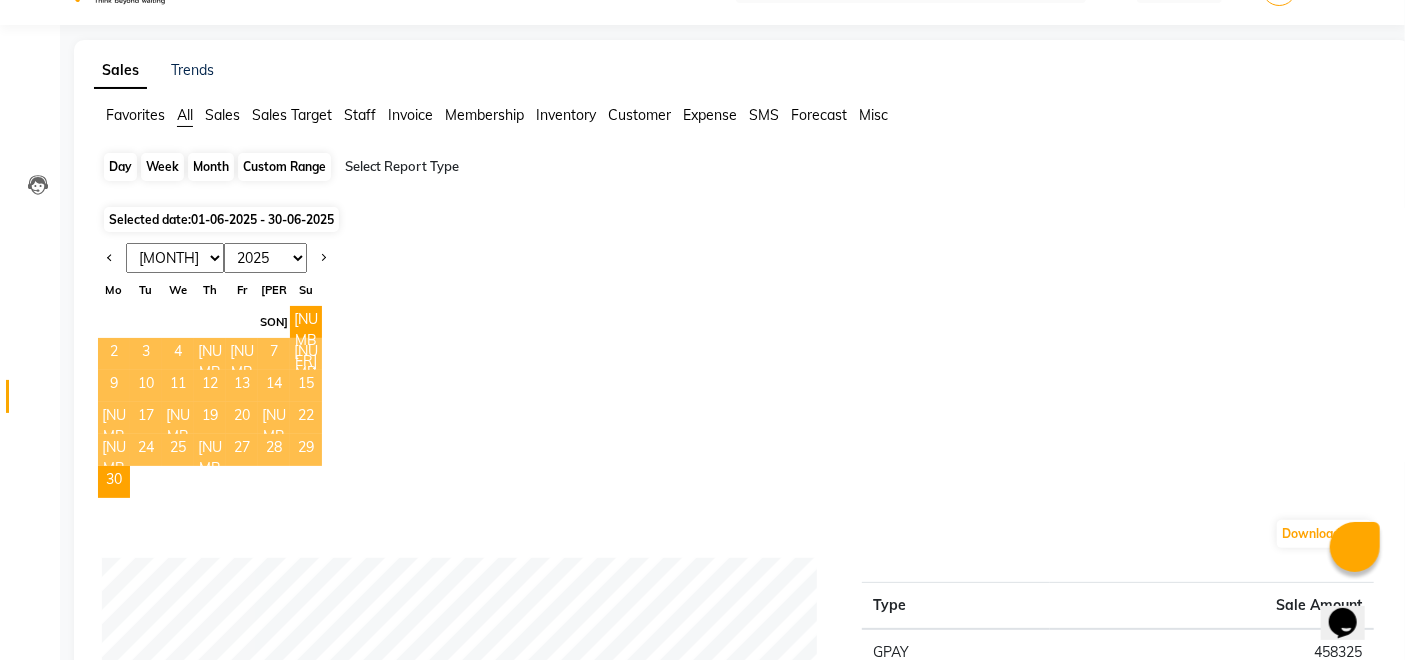 scroll, scrollTop: 0, scrollLeft: 0, axis: both 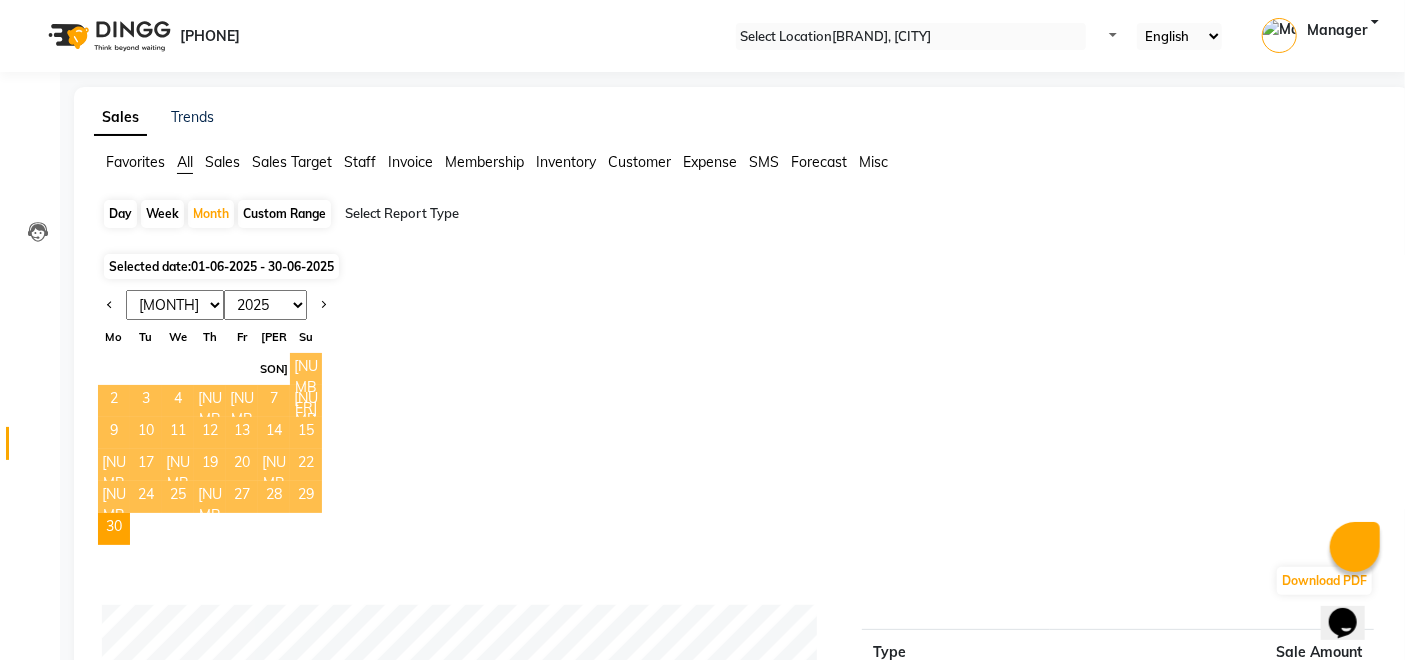 click on "[NUMBER]" at bounding box center (306, 369) 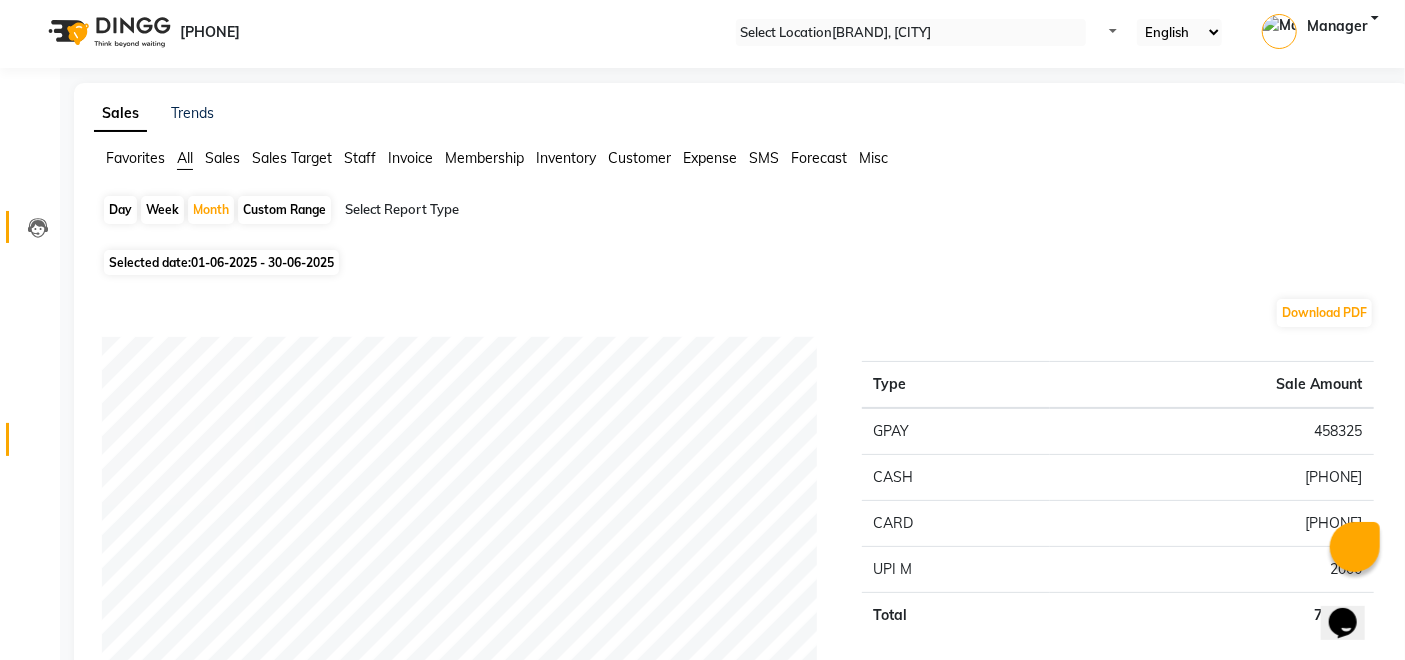 scroll, scrollTop: 0, scrollLeft: 0, axis: both 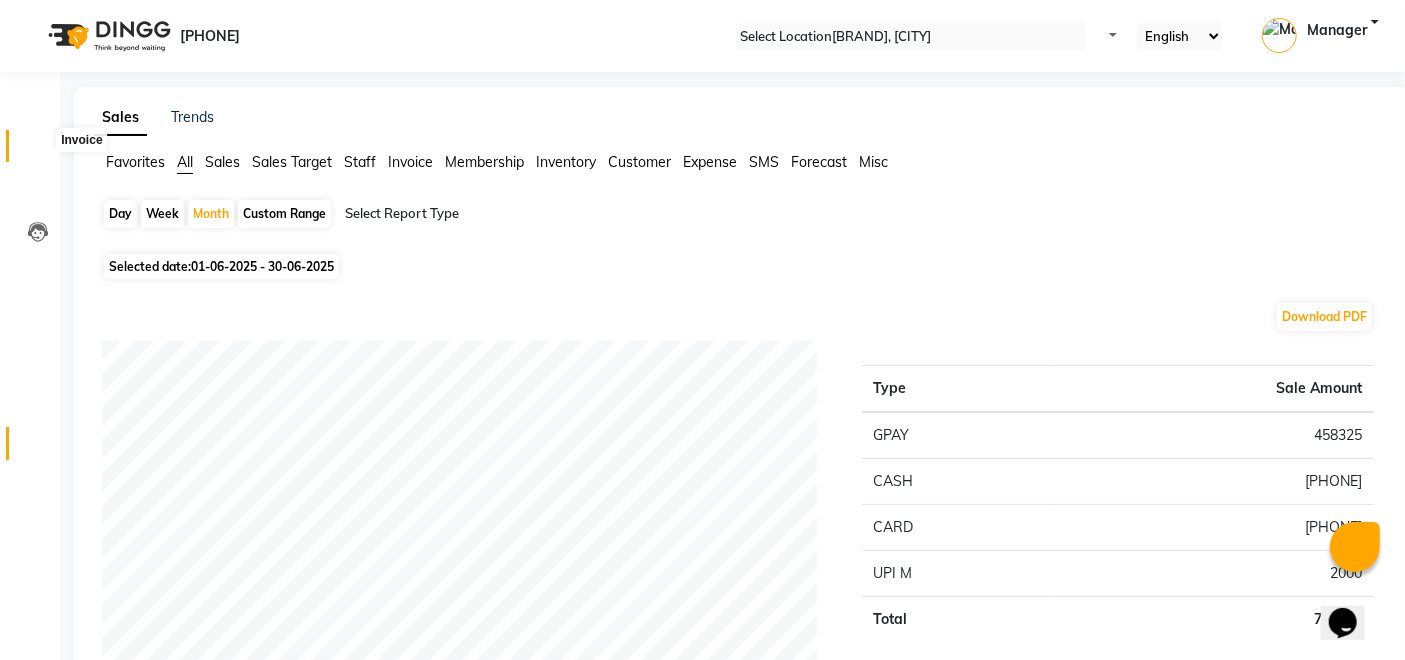 click at bounding box center [38, 151] 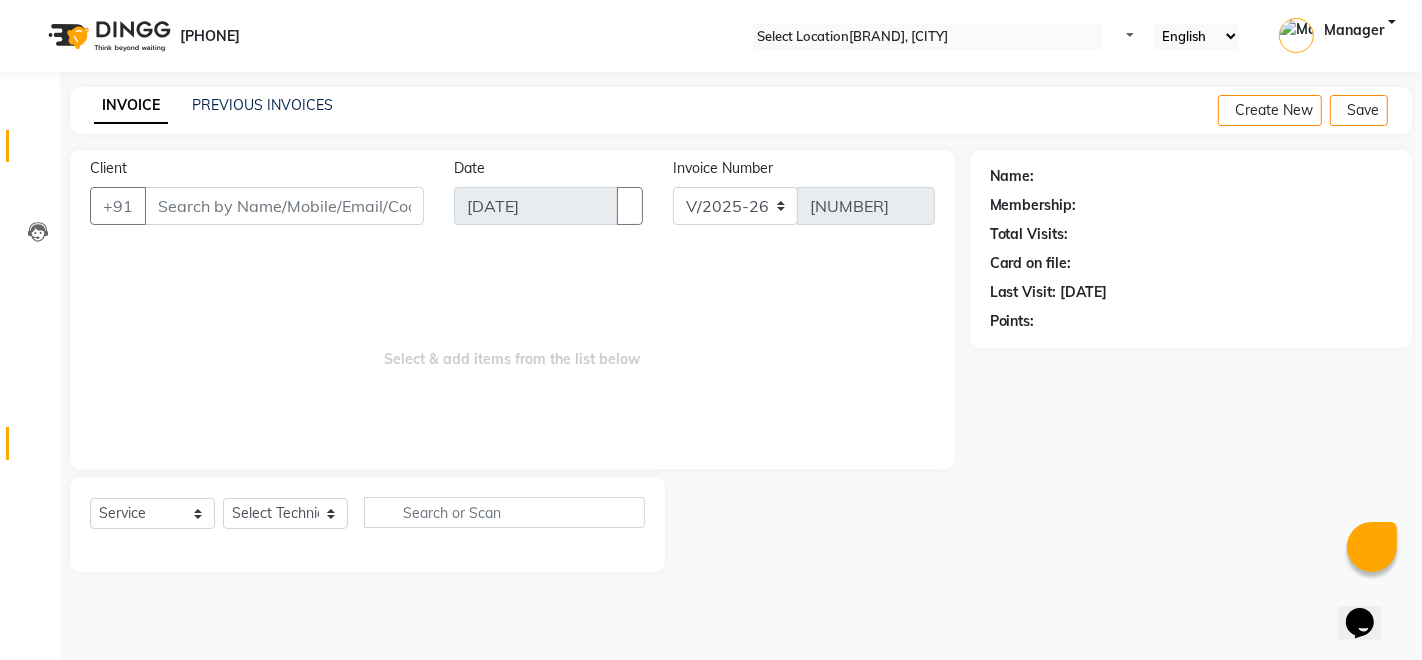 click on "Reports" at bounding box center [30, 443] 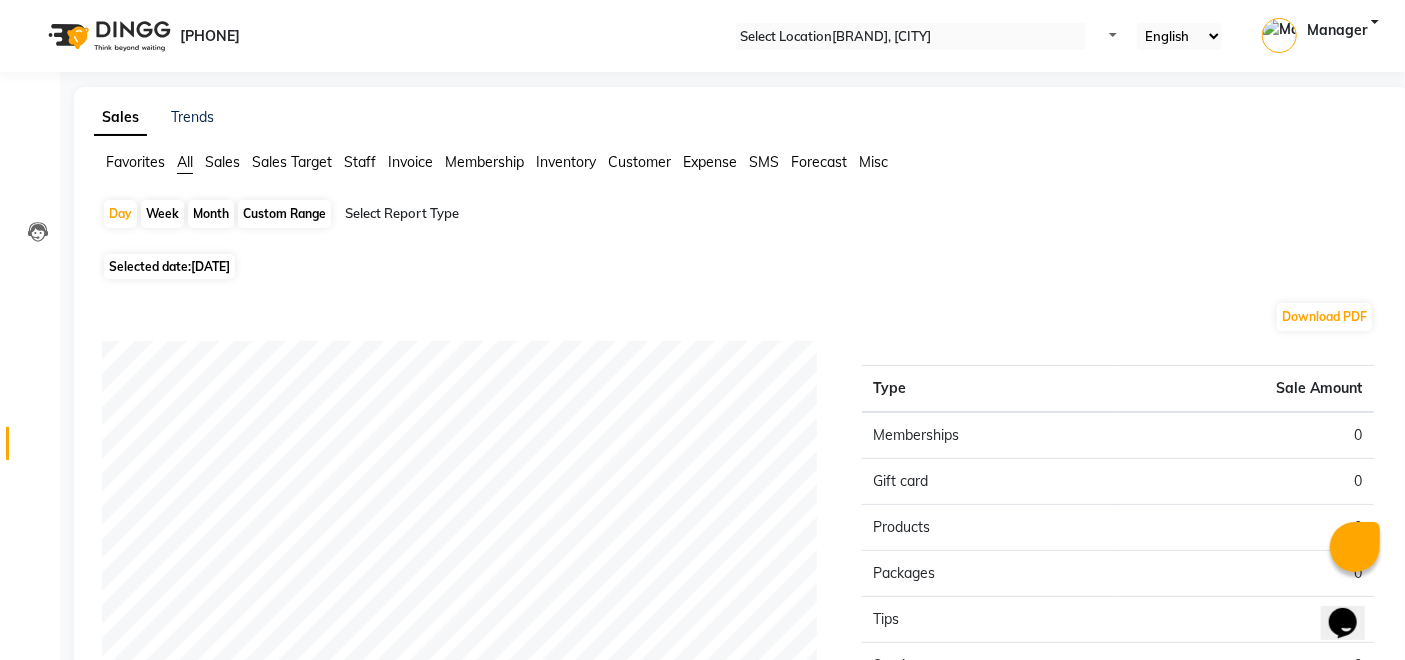 click on "Month" at bounding box center [211, 214] 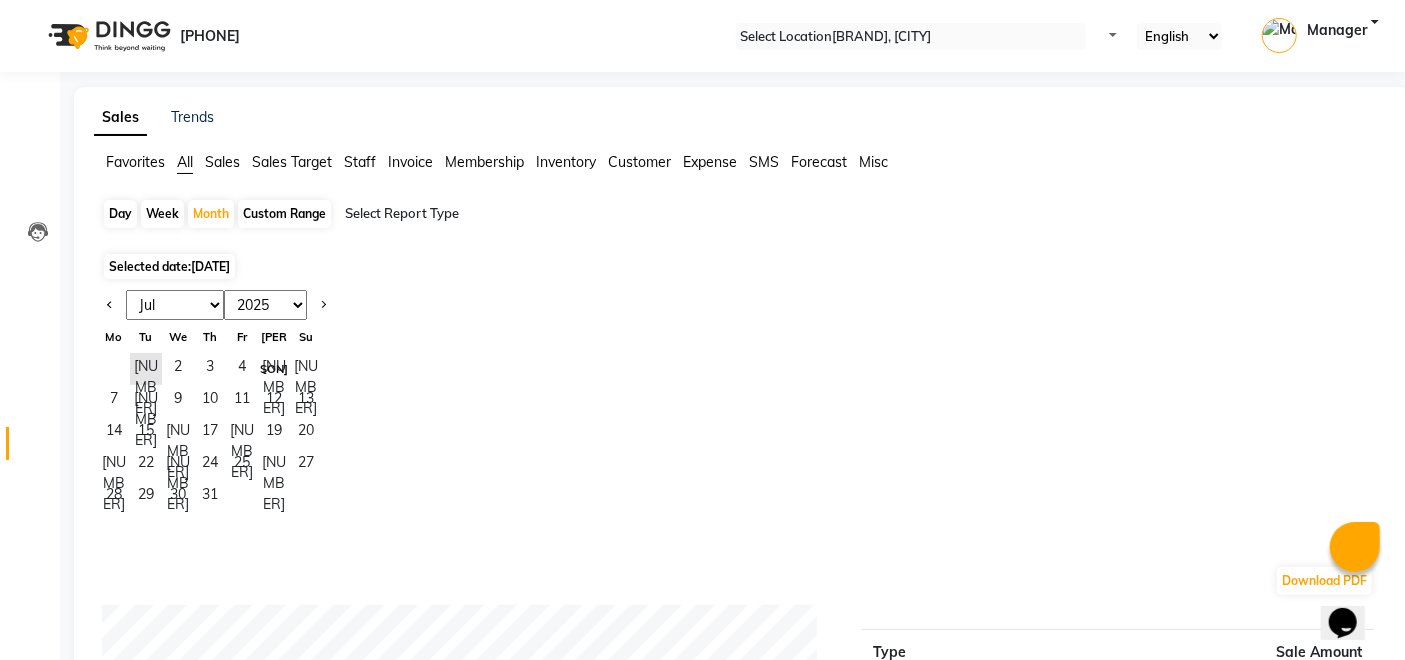 click on "Jan Feb Mar Apr May Jun Jul Aug Sep Oct Nov Dec" at bounding box center [175, 305] 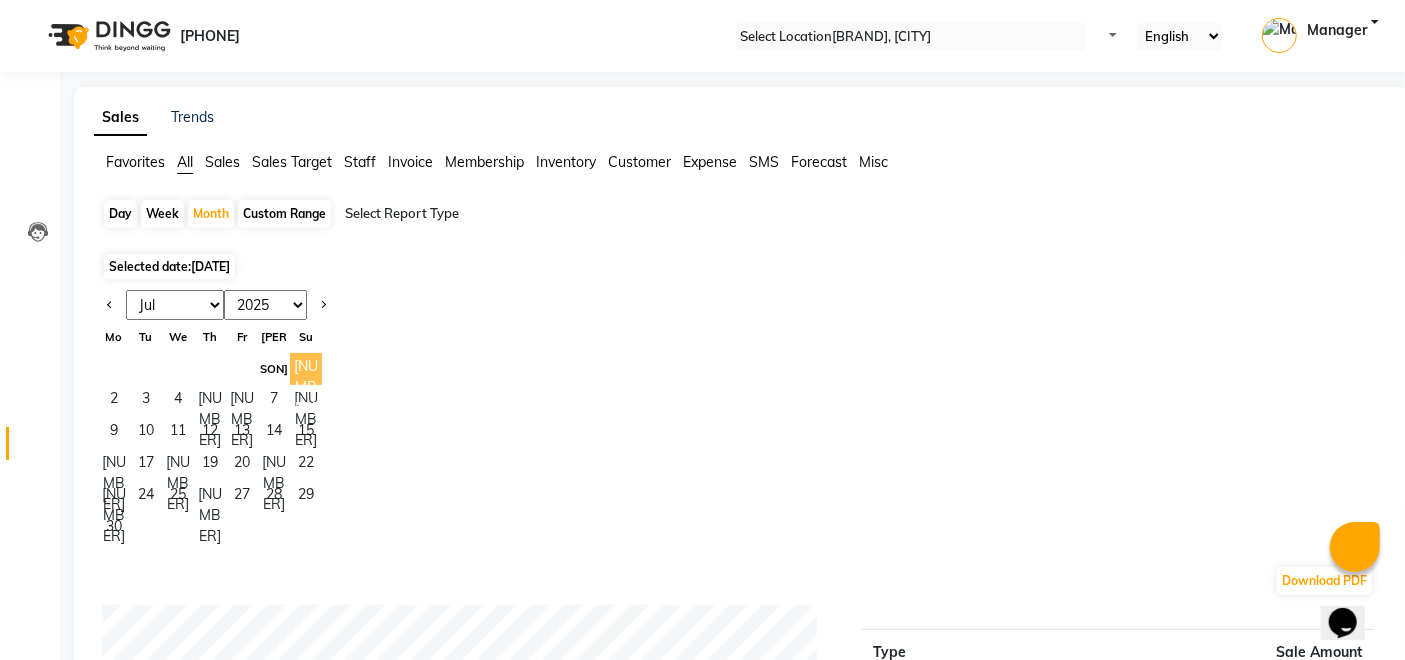 click on "[NUMBER]" at bounding box center [306, 369] 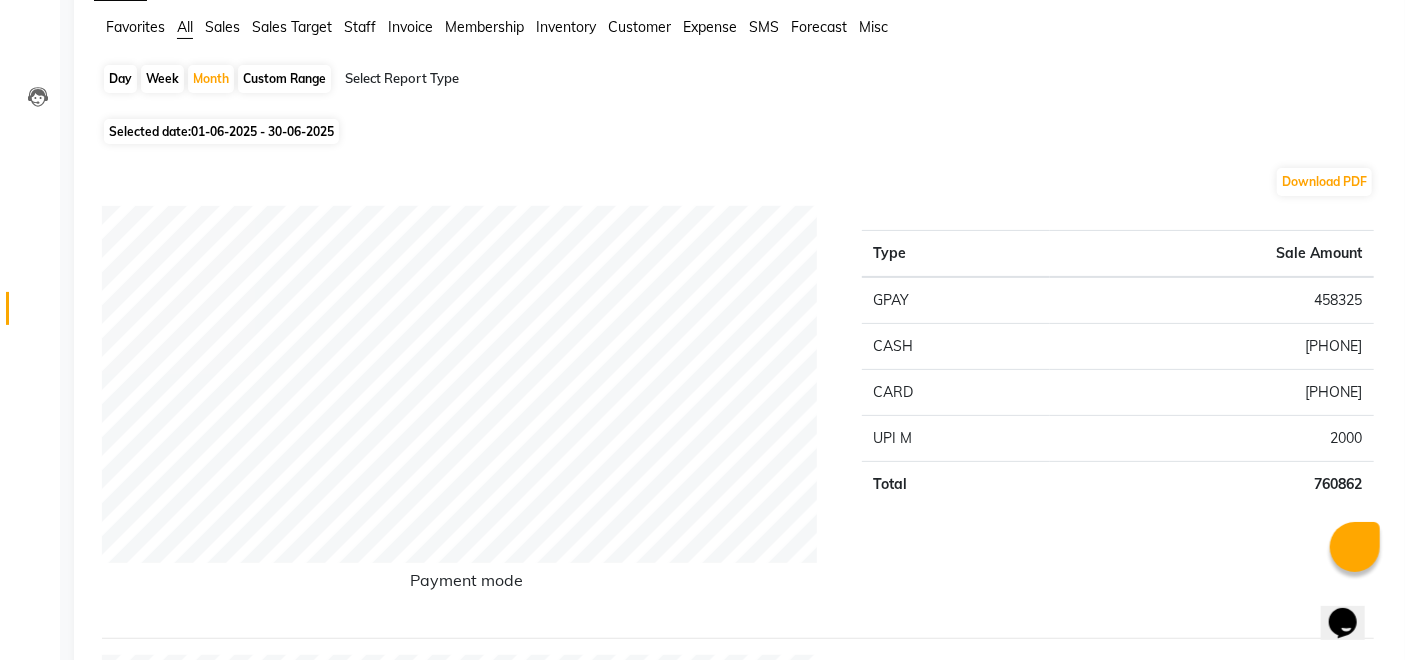 scroll, scrollTop: 0, scrollLeft: 0, axis: both 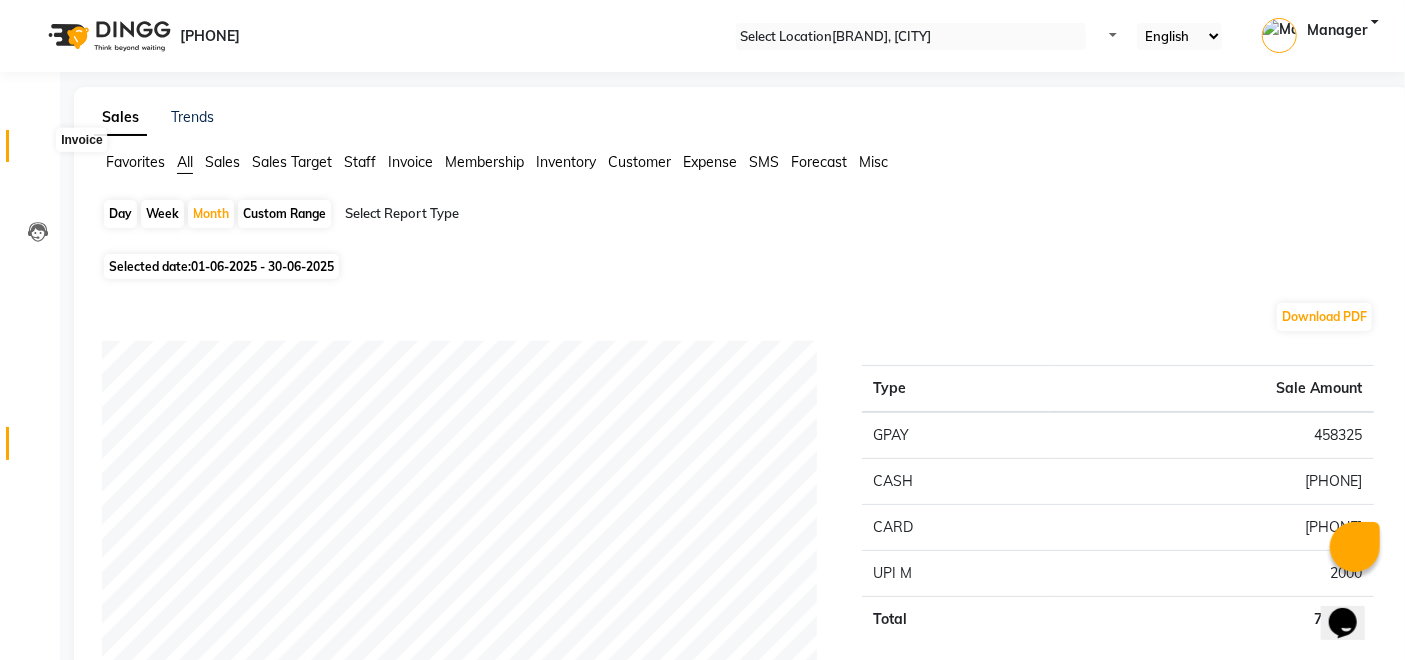 click at bounding box center (38, 151) 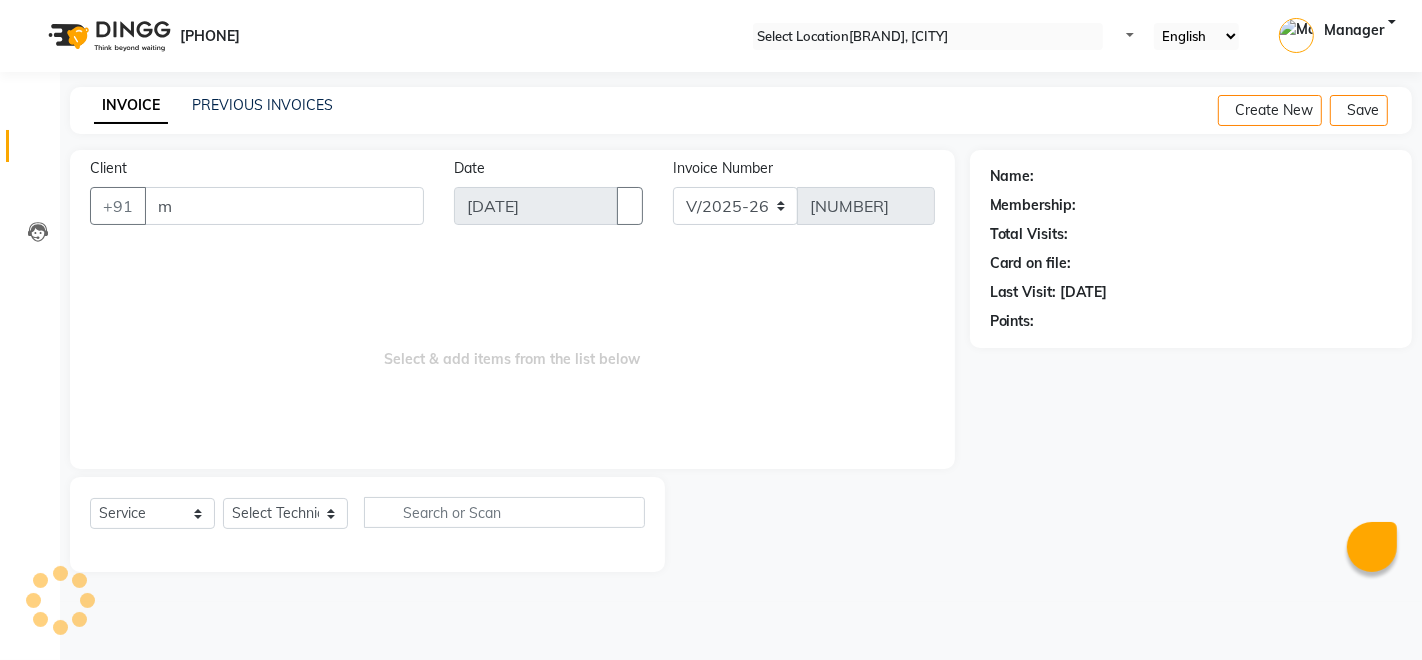 type on "m" 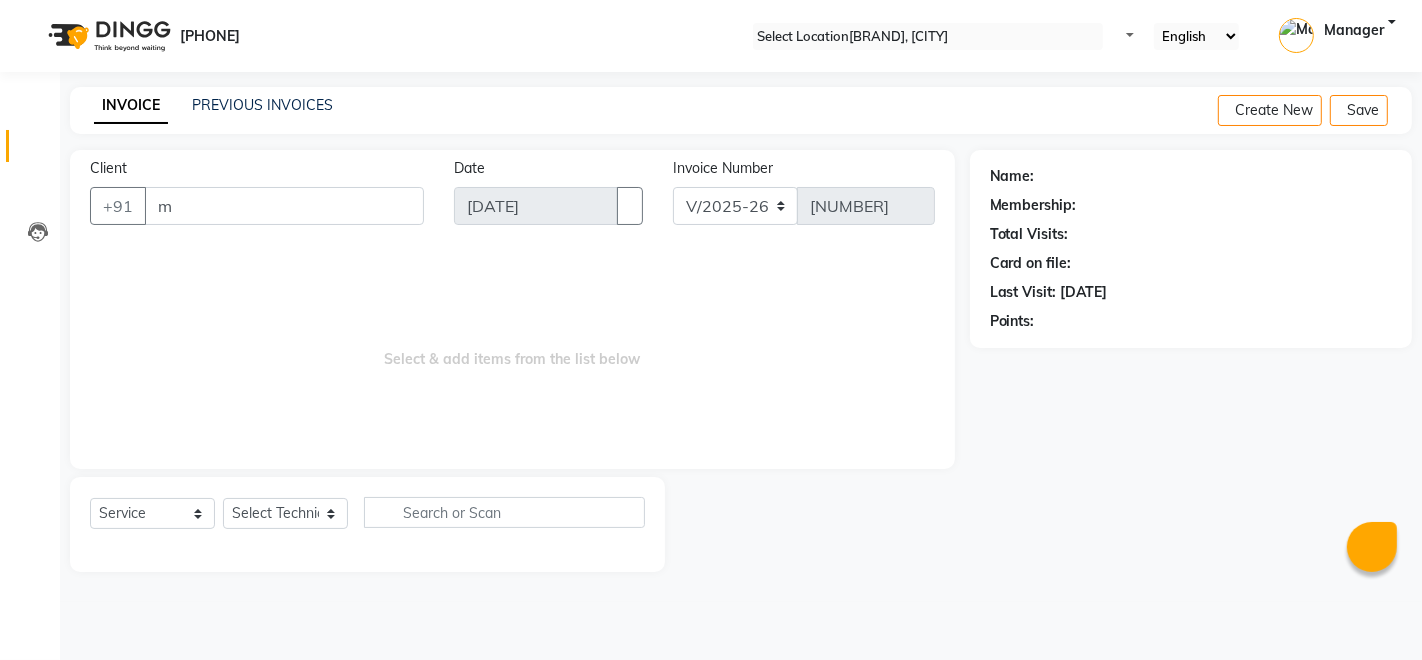 click on "Select & add items from the list below" at bounding box center (512, 349) 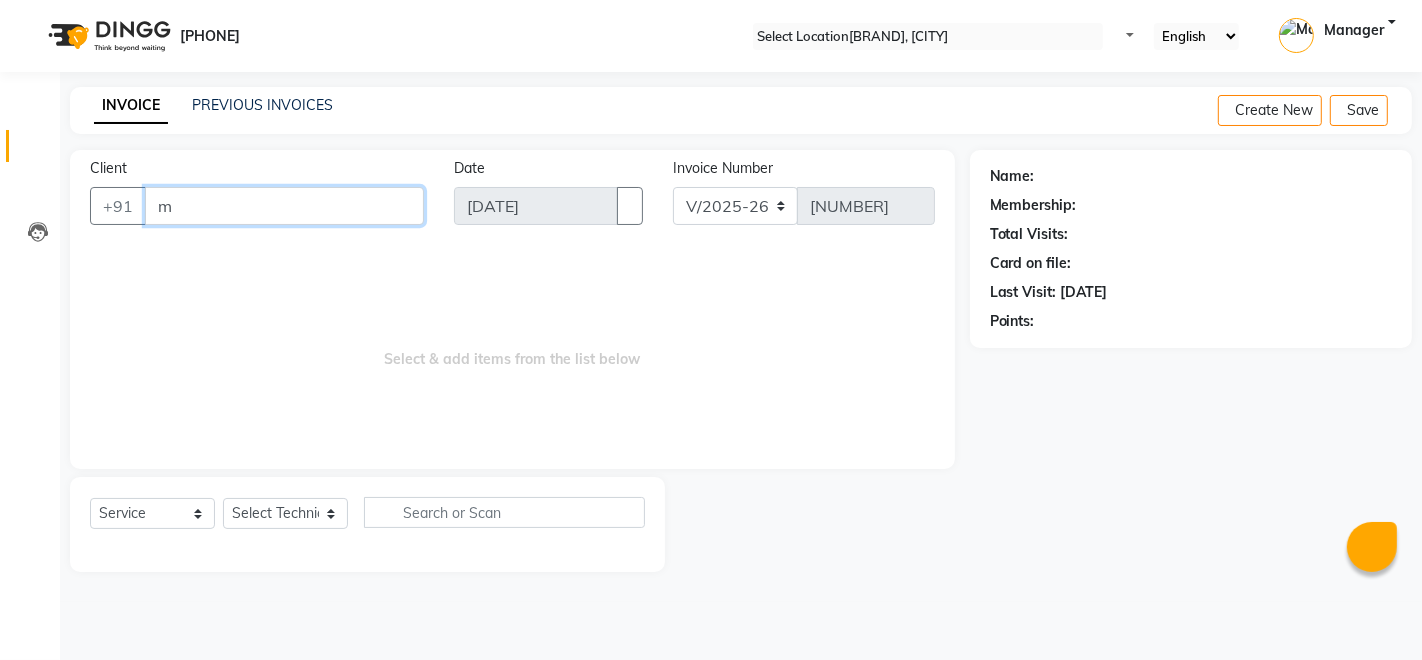 click on "m" at bounding box center [284, 206] 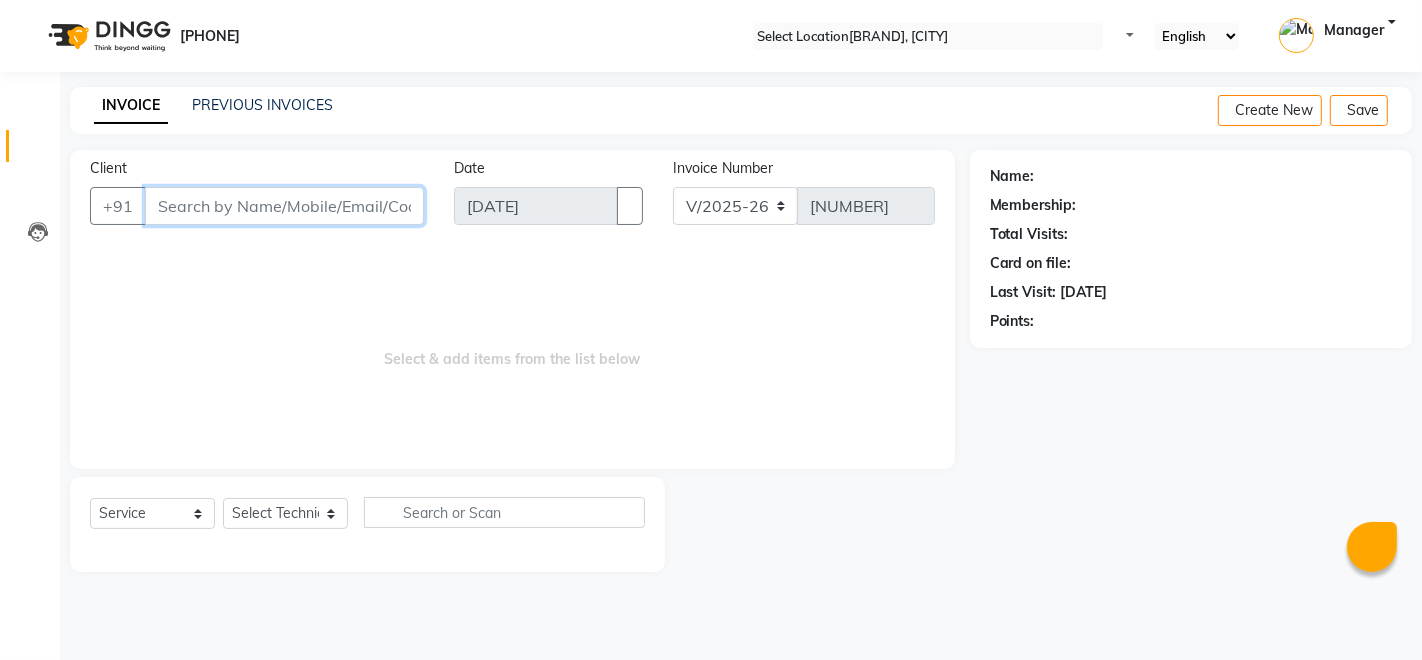 click on "Client" at bounding box center [284, 206] 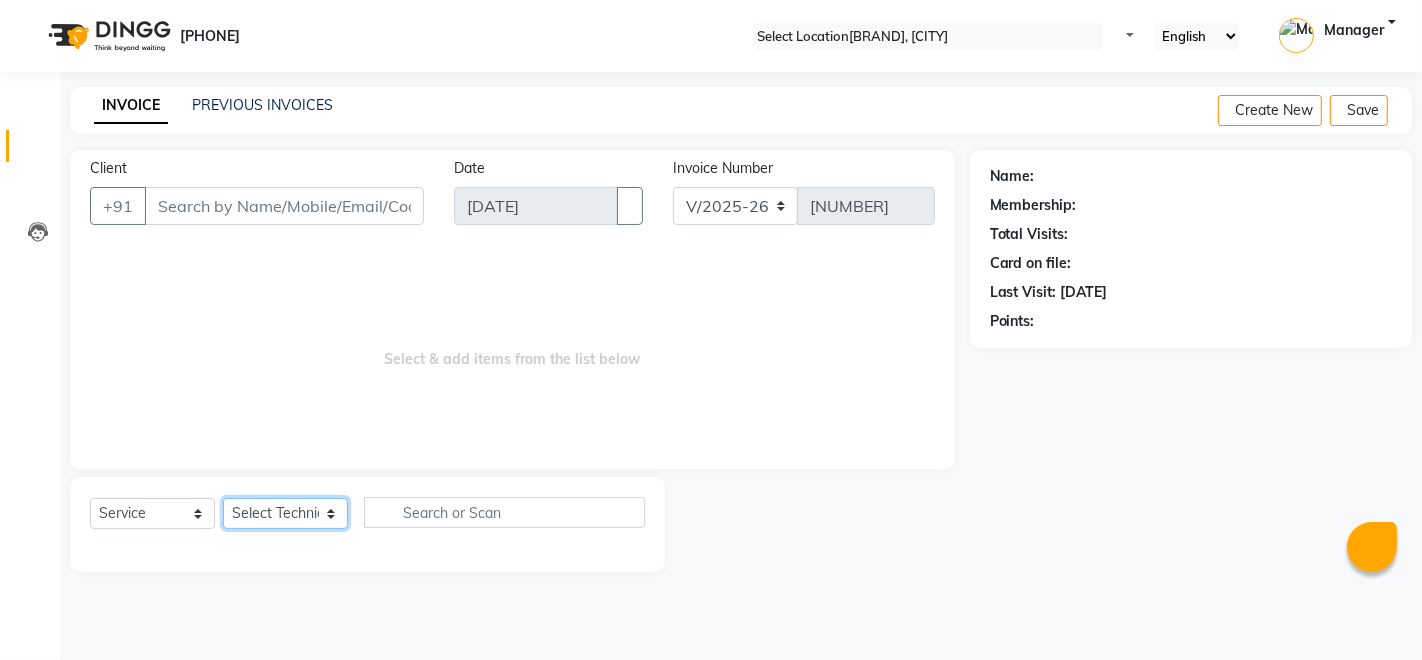 click on "Select Technician [PERSON] [PERSON] [PERSON] Manager [PERSON] [PERSON] [PERSON] [PERSON]" at bounding box center [285, 513] 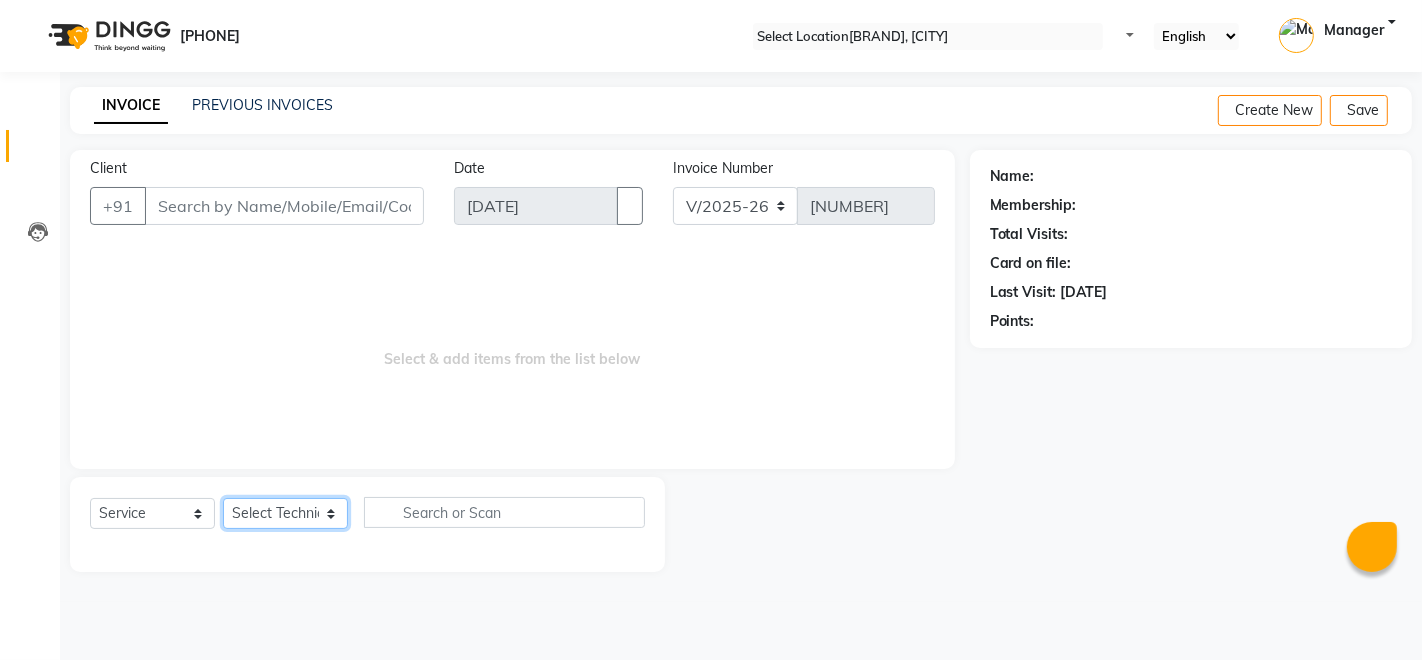 select on "23265" 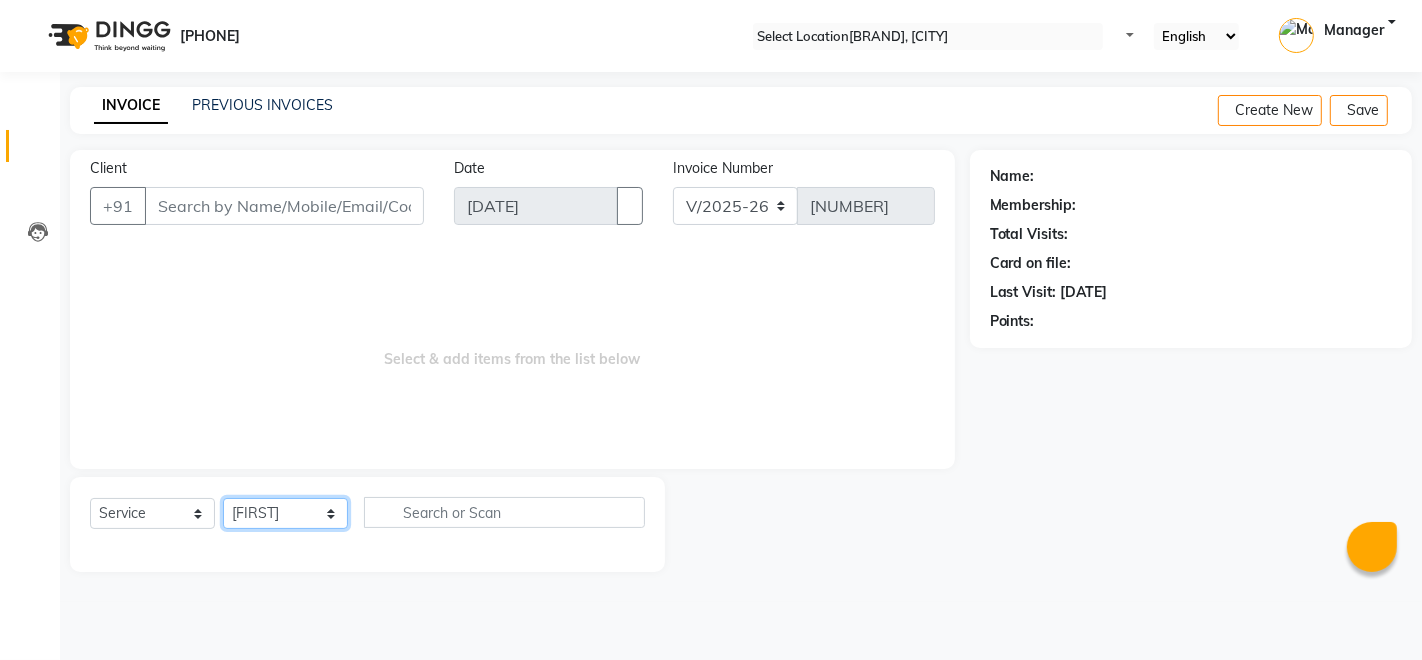 click on "Select Technician [PERSON] [PERSON] [PERSON] Manager [PERSON] [PERSON] [PERSON] [PERSON]" at bounding box center [285, 513] 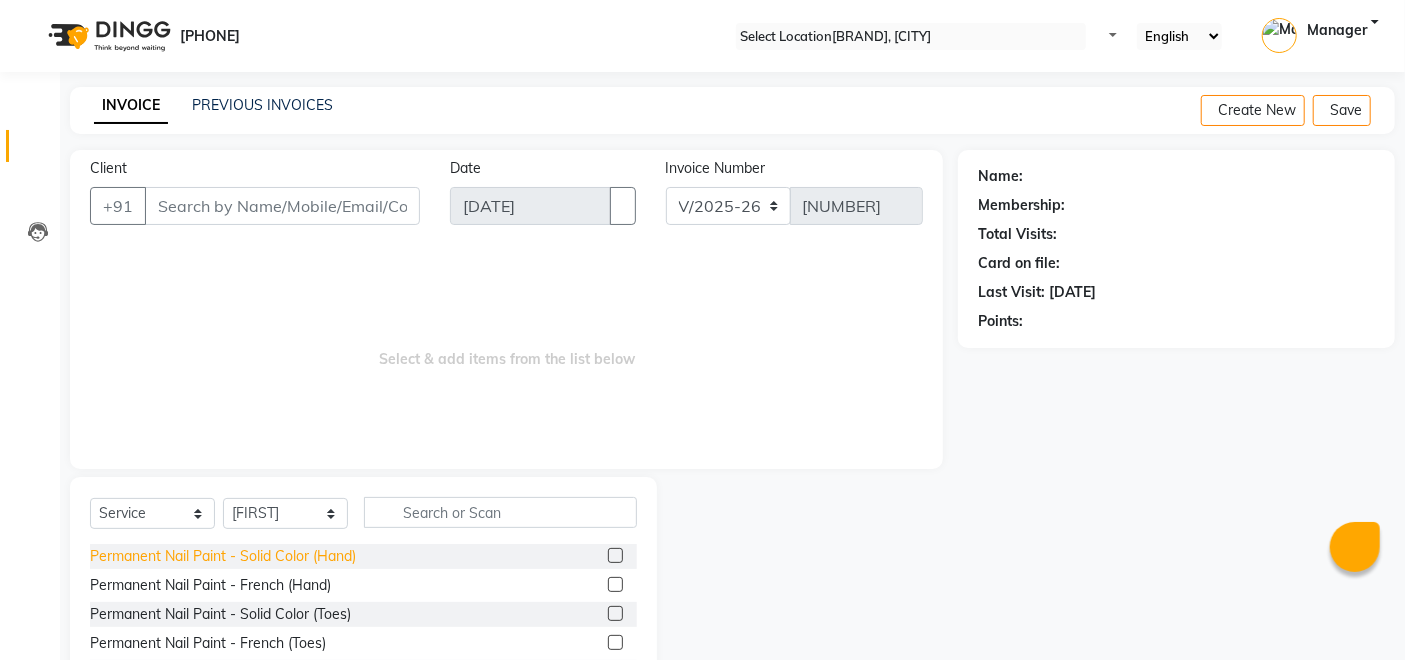 click on "Permanent Nail Paint - Solid Color (Hand)" at bounding box center (223, 556) 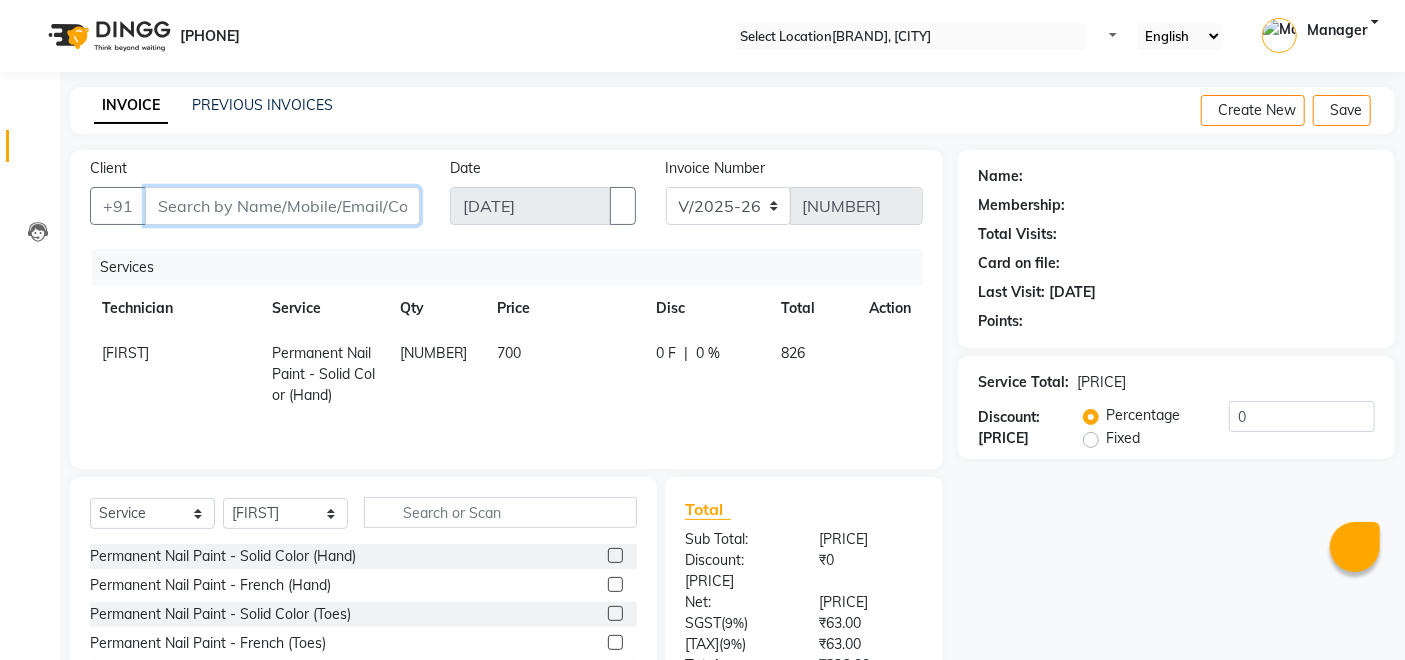 click on "Client" at bounding box center [282, 206] 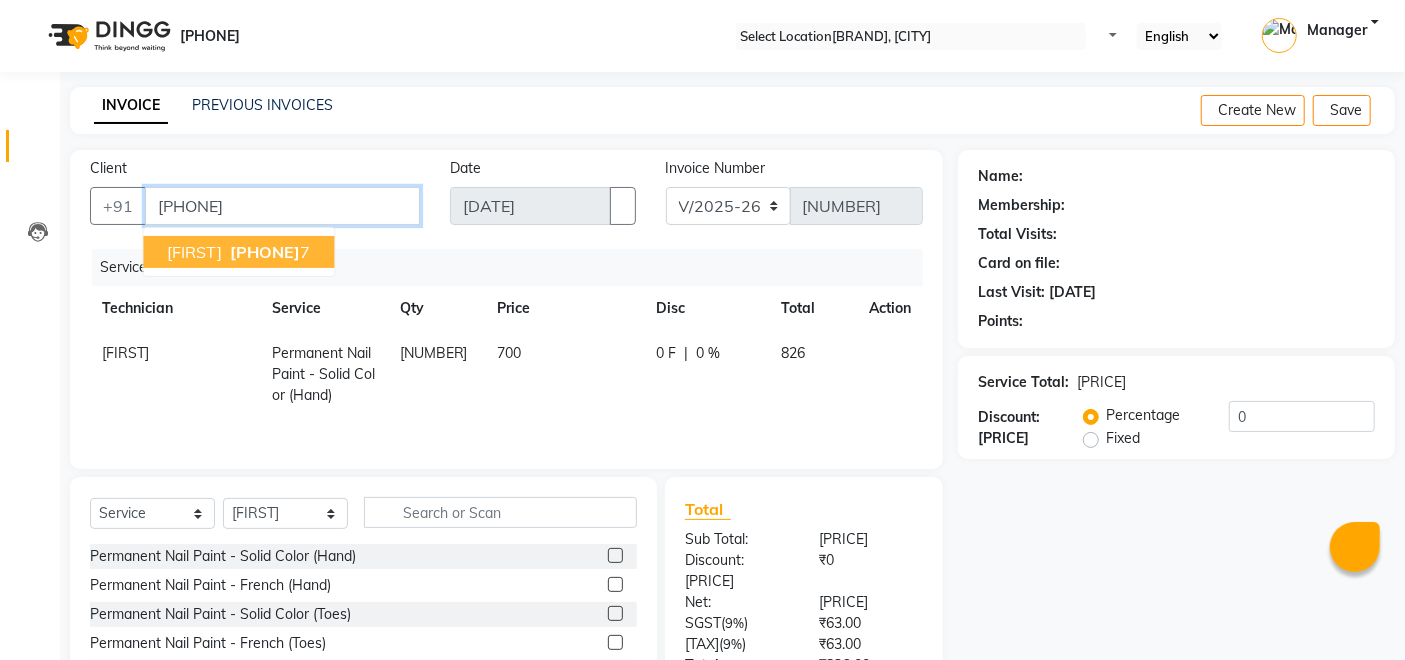 type on "[PHONE]" 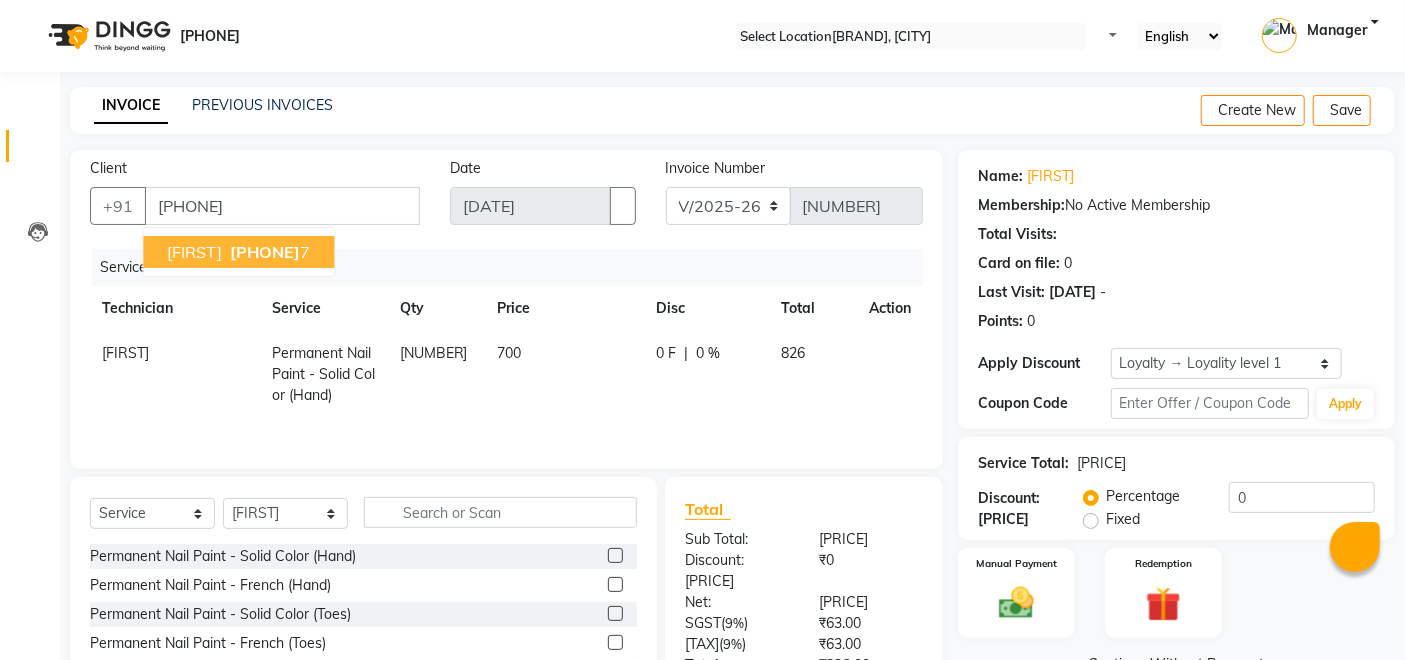 click on "[PHONE]" at bounding box center (265, 252) 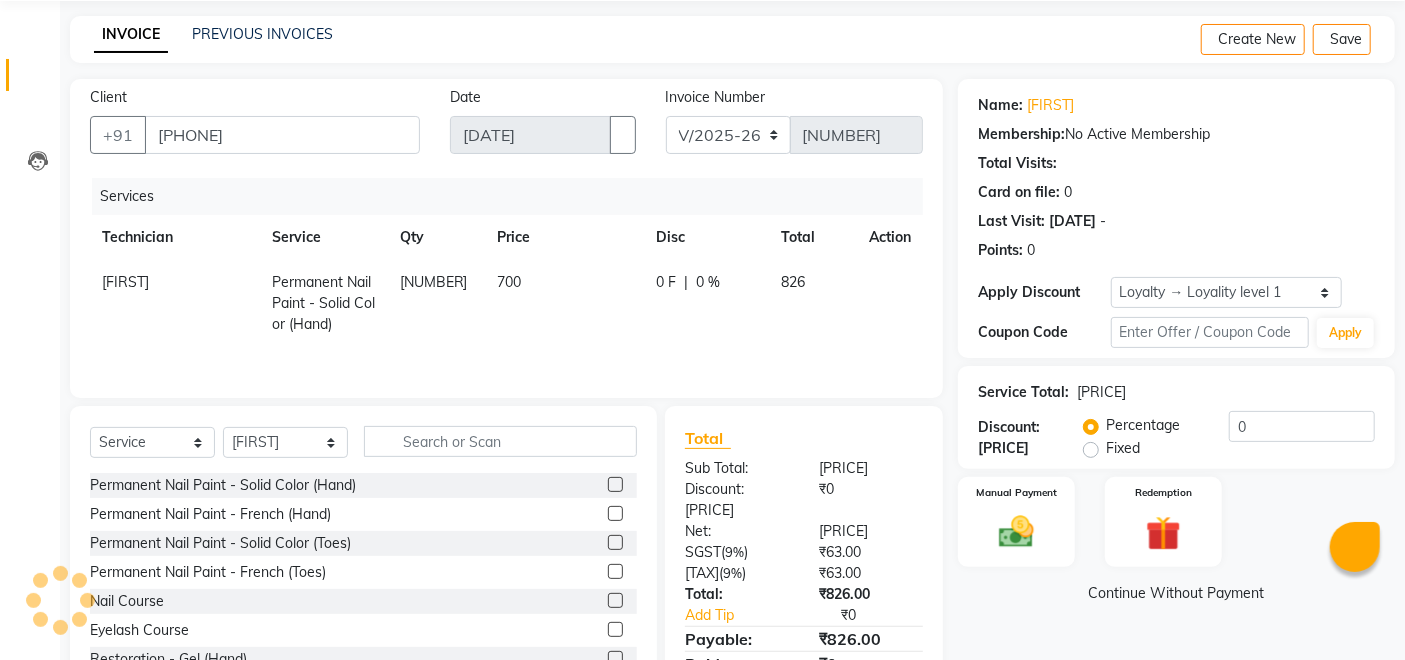 scroll, scrollTop: 143, scrollLeft: 0, axis: vertical 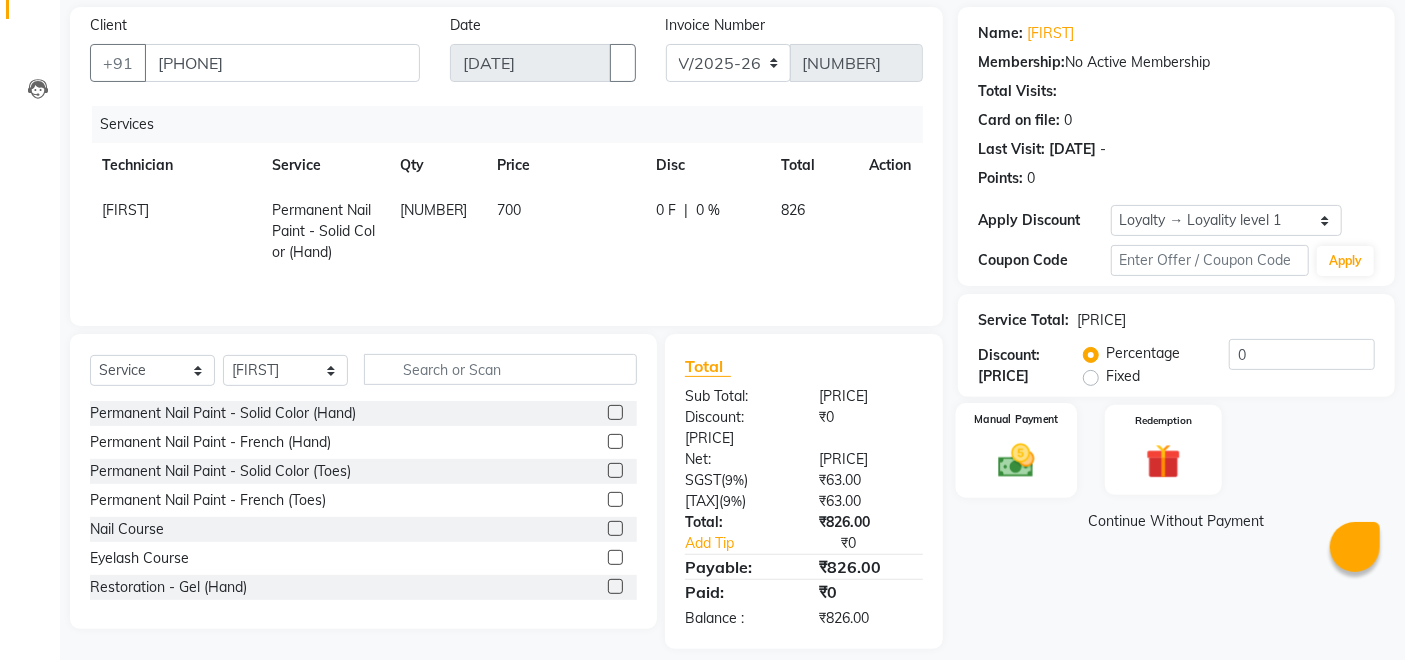 click at bounding box center (1017, 460) 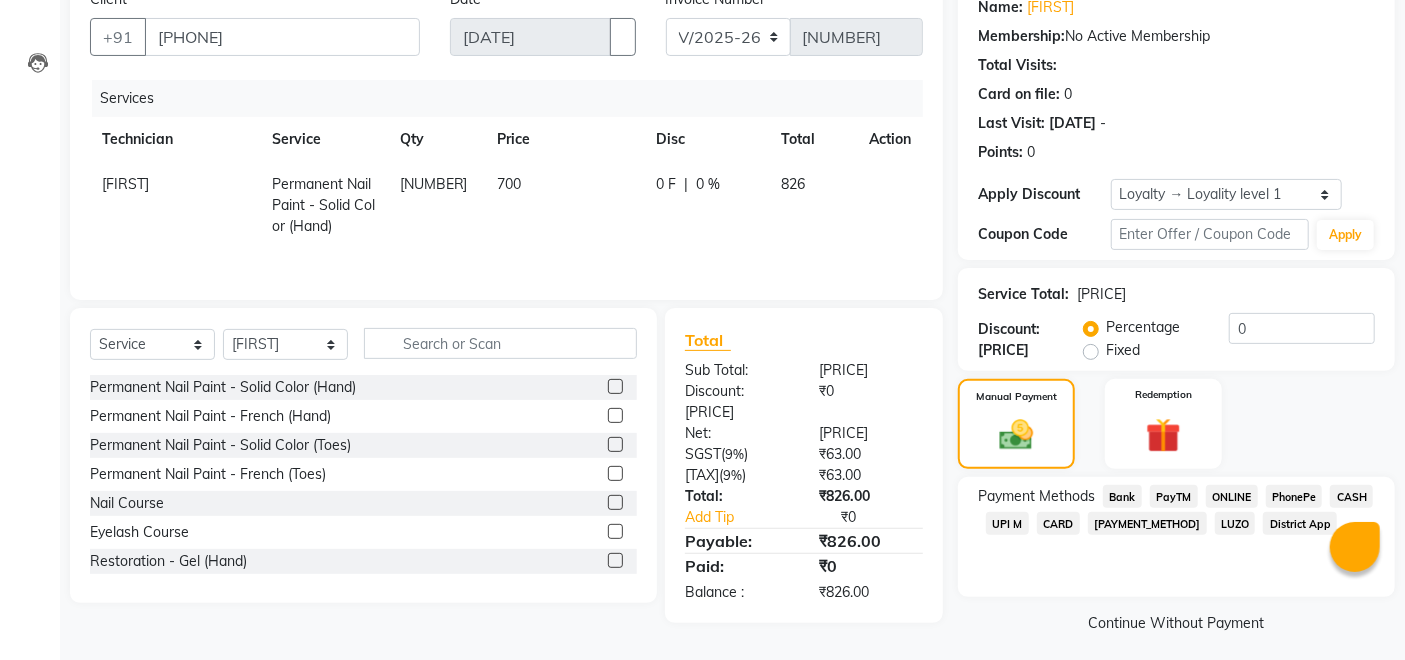 scroll, scrollTop: 184, scrollLeft: 0, axis: vertical 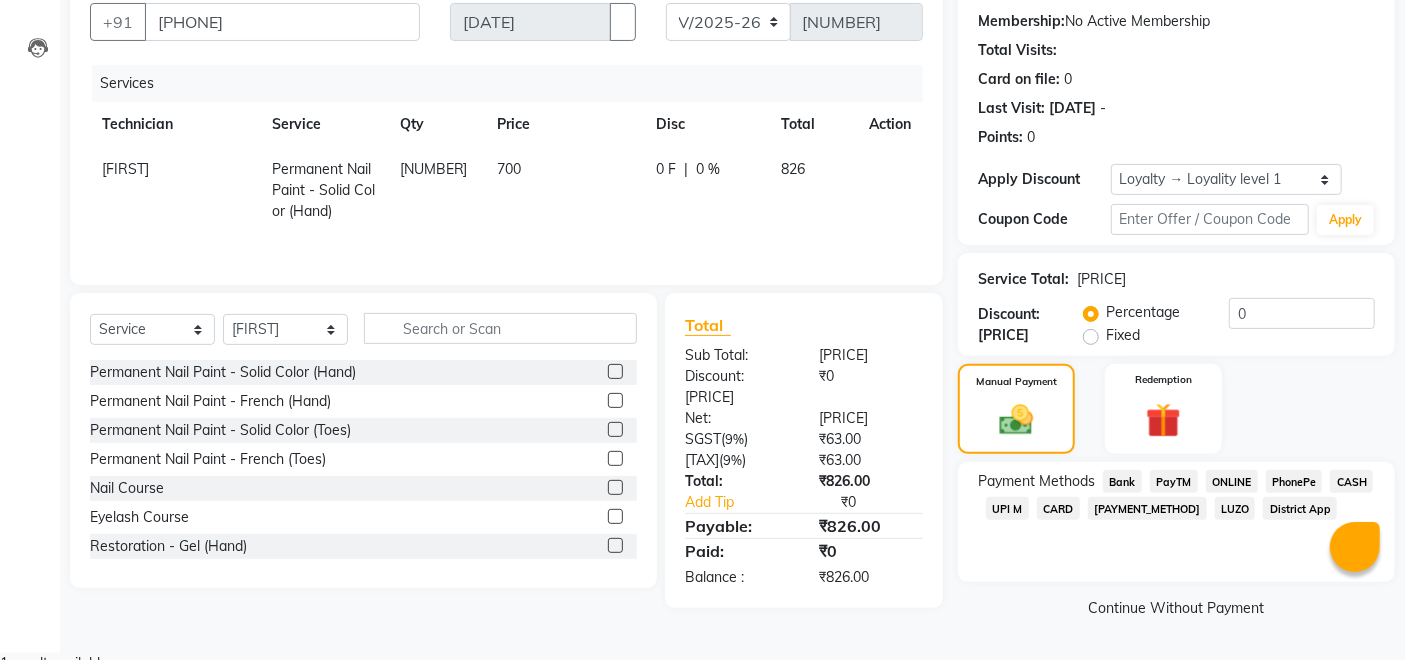 click on "[PAYMENT_METHOD]" at bounding box center (1122, 481) 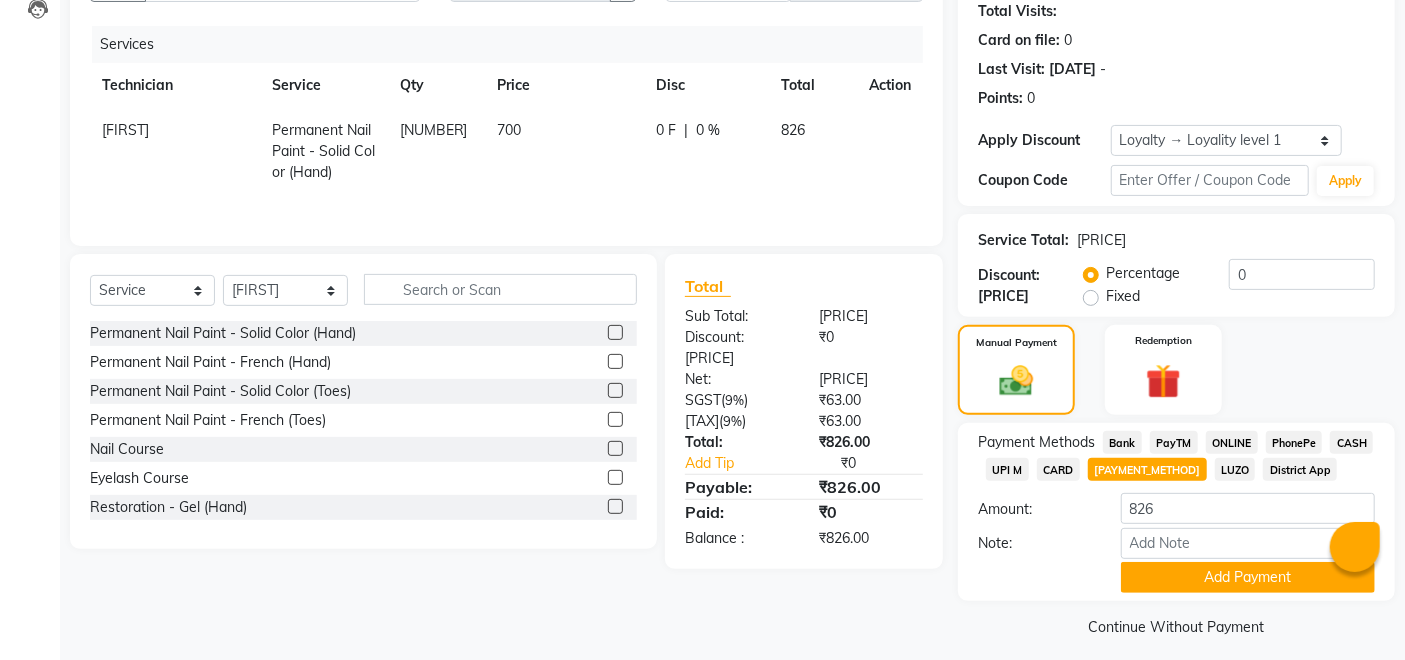 scroll, scrollTop: 240, scrollLeft: 0, axis: vertical 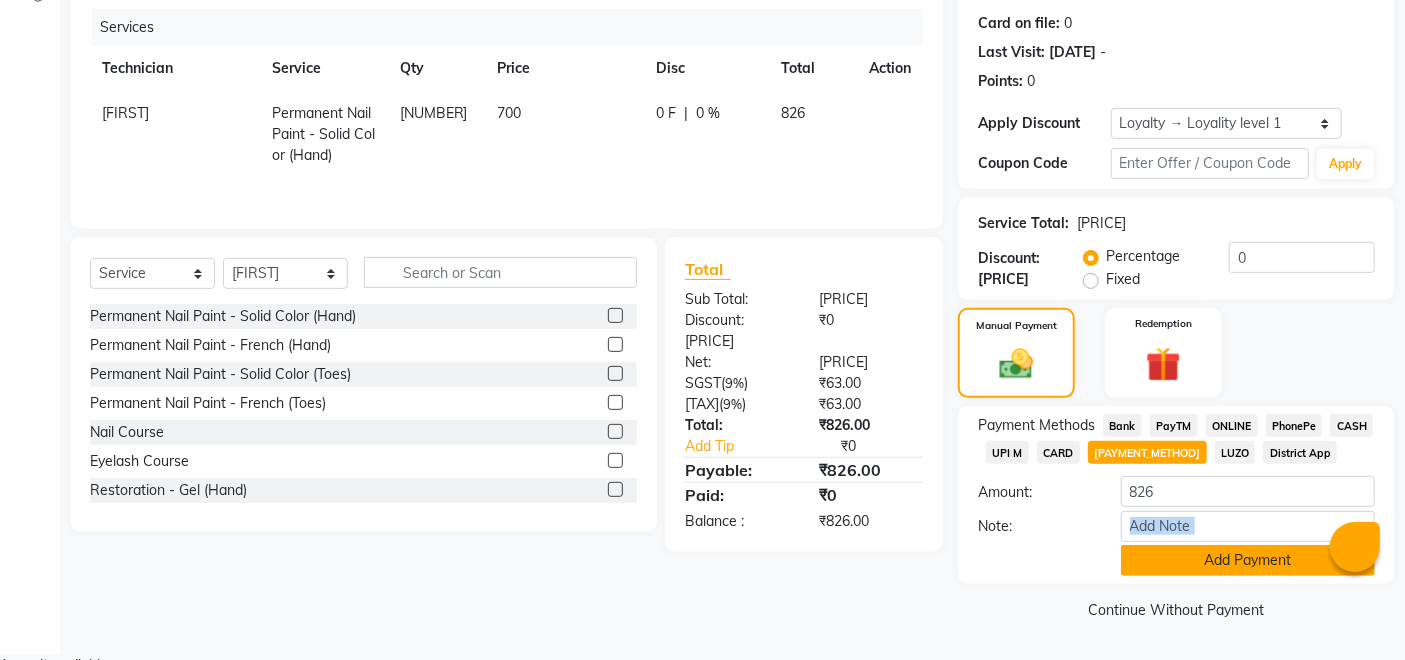 drag, startPoint x: 1150, startPoint y: 548, endPoint x: 1153, endPoint y: 561, distance: 13.341664 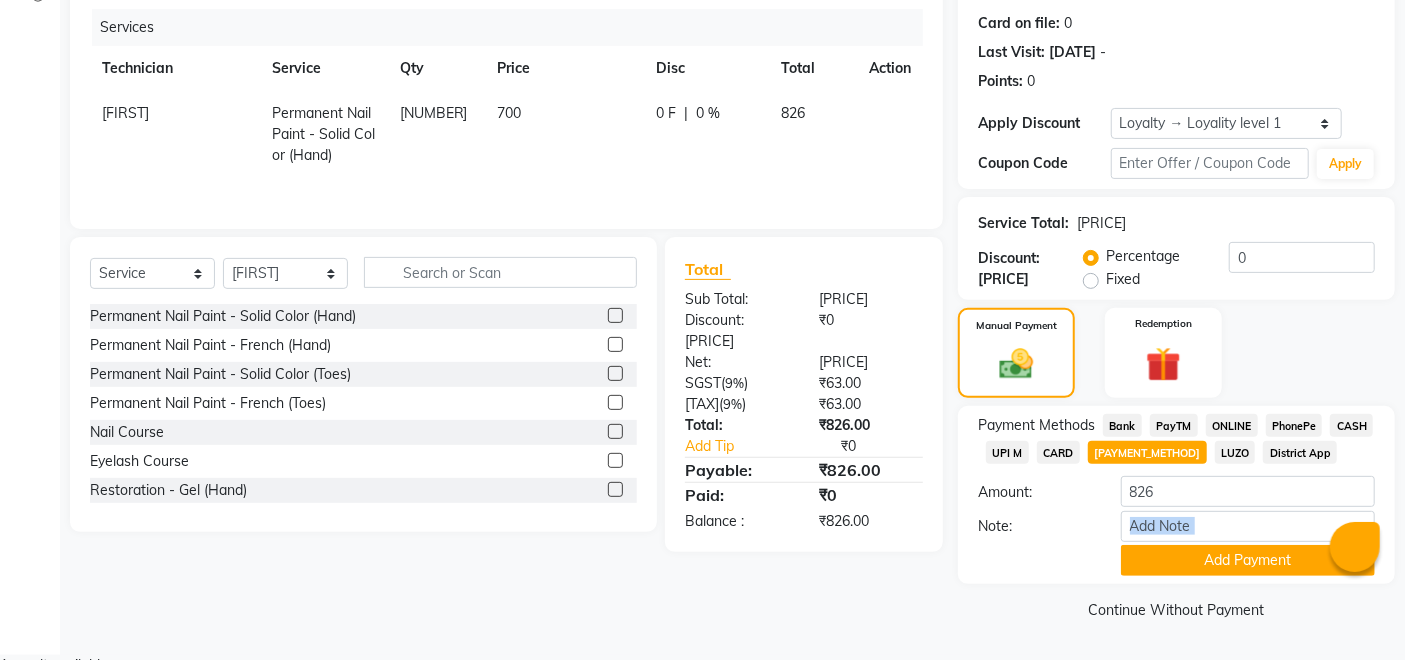 click on "Payment Methods  Bank   PayTM   ONLINE   PhonePe   CASH   UPI M   CARD   GPay   LUZO   District App  Amount: [PRICE] Note: Add Payment" at bounding box center [1176, 495] 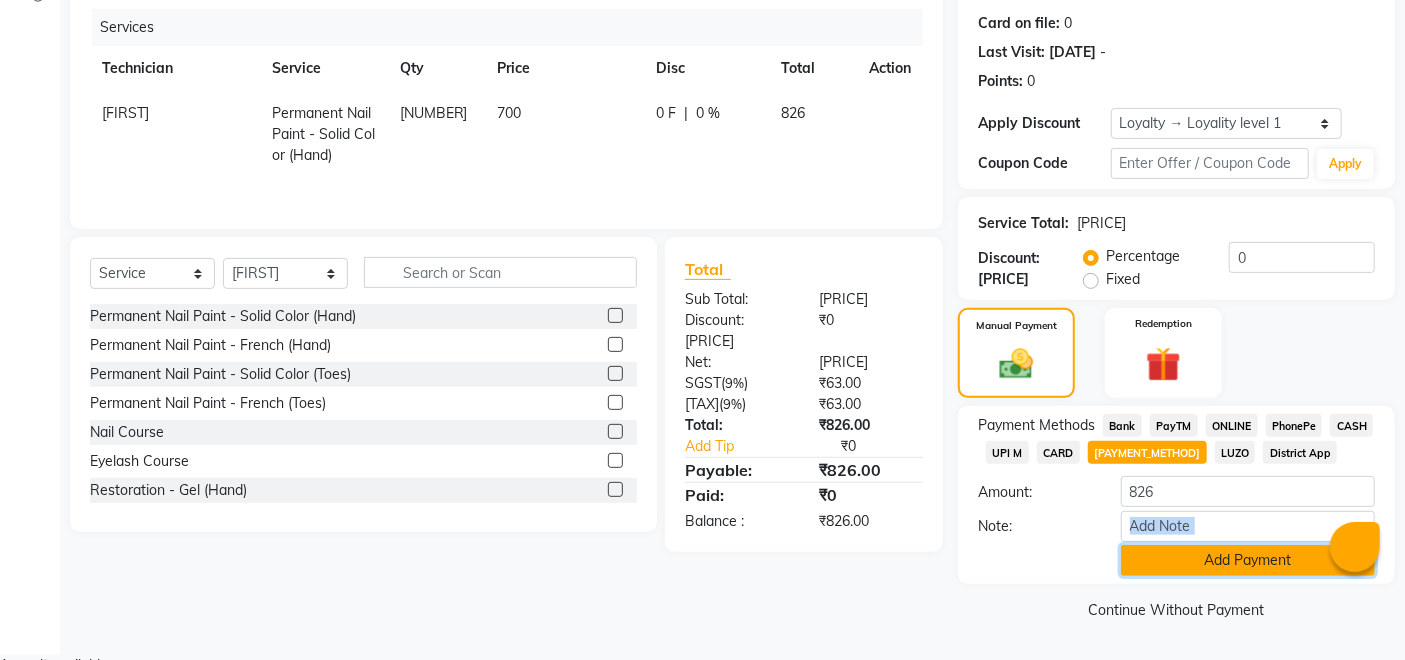 click on "Add Payment" at bounding box center [1248, 560] 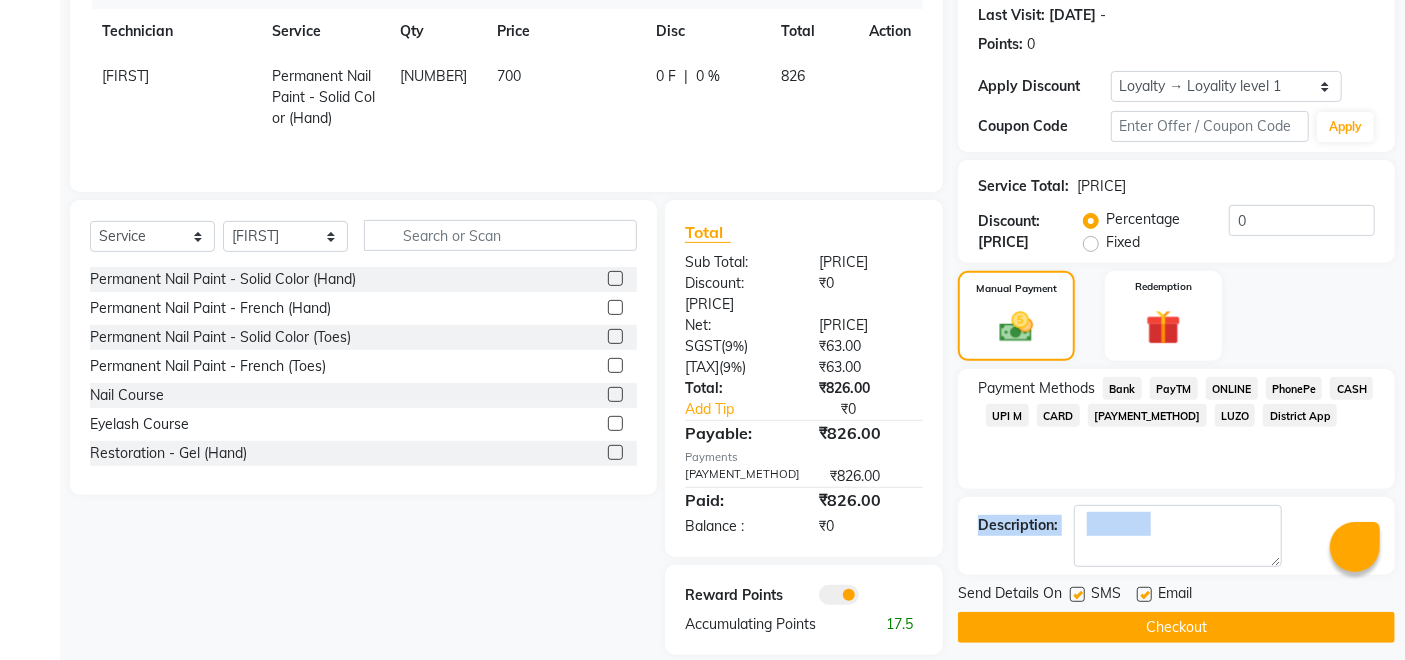 scroll, scrollTop: 297, scrollLeft: 0, axis: vertical 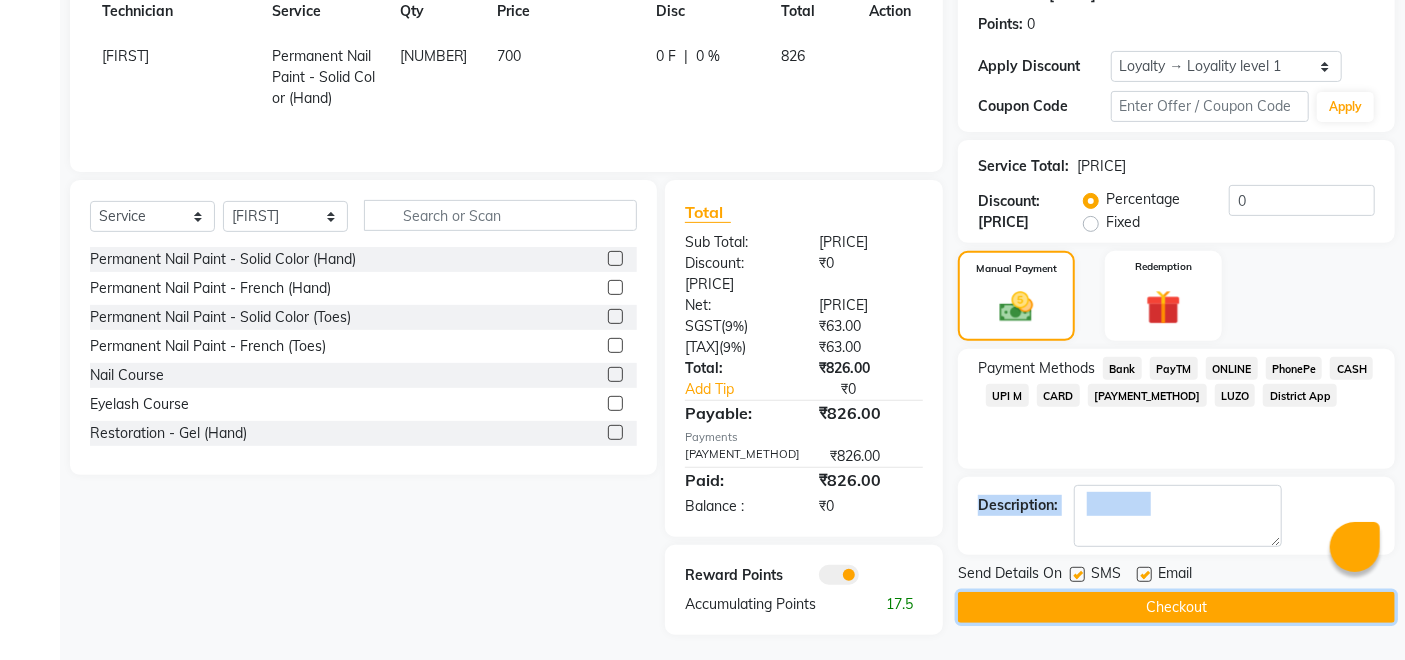 click on "Checkout" at bounding box center (1176, 607) 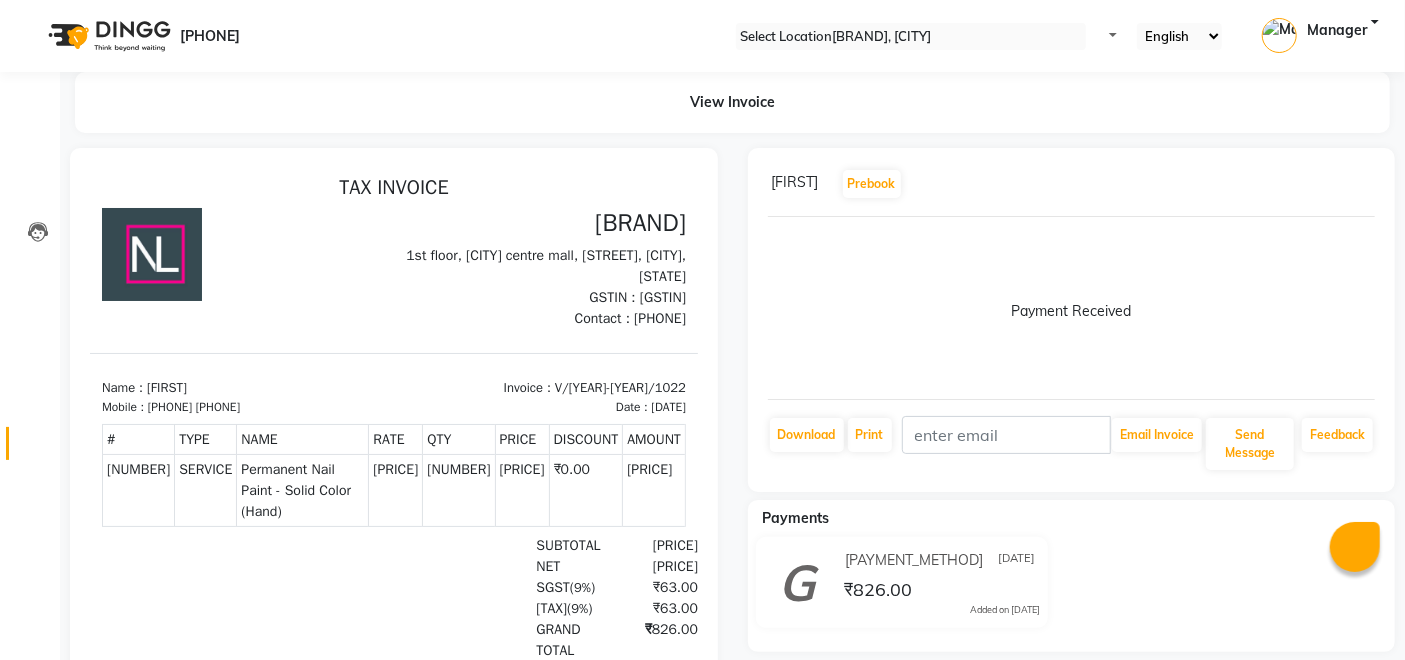 scroll, scrollTop: 0, scrollLeft: 0, axis: both 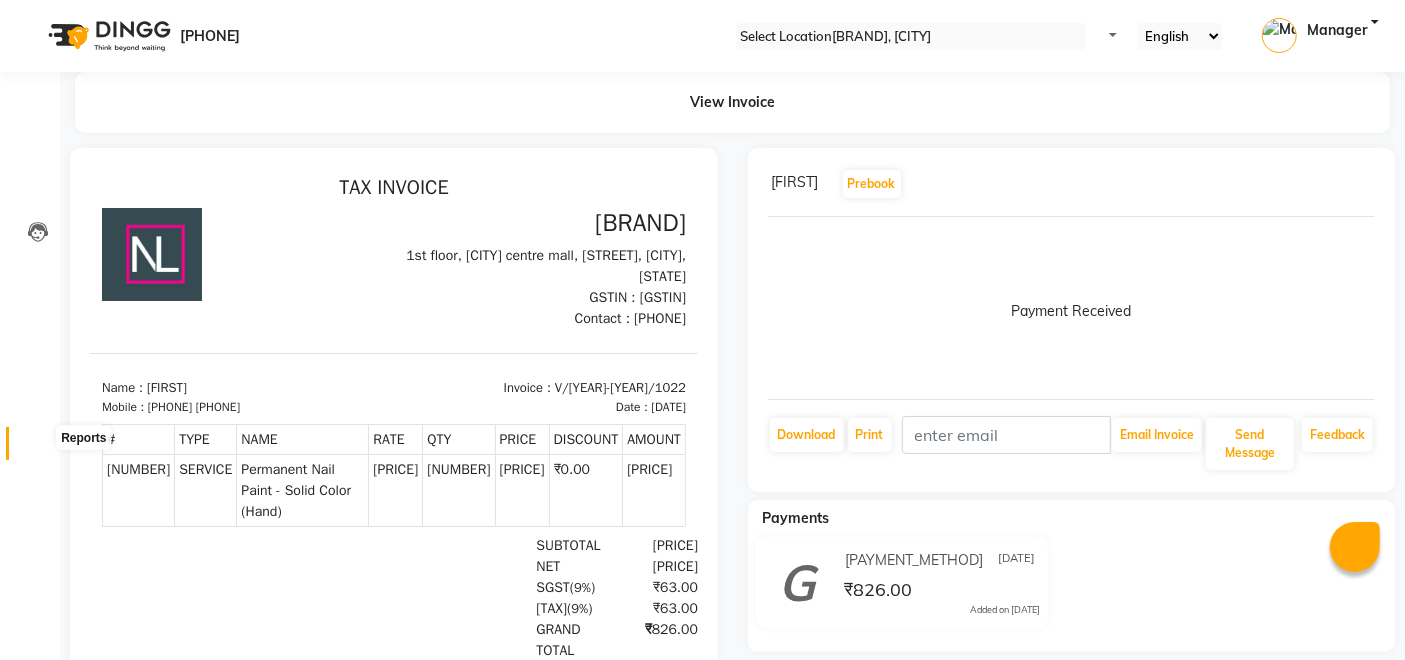 click at bounding box center [37, 448] 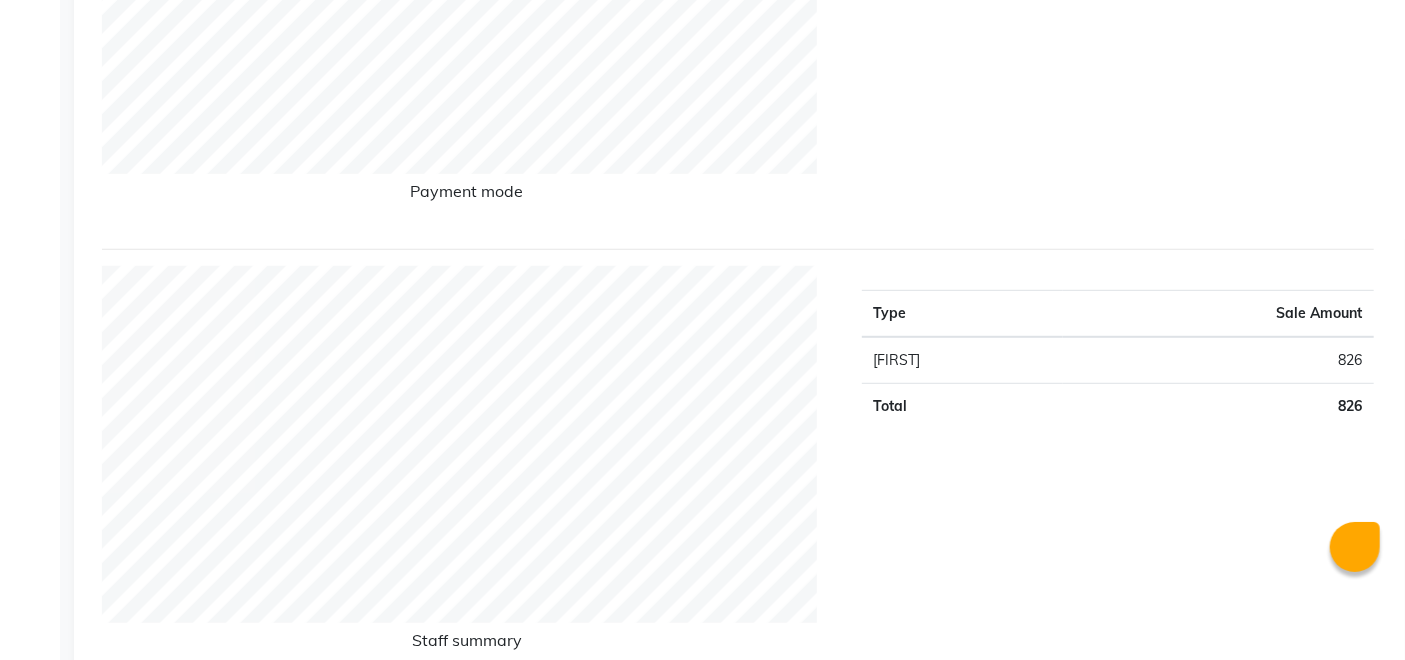 scroll, scrollTop: 444, scrollLeft: 0, axis: vertical 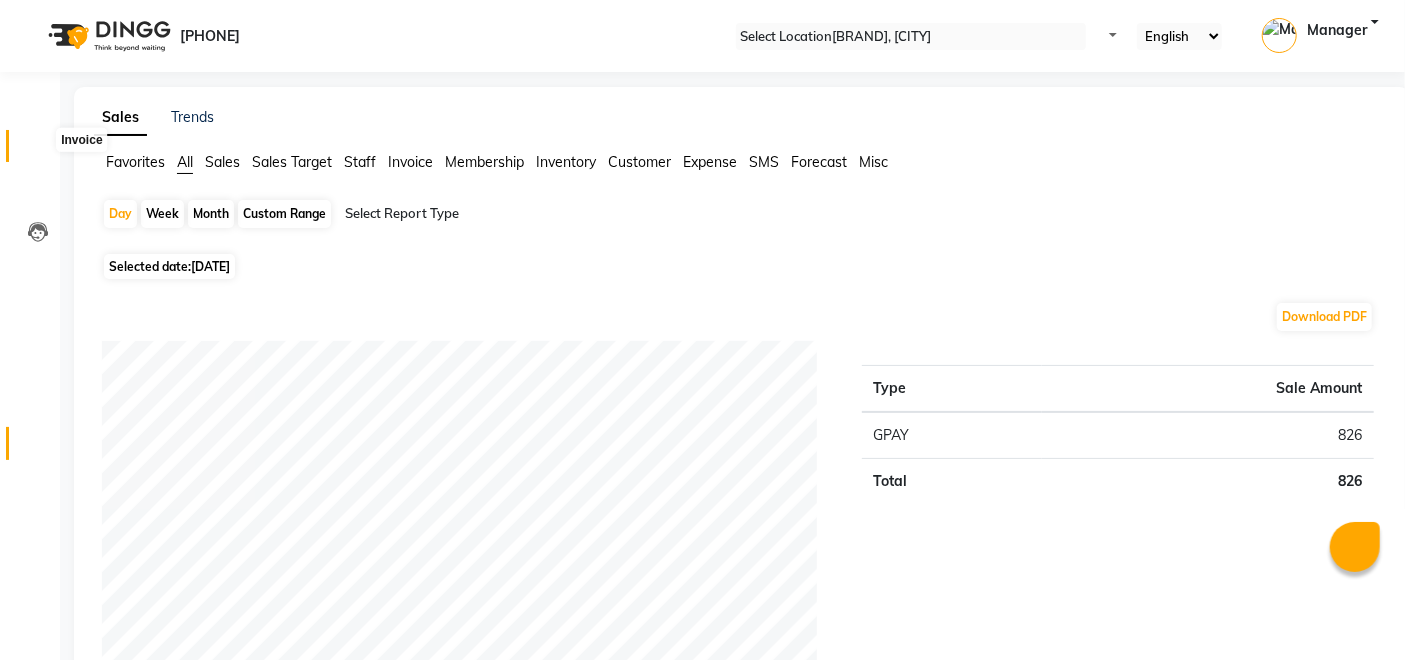 click at bounding box center [38, 151] 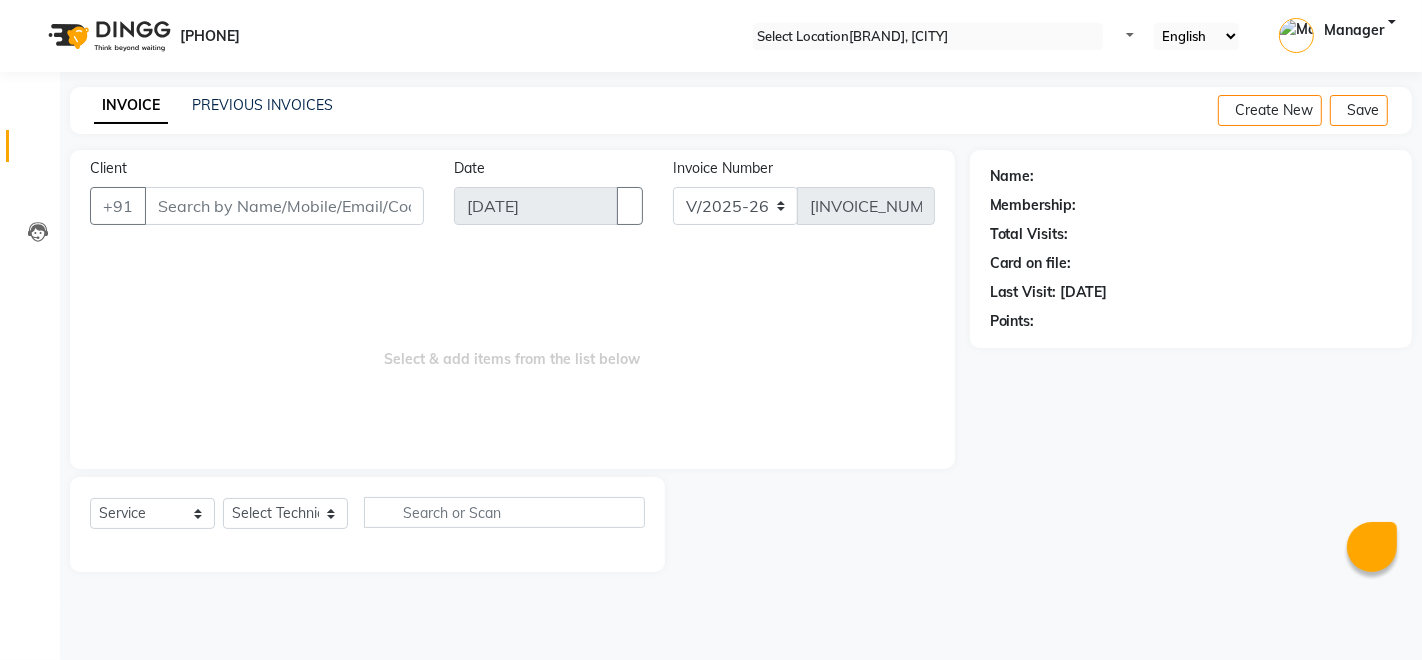 click on "Select & add items from the list below" at bounding box center [512, 349] 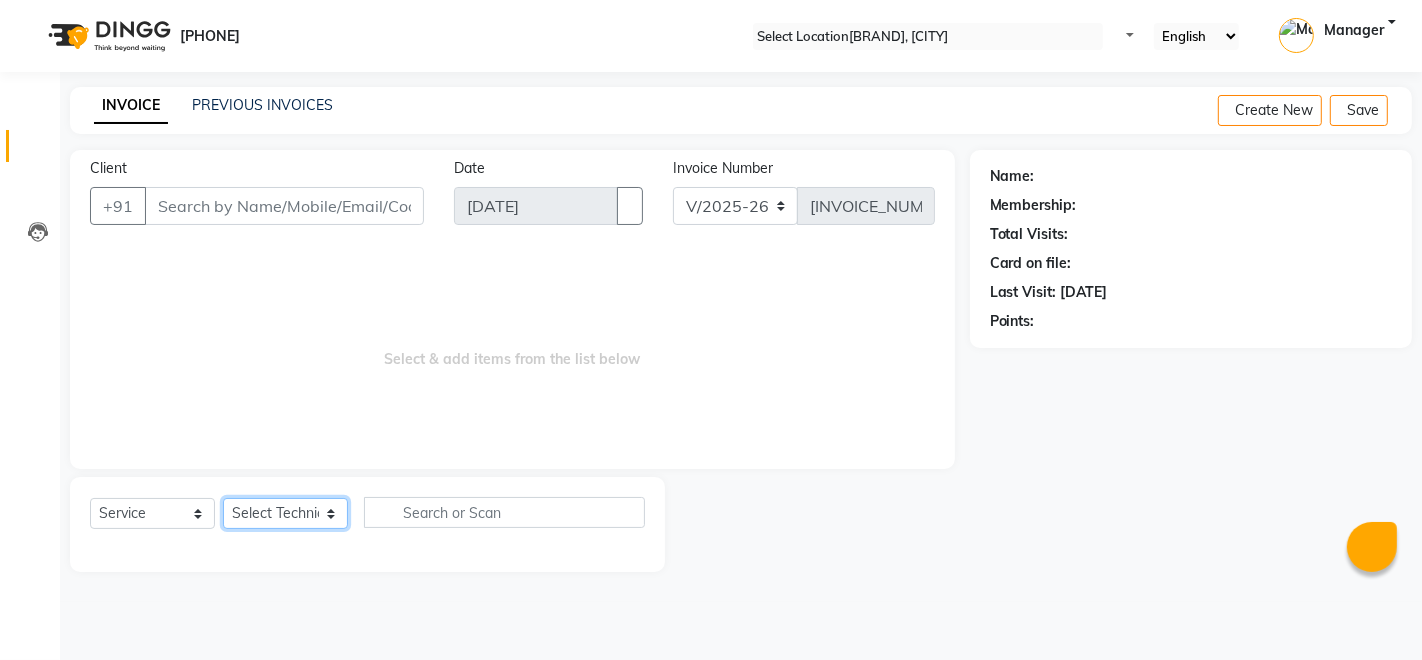 click on "Select Technician [PERSON] [PERSON] [PERSON] Manager [PERSON] [PERSON] [PERSON] [PERSON]" at bounding box center (285, 513) 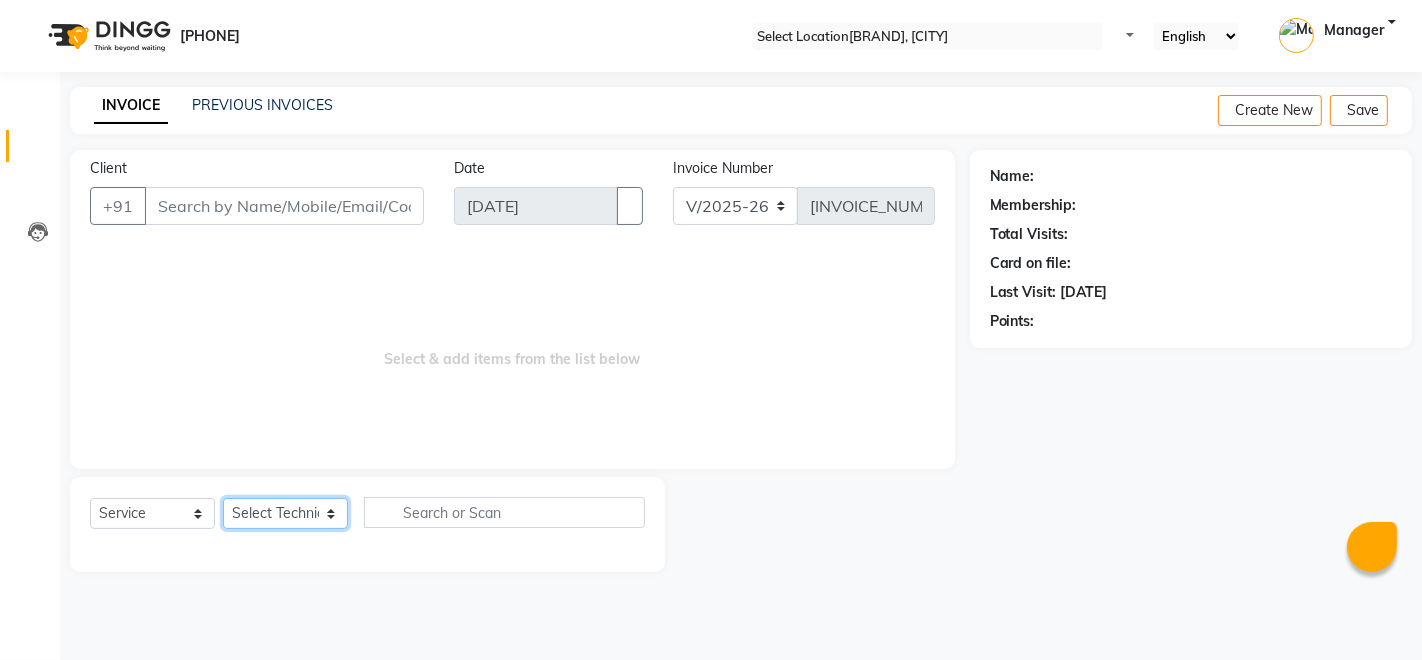select on "[NUMBER]" 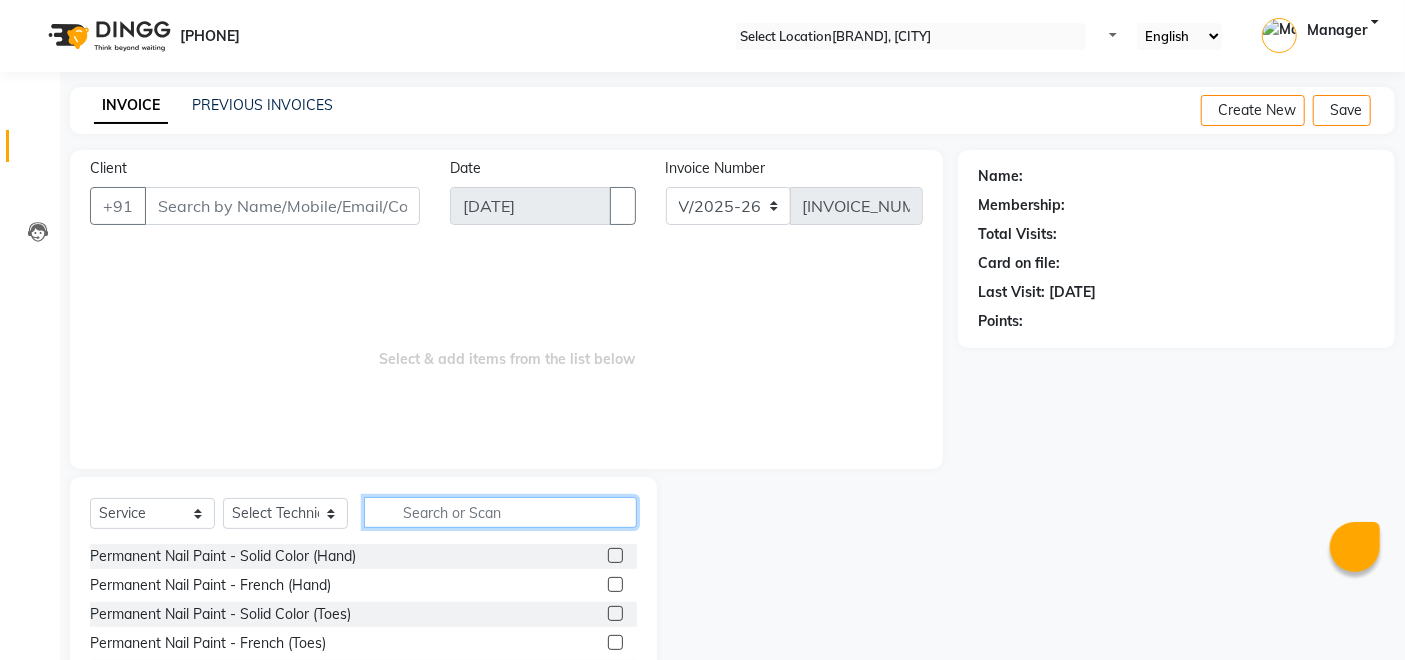 click at bounding box center (500, 512) 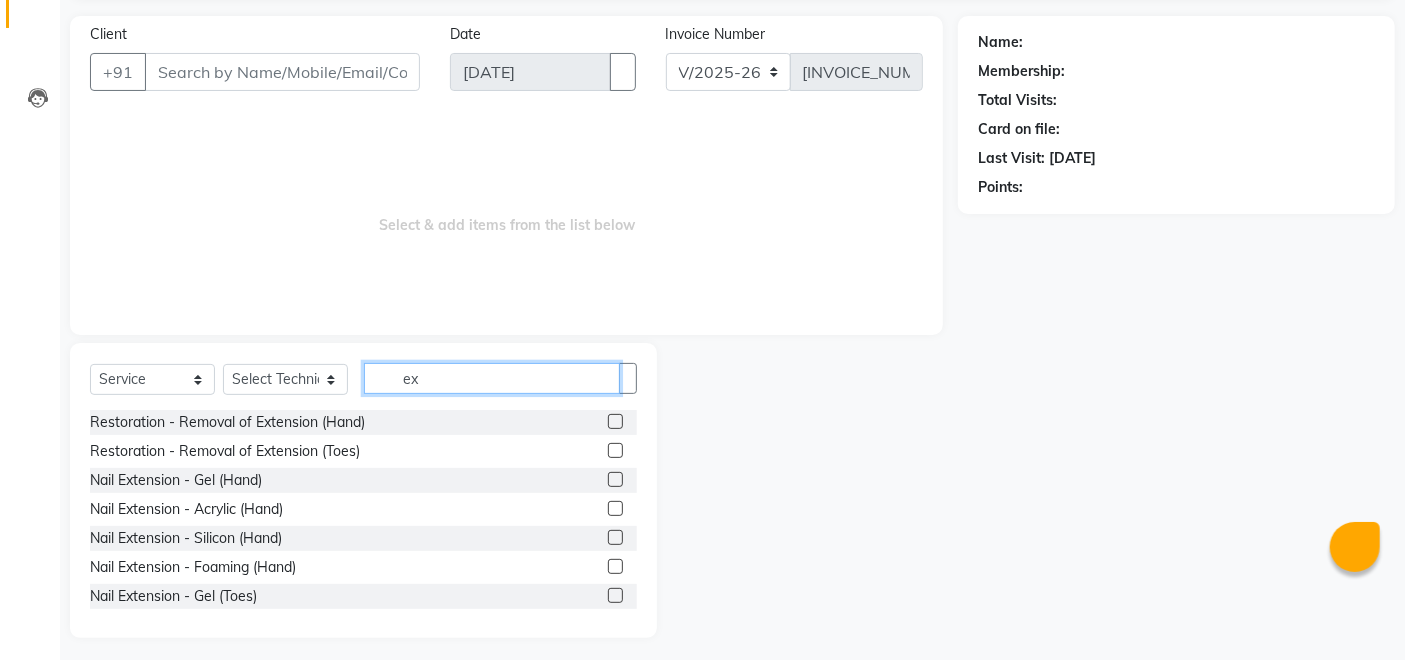 scroll, scrollTop: 141, scrollLeft: 0, axis: vertical 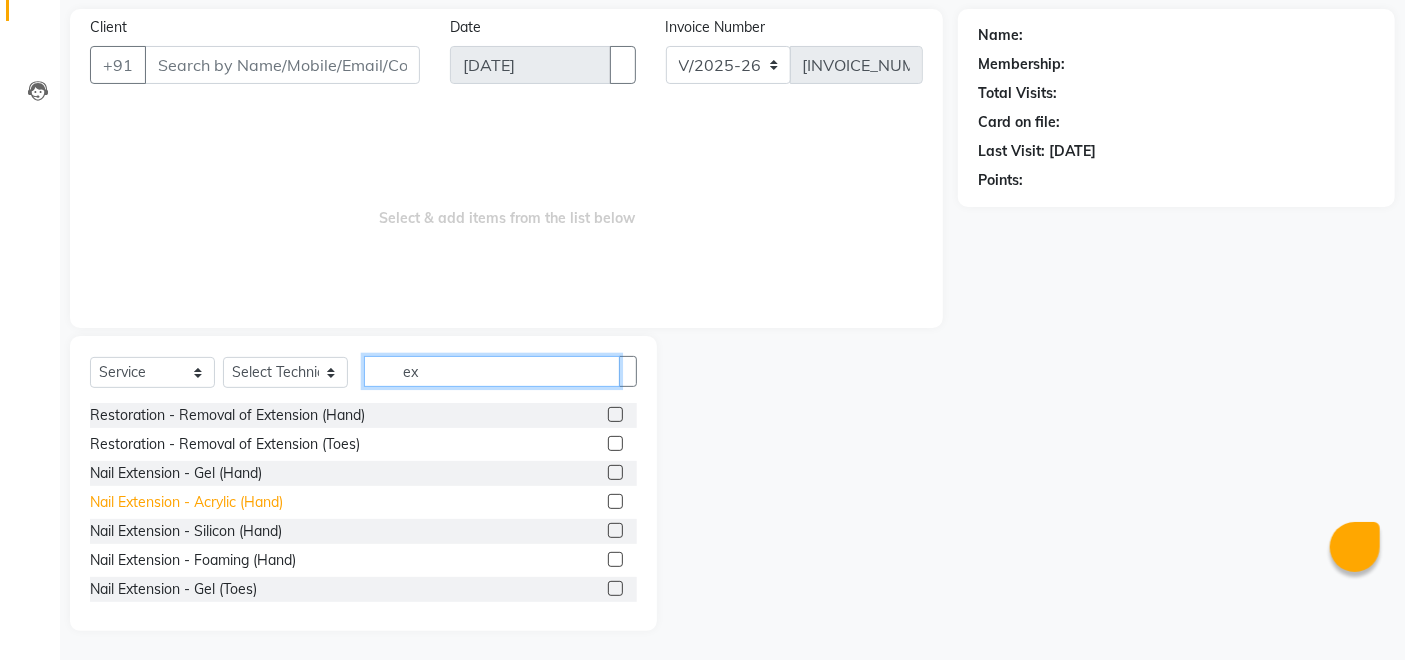 type on "ex" 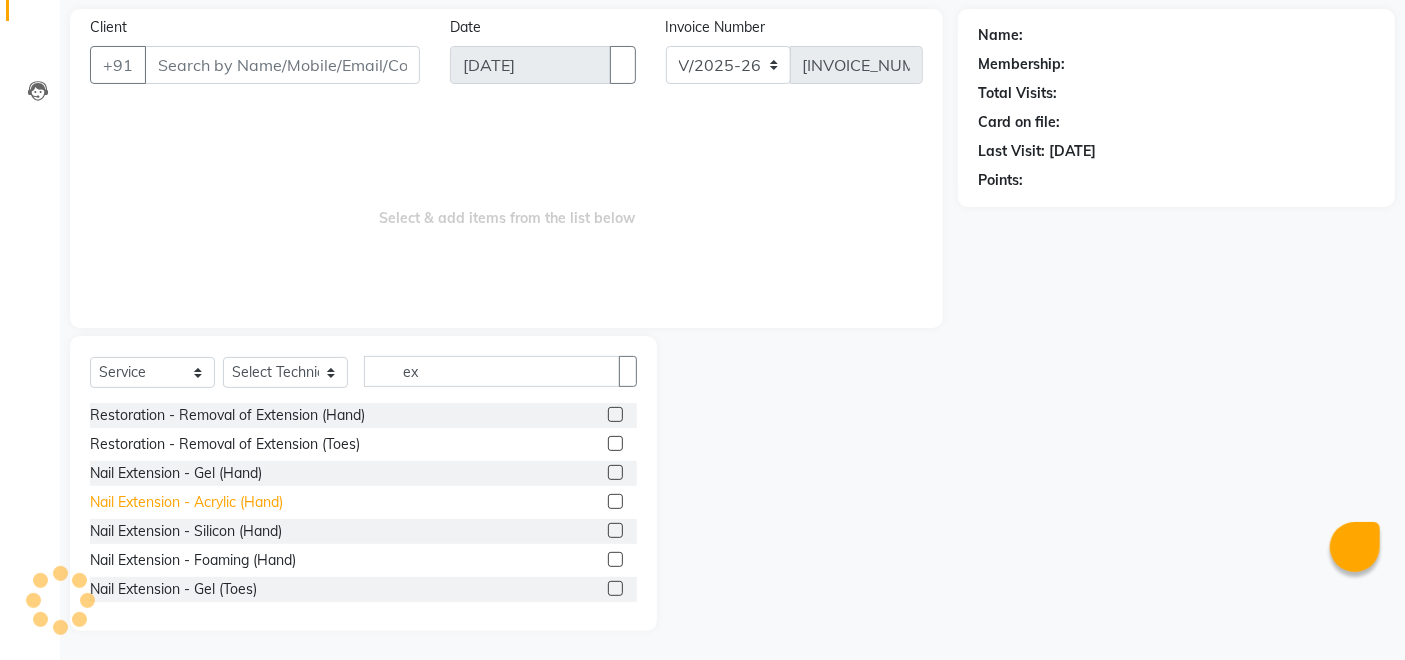 click on "Nail Extension - Acrylic (Hand)" at bounding box center [227, 415] 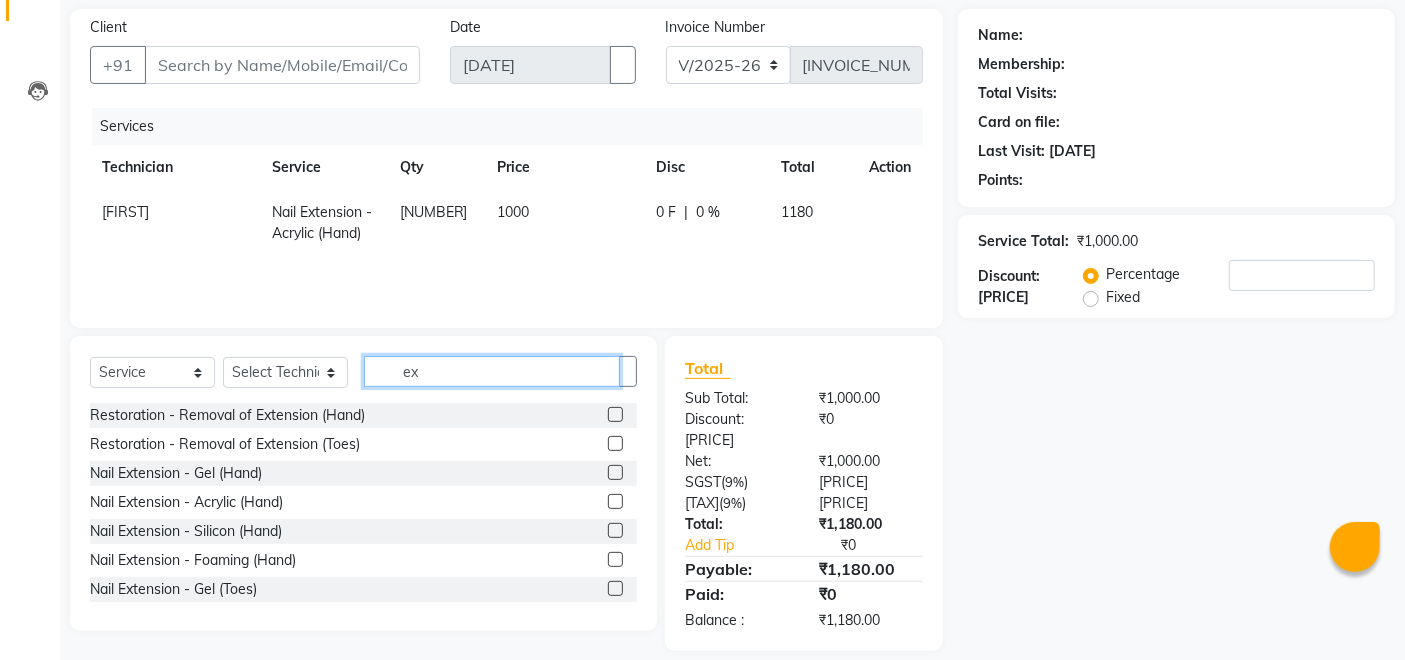 drag, startPoint x: 464, startPoint y: 383, endPoint x: 486, endPoint y: 359, distance: 32.55764 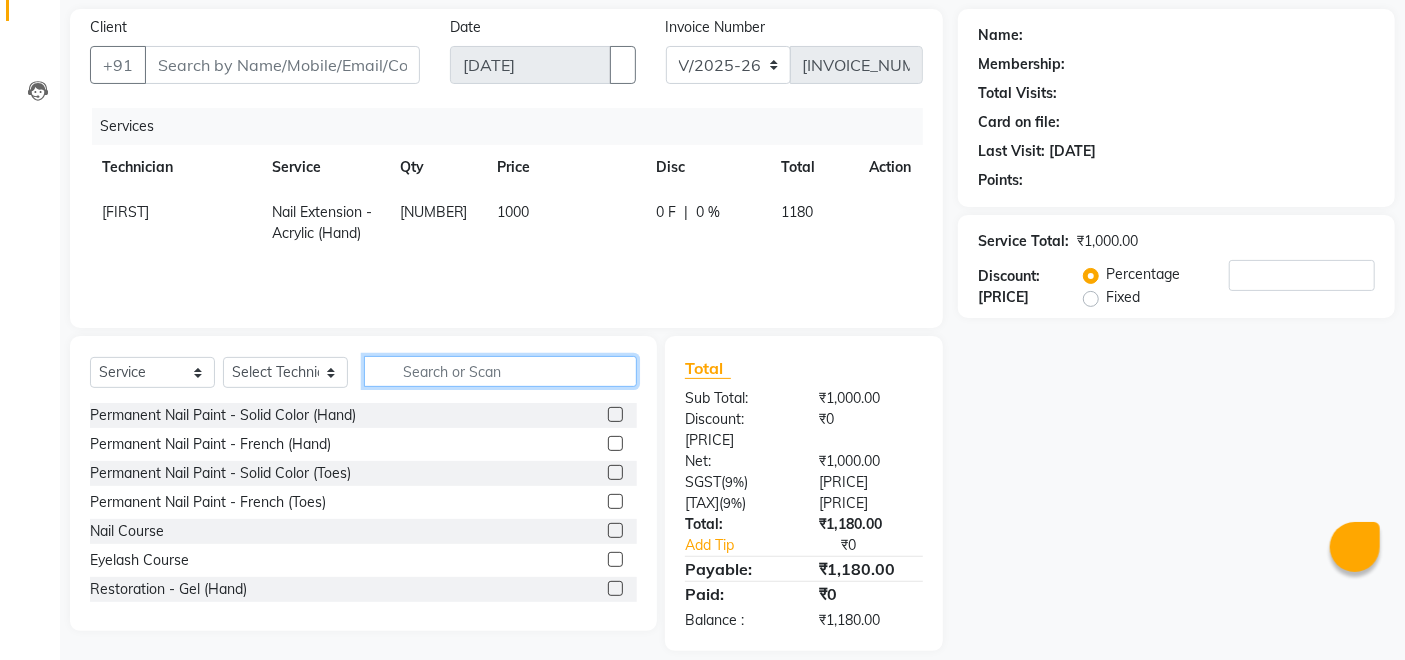 type 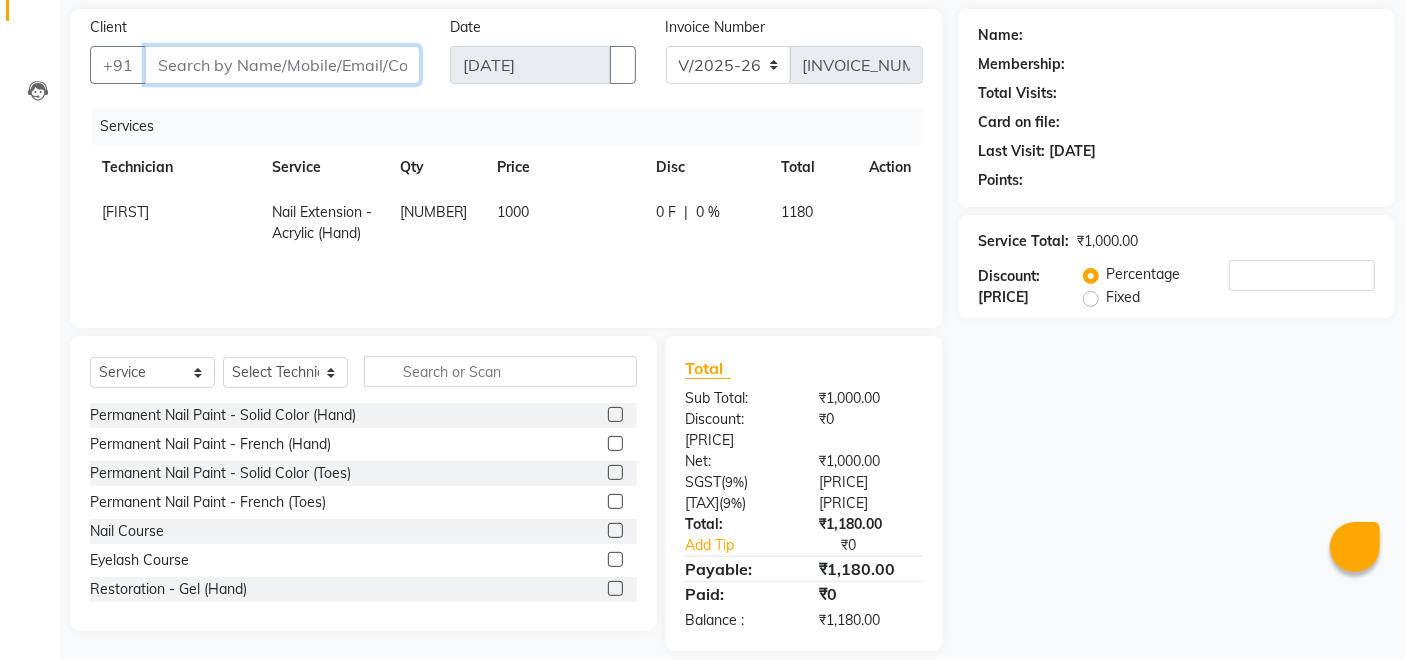 click on "Client" at bounding box center [282, 65] 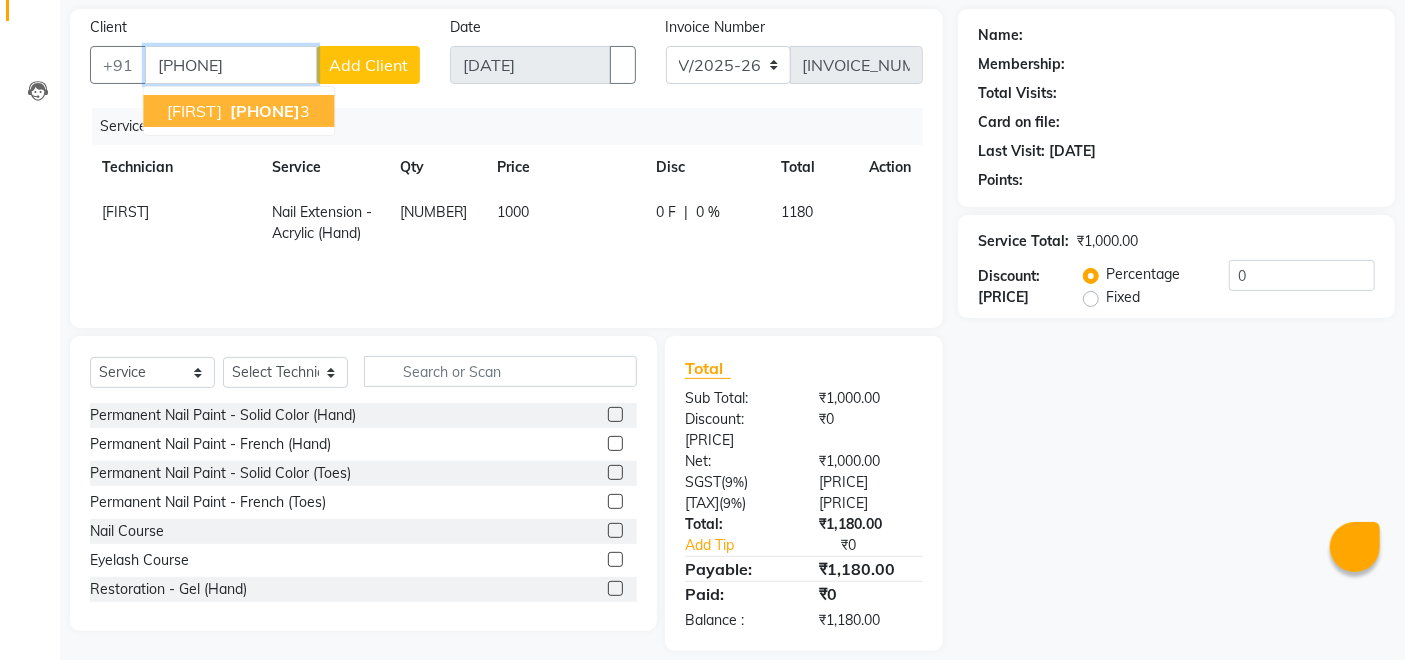 click on "[PHONE]" at bounding box center (265, 111) 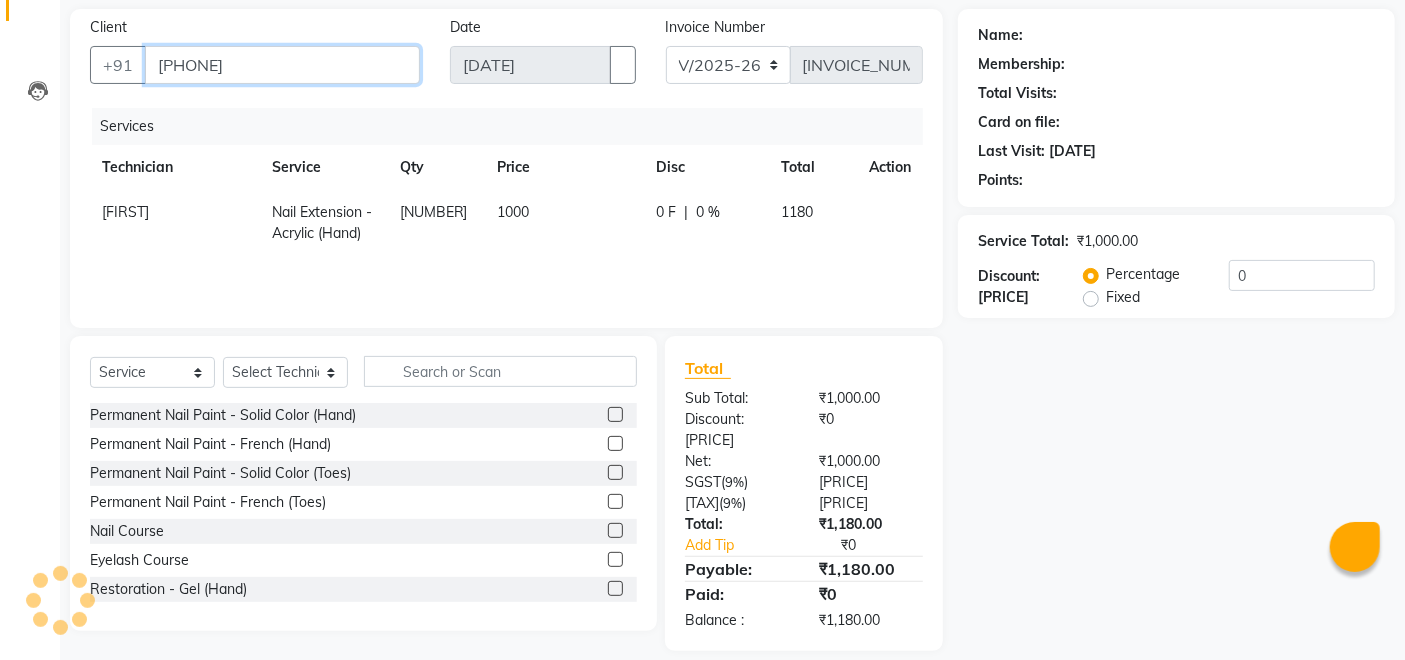 type on "[PHONE]" 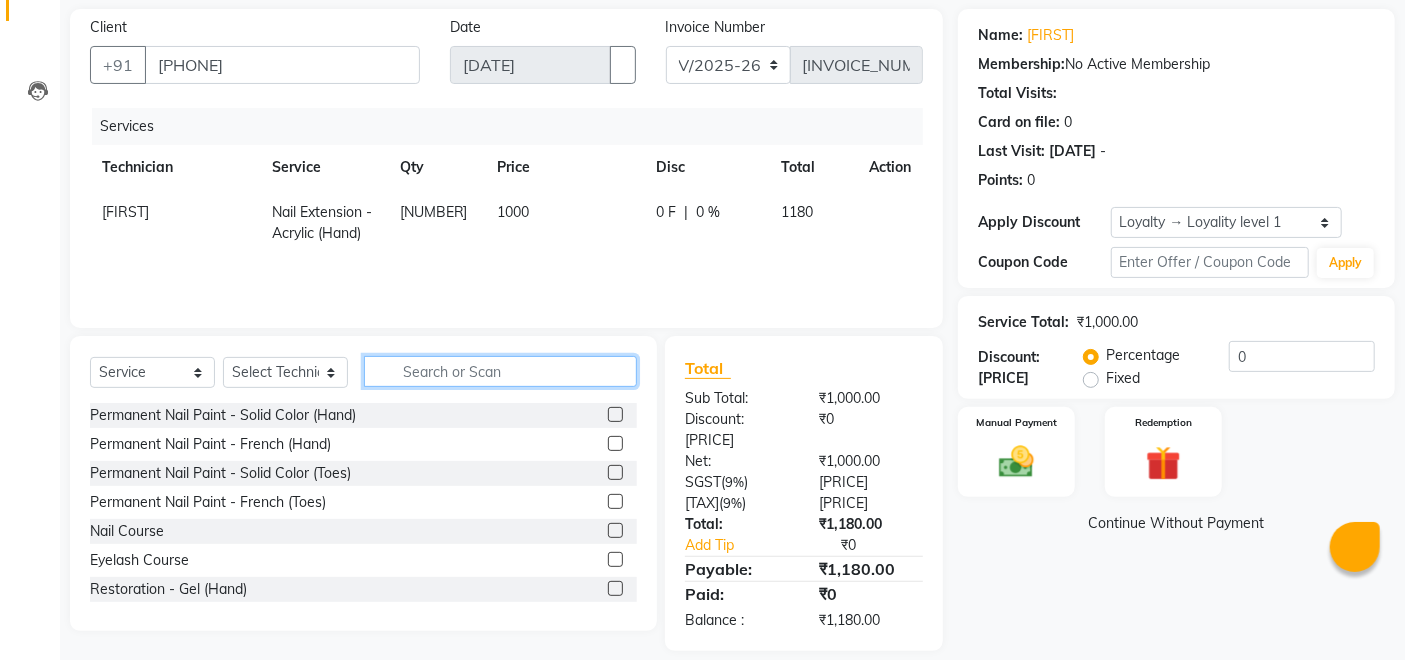 click at bounding box center [500, 371] 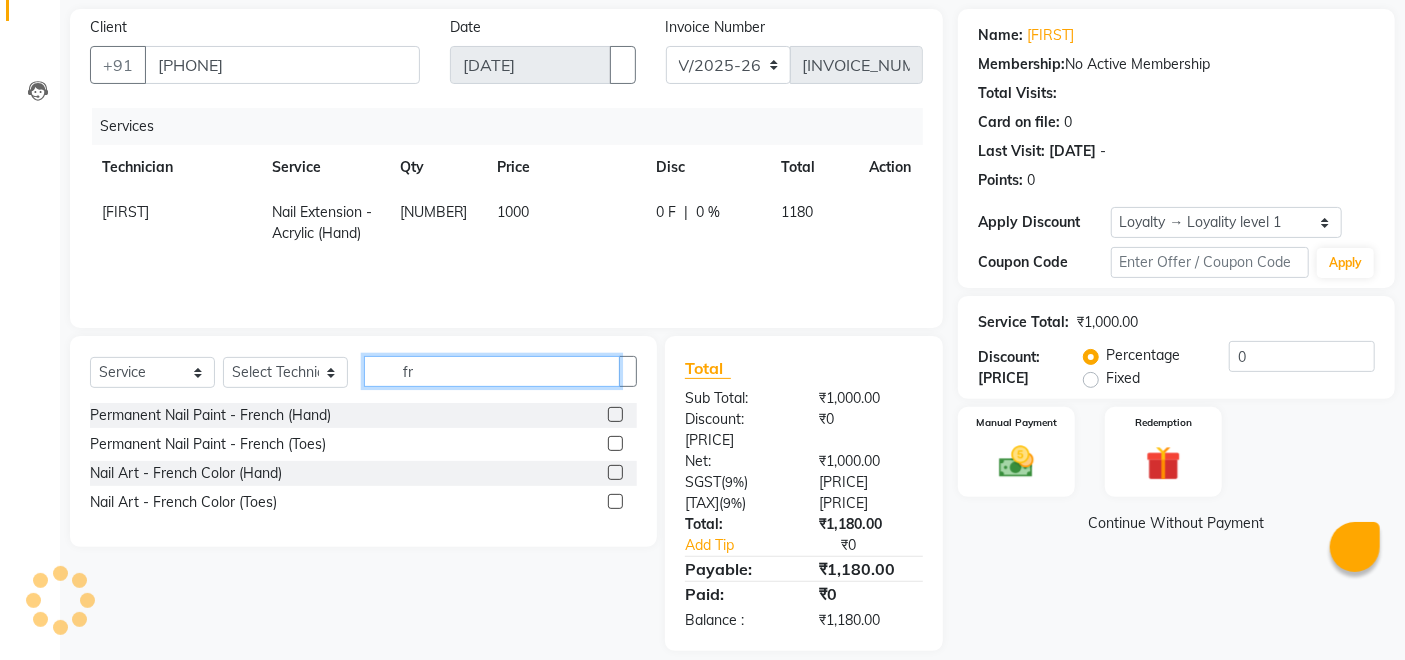 scroll, scrollTop: 139, scrollLeft: 0, axis: vertical 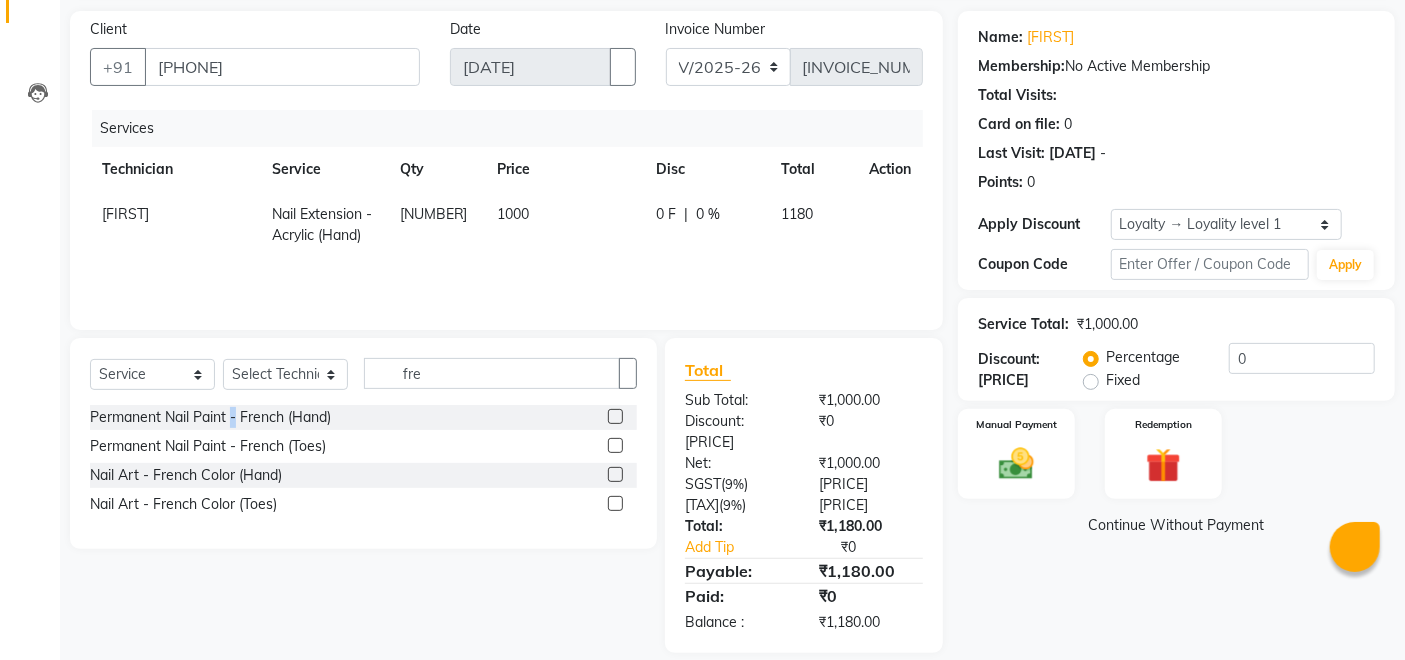 click on "Permanent Nail Paint - French (Hand)" at bounding box center [210, 417] 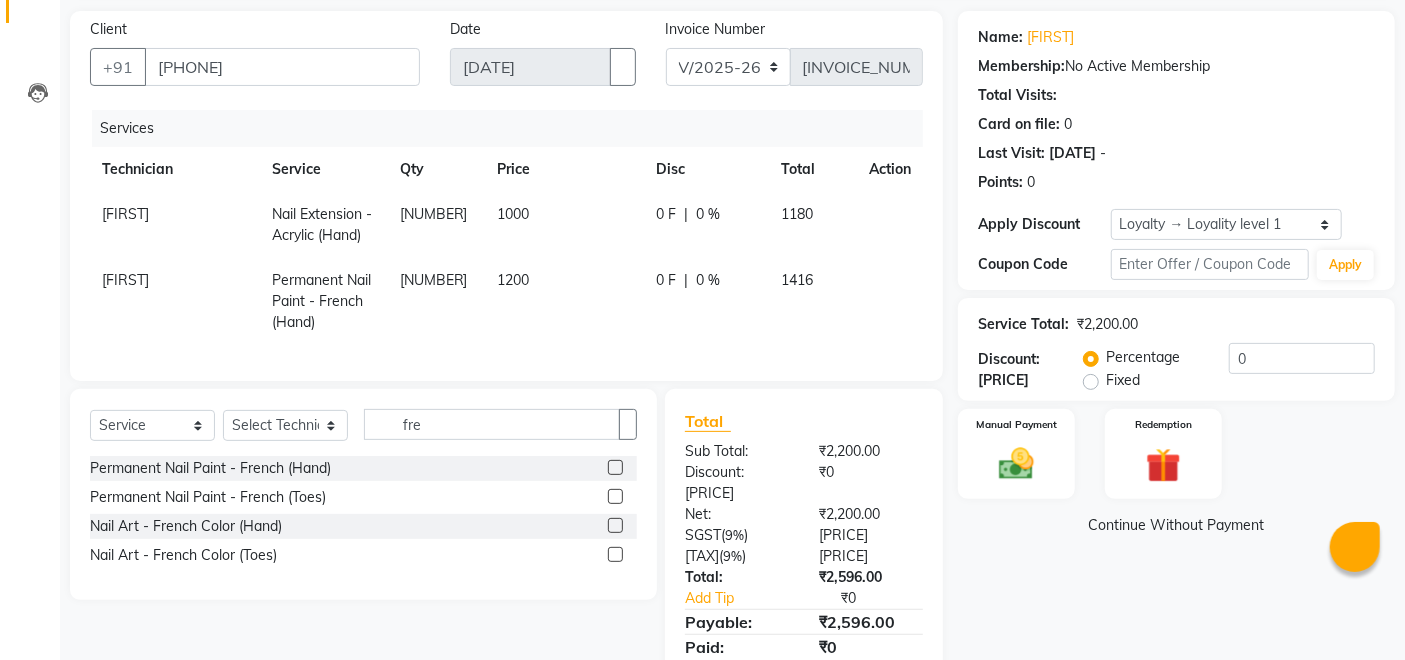 click on "1200" at bounding box center (564, 225) 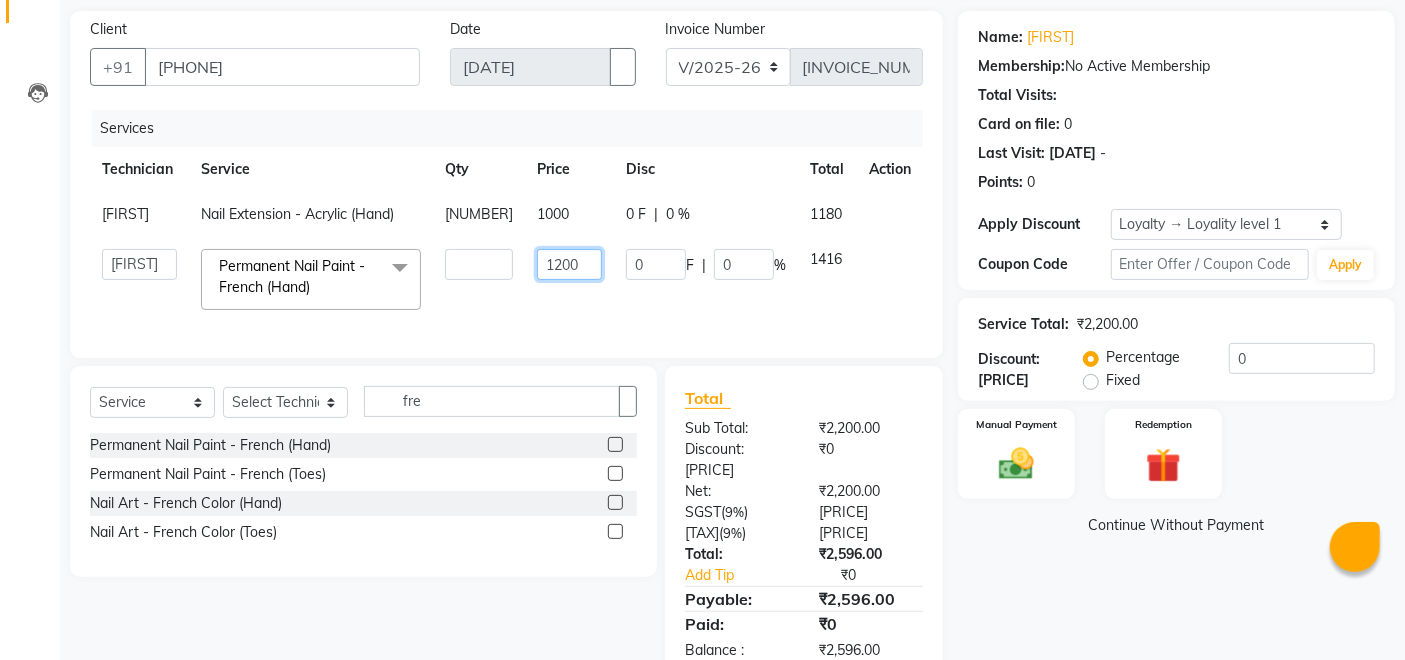 click on "1200" at bounding box center (479, 264) 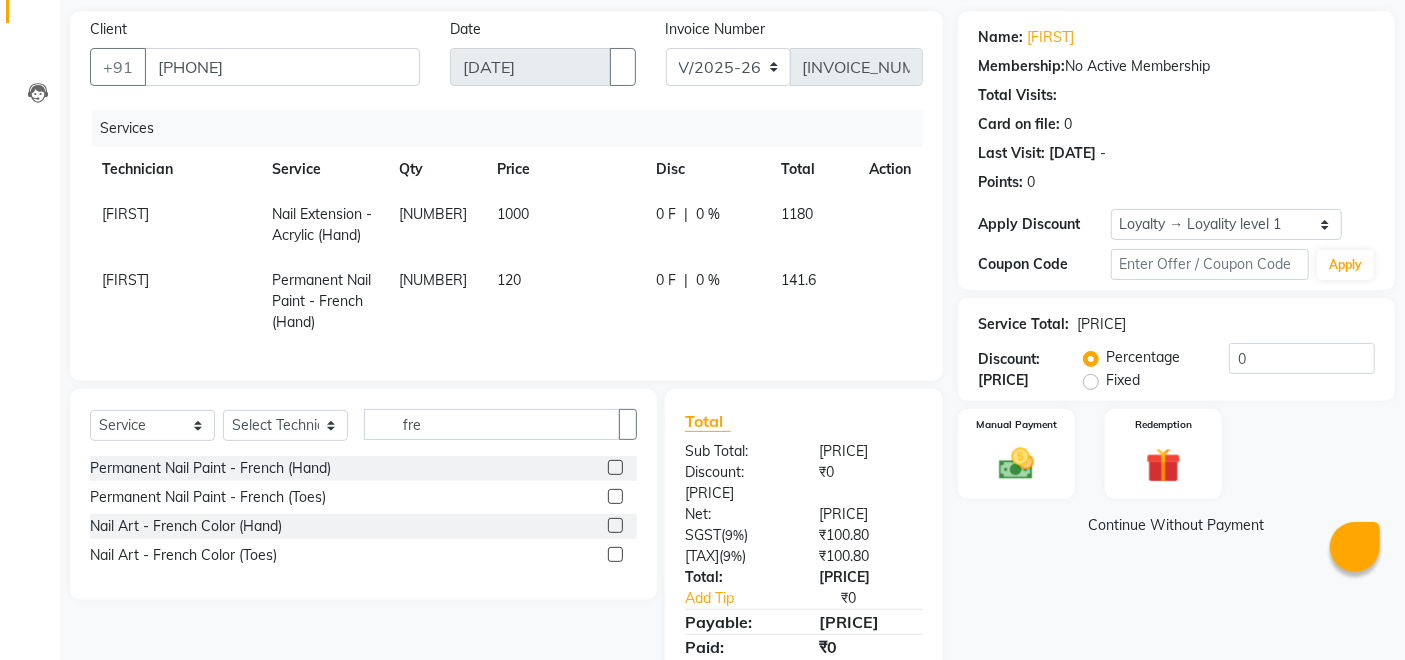 drag, startPoint x: 521, startPoint y: 283, endPoint x: 509, endPoint y: 283, distance: 12 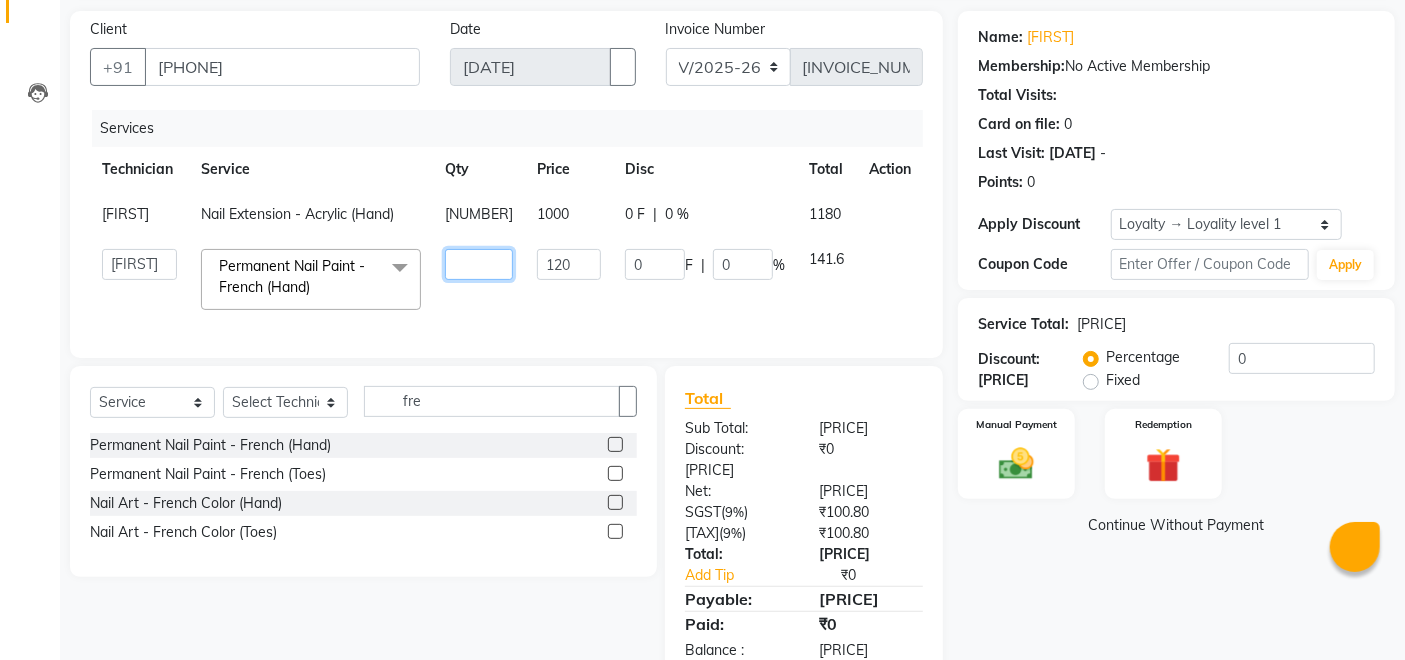 click on "[NUMBER]" at bounding box center [479, 214] 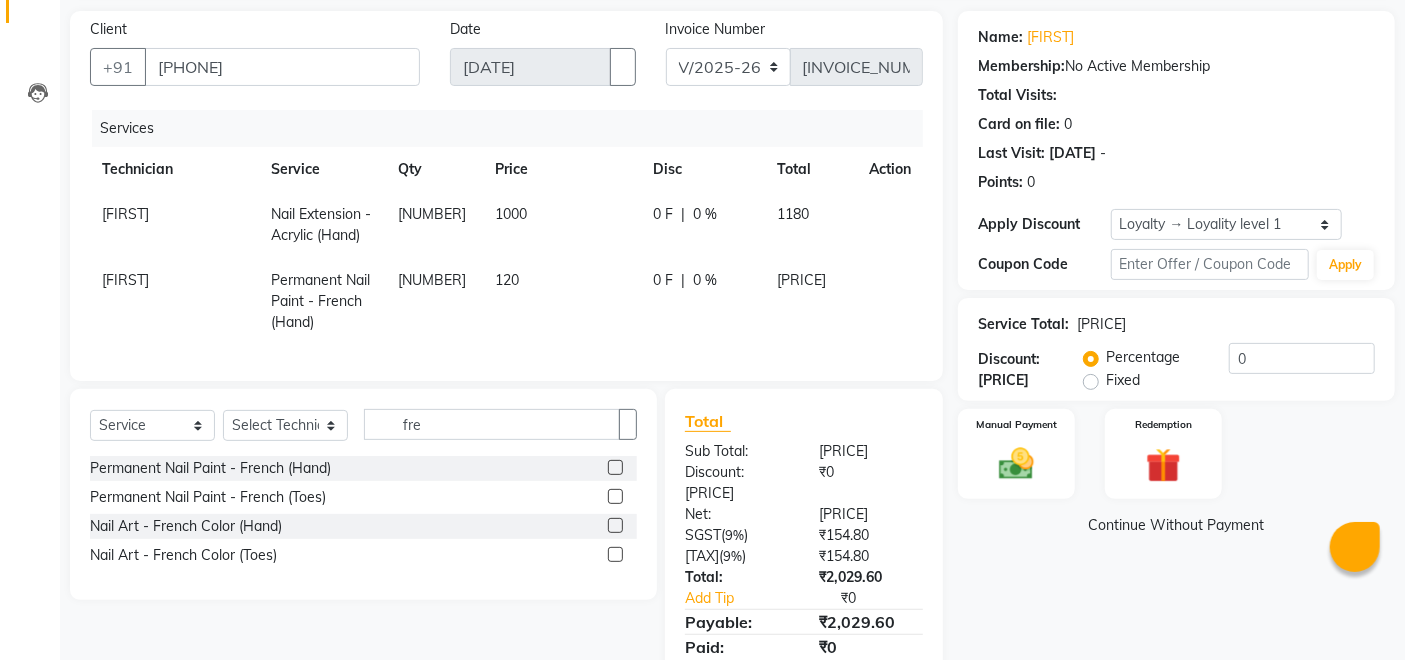 click on "[PERSON] Permanent Nail Paint - French (Hand) 6 120 0 F | 0 % 849.6" at bounding box center (506, 301) 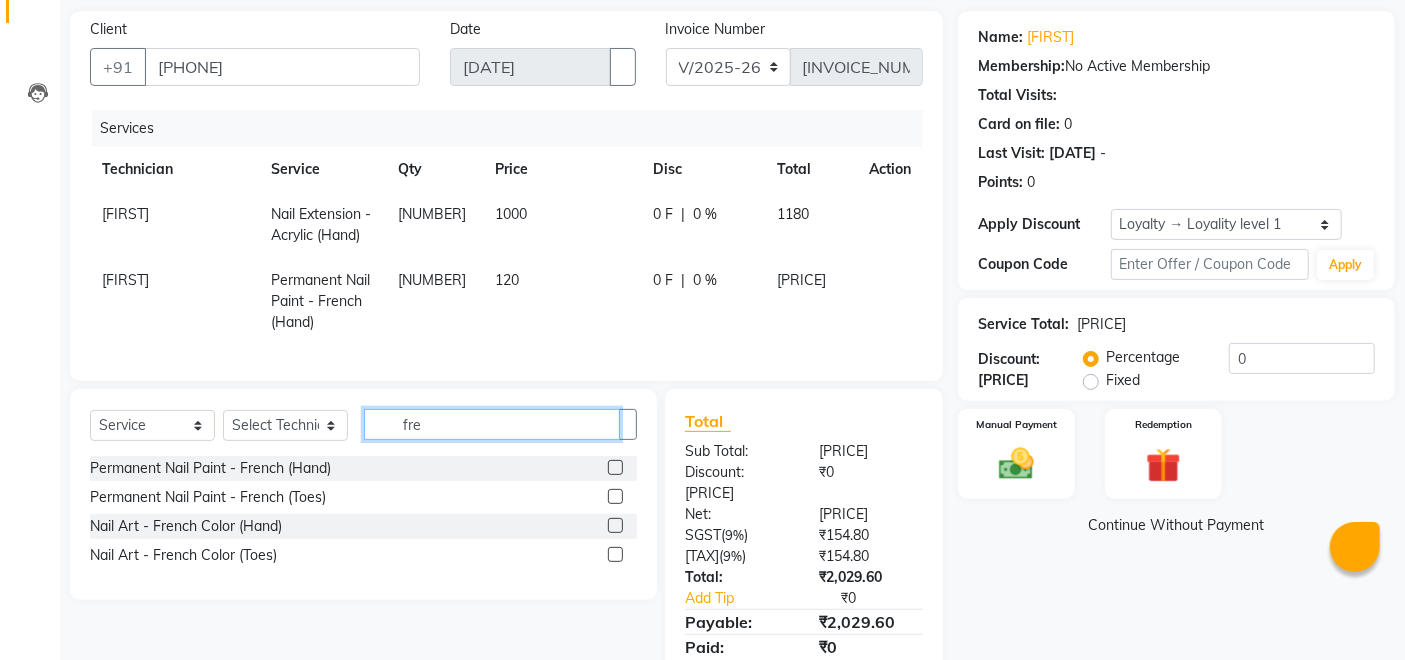 click on "fre" at bounding box center (492, 424) 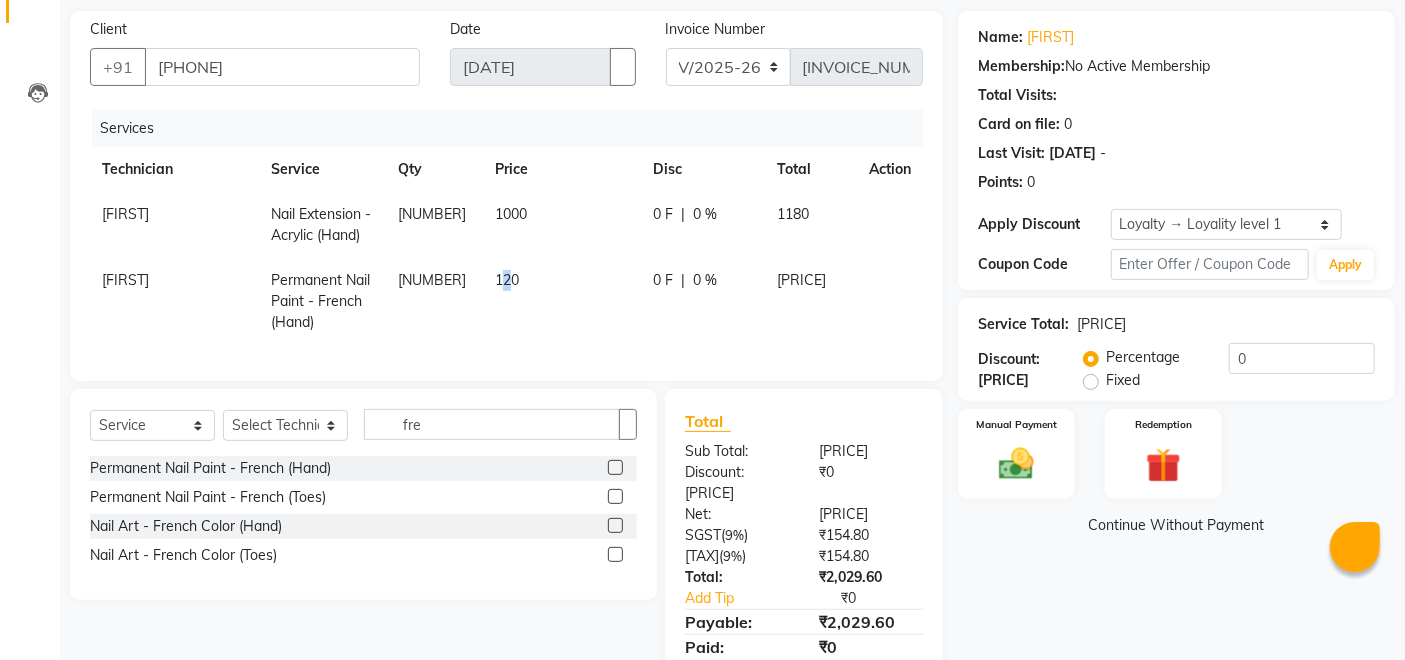 click on "120" at bounding box center [125, 214] 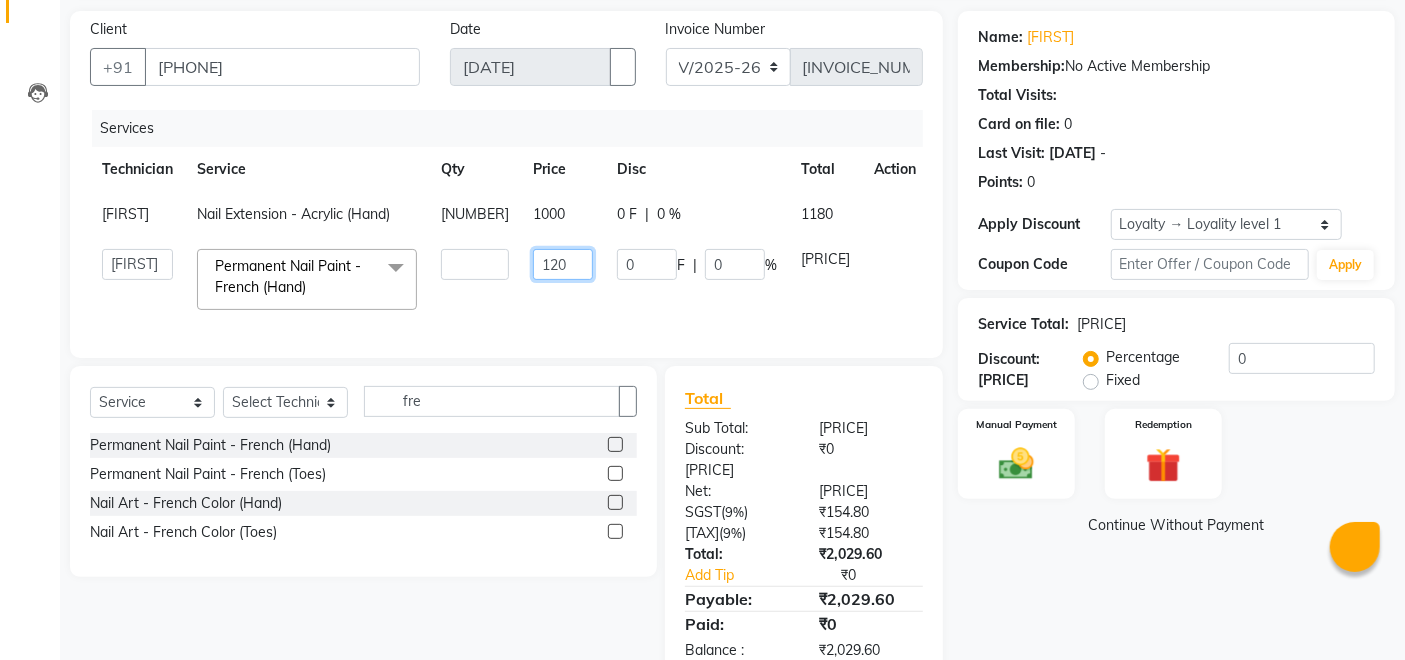 click on "120" at bounding box center [475, 264] 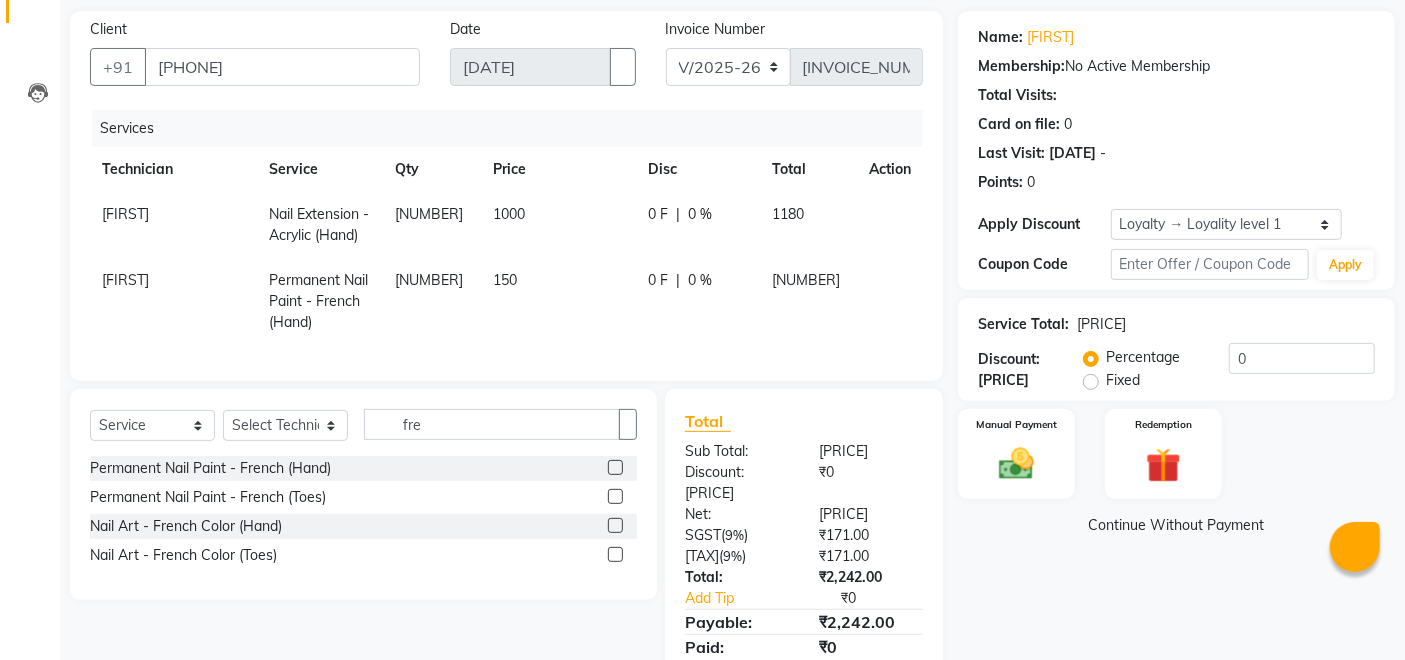 click on "150" at bounding box center (559, 225) 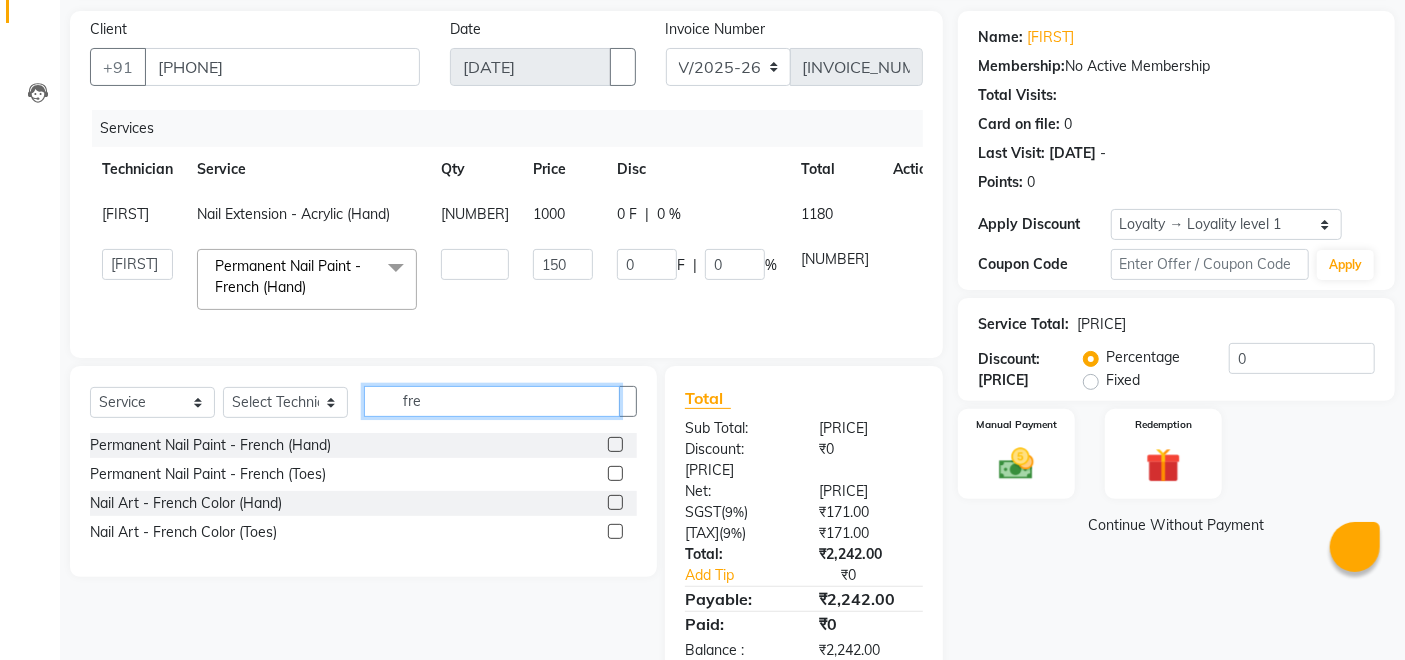 click on "fre" at bounding box center (492, 401) 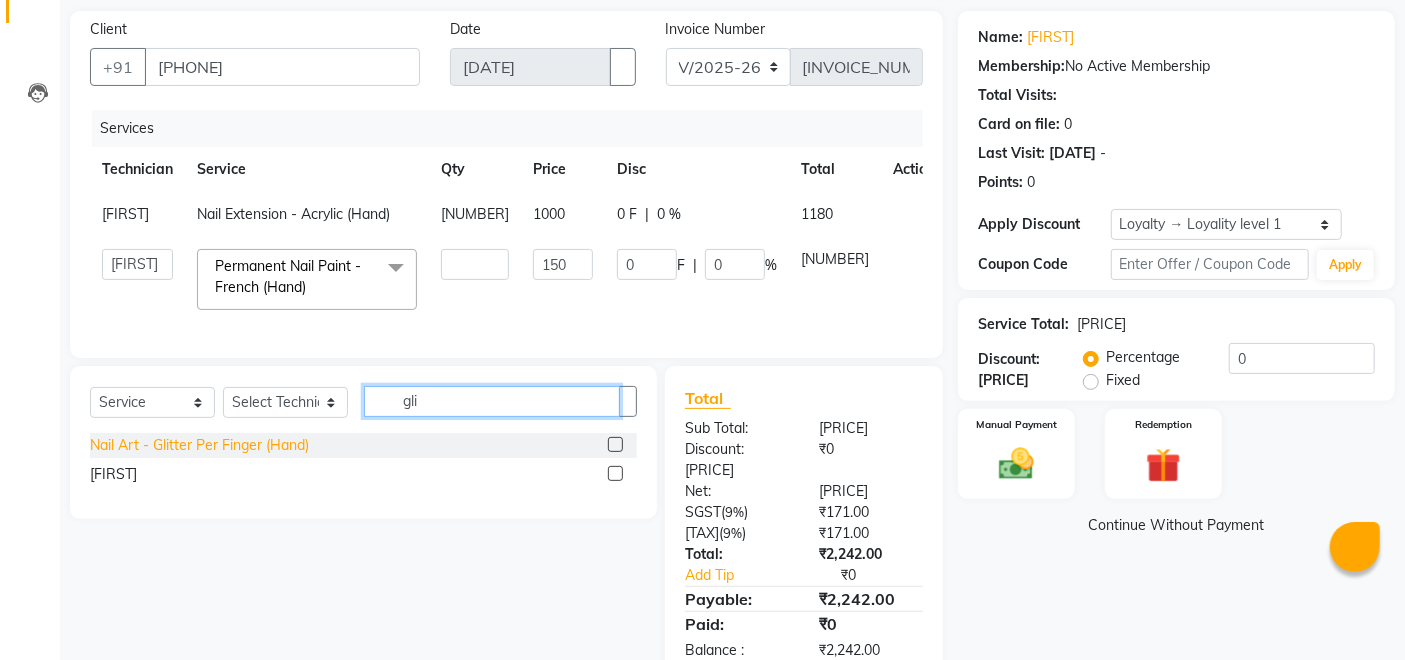 type on "gli" 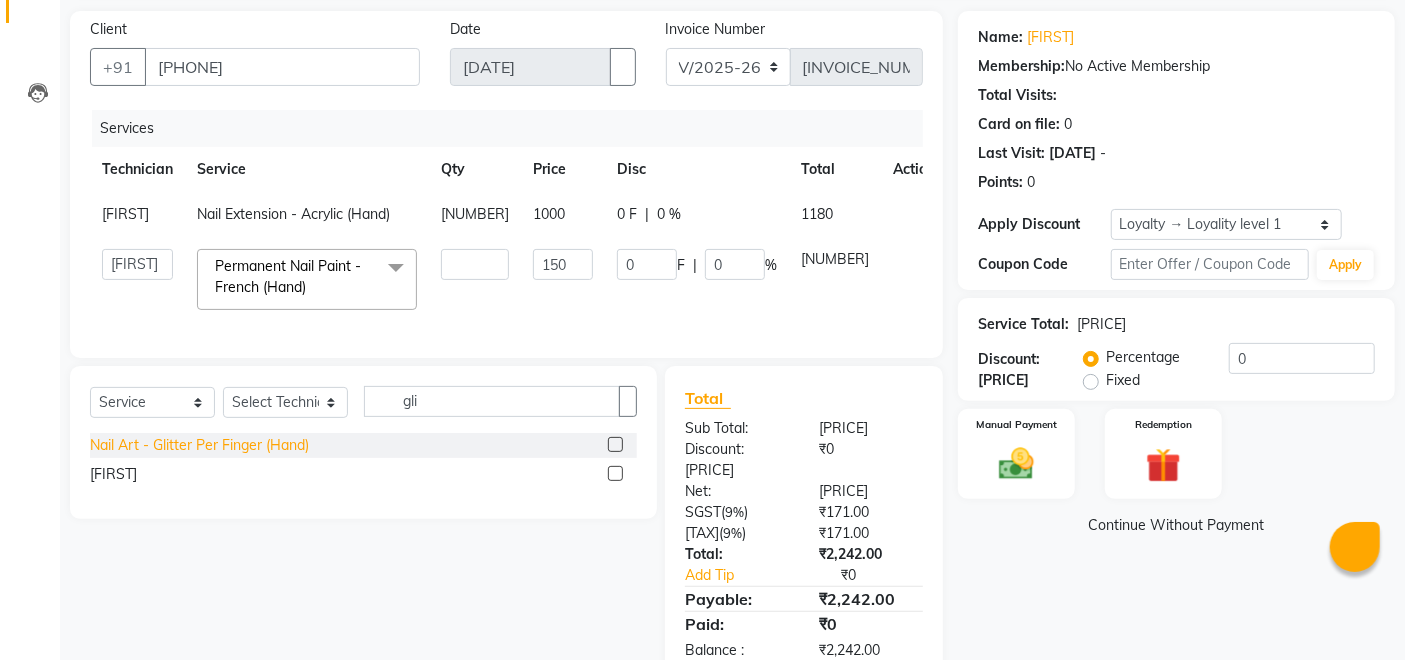 click on "Nail Art - Glitter Per Finger (Hand)" at bounding box center (199, 445) 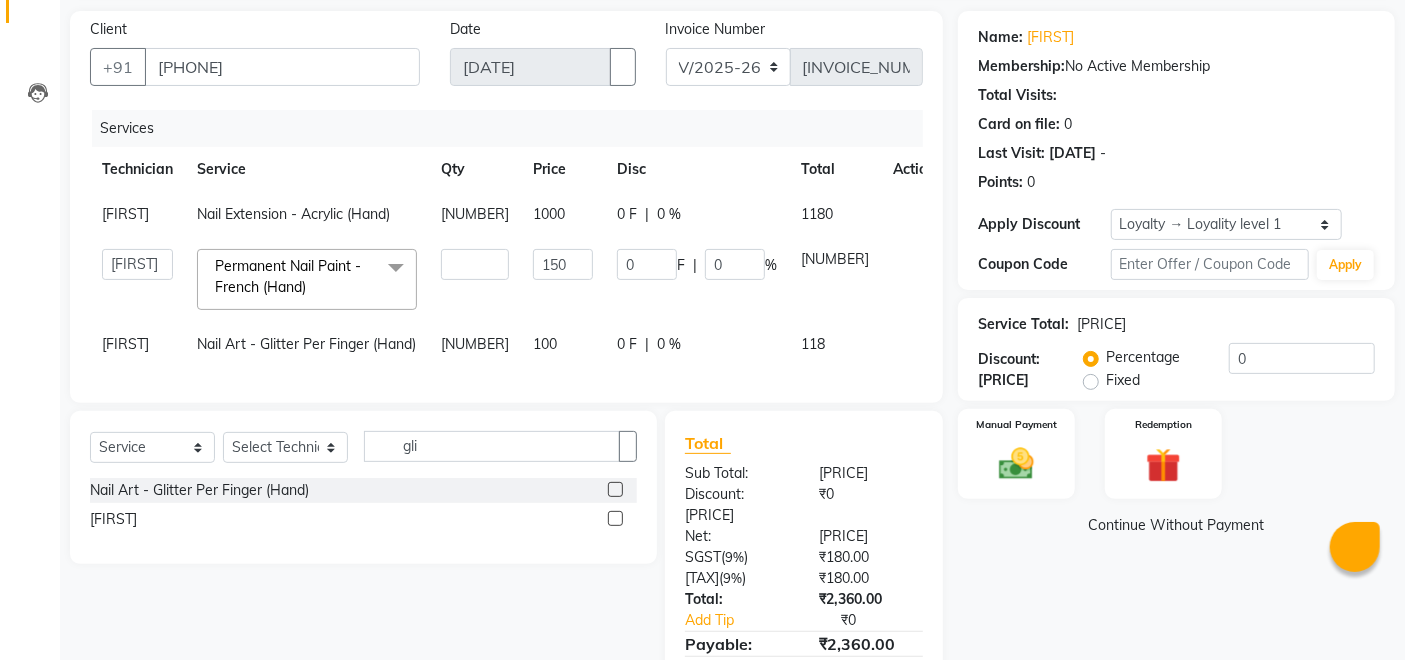 click on "100" at bounding box center [563, 214] 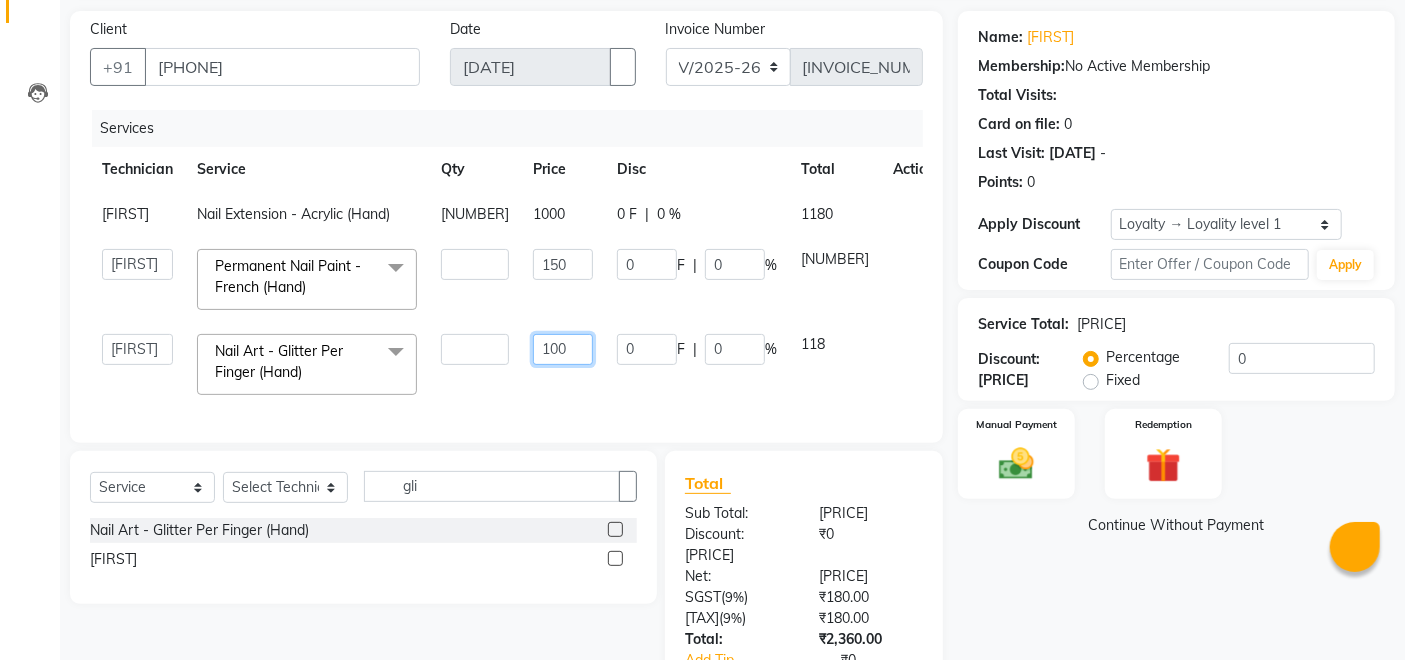 click on "100" at bounding box center [475, 264] 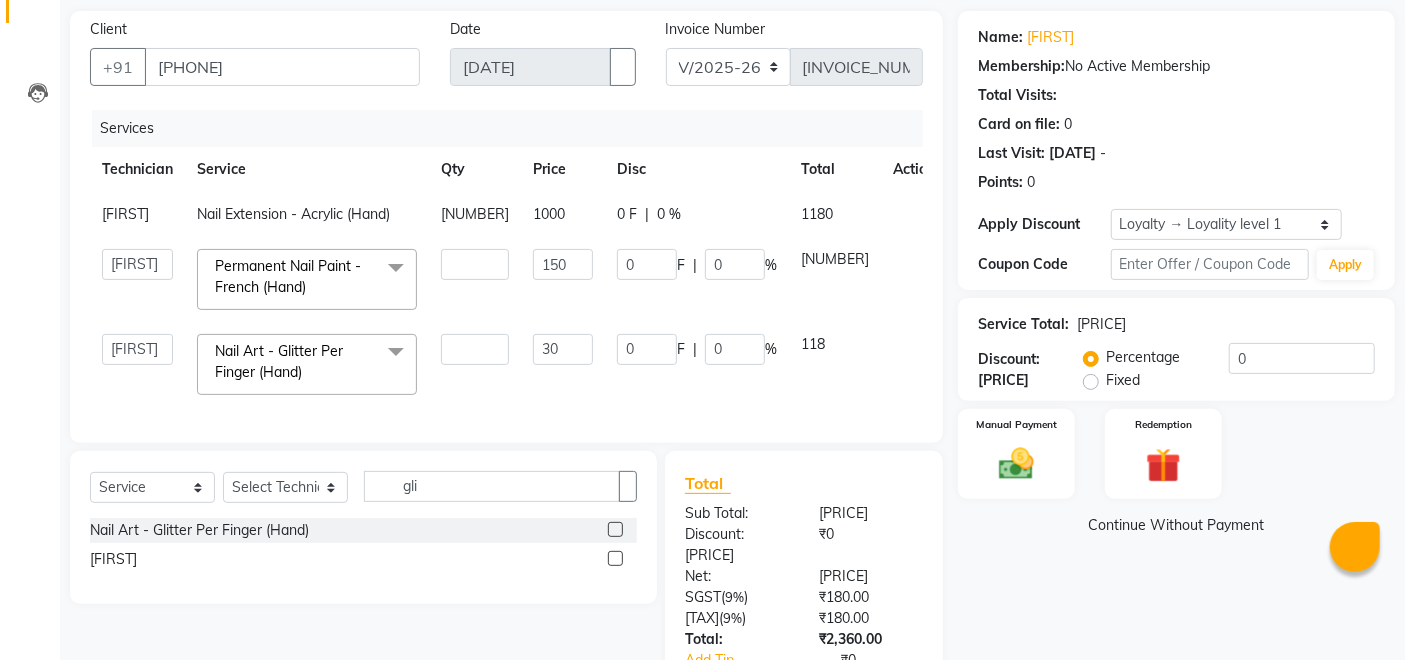 drag, startPoint x: 550, startPoint y: 402, endPoint x: 541, endPoint y: 391, distance: 14.21267 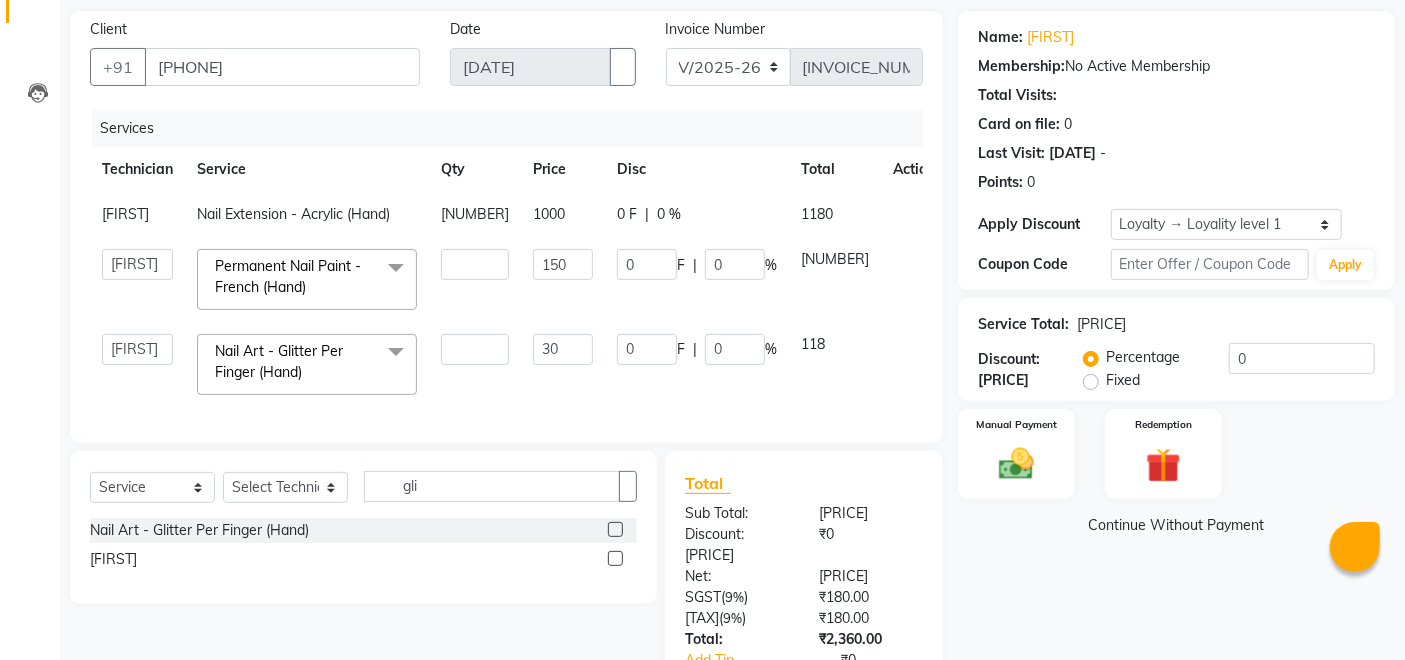 click on "Services Technician Service Qty Price Disc Total Action [PERSON] Nail Extension - Acrylic (Hand) 1 1000 0 F | 0 % 1180  [PERSON]   [PERSON] [PERSON]   Manager   [PERSON]   [PERSON]   [PERSON]   [PERSON]  Permanent Nail Paint - French (Hand)  x Permanent Nail Paint - Solid Color (Hand) Permanent Nail Paint - French (Hand) Permanent Nail Paint - Solid Color (Toes) Permanent Nail Paint - French (Toes) Nail Course Eyelash Course  Restoration - Gel (Hand) Restoration - Tip Replacement (Hand) Restoration - Touch -up (Hand) Restoration - Gel Color Changes (Hand) Restoration - Removal of Extension (Hand) Restoration - Removal of Nail Paint (Hand) Restoration - Gel (Toes) Restoration - Tip Replacement (Toes) Restoration - Touch -up (Toes) Restoration - Gel Color Changes (Toes) Restoration - Removal of Extension (Toes) Restoration - Removal of Nail Paint (Toes) Pedicure - Classic Pedicure - Deluxe Pedicure - Premium Pedicure - Platinum Manicure  - Classic Manicure  - Deluxe Manicure  - Premium Eyelash Refil - Classic 6 150 0 F |" at bounding box center (506, 266) 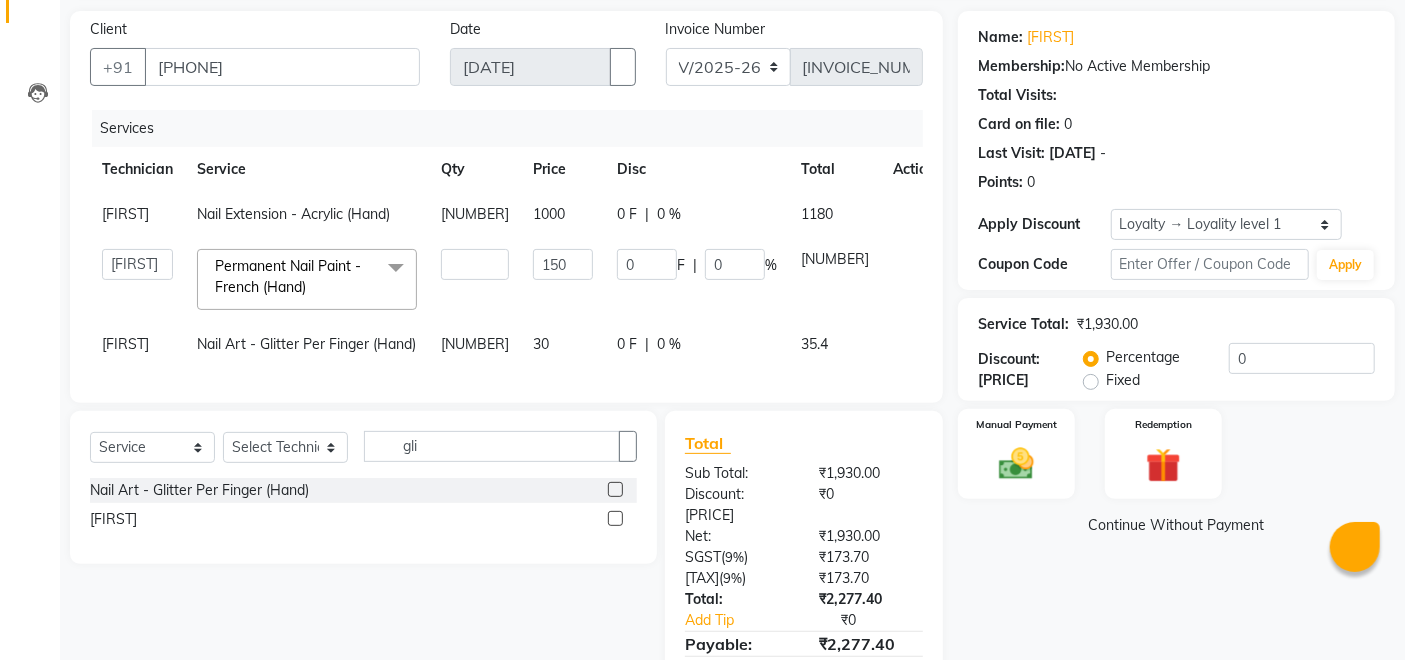 click on "[NUMBER]" at bounding box center (475, 214) 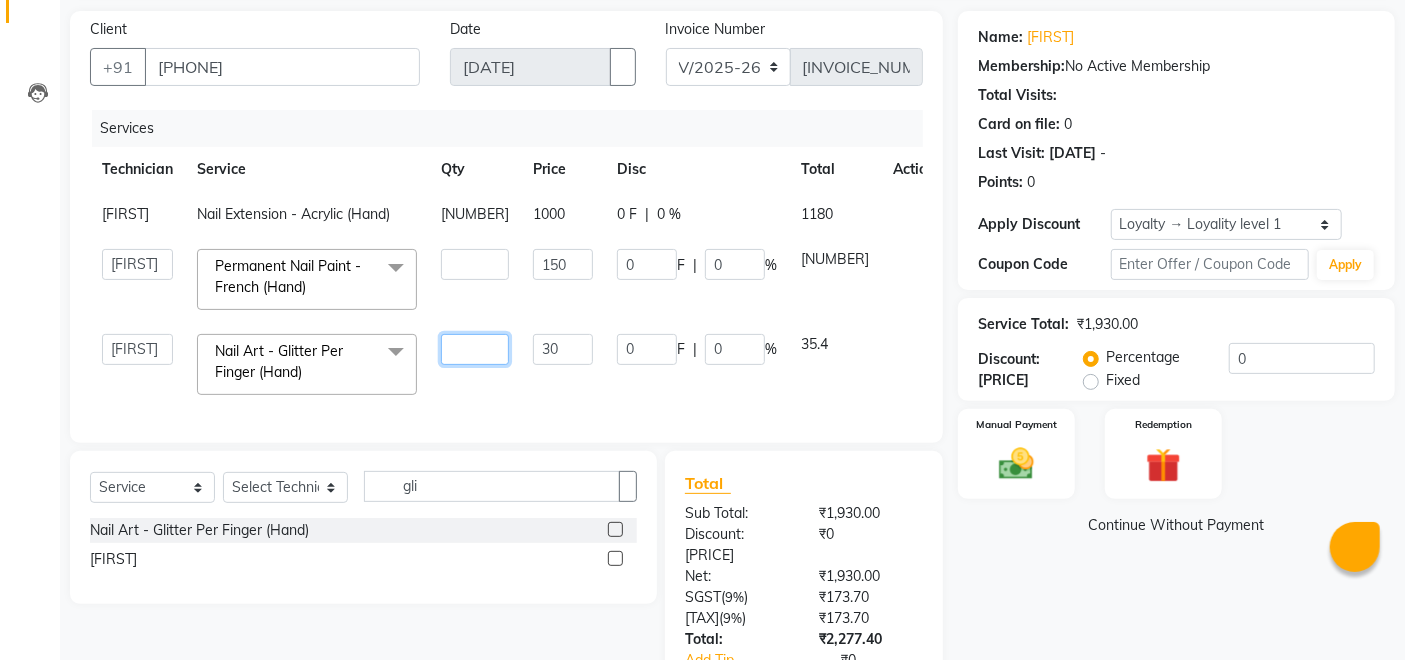 click on "[NUMBER]" at bounding box center (475, 214) 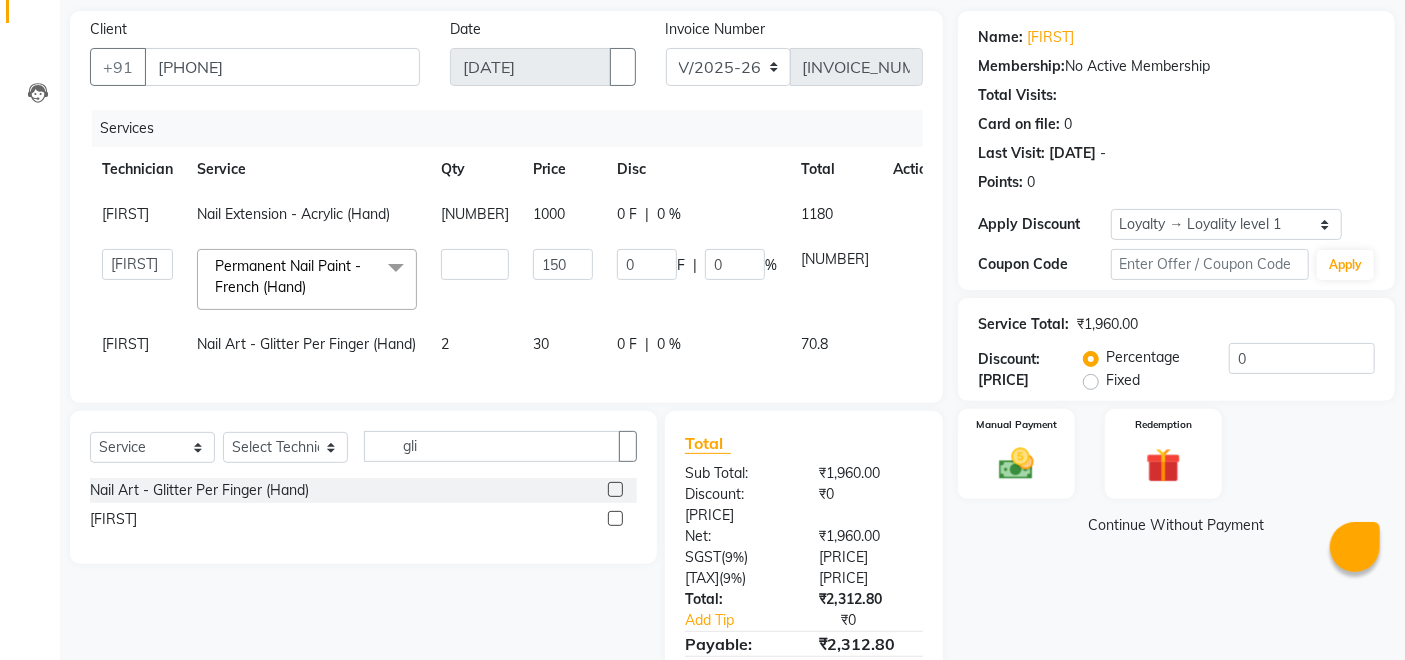 click on "Services Technician Service Qty Price Disc Total Action [PERSON] Nail Extension - Acrylic (Hand) 1 1000 0 F | 0 % 1180  [PERSON]   [PERSON] [PERSON]   Manager   [PERSON]   [PERSON]   [PERSON]   [PERSON]  Permanent Nail Paint - French (Hand)  x Permanent Nail Paint - Solid Color (Hand) Permanent Nail Paint - French (Hand) Permanent Nail Paint - Solid Color (Toes) Permanent Nail Paint - French (Toes) Nail Course Eyelash Course  Restoration - Gel (Hand) Restoration - Tip Replacement (Hand) Restoration - Touch -up (Hand) Restoration - Gel Color Changes (Hand) Restoration - Removal of Extension (Hand) Restoration - Removal of Nail Paint (Hand) Restoration - Gel (Toes) Restoration - Tip Replacement (Toes) Restoration - Touch -up (Toes) Restoration - Gel Color Changes (Toes) Restoration - Removal of Extension (Toes) Restoration - Removal of Nail Paint (Toes) Pedicure - Classic Pedicure - Deluxe Pedicure - Premium Pedicure - Platinum Manicure  - Classic Manicure  - Deluxe Manicure  - Premium Eyelash Refil - Classic 6 150 0 F |" at bounding box center [506, 246] 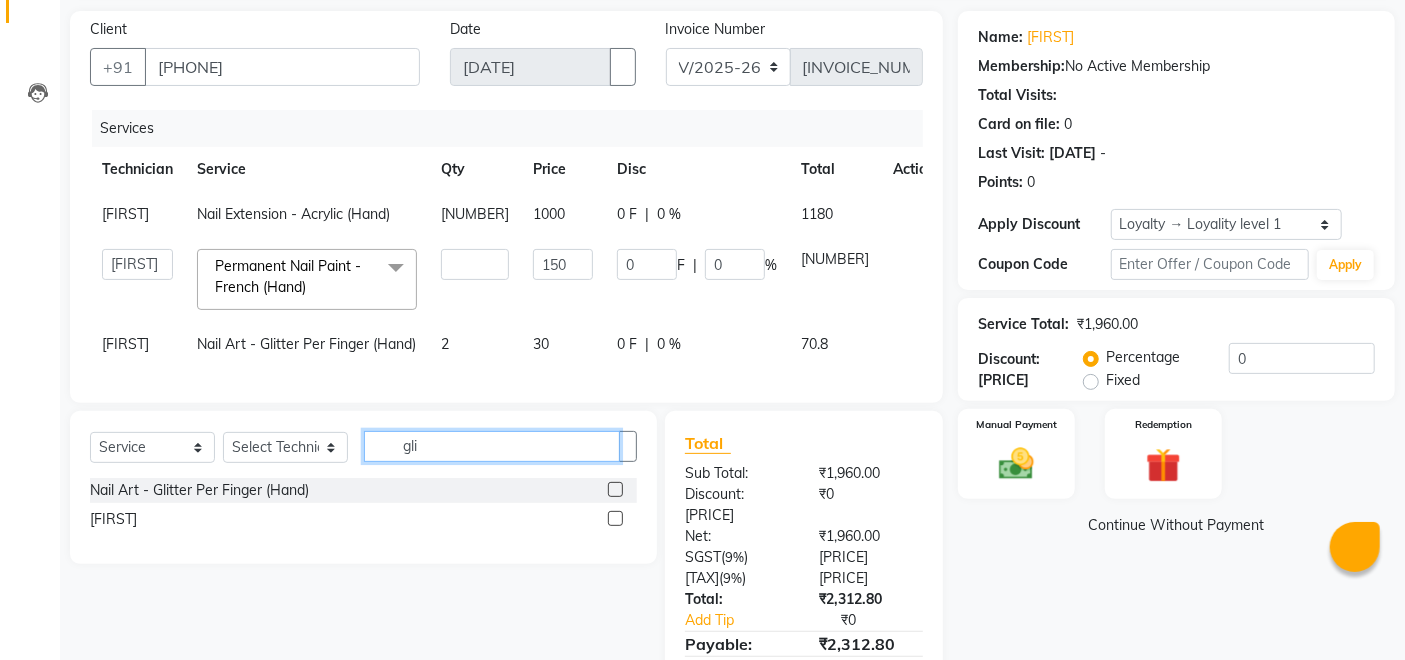 drag, startPoint x: 507, startPoint y: 492, endPoint x: 507, endPoint y: 481, distance: 11 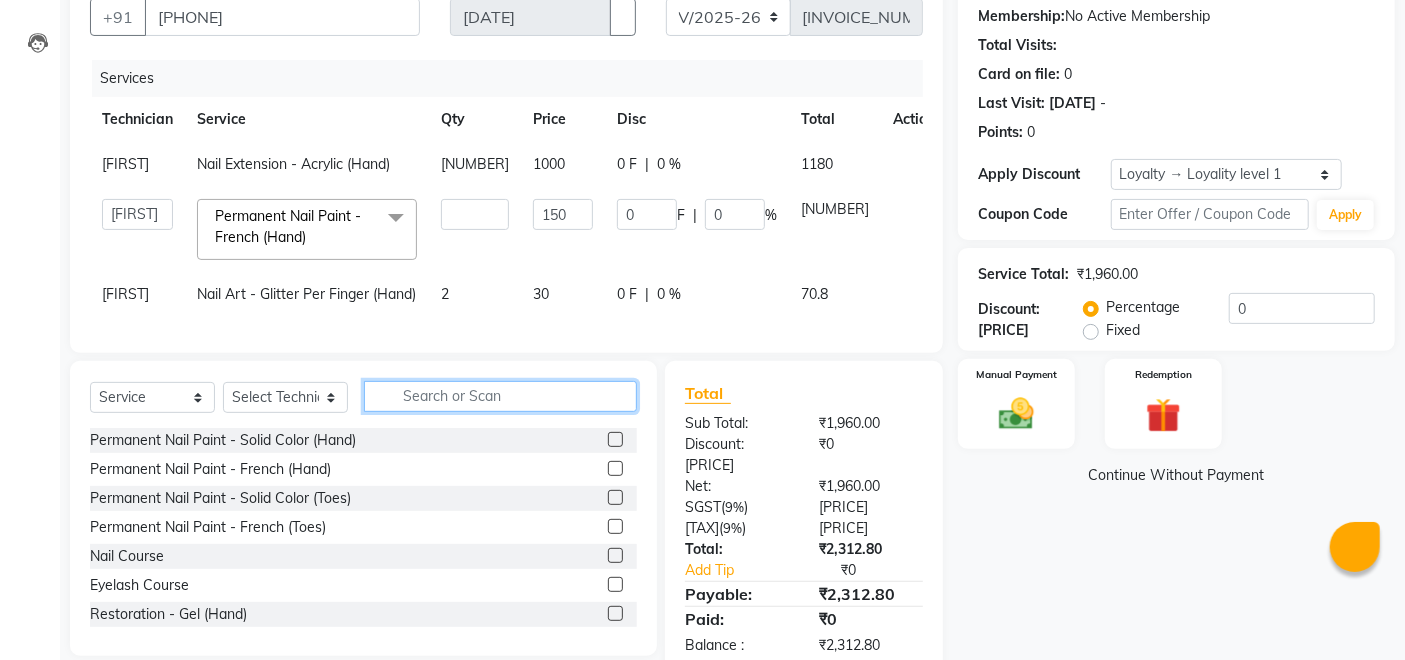 scroll, scrollTop: 251, scrollLeft: 0, axis: vertical 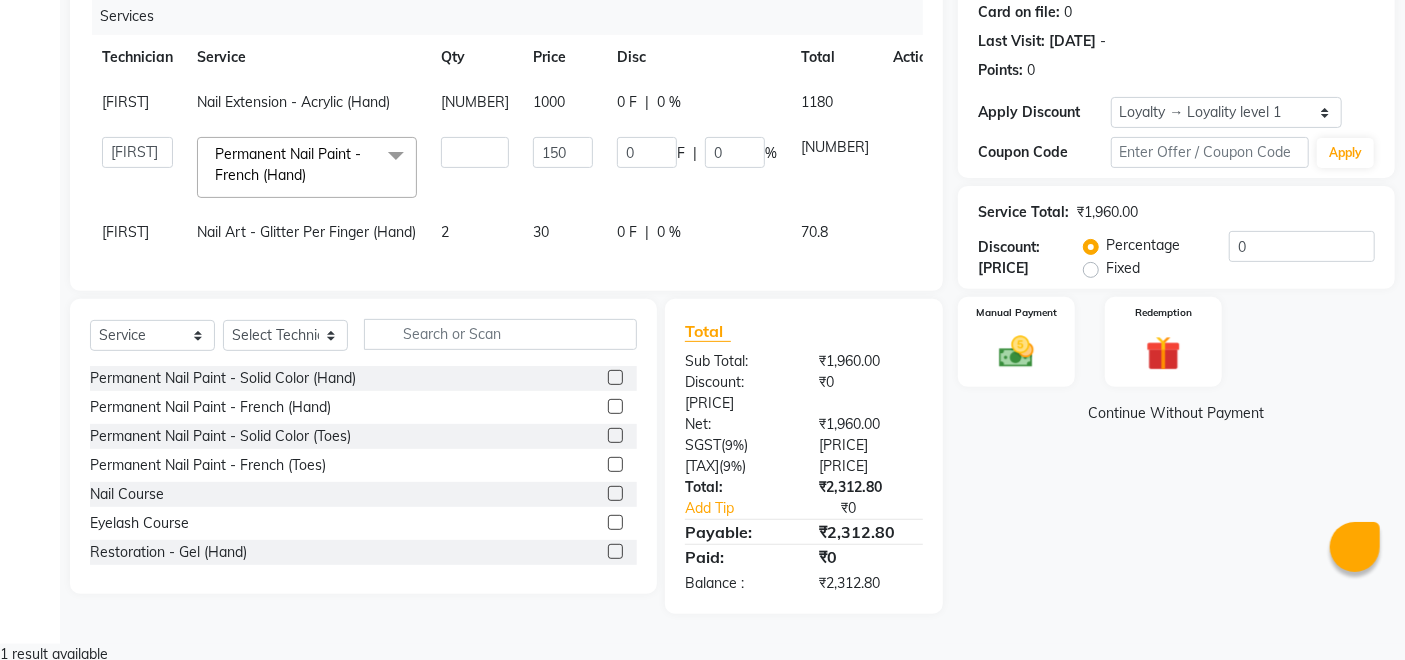 click on "150" at bounding box center [563, 102] 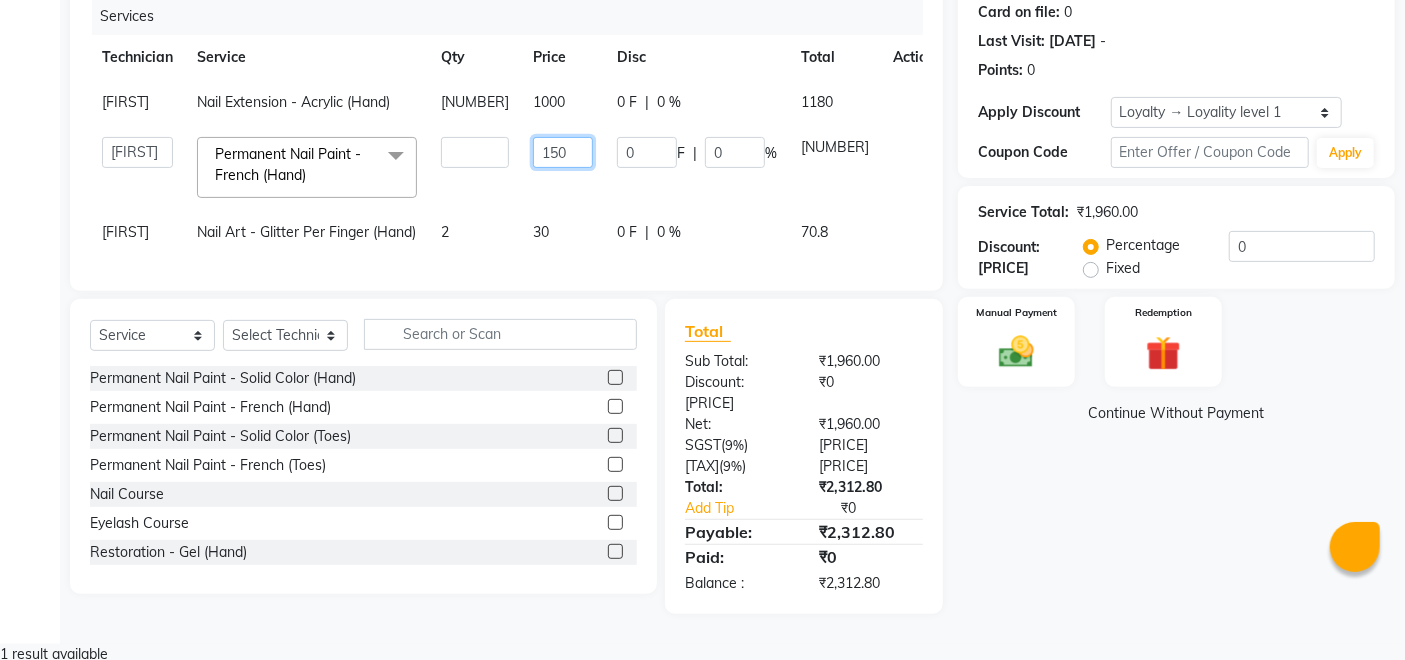 click on "150" at bounding box center (475, 152) 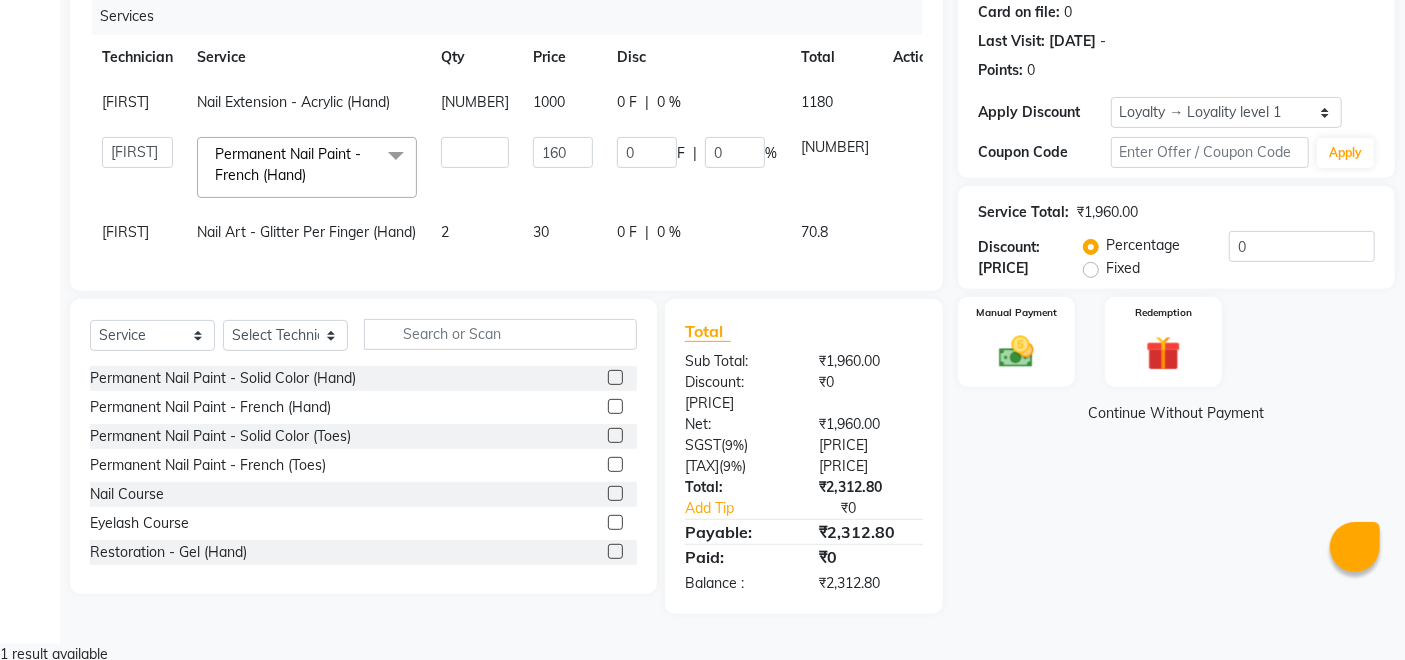 click on "160" at bounding box center (563, 102) 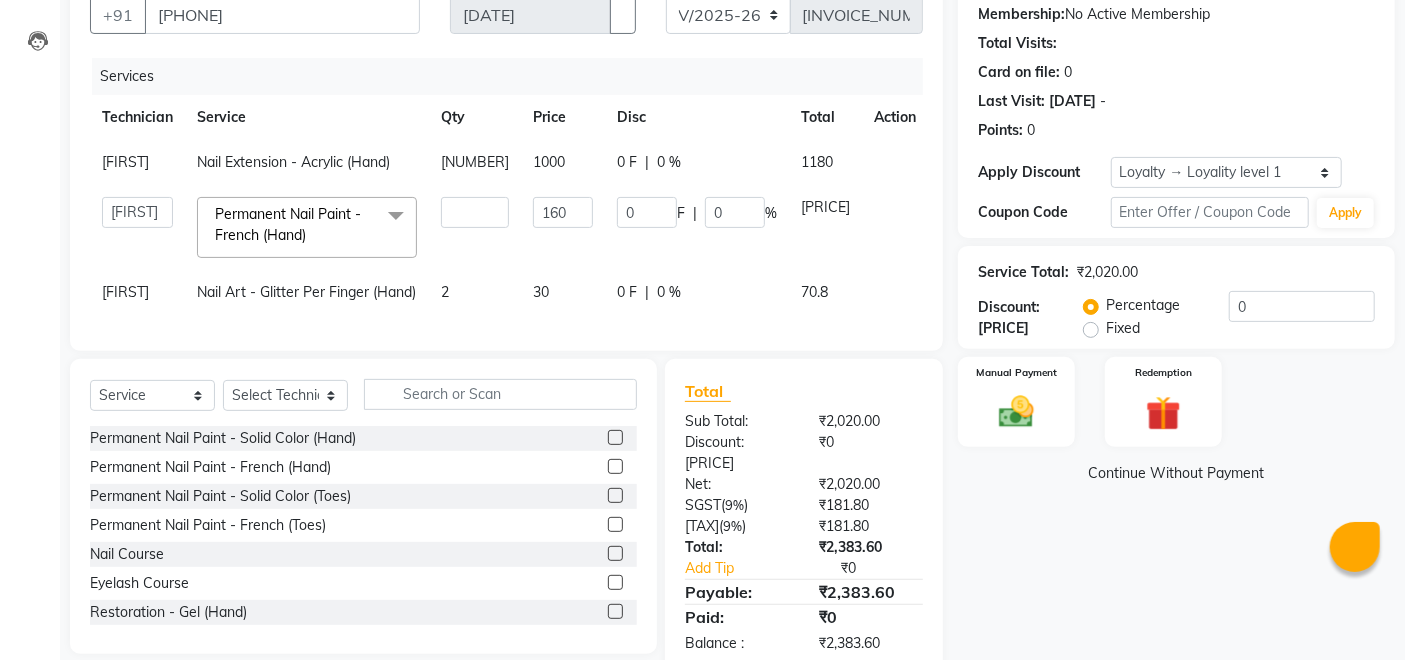 scroll, scrollTop: 140, scrollLeft: 0, axis: vertical 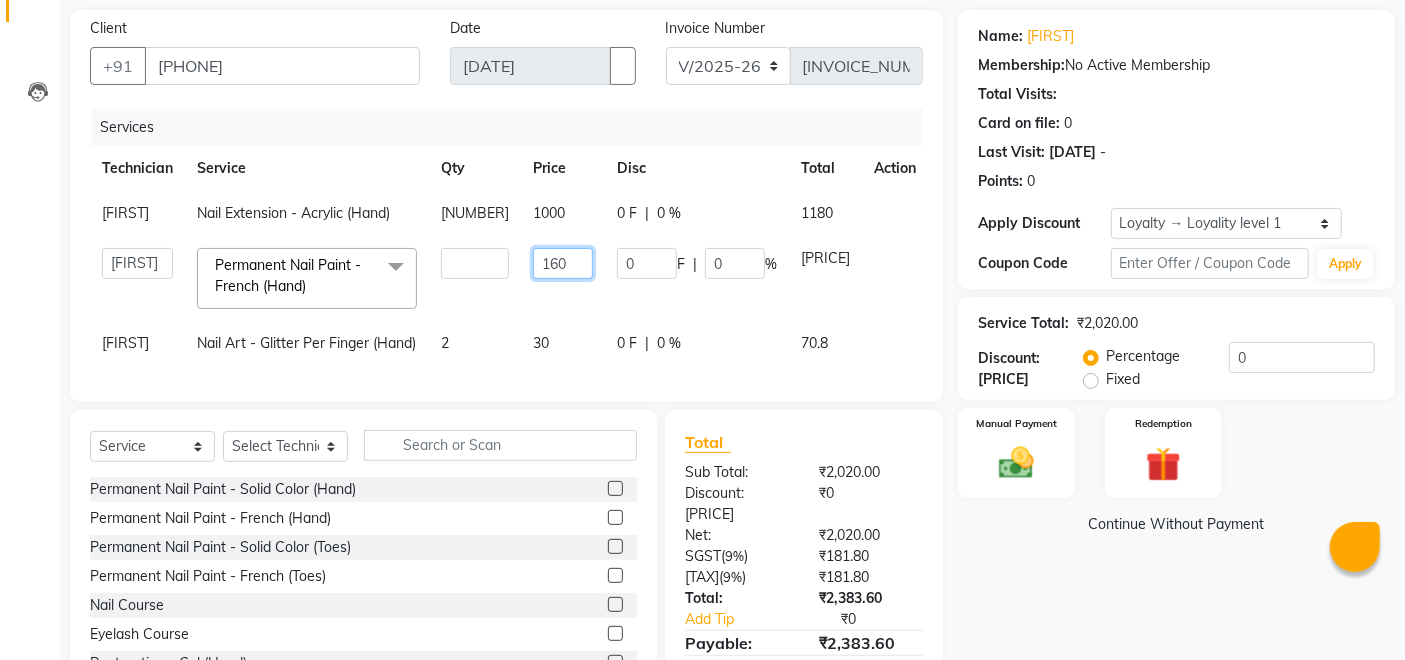 click on "160" at bounding box center [563, 213] 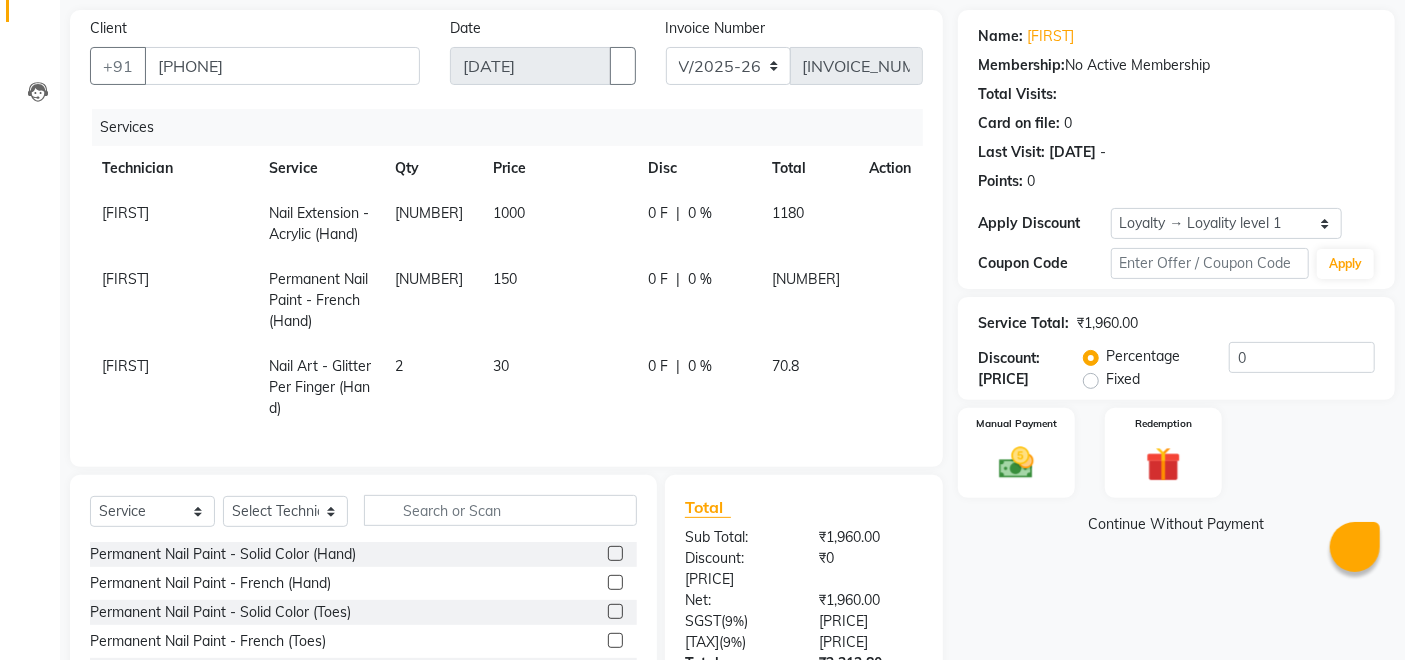 click on "150" at bounding box center [559, 224] 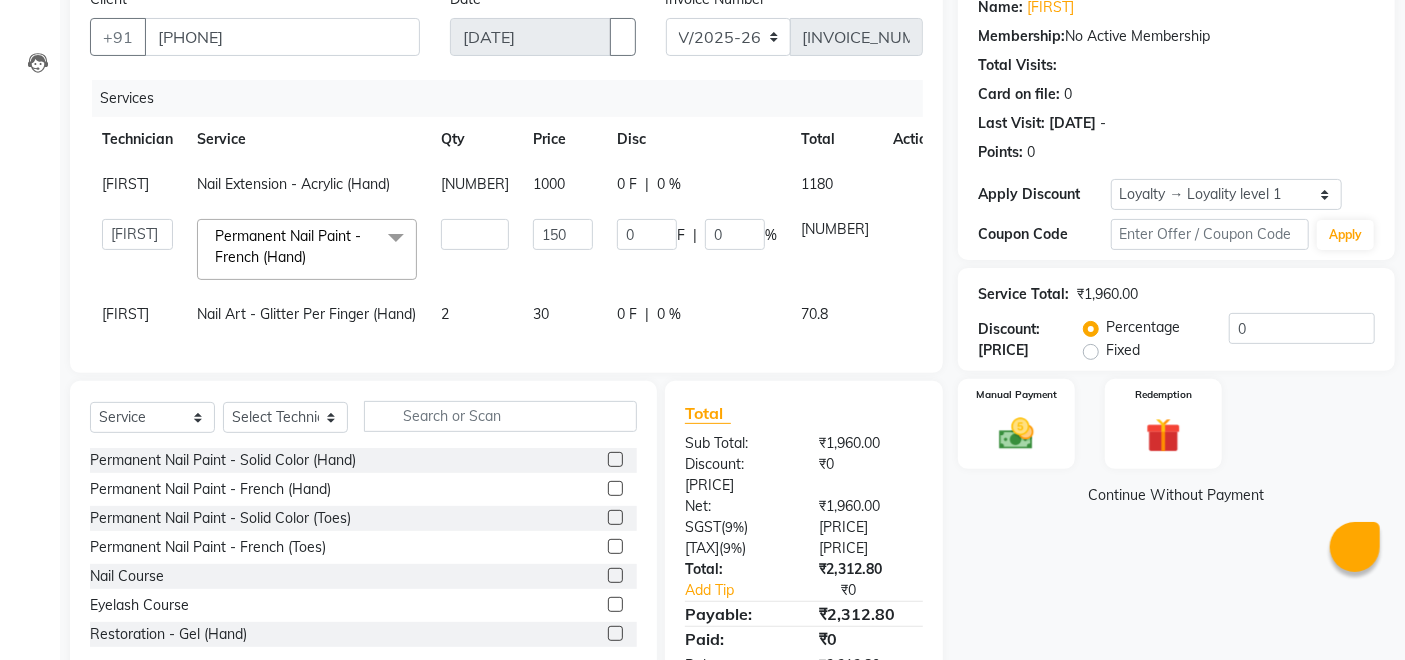 scroll, scrollTop: 251, scrollLeft: 0, axis: vertical 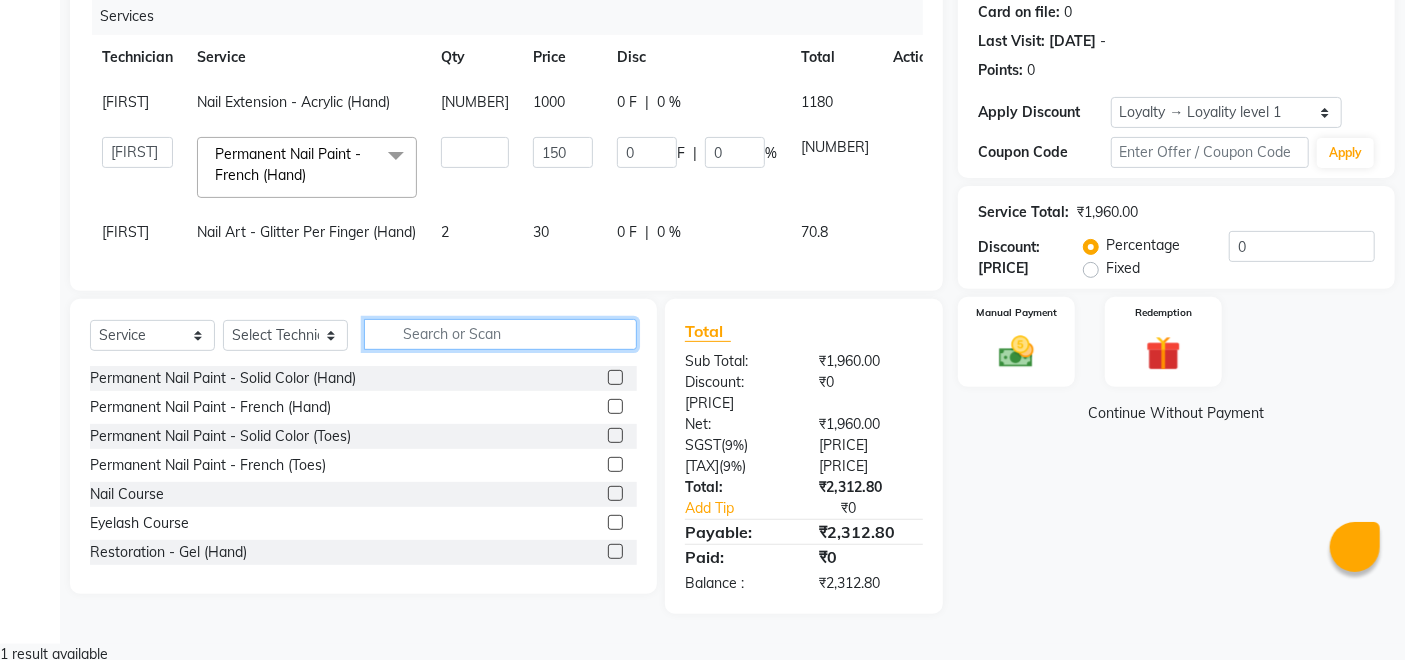 click at bounding box center (500, 334) 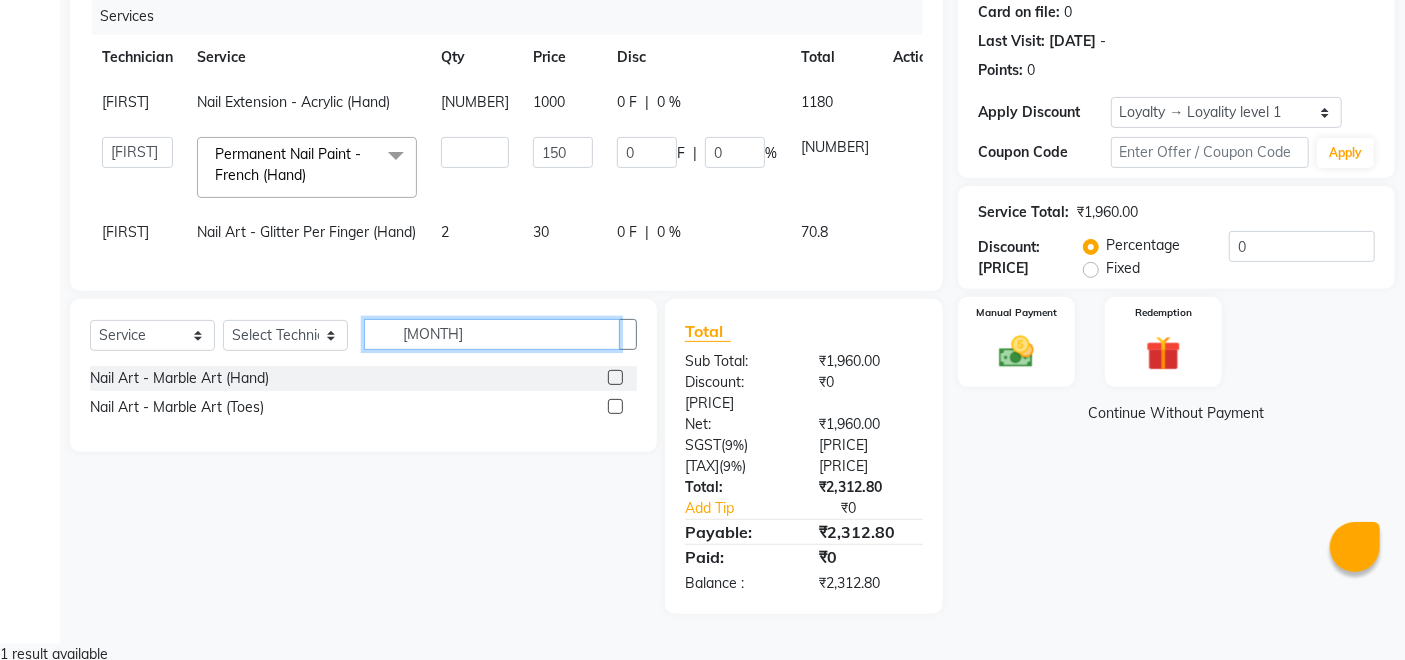 scroll, scrollTop: 250, scrollLeft: 0, axis: vertical 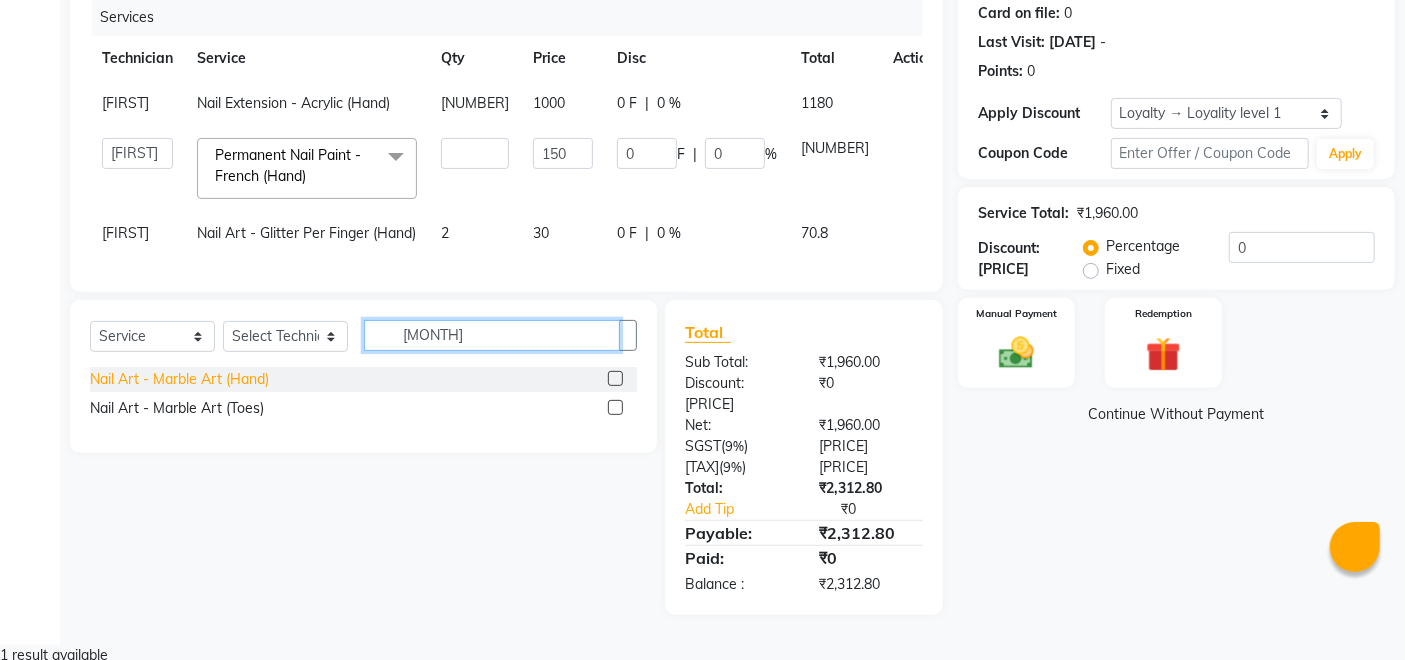 type on "[MONTH]" 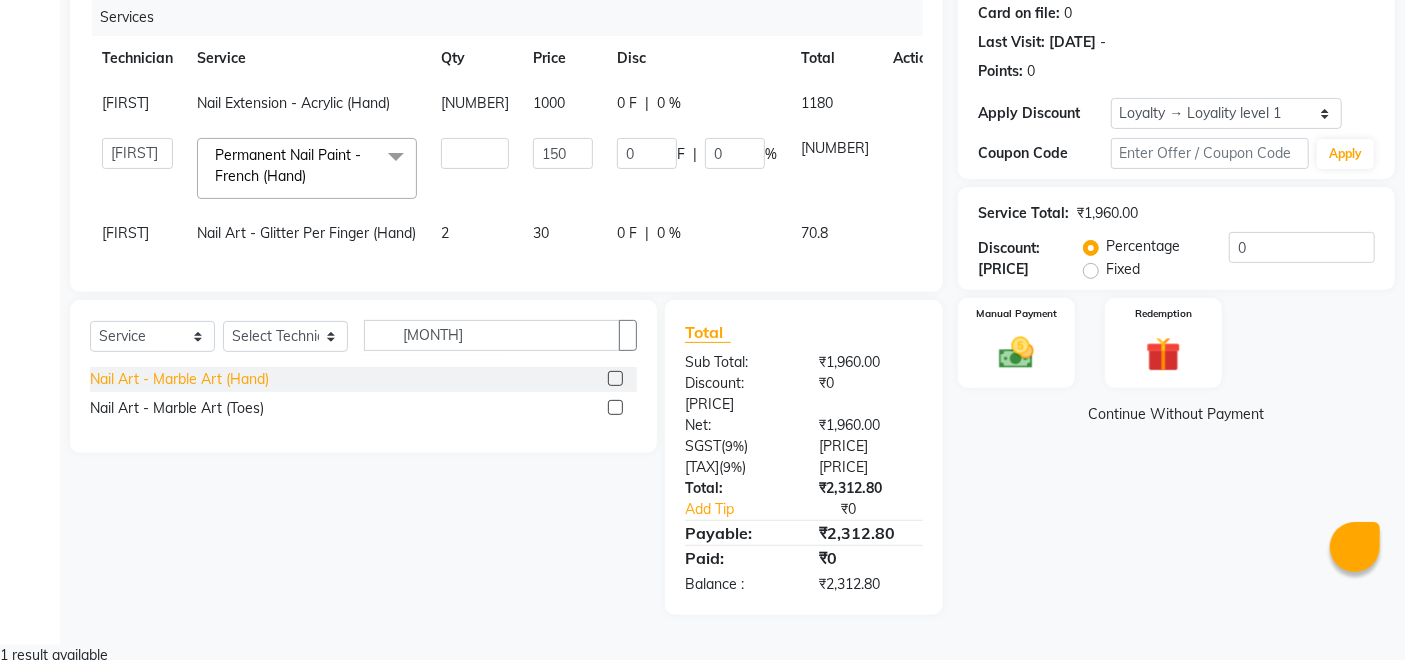 click on "Nail Art - Marble Art (Hand)" at bounding box center [179, 379] 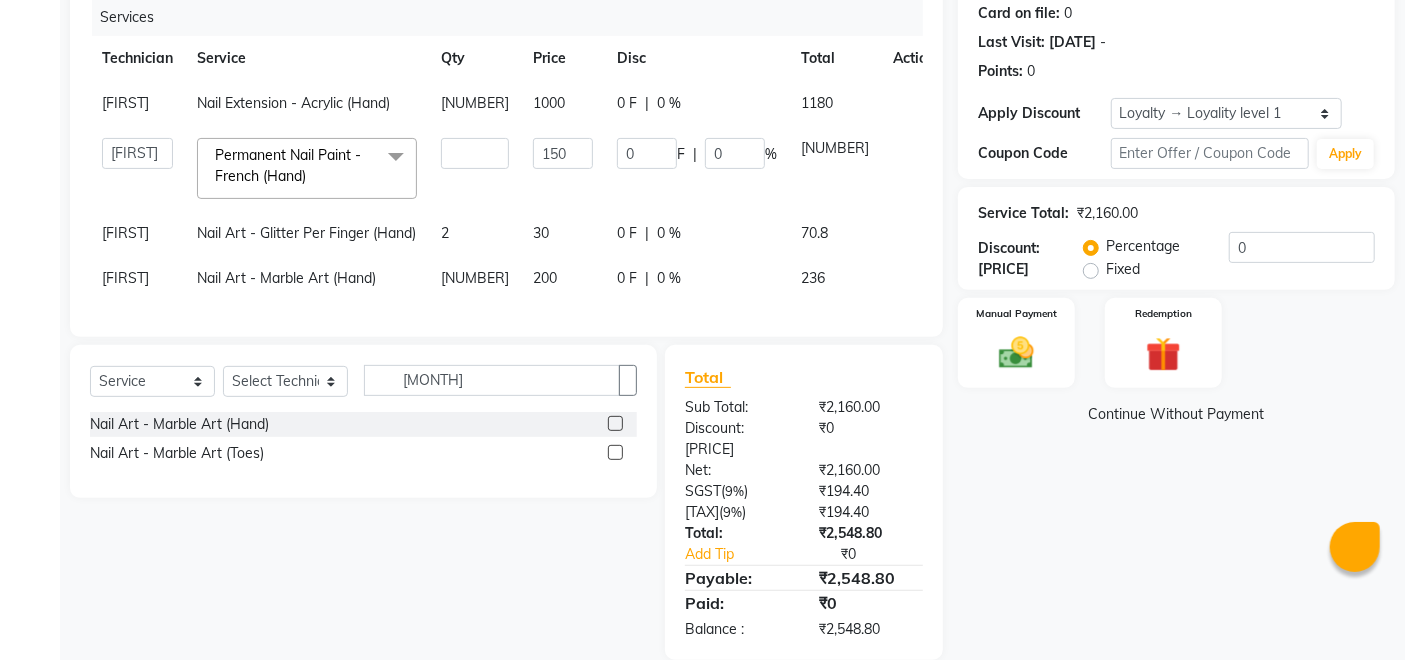click on "200" at bounding box center [563, 103] 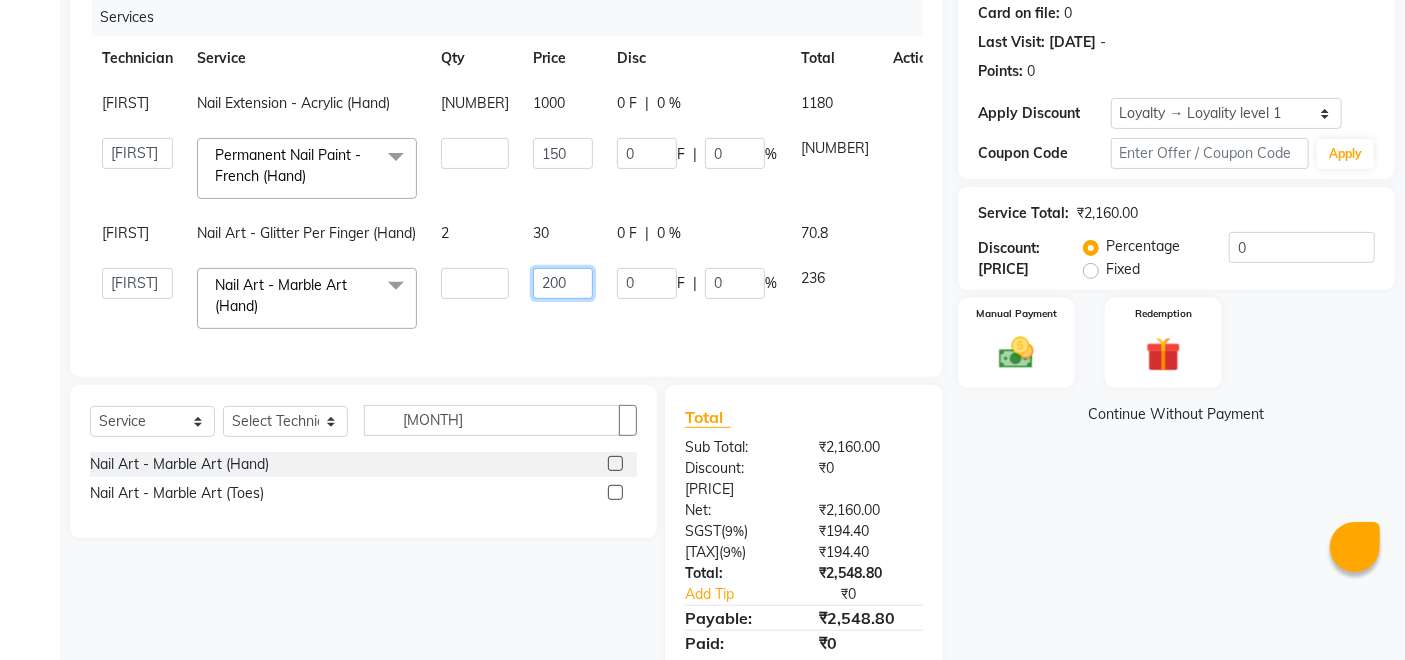 click on "200" at bounding box center [475, 153] 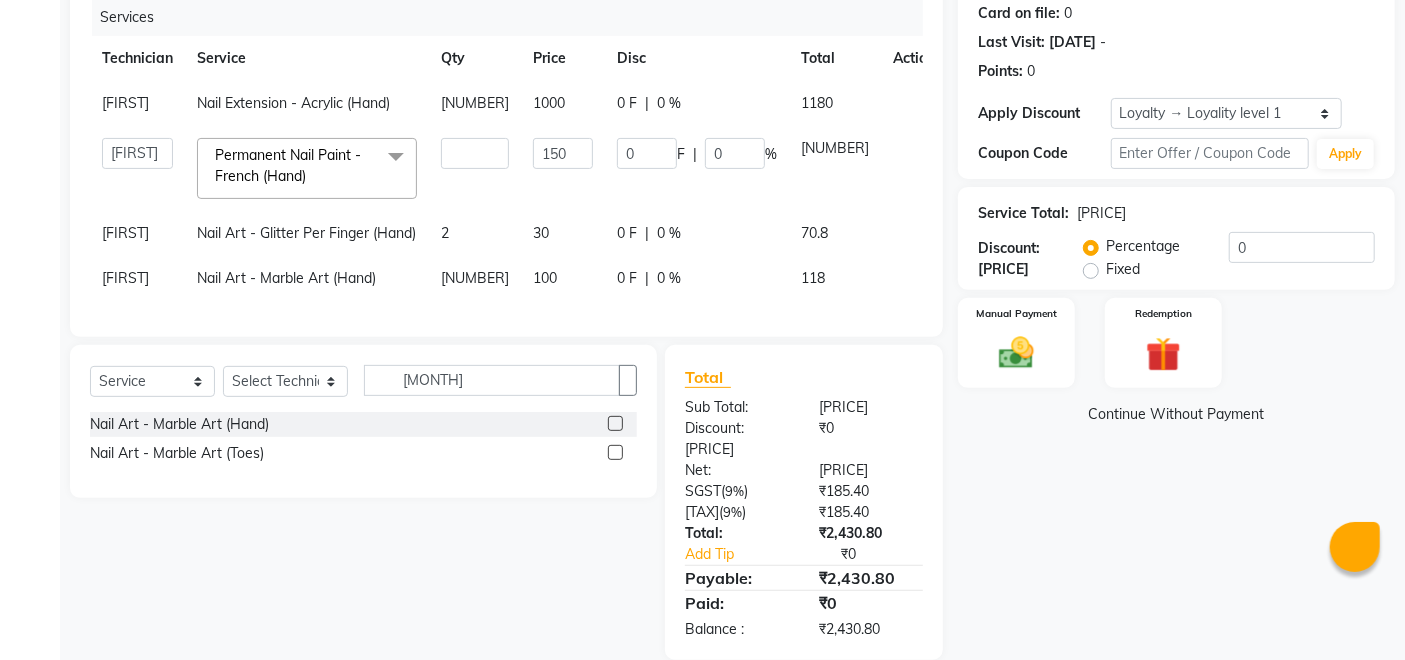 click on "Services Technician Service Qty Price Disc Total Action [PERSON] Nail Extension - Acrylic (Hand) 1 1000 0 F | 0 % 1180  [PERSON]   [PERSON] [PERSON]   Manager   [PERSON]   [PERSON]   [PERSON]   [PERSON]  Permanent Nail Paint - French (Hand)  x Permanent Nail Paint - Solid Color (Hand) Permanent Nail Paint - French (Hand) Permanent Nail Paint - Solid Color (Toes) Permanent Nail Paint - French (Toes) Nail Course Eyelash Course  Restoration - Gel (Hand) Restoration - Tip Replacement (Hand) Restoration - Touch -up (Hand) Restoration - Gel Color Changes (Hand) Restoration - Removal of Extension (Hand) Restoration - Removal of Nail Paint (Hand) Restoration - Gel (Toes) Restoration - Tip Replacement (Toes) Restoration - Touch -up (Toes) Restoration - Gel Color Changes (Toes) Restoration - Removal of Extension (Toes) Restoration - Removal of Nail Paint (Toes) Pedicure - Classic Pedicure - Deluxe Pedicure - Premium Pedicure - Platinum Manicure  - Classic Manicure  - Deluxe Manicure  - Premium Eyelash Refil - Classic 6 150 0 F |" at bounding box center [506, 158] 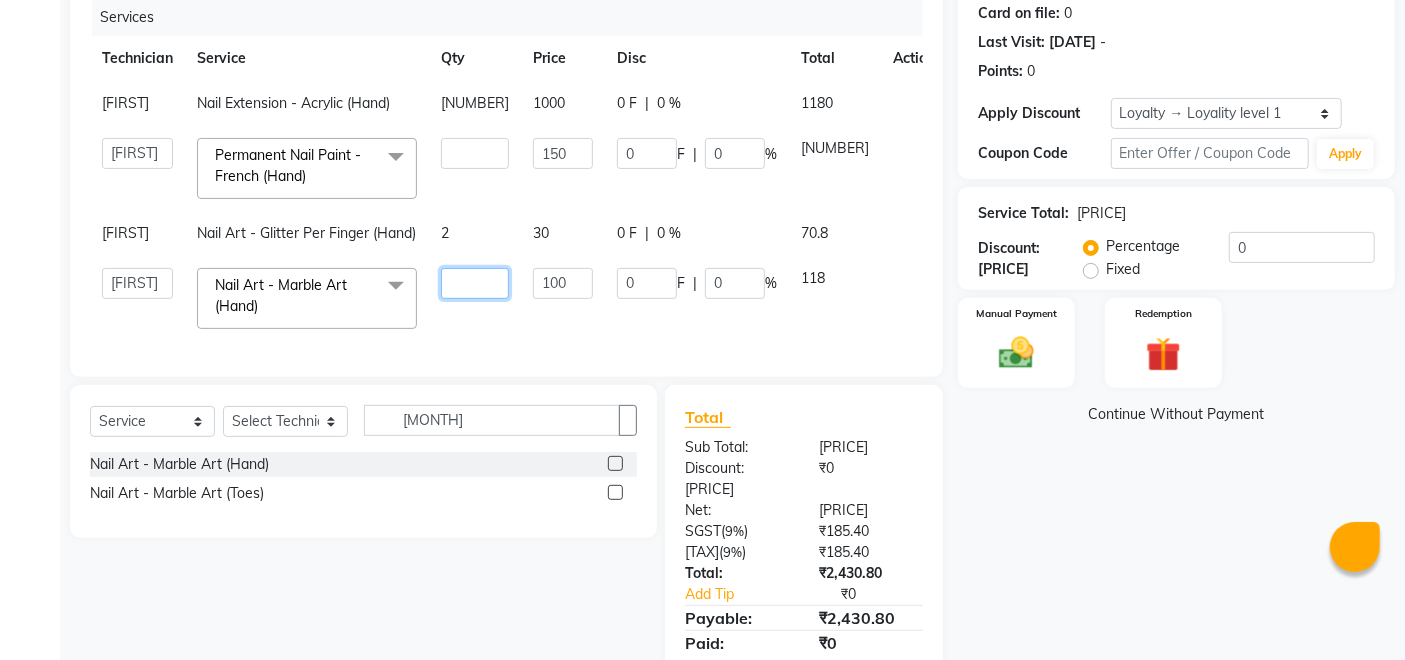 click on "[NUMBER]" at bounding box center (475, 153) 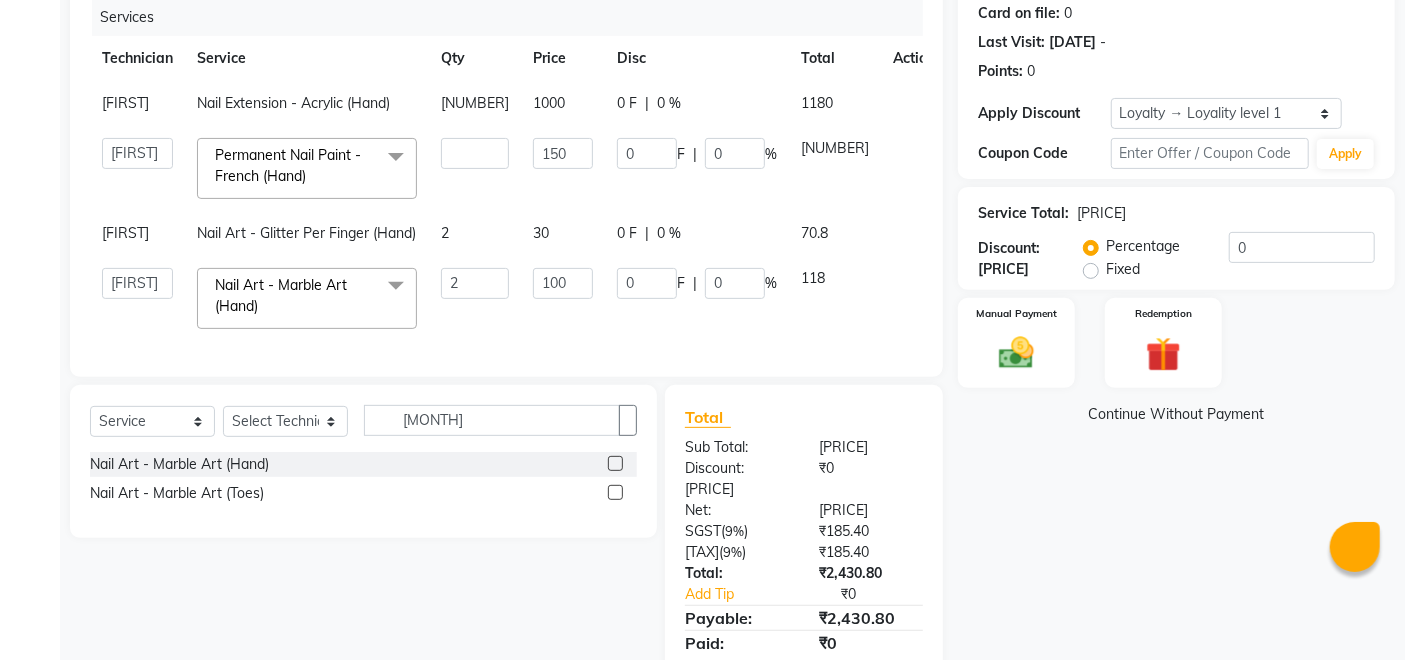 click on "Services Technician Service Qty Price Disc Total Action [PERSON] Nail Extension - Acrylic (Hand) 1 1000 0 F | 0 % 1180  [PERSON]   [PERSON] [PERSON]   Manager   [PERSON]   [PERSON]   [PERSON]   [PERSON]  Permanent Nail Paint - French (Hand)  x Permanent Nail Paint - Solid Color (Hand) Permanent Nail Paint - French (Hand) Permanent Nail Paint - Solid Color (Toes) Permanent Nail Paint - French (Toes) Nail Course Eyelash Course  Restoration - Gel (Hand) Restoration - Tip Replacement (Hand) Restoration - Touch -up (Hand) Restoration - Gel Color Changes (Hand) Restoration - Removal of Extension (Hand) Restoration - Removal of Nail Paint (Hand) Restoration - Gel (Toes) Restoration - Tip Replacement (Toes) Restoration - Touch -up (Toes) Restoration - Gel Color Changes (Toes) Restoration - Removal of Extension (Toes) Restoration - Removal of Nail Paint (Toes) Pedicure - Classic Pedicure - Deluxe Pedicure - Premium Pedicure - Platinum Manicure  - Classic Manicure  - Deluxe Manicure  - Premium Eyelash Refil - Classic 6 150 0 F |" at bounding box center [506, 178] 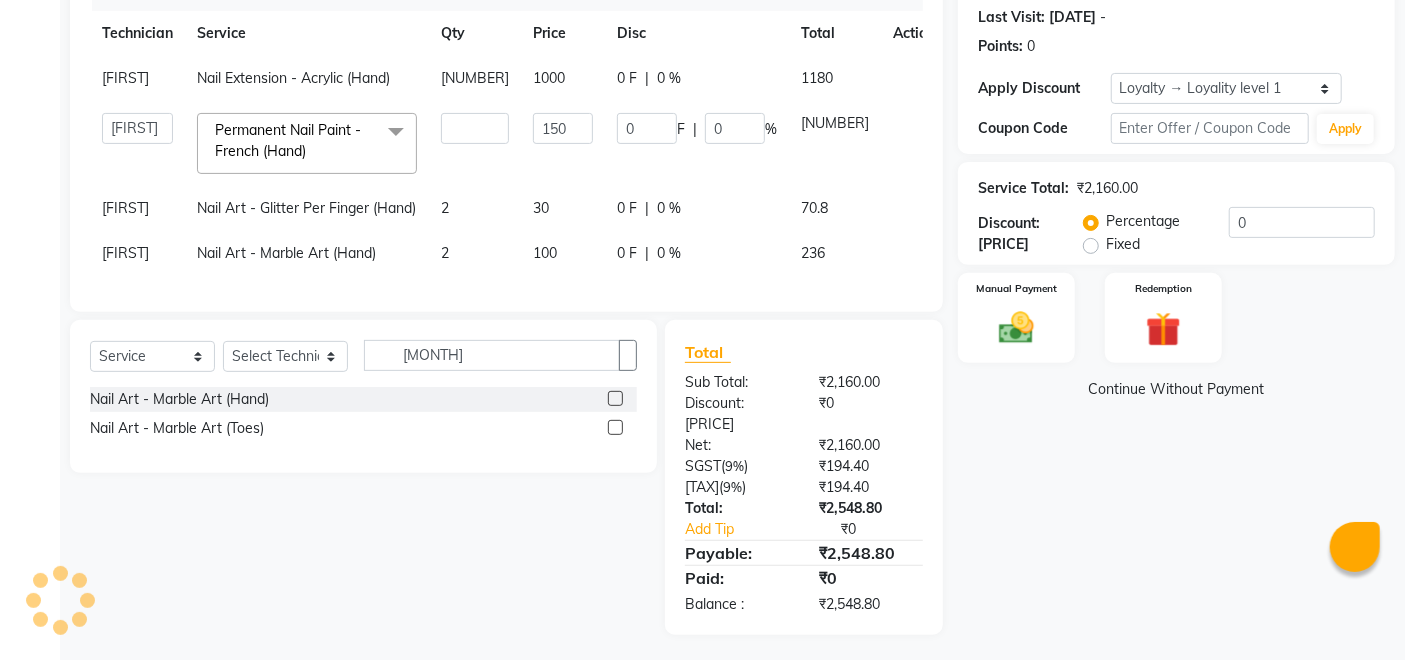 scroll, scrollTop: 295, scrollLeft: 0, axis: vertical 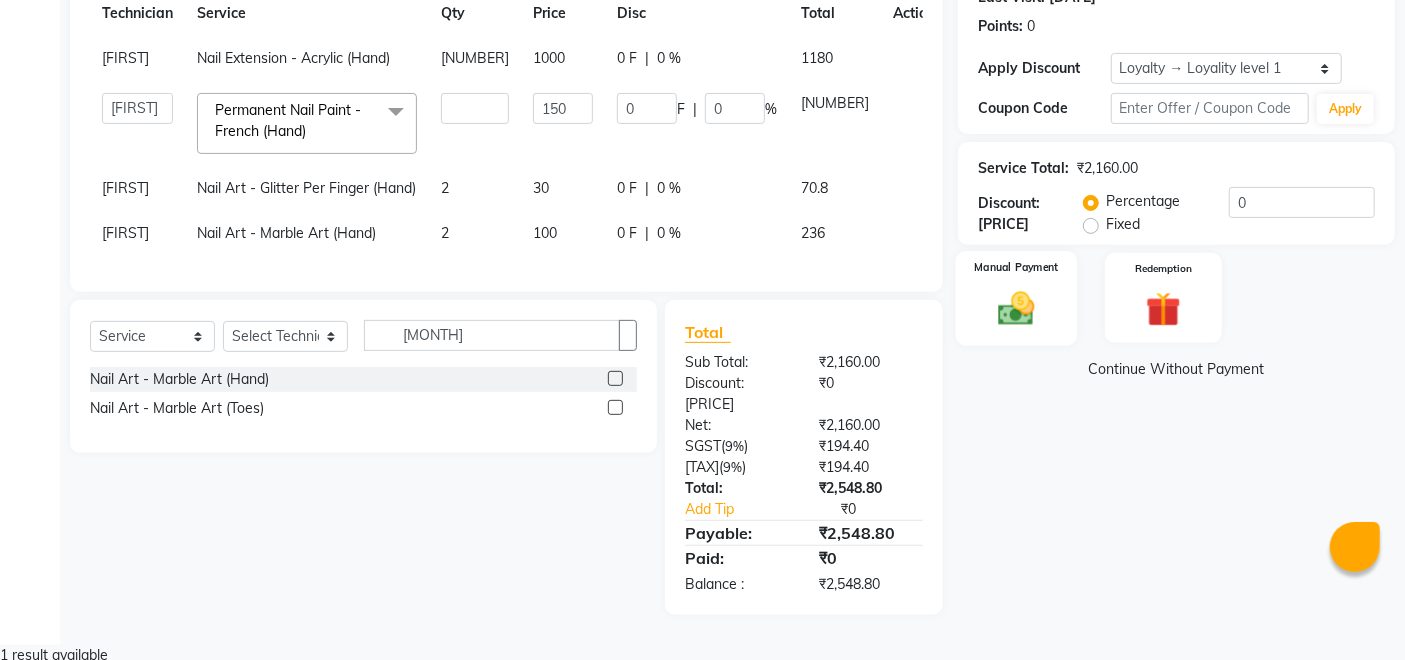 click at bounding box center [1017, 308] 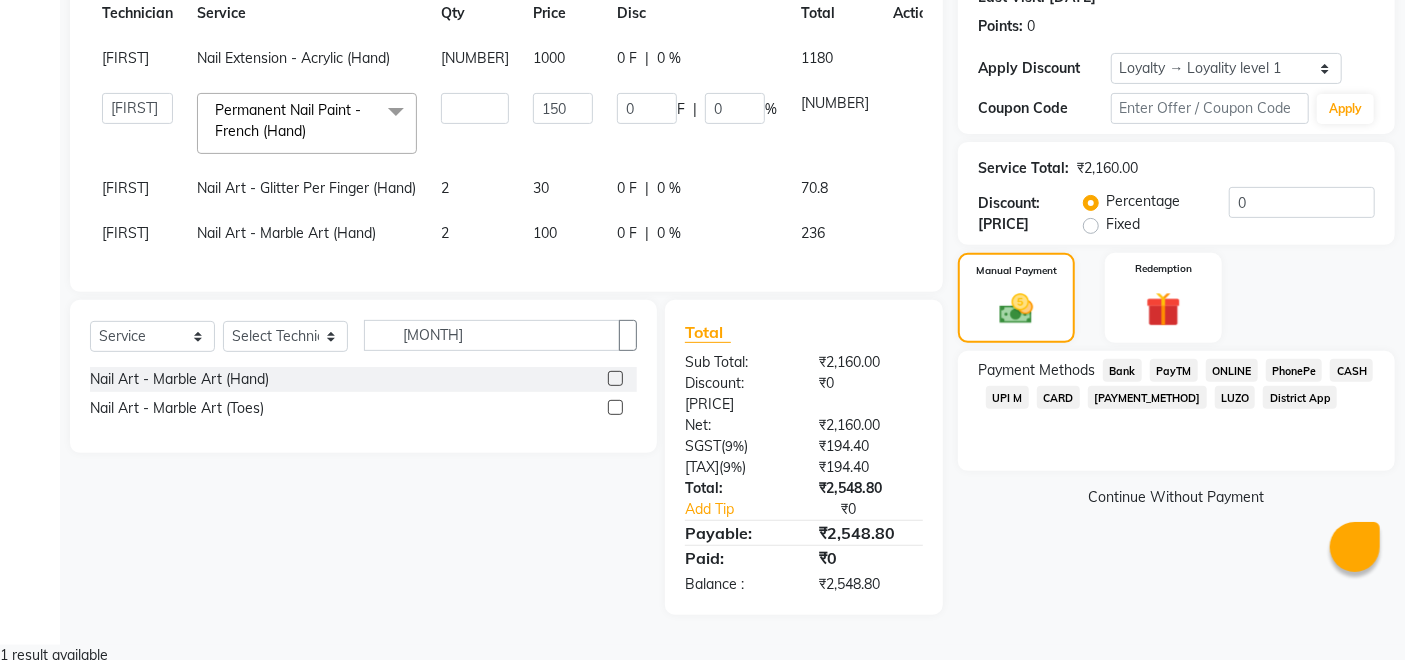 click on "CARD" at bounding box center (1122, 370) 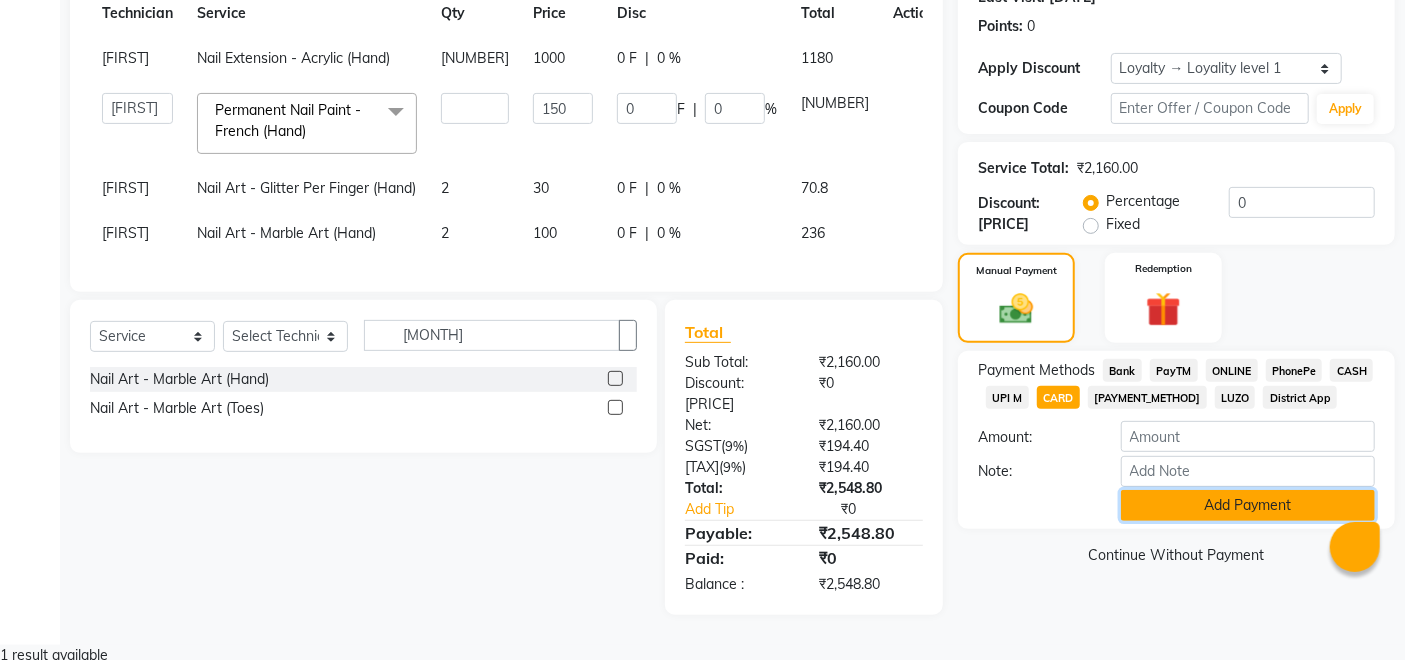 click on "Add Payment" at bounding box center [1248, 505] 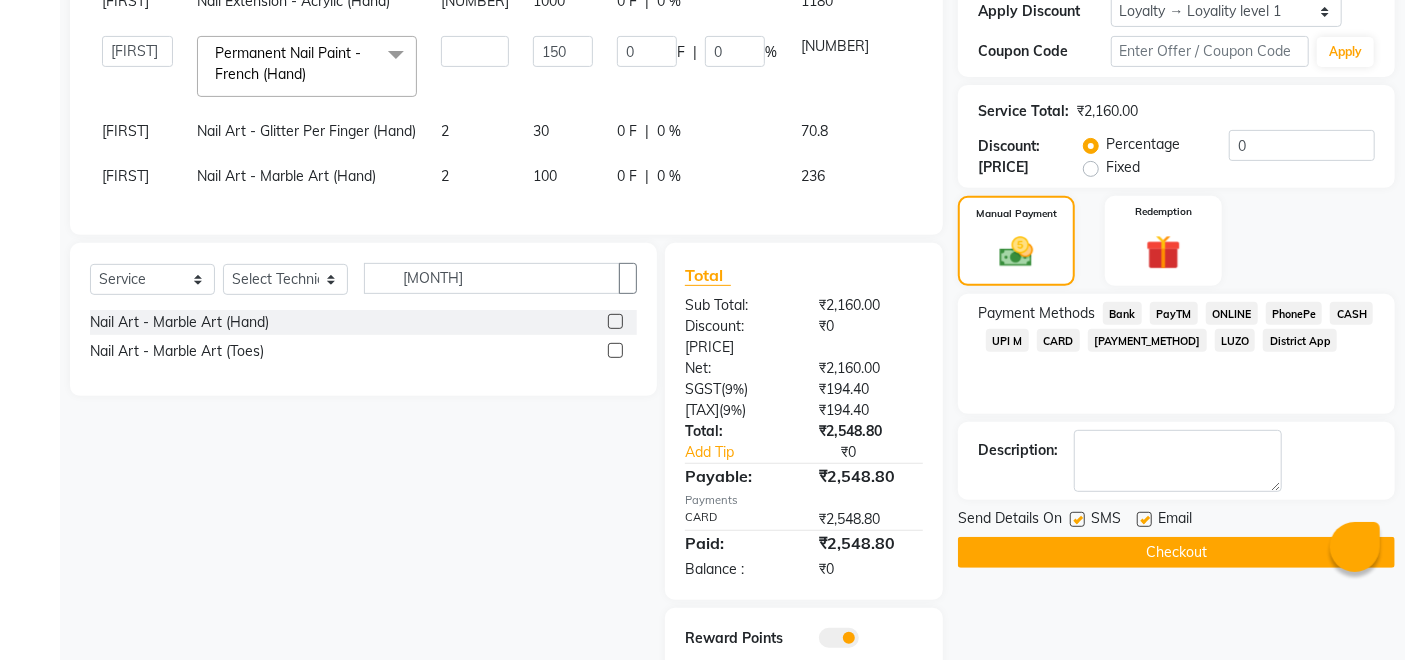 scroll, scrollTop: 435, scrollLeft: 0, axis: vertical 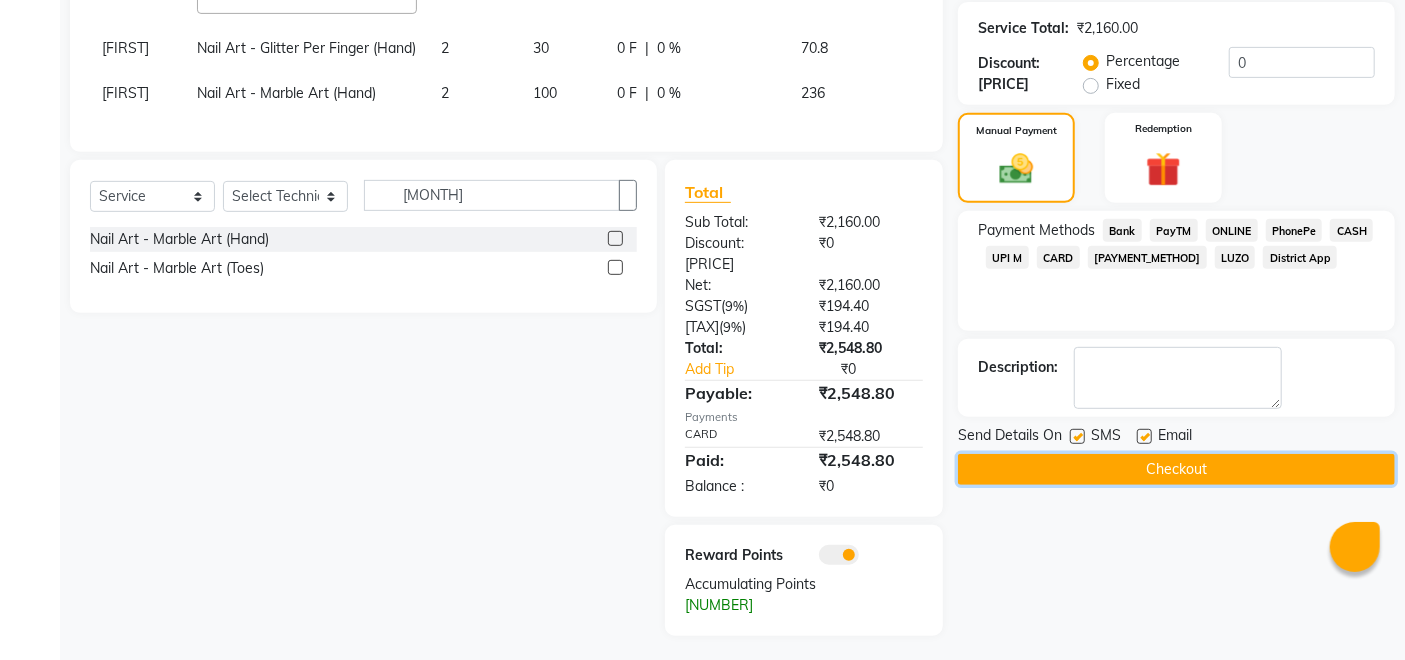 click on "Checkout" at bounding box center (1176, 469) 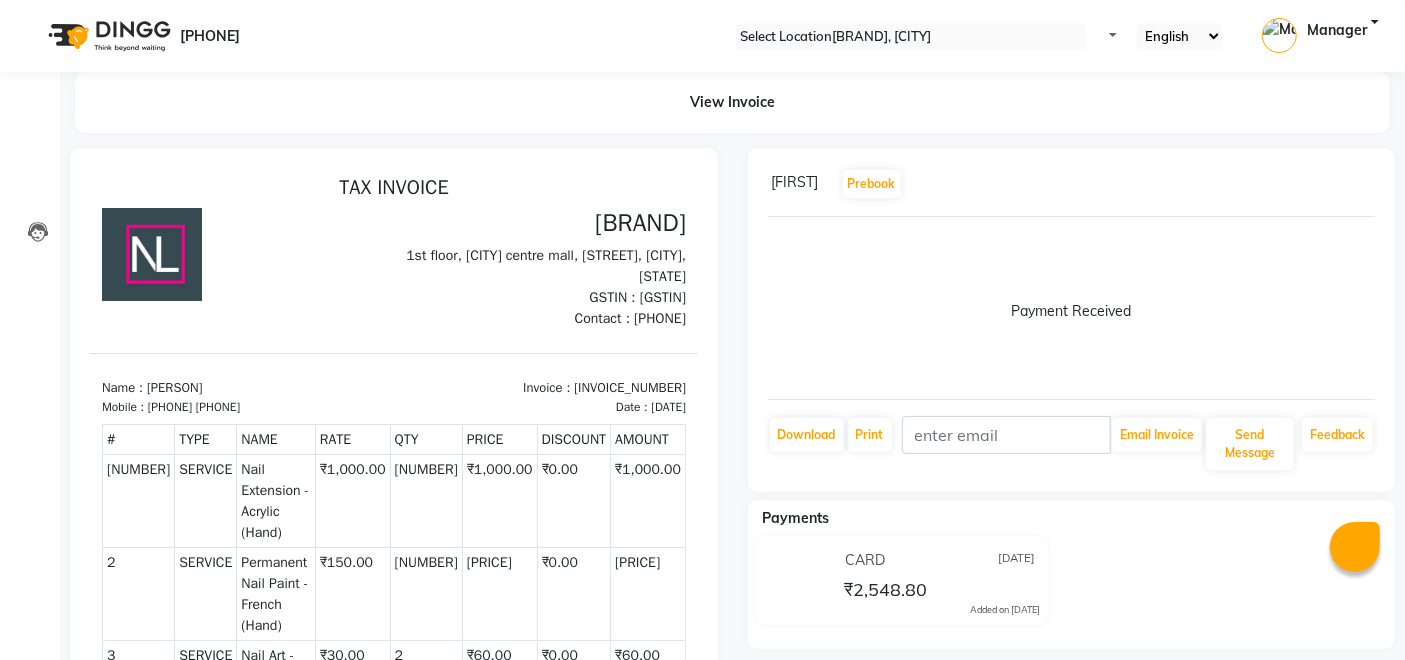 scroll, scrollTop: 0, scrollLeft: 0, axis: both 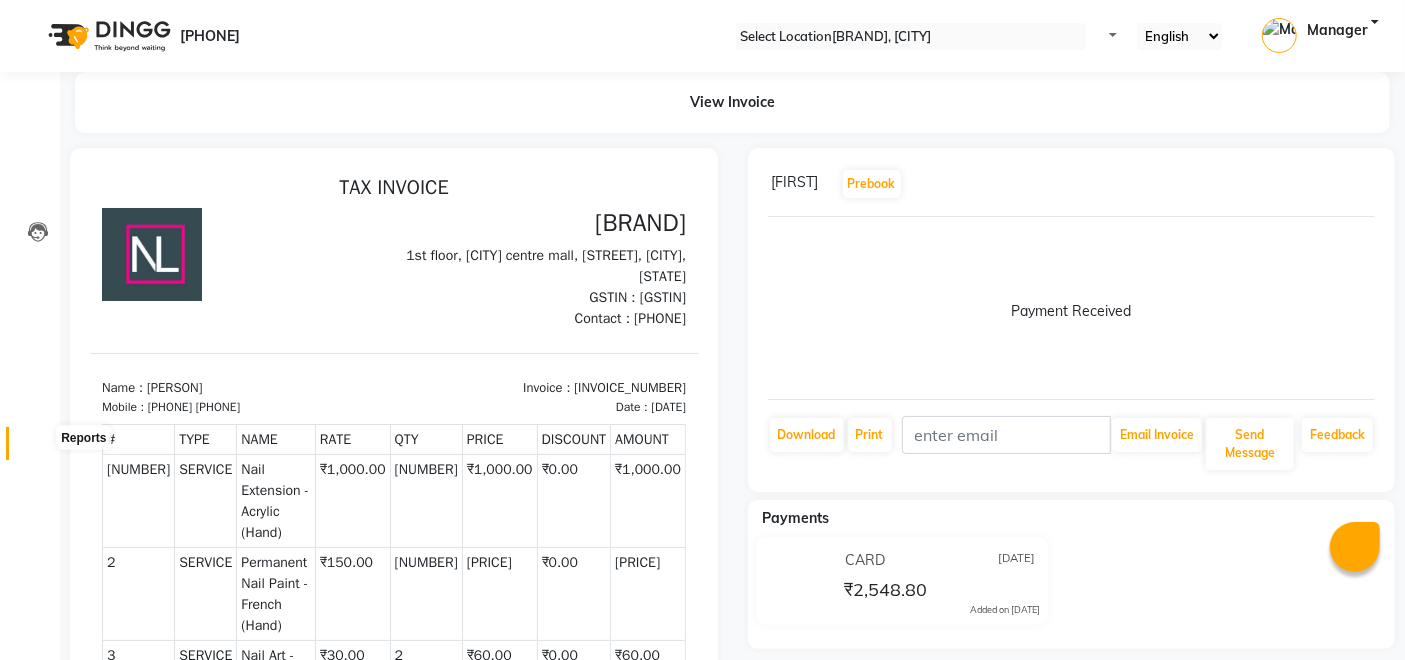 click at bounding box center (38, 448) 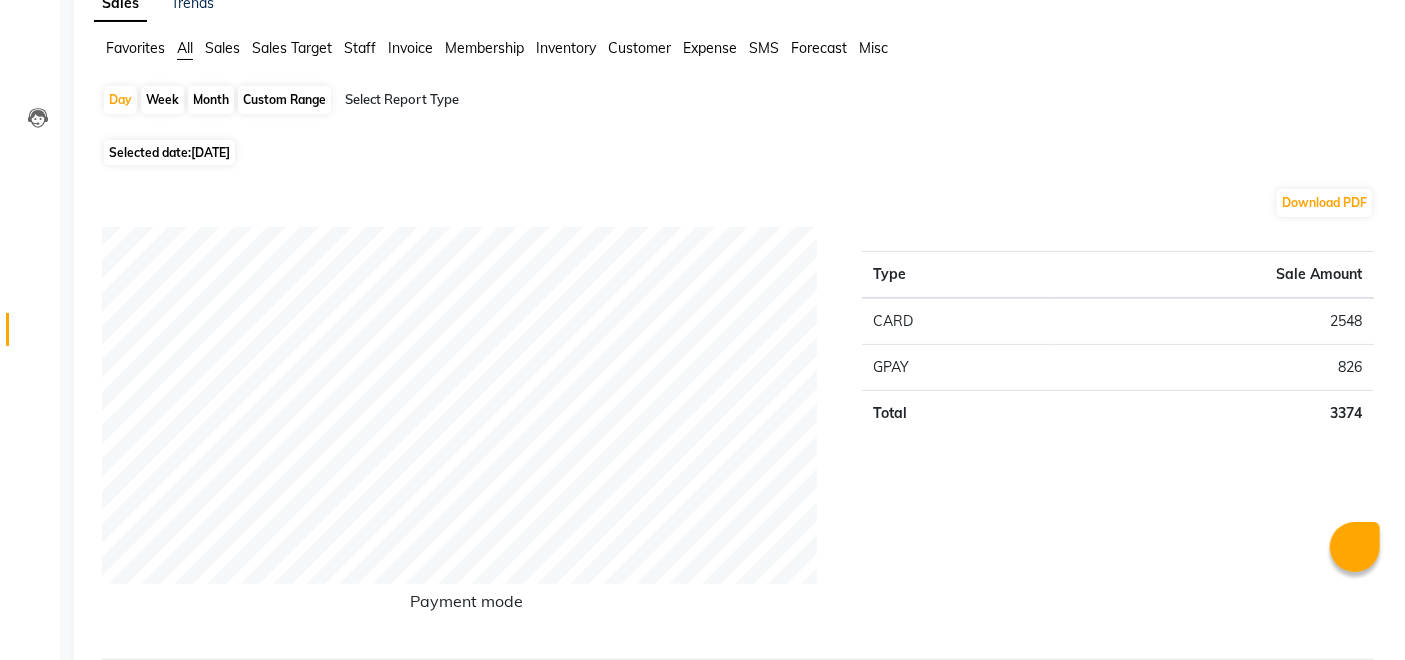 scroll, scrollTop: 0, scrollLeft: 0, axis: both 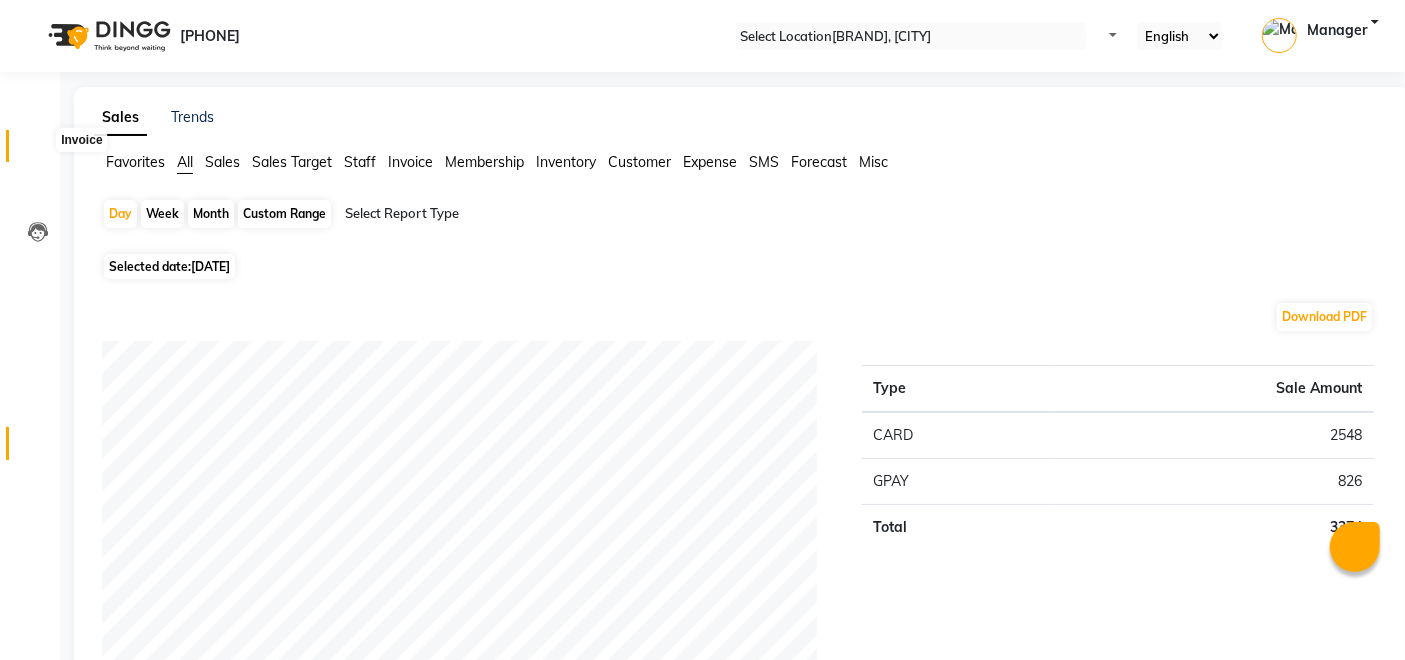 click at bounding box center [38, 151] 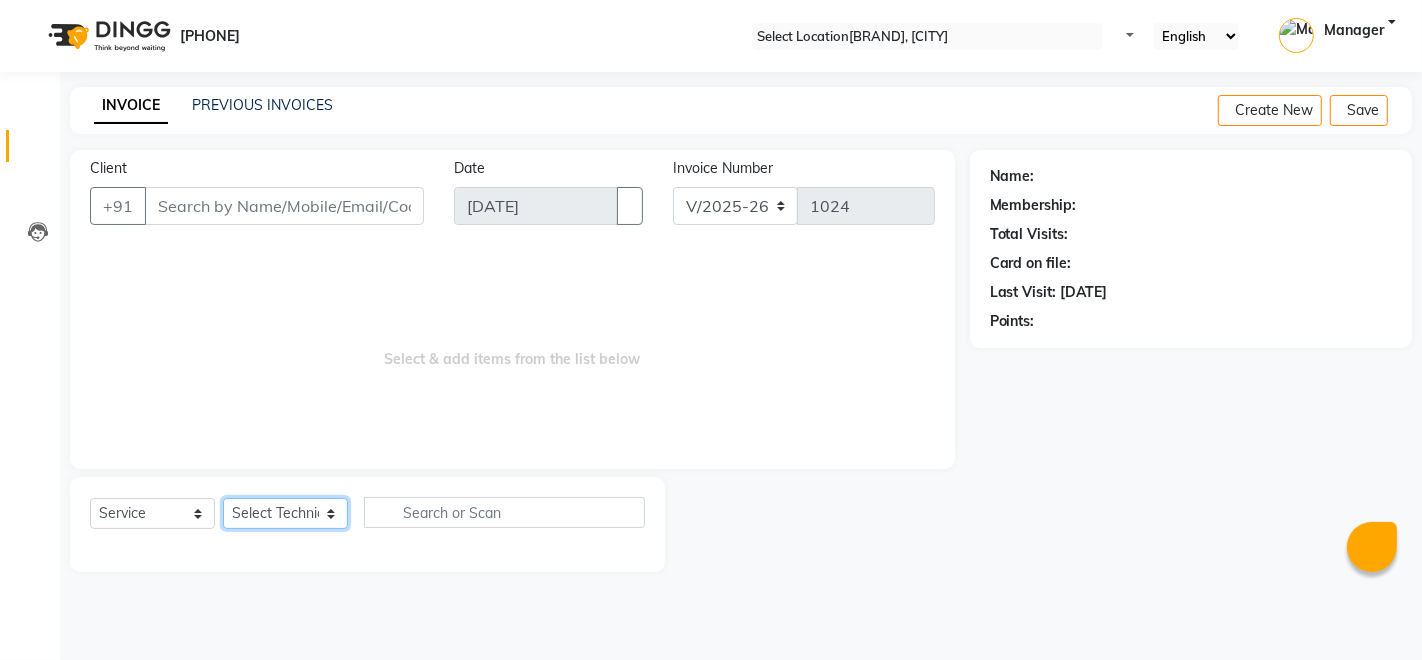 click on "Select Technician [PERSON] [PERSON] [PERSON] Manager [PERSON] [PERSON] [PERSON] [PERSON]" at bounding box center (285, 513) 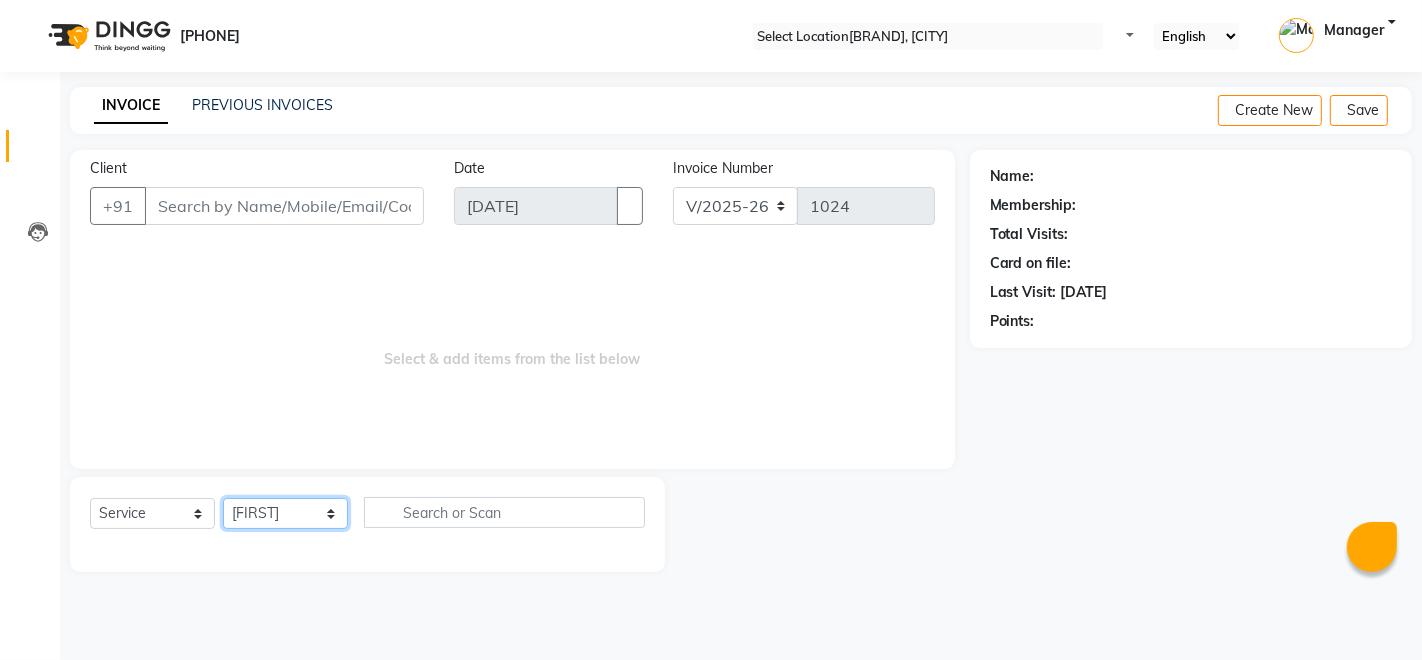 click on "Select Technician [PERSON] [PERSON] [PERSON] Manager [PERSON] [PERSON] [PERSON] [PERSON]" at bounding box center [285, 513] 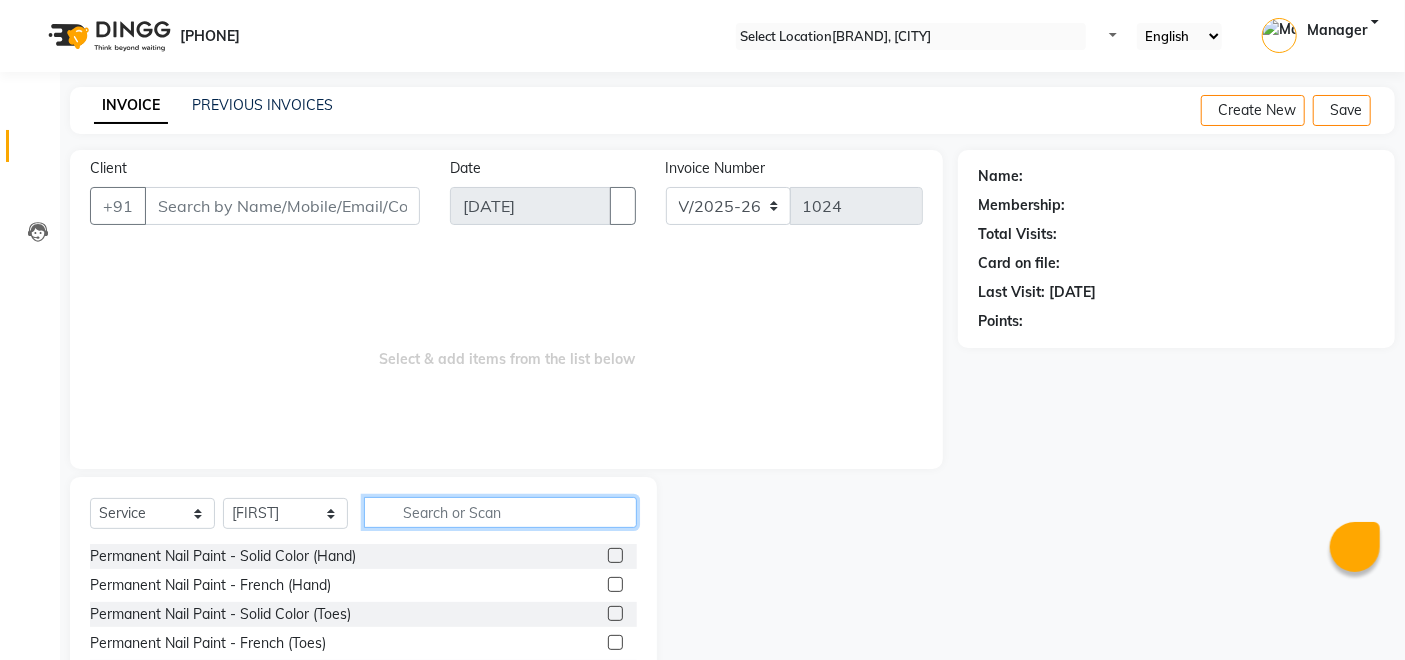 click at bounding box center [500, 512] 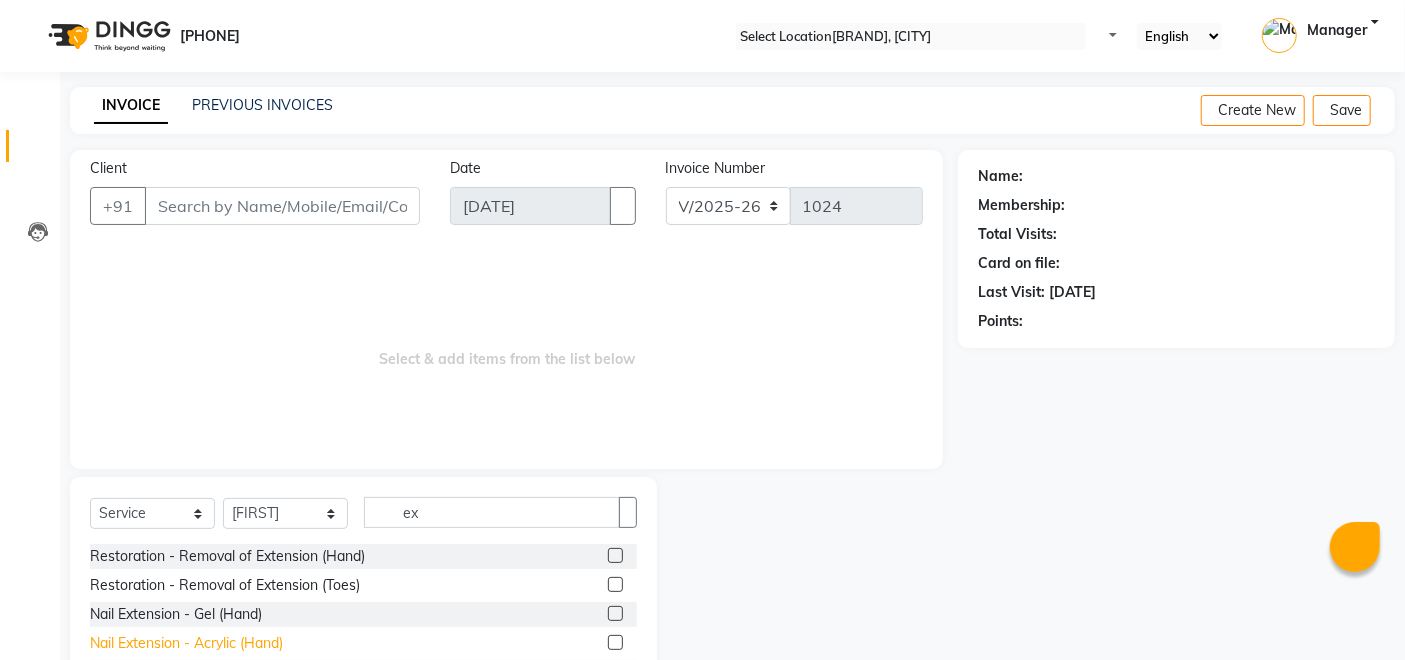click on "Nail Extension - Acrylic (Hand)" at bounding box center (227, 556) 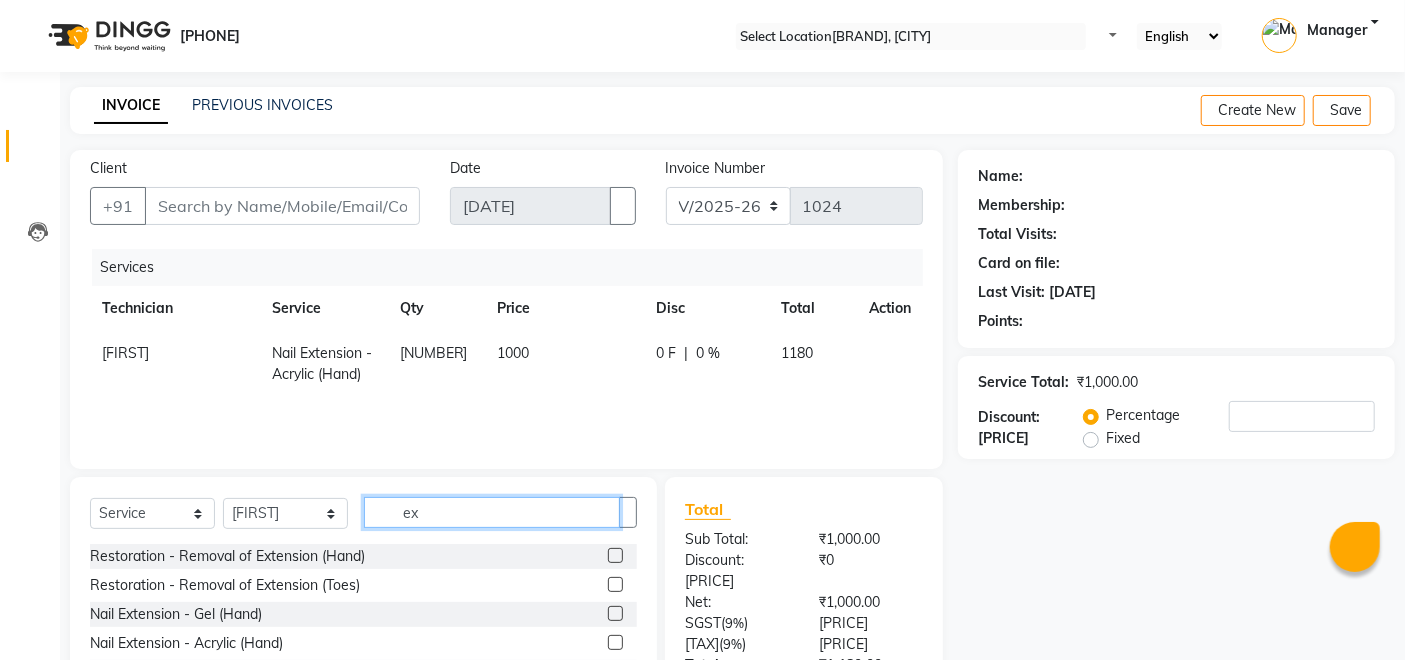 click on "ex" at bounding box center [492, 512] 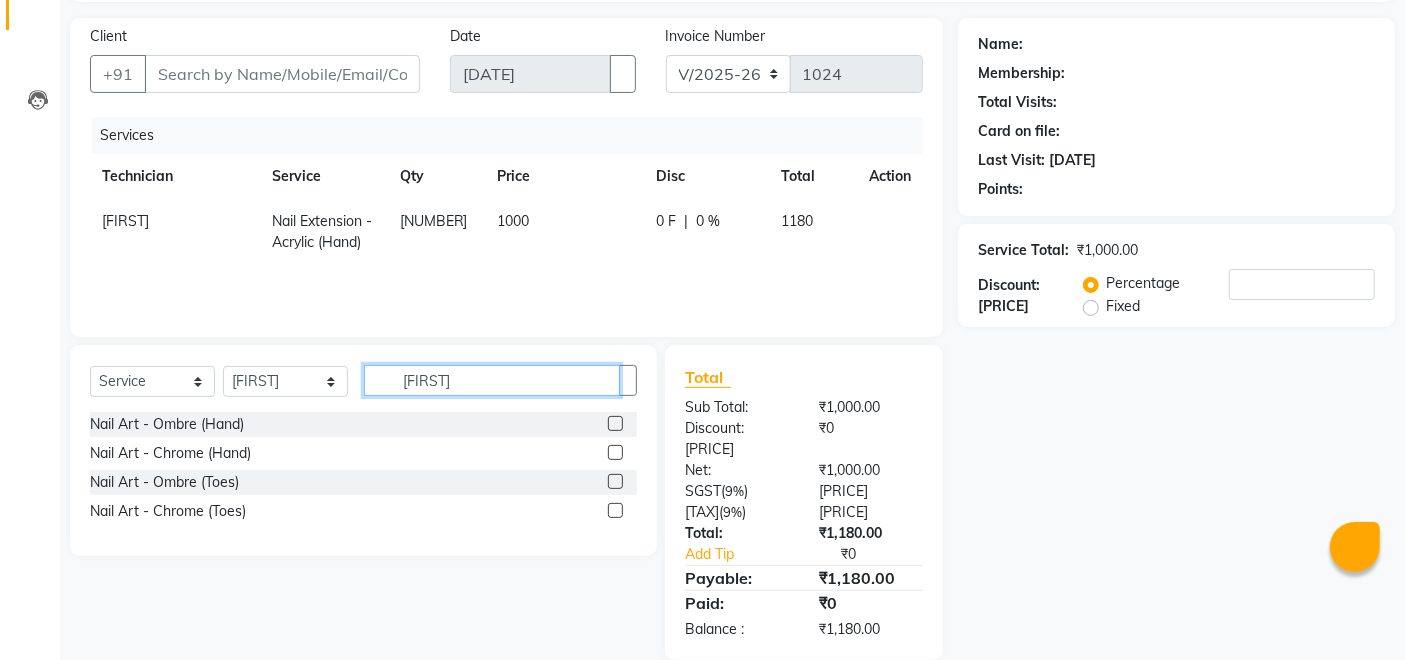scroll, scrollTop: 139, scrollLeft: 0, axis: vertical 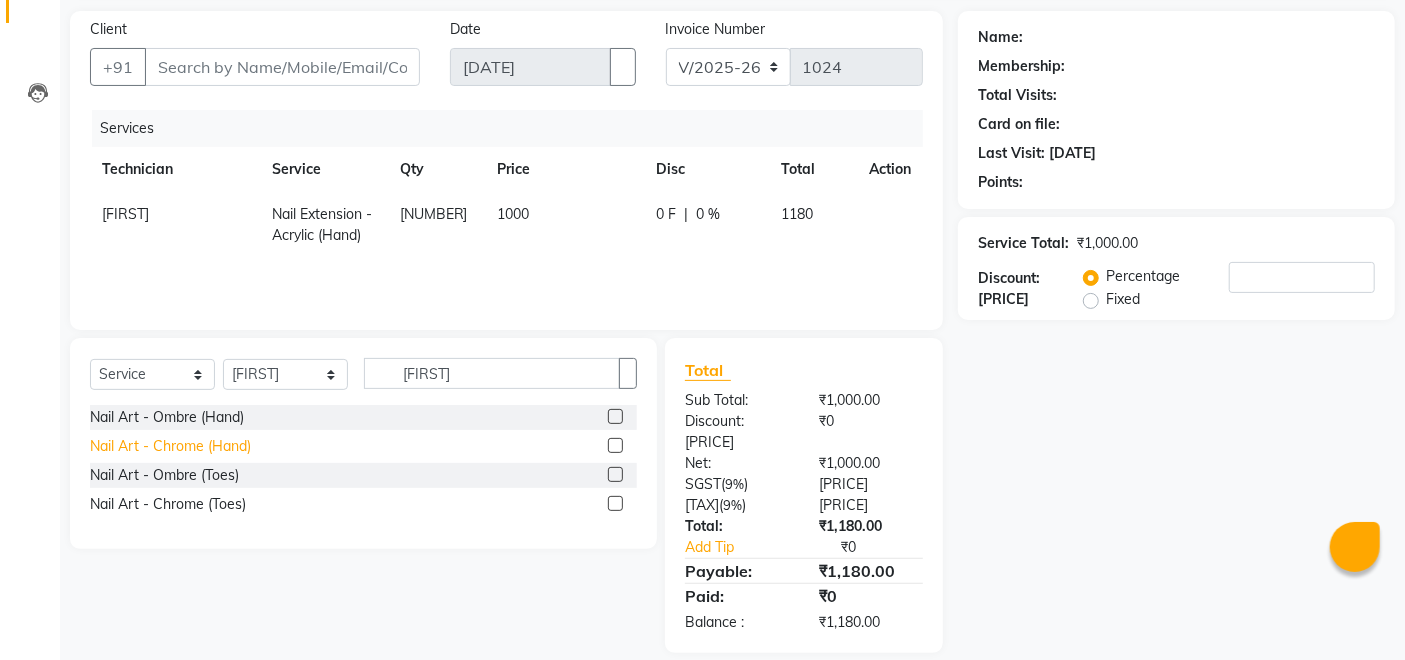 click on "Nail Art - Chrome (Hand)" at bounding box center (167, 417) 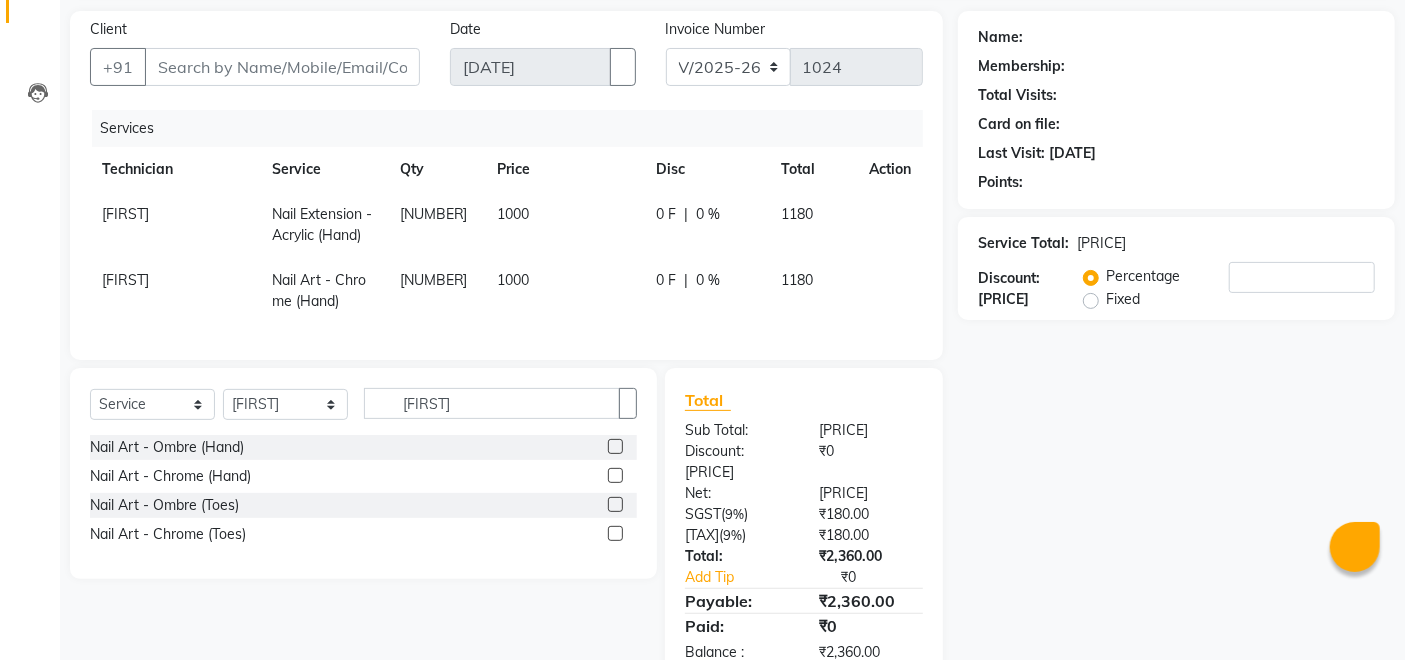 click on "1000" at bounding box center (564, 225) 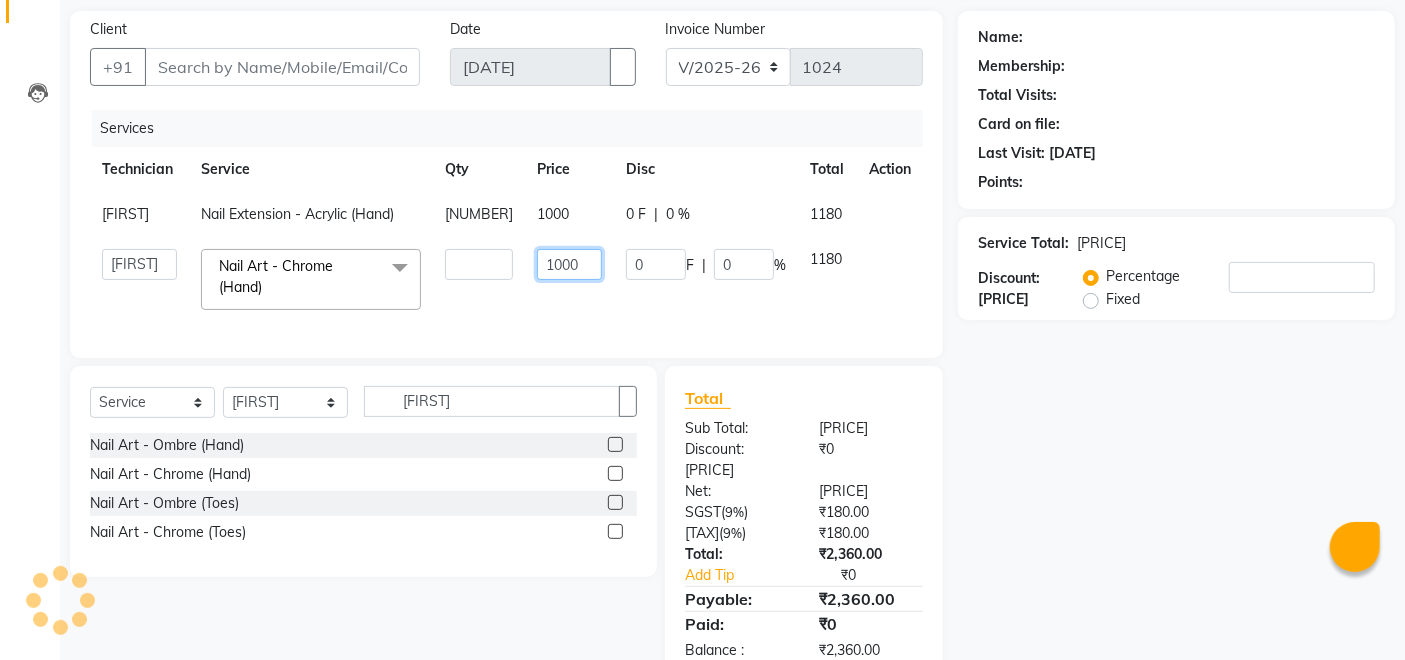 drag, startPoint x: 562, startPoint y: 270, endPoint x: 586, endPoint y: 259, distance: 26.400757 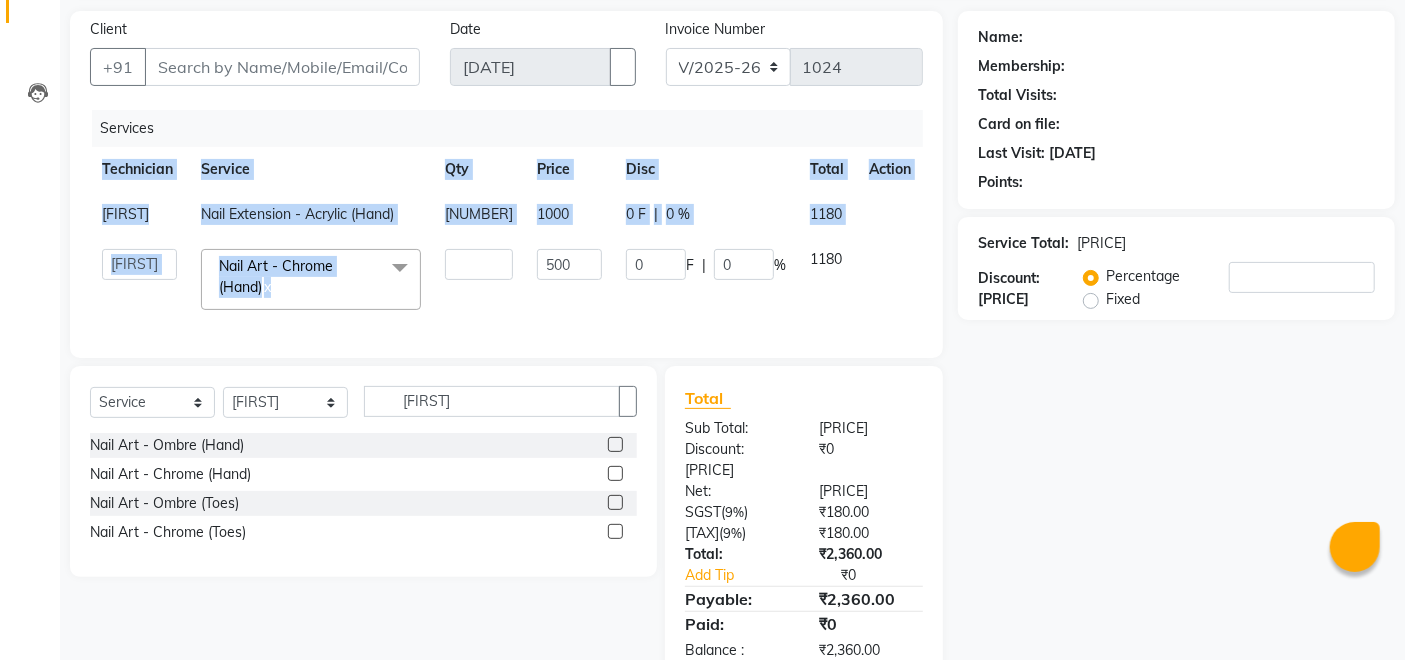 click on "Services Technician Service Qty Price Disc Total Action Mithun Nail Extension - Acrylic (Hand) 1 1000 0 F | 0 % 1180  [FIRST]   [FIRST]   Manager   Mithun   Pankaj   Thangpi   Veerendra  Nail Art - Chrome (Hand)  x Permanent Nail Paint - Solid Color (Hand) Permanent Nail Paint - French (Hand) Permanent Nail Paint - Solid Color (Toes) Permanent Nail Paint - French (Toes) Nail Course Eyelash Course  Restoration - Gel (Hand) Restoration - Tip Replacement (Hand) Restoration - Touch -up (Hand) Restoration - Gel Color Changes (Hand) Restoration - Removal of Extension (Hand) Restoration - Removal of Nail Paint (Hand) Restoration - Gel (Toes) Restoration - Tip Replacement (Toes) Restoration - Touch -up (Toes) Restoration - Gel Color Changes (Toes) Restoration - Removal of Extension (Toes) Restoration - Removal of Nail Paint (Toes) Pedicure - Classic Pedicure - Deluxe Pedicure - Premium Pedicure - Platinum Manicure  - Classic Manicure  - Deluxe Manicure  - Premium Eyelash Refil - Classic Eyelash Refil - Hybrid 1" at bounding box center (506, 224) 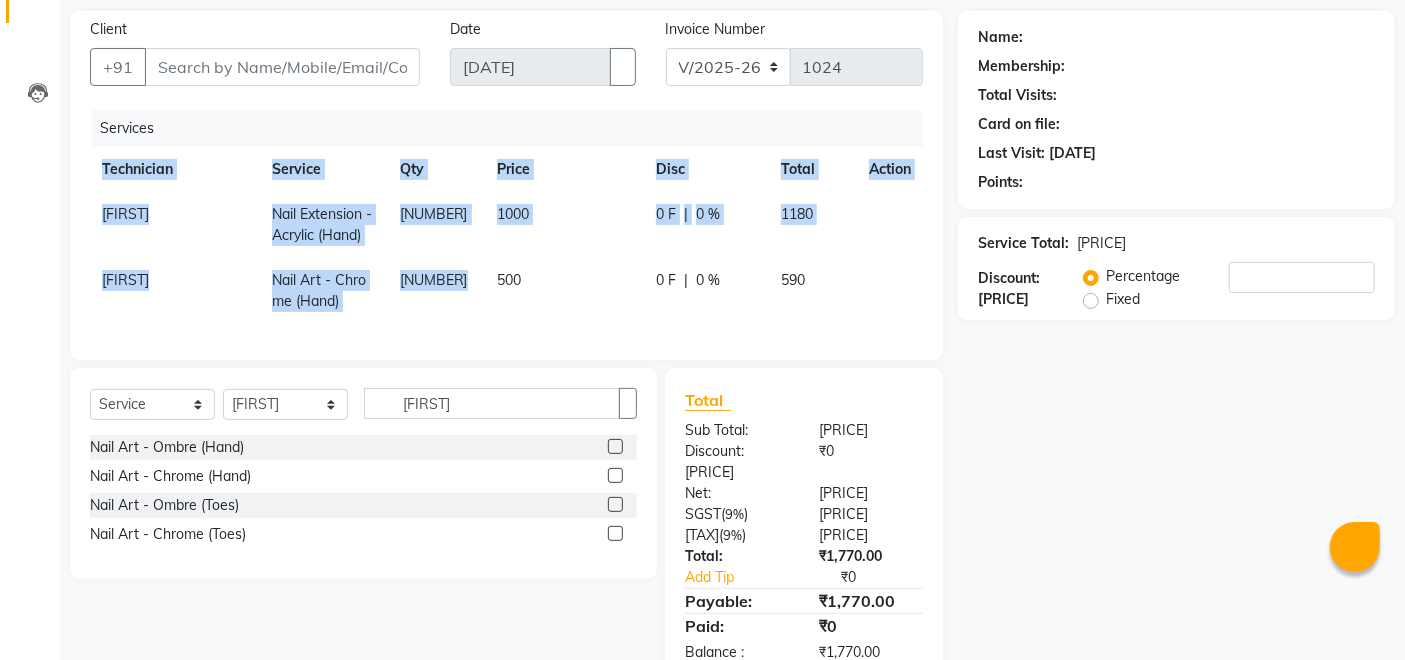 click on "500" at bounding box center (564, 225) 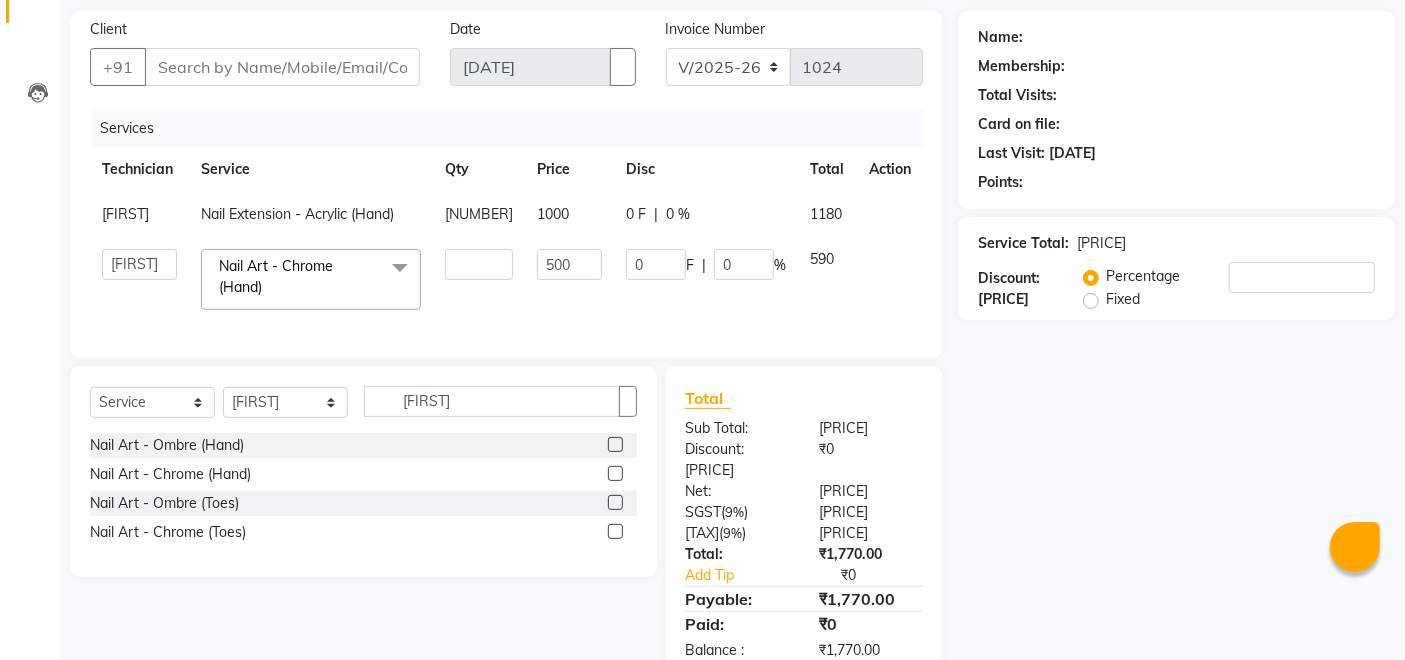 click on "1000" at bounding box center [569, 214] 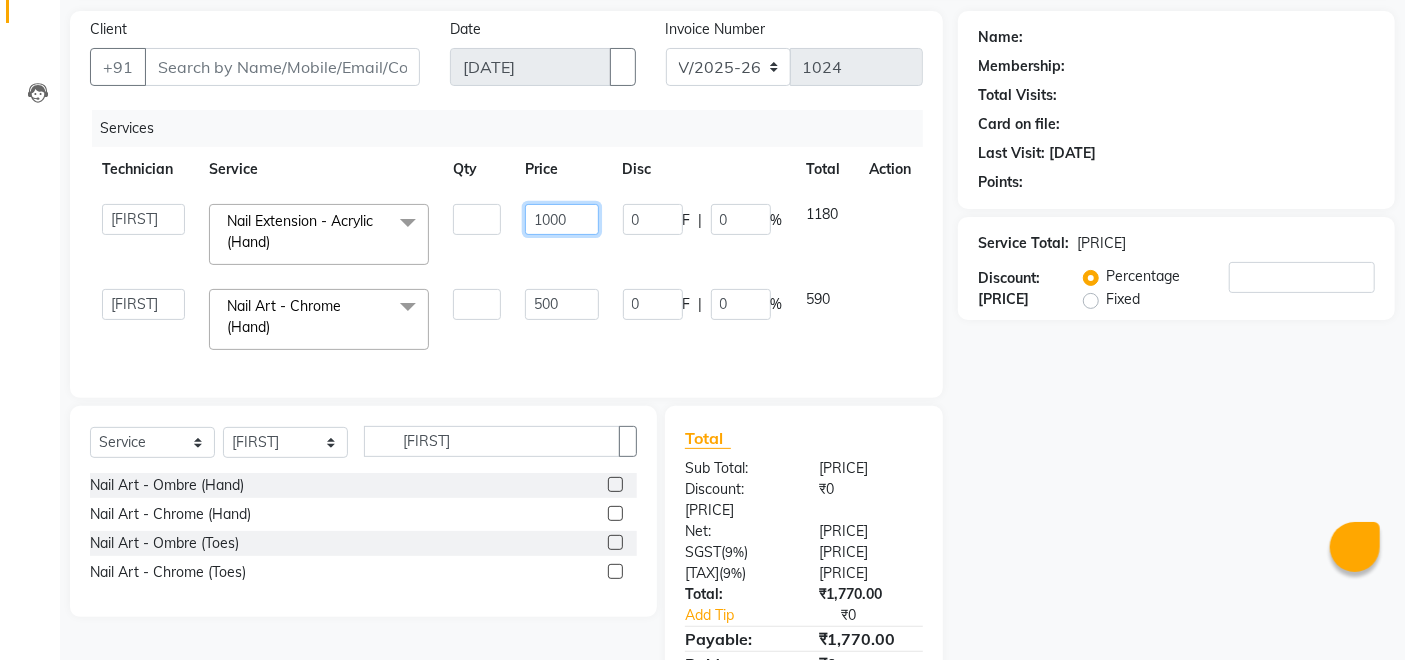 click on "1000" at bounding box center (477, 219) 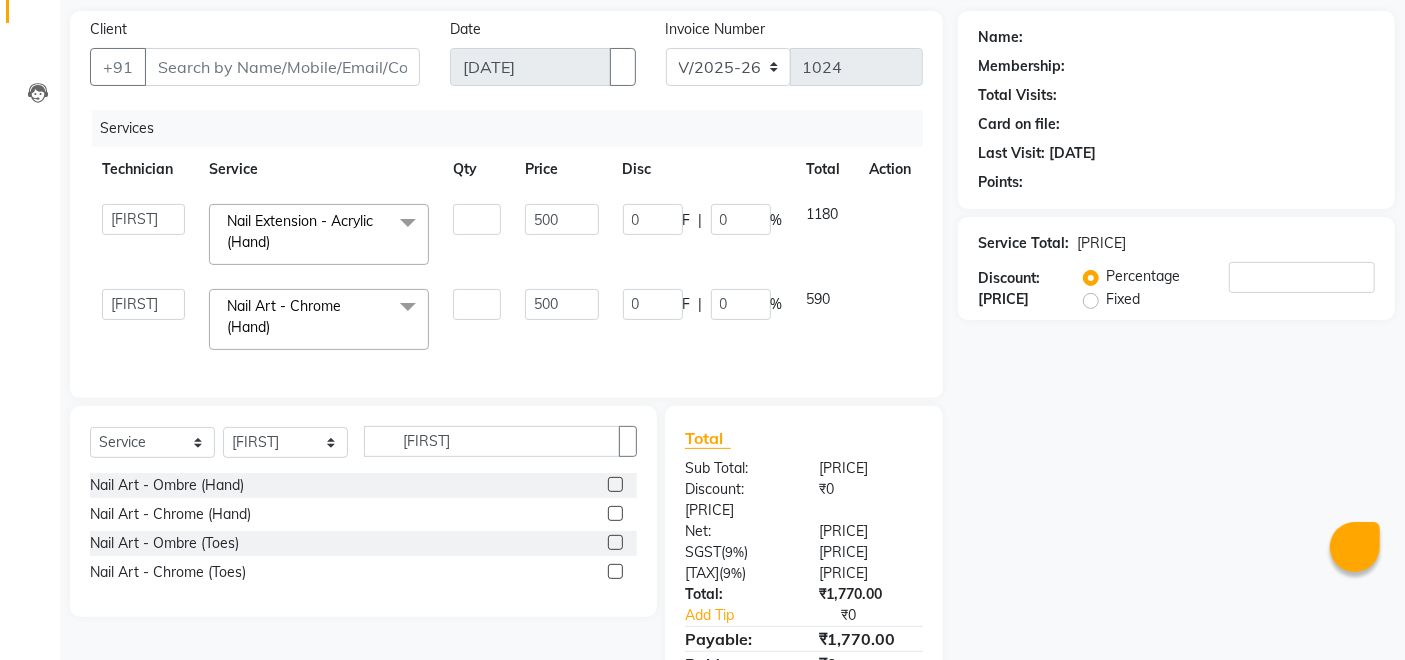 click on "Achumla Kamie Martha Manager Mithun Pankaj Thangpi Veerendra Nail Extension - Acrylic (Hand) x Permanent Nail Paint - Solid Color (Hand) Permanent Nail Paint - French (Hand) Permanent Nail Paint - Solid Color (Toes) Permanent Nail Paint - French (Toes) Nail Course Eyelash Course Restoration - Gel (Hand) Restoration - Tip Replacement (Hand) Restoration - Touch -up (Hand) Restoration - Gel Color Changes (Hand) Restoration - Removal of Extension (Hand) Restoration - Removal of Nail Paint (Hand) Restoration - Gel (Toes) Restoration - Tip Replacement (Toes) Restoration - Touch -up (Toes) Restoration - Gel Color Changes (Toes) Restoration - Removal of Extension (Toes) Restoration - Removal of Nail Paint (Toes) Pedicure - Classic Pedicure - Deluxe Pedicure - Premium Pedicure - Platinum Manicure - Classic Manicure - Deluxe Manicure - Premium Eyelash Refil - Classic Eyelash Refil - Hybrid Eyelash Refil - Volume Eyelash Refil - Mega Volume Eyelash Refil - Lash Removal Hydra - One Session 1 500 0 F" at bounding box center (506, 277) 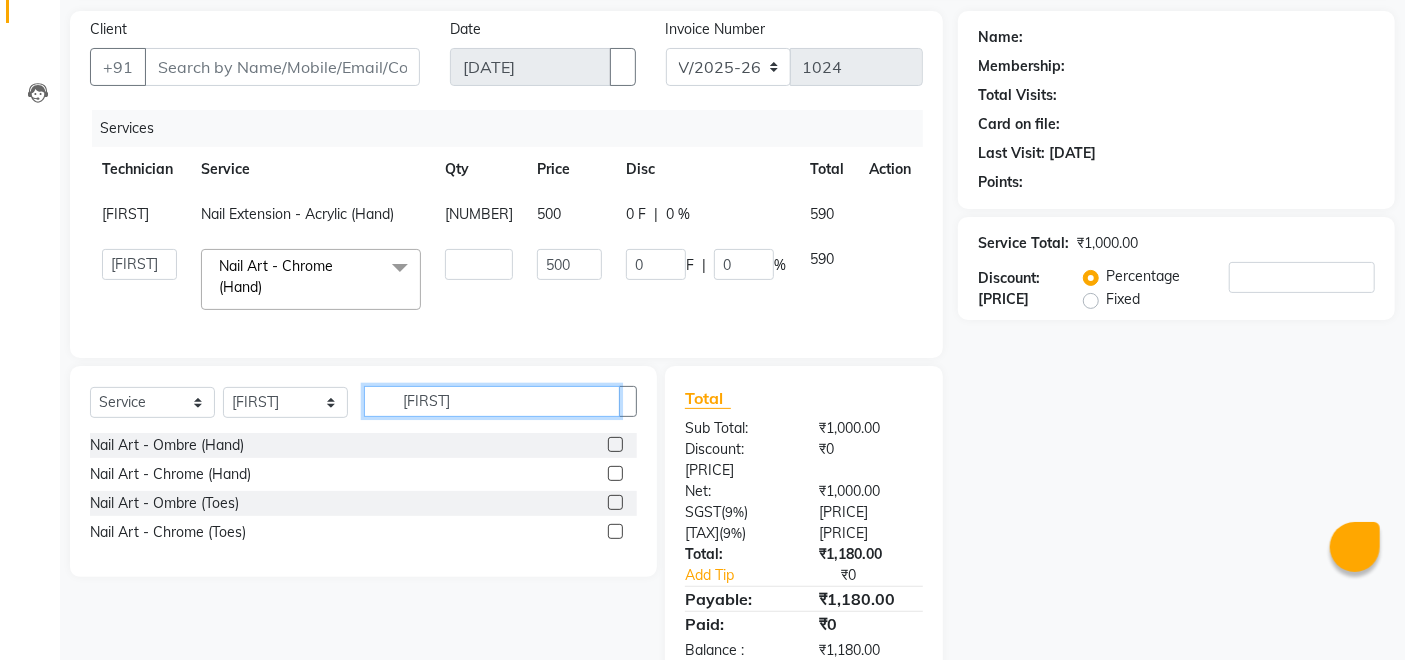 click on "[FIRST]" at bounding box center (492, 401) 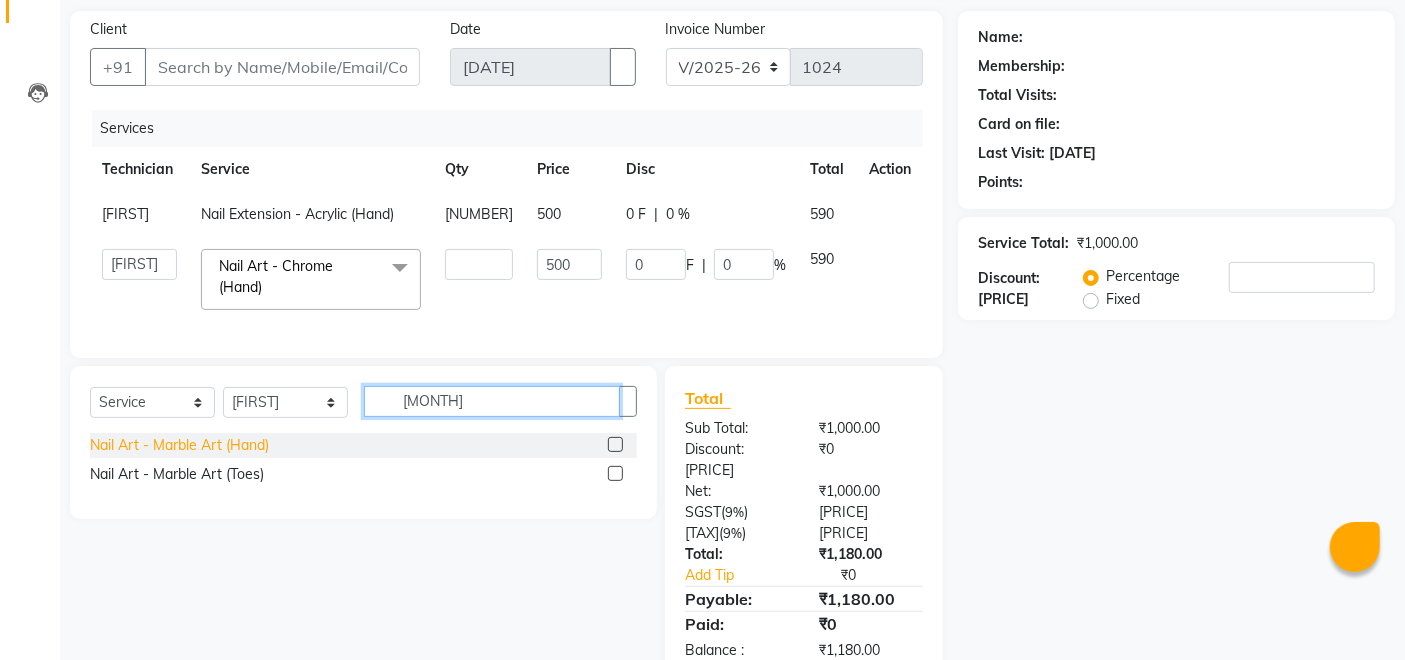 type on "[MONTH]" 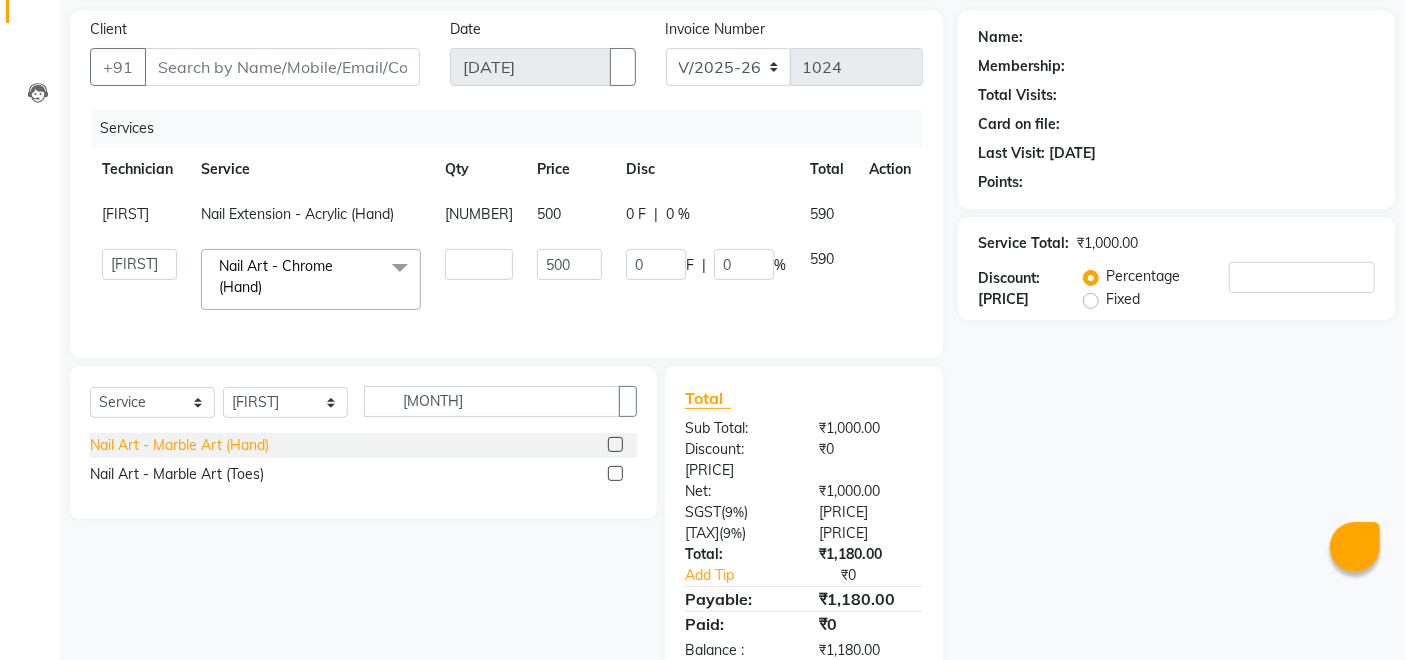 click on "Nail Art - Marble Art (Hand)" at bounding box center (179, 445) 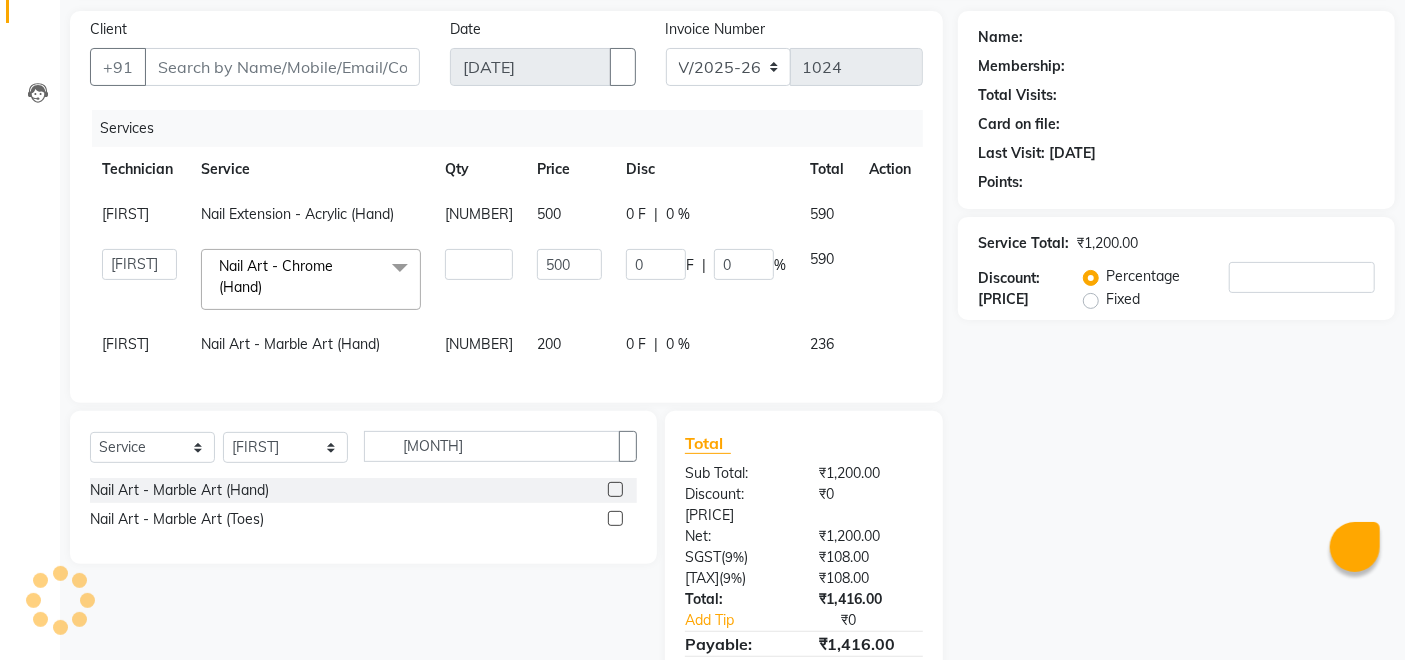 click on "200" at bounding box center [569, 214] 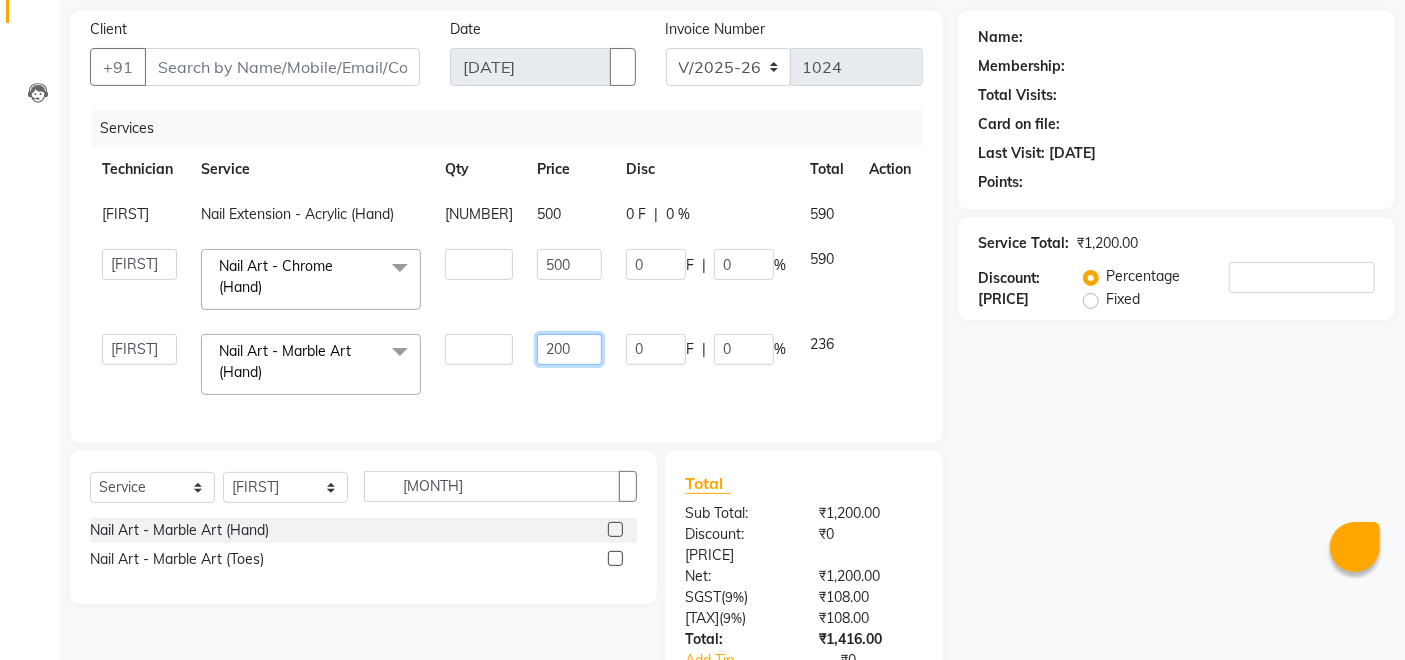 click on "200" at bounding box center (479, 264) 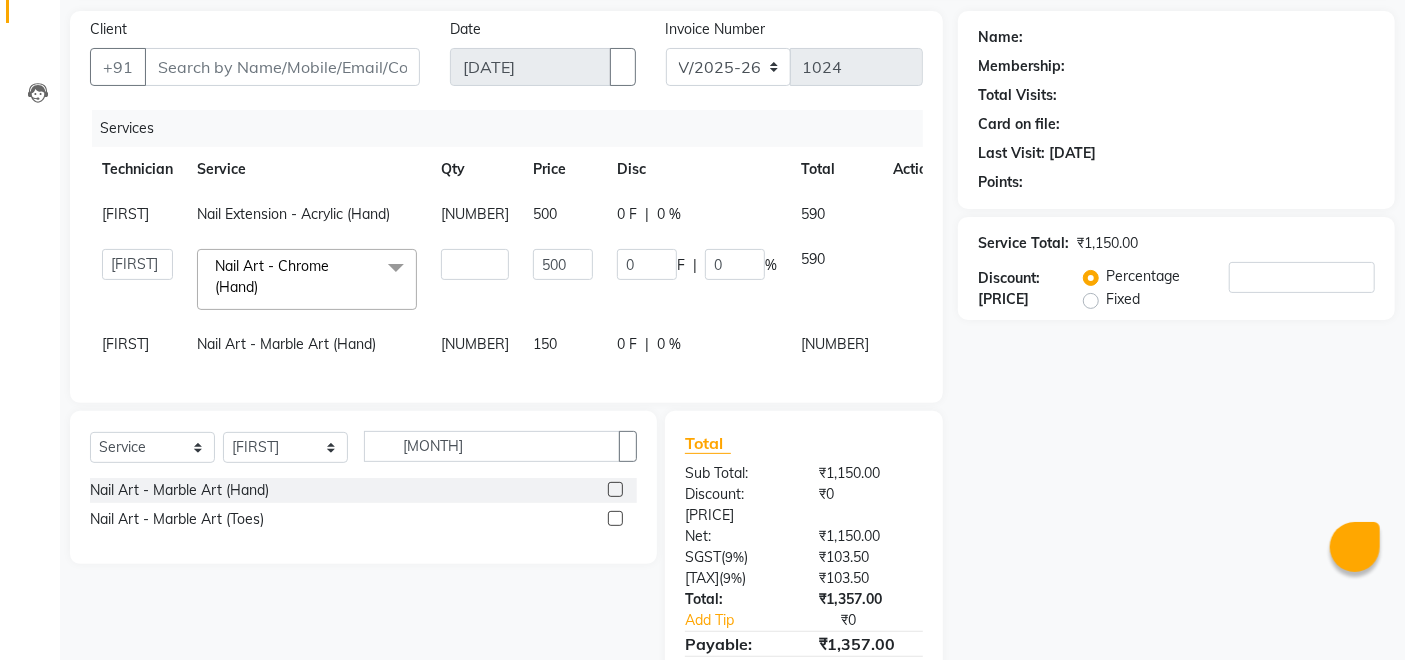 click on "Services Technician Service Qty Price Disc Total Action Mithun Nail Extension - Acrylic (Hand) 1 500 0 F | 0 % 590 Achumla Kamie Martha Manager Mithun Pankaj Thangpi Veerendra Nail Art - Chrome (Hand) x Permanent Nail Paint - Solid Color (Hand) Permanent Nail Paint - French (Hand) Permanent Nail Paint - Solid Color (Toes) Permanent Nail Paint - French (Toes) Nail Course Eyelash Course Restoration - Gel (Hand) Restoration - Tip Replacement (Hand) Restoration - Touch -up (Hand) Restoration - Gel Color Changes (Hand) Restoration - Removal of Extension (Hand) Restoration - Removal of Nail Paint (Hand) Restoration - Gel (Toes) Restoration - Tip Replacement (Toes) Restoration - Touch -up (Toes) Restoration - Gel Color Changes (Toes) Restoration - Removal of Extension (Toes) Restoration - Removal of Nail Paint (Toes) Pedicure - Classic Pedicure - Deluxe Pedicure - Premium Pedicure - Platinum Manicure - Classic Manicure - Deluxe Manicure - Premium Eyelash Refil - Classic Eyelash Refil - Hybrid 1 0" at bounding box center (506, 246) 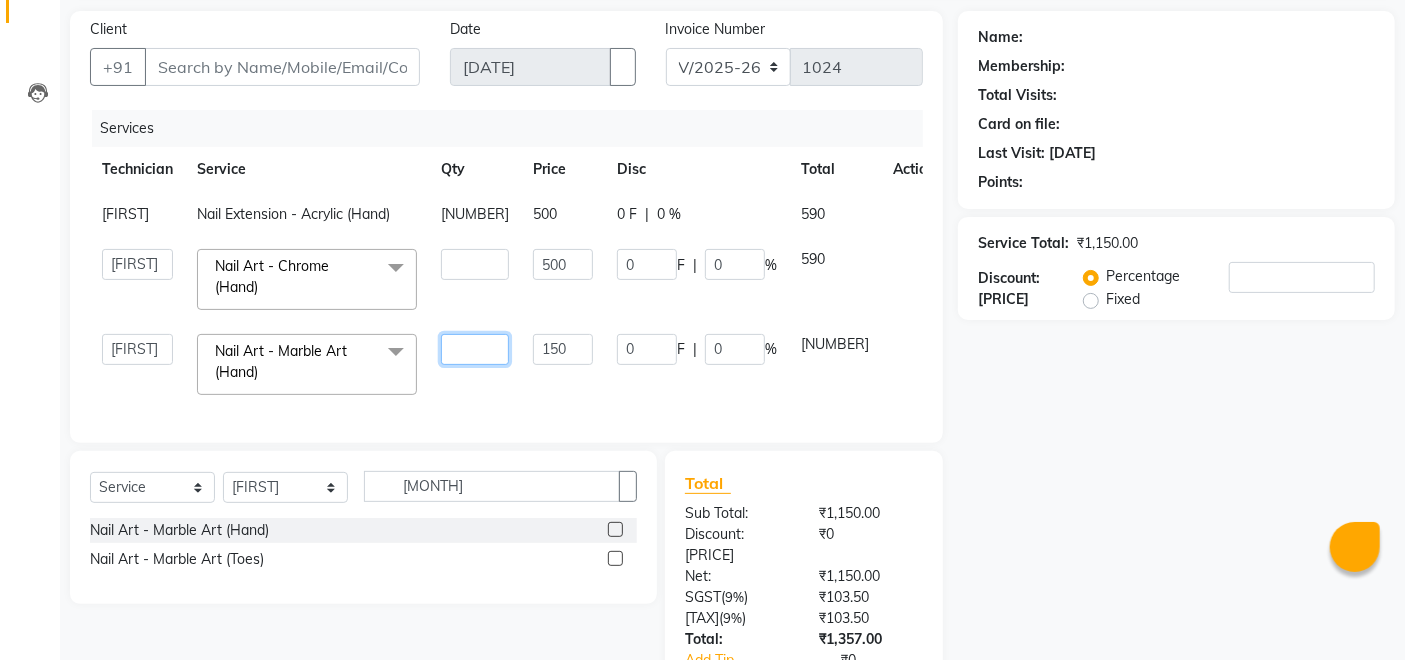click on "[NUMBER]" at bounding box center (475, 264) 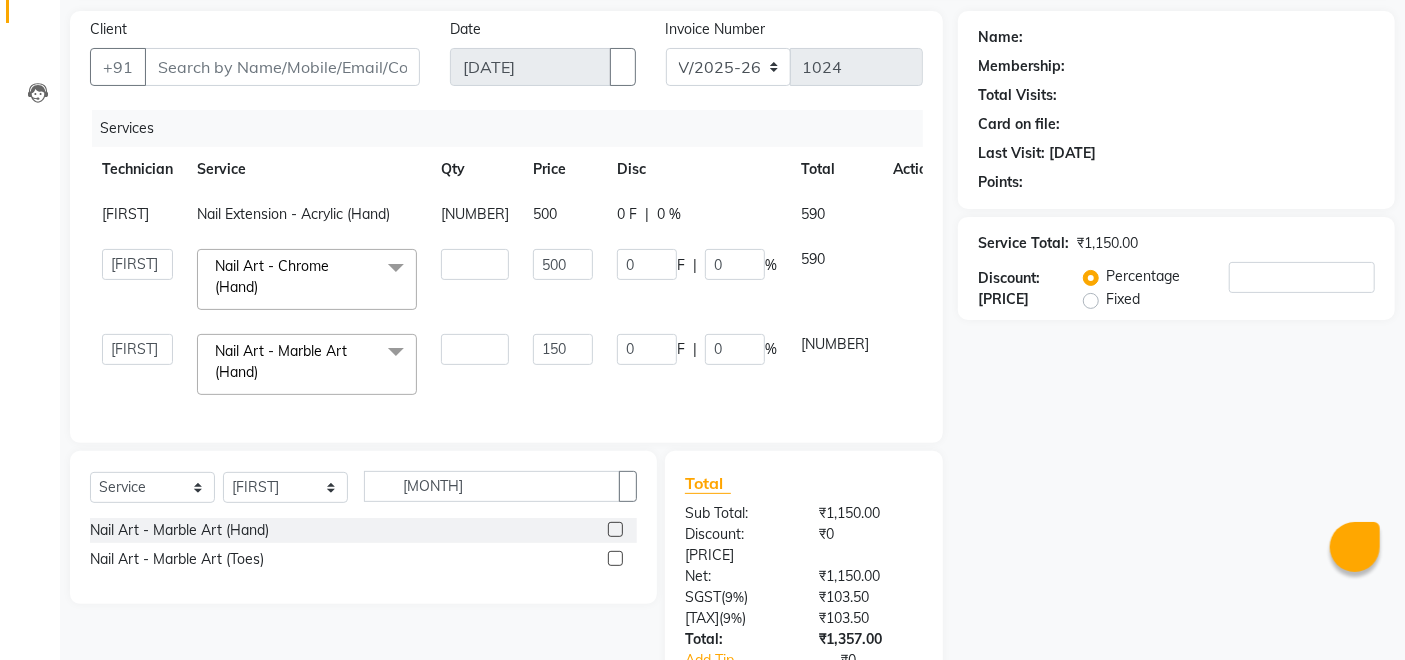 click on "Services Technician Service Qty Price Disc Total Action Mithun Nail Extension - Acrylic (Hand) 1 500 0 F | 0 % 590 Achumla Kamie Martha Manager Mithun Pankaj Thangpi Veerendra Nail Art - Chrome (Hand) x Permanent Nail Paint - Solid Color (Hand) Permanent Nail Paint - French (Hand) Permanent Nail Paint - Solid Color (Toes) Permanent Nail Paint - French (Toes) Nail Course Eyelash Course Restoration - Gel (Hand) Restoration - Tip Replacement (Hand) Restoration - Touch -up (Hand) Restoration - Gel Color Changes (Hand) Restoration - Removal of Extension (Hand) Restoration - Removal of Nail Paint (Hand) Restoration - Gel (Toes) Restoration - Tip Replacement (Toes) Restoration - Touch -up (Toes) Restoration - Gel Color Changes (Toes) Restoration - Removal of Extension (Toes) Restoration - Removal of Nail Paint (Toes) Pedicure - Classic Pedicure - Deluxe Pedicure - Premium Pedicure - Platinum Manicure - Classic Manicure - Deluxe Manicure - Premium Eyelash Refil - Classic Eyelash Refil - Hybrid 1 0" at bounding box center (506, 266) 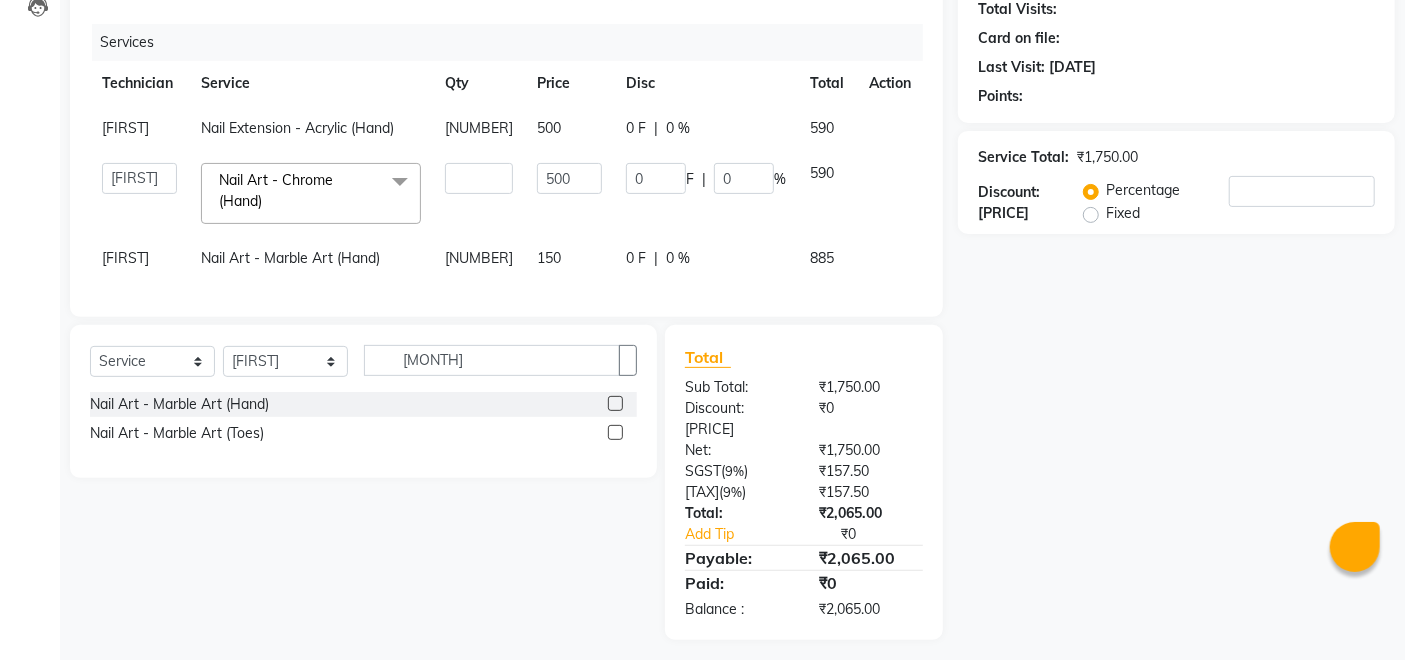 scroll, scrollTop: 229, scrollLeft: 0, axis: vertical 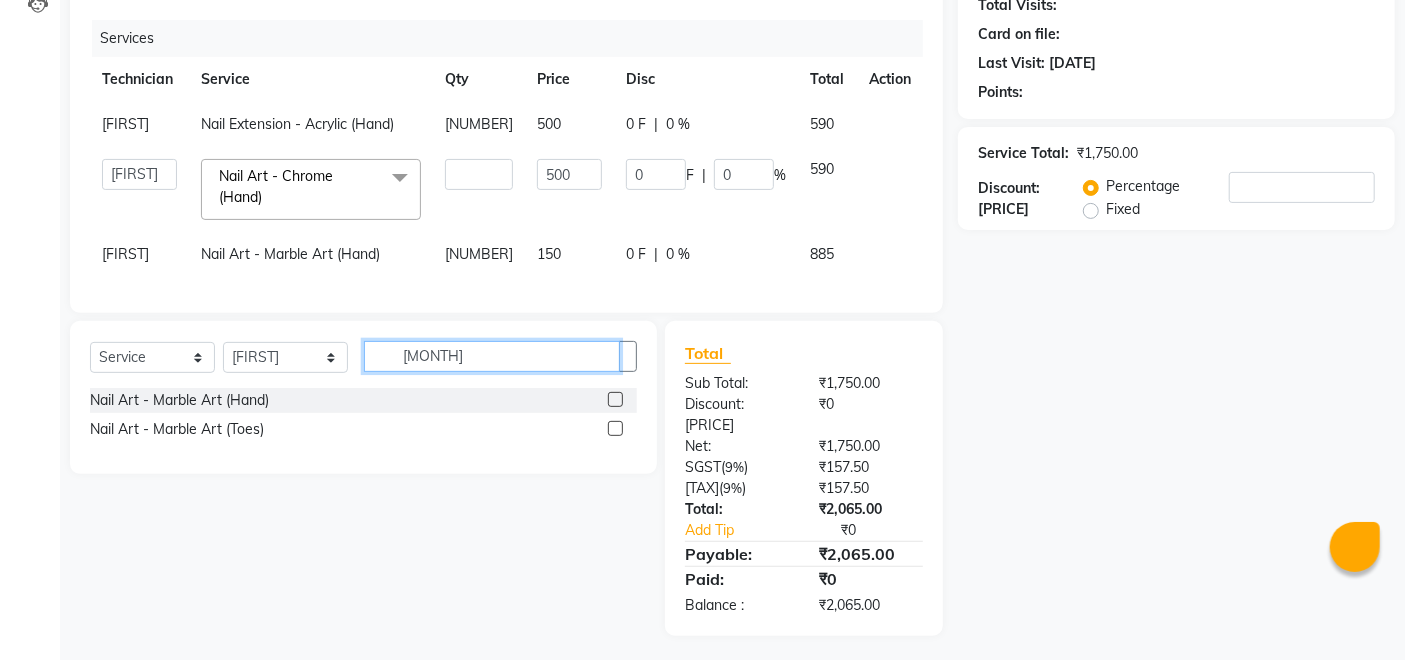 click on "[MONTH]" at bounding box center (492, 356) 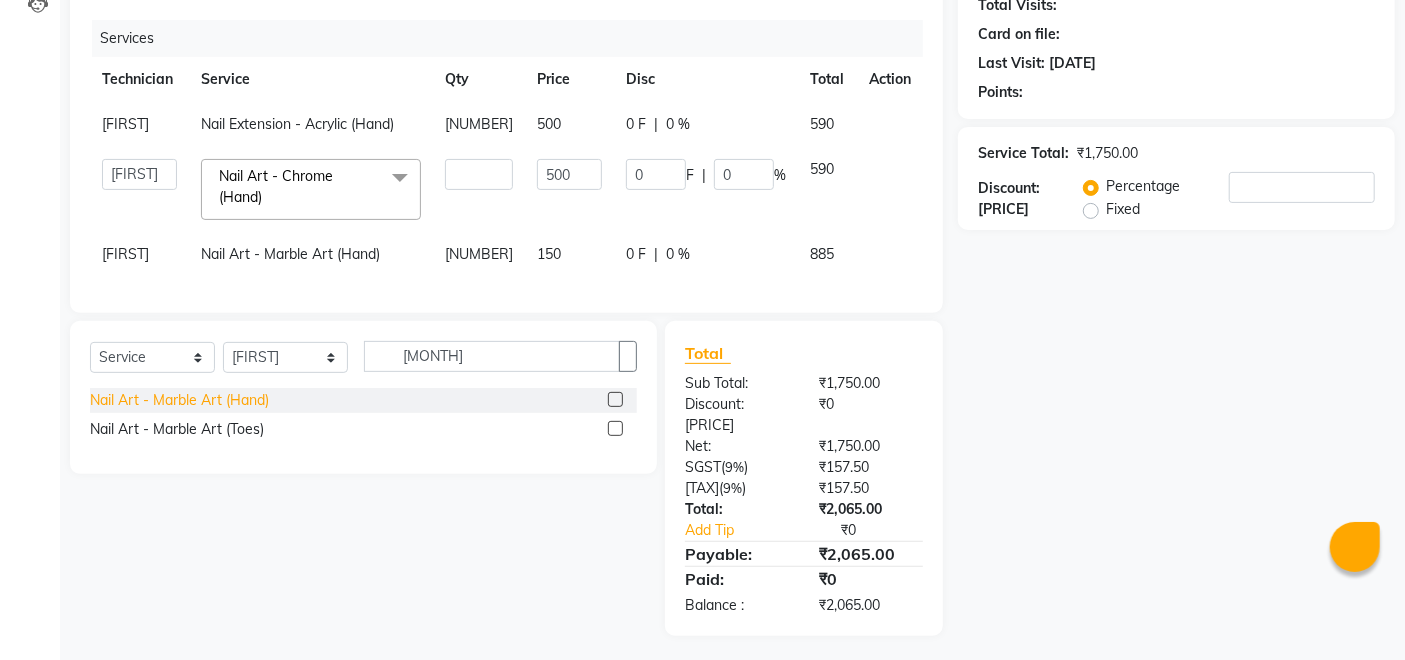 click on "Nail Art - Marble Art (Hand)" at bounding box center (179, 400) 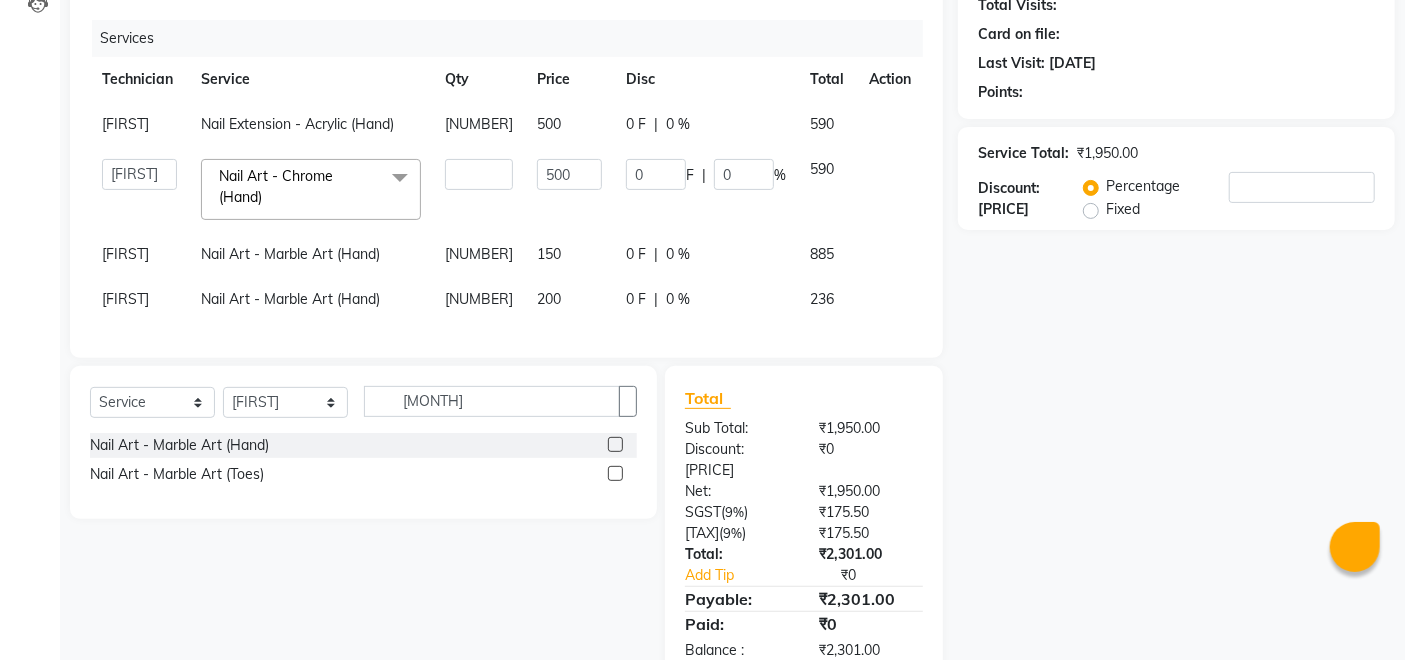 click on "200" at bounding box center [125, 124] 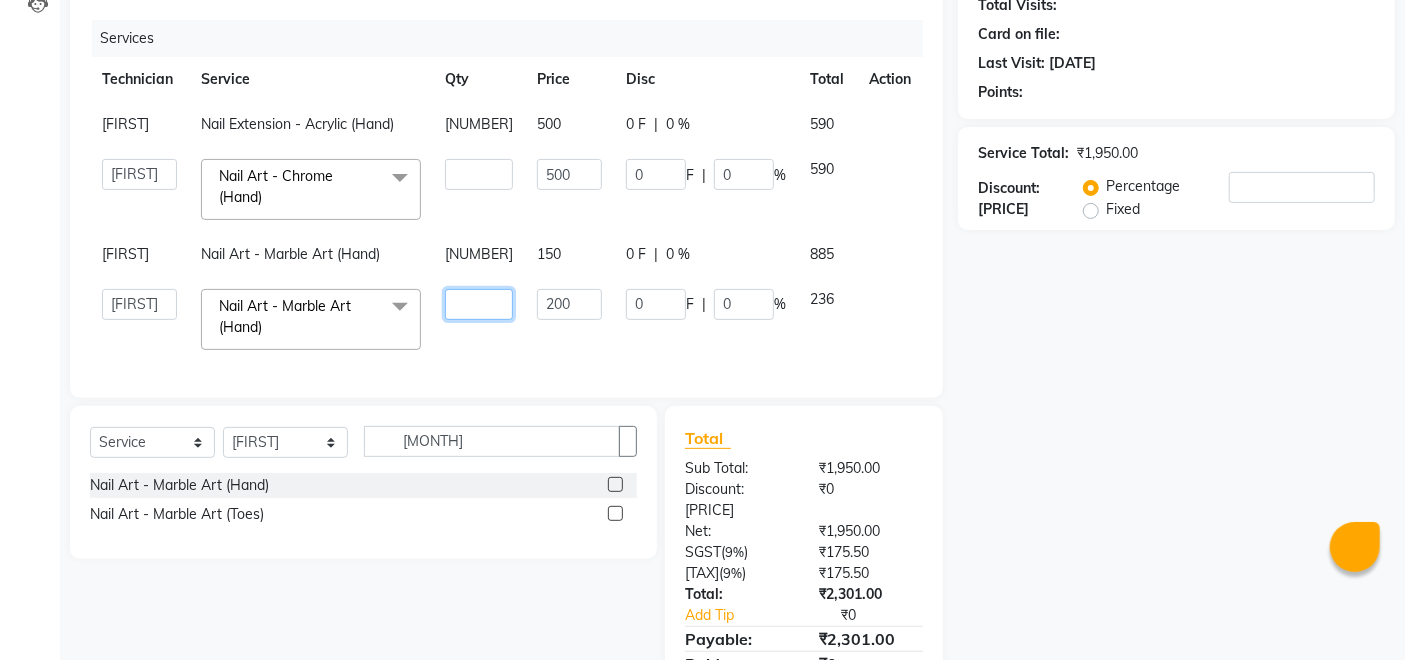 click on "[NUMBER]" at bounding box center [479, 174] 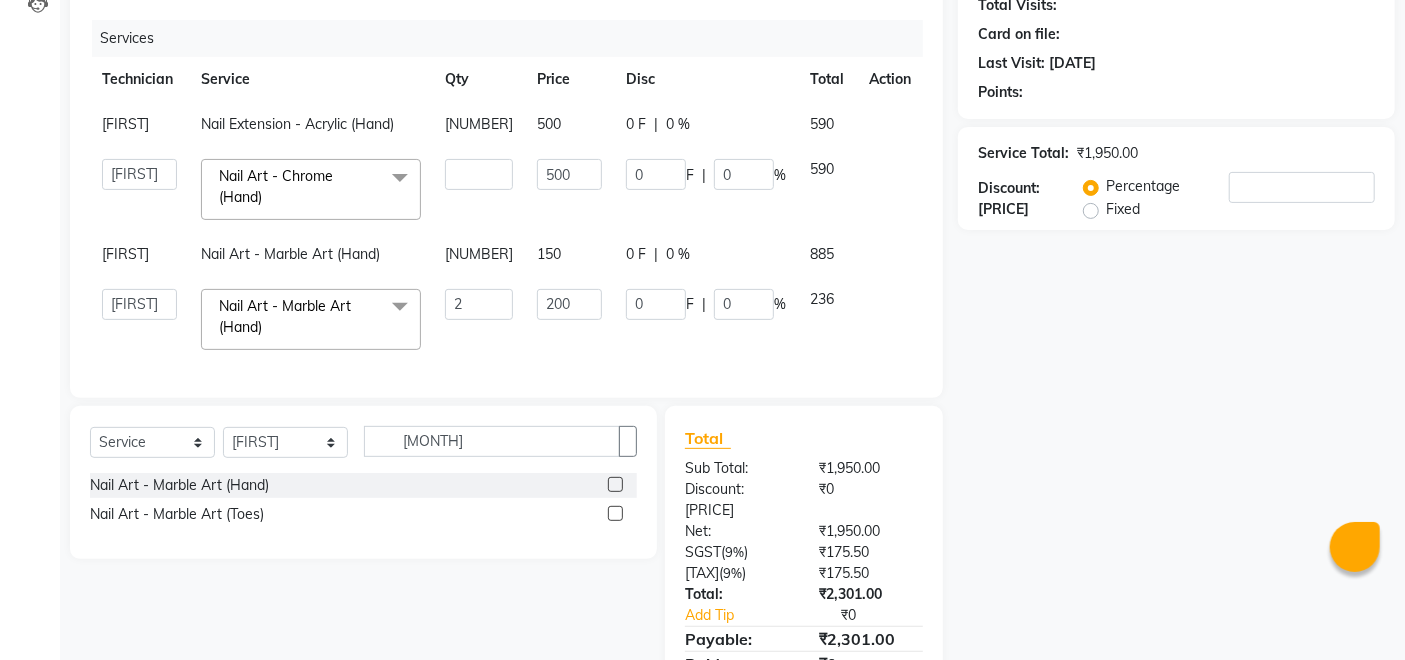 click on "Services Technician Service Qty Price Disc Total Action Mithun Nail Extension - Acrylic (Hand) 1 500 0 F | 0 % 590 Achumla Kamie Martha Manager Mithun Pankaj Thangpi Veerendra Nail Art - Chrome (Hand) x Permanent Nail Paint - Solid Color (Hand) Permanent Nail Paint - French (Hand) Permanent Nail Paint - Solid Color (Toes) Permanent Nail Paint - French (Toes) Nail Course Eyelash Course Restoration - Gel (Hand) Restoration - Tip Replacement (Hand) Restoration - Touch -up (Hand) Restoration - Gel Color Changes (Hand) Restoration - Removal of Extension (Hand) Restoration - Removal of Nail Paint (Hand) Restoration - Gel (Toes) Restoration - Tip Replacement (Toes) Restoration - Touch -up (Toes) Restoration - Gel Color Changes (Toes) Restoration - Removal of Extension (Toes) Restoration - Removal of Nail Paint (Toes) Pedicure - Classic Pedicure - Deluxe Pedicure - Premium Pedicure - Platinum Manicure - Classic Manicure - Deluxe Manicure - Premium Eyelash Refil - Classic Eyelash Refil - Hybrid 1 0" at bounding box center (506, 199) 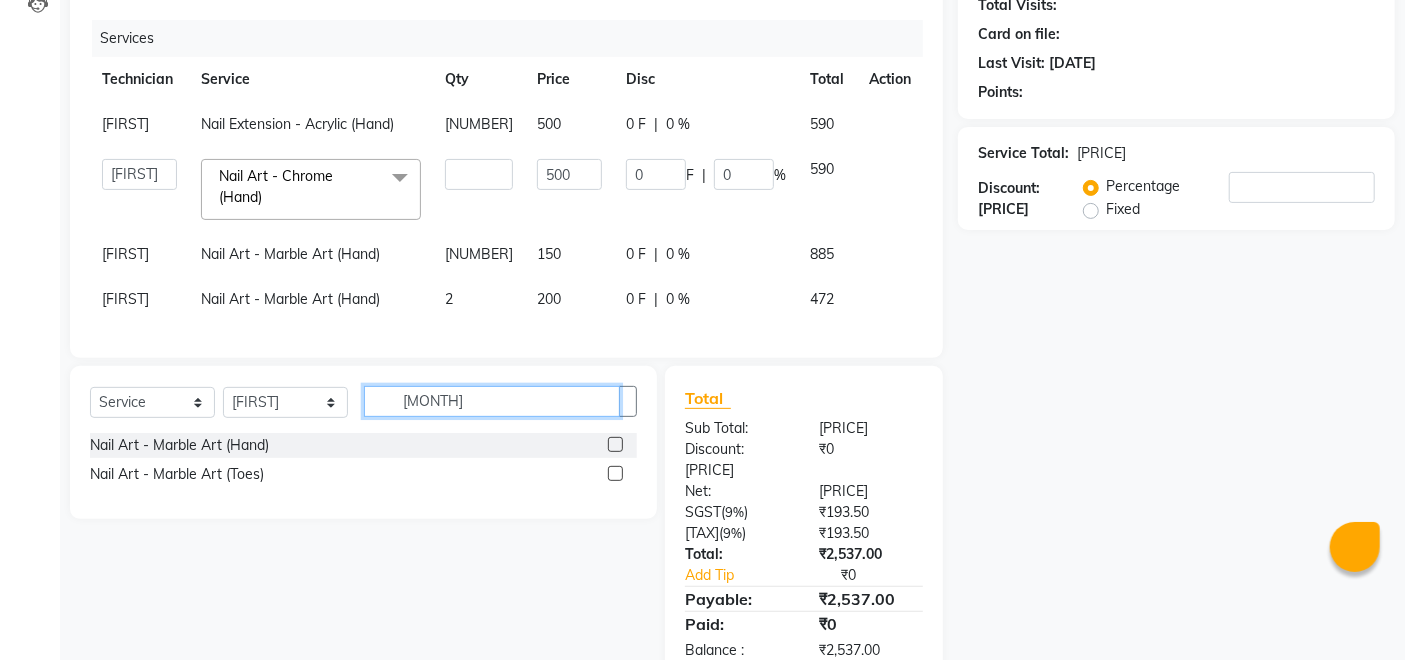 click on "[MONTH]" at bounding box center [492, 401] 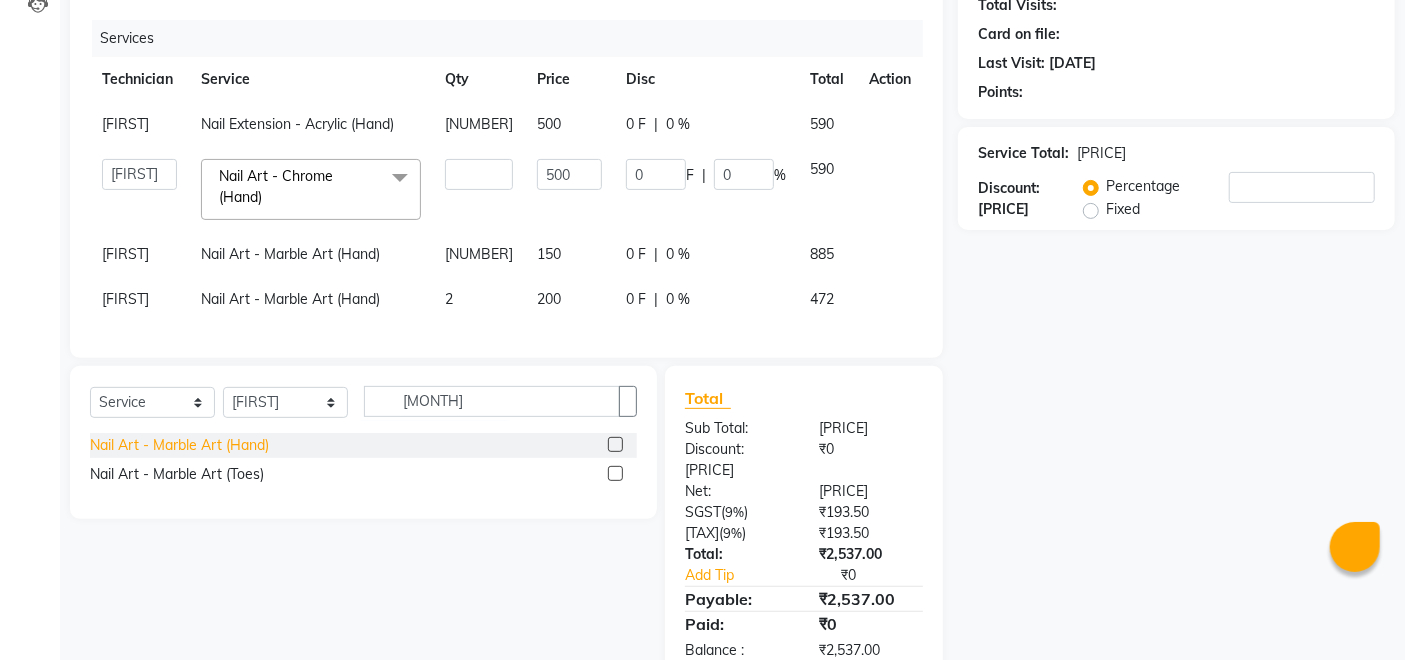 click on "Nail Art - Marble Art (Hand)" at bounding box center [179, 445] 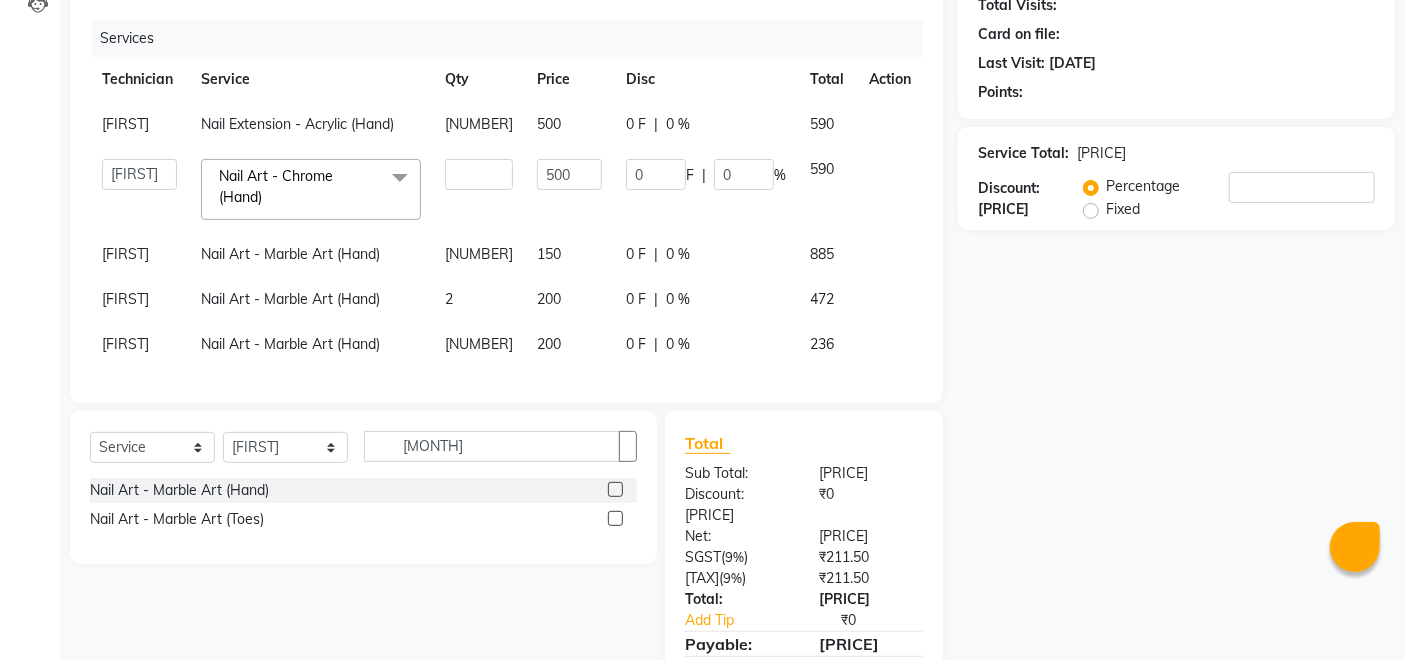 click on "[NUMBER]" at bounding box center [479, 124] 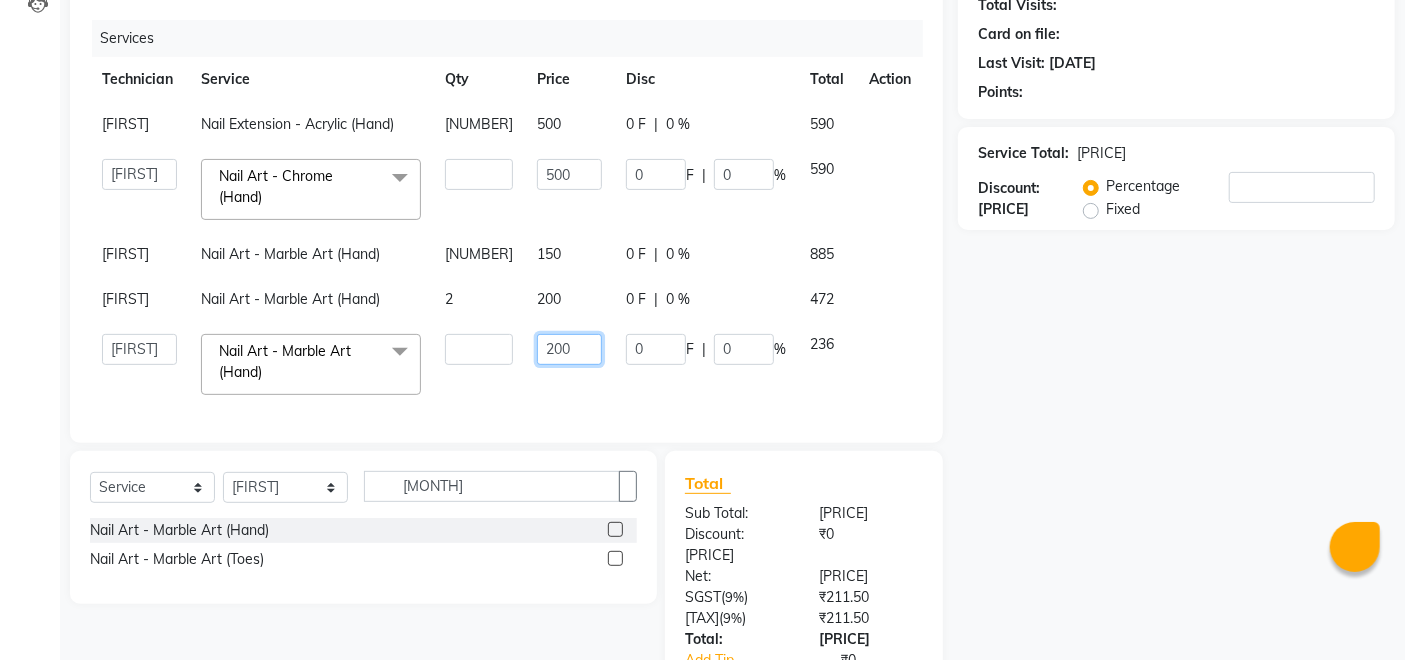 click on "200" at bounding box center (479, 174) 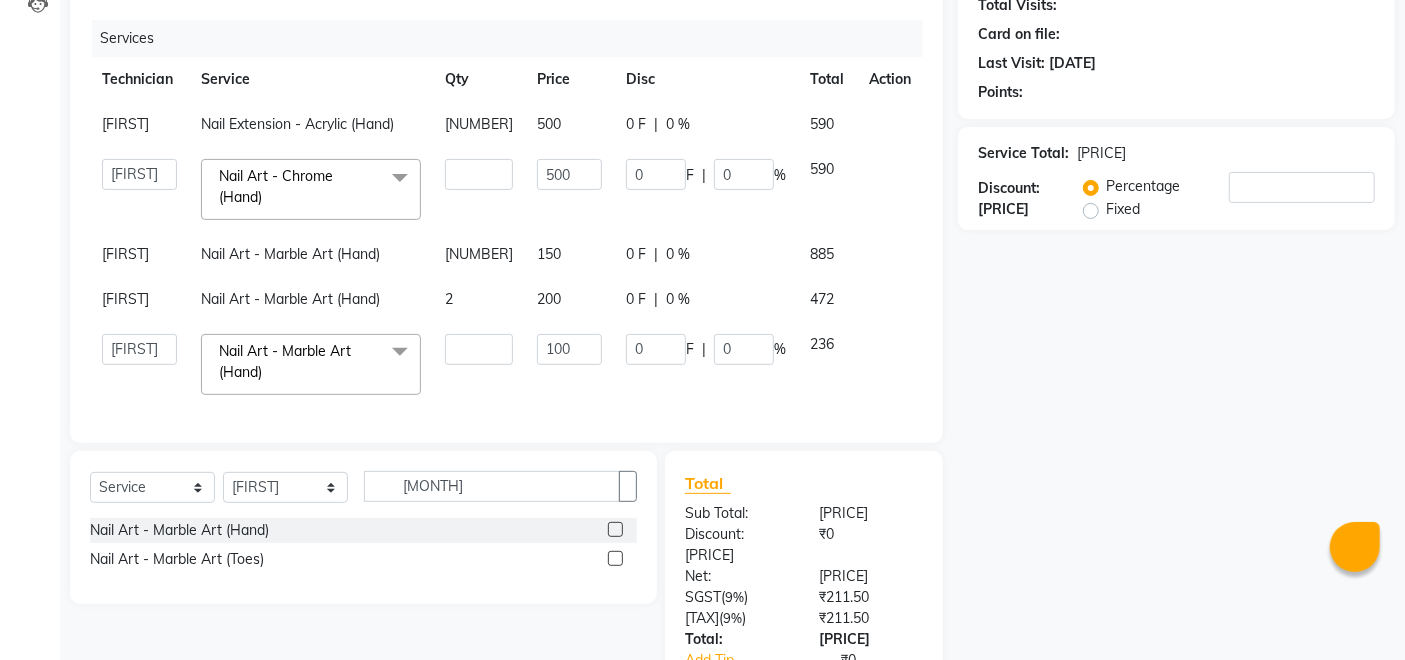 click on "Services Technician Service Qty Price Disc Total Action Mithun Nail Extension - Acrylic (Hand) 1 500 0 F | 0 % 590 Achumla Kamie Martha Manager Mithun Pankaj Thangpi Veerendra Nail Art - Chrome (Hand) x Permanent Nail Paint - Solid Color (Hand) Permanent Nail Paint - French (Hand) Permanent Nail Paint - Solid Color (Toes) Permanent Nail Paint - French (Toes) Nail Course Eyelash Course Restoration - Gel (Hand) Restoration - Tip Replacement (Hand) Restoration - Touch -up (Hand) Restoration - Gel Color Changes (Hand) Restoration - Removal of Extension (Hand) Restoration - Removal of Nail Paint (Hand) Restoration - Gel (Toes) Restoration - Tip Replacement (Toes) Restoration - Touch -up (Toes) Restoration - Gel Color Changes (Toes) Restoration - Removal of Extension (Toes) Restoration - Removal of Nail Paint (Toes) Pedicure - Classic Pedicure - Deluxe Pedicure - Premium Pedicure - Platinum Manicure - Classic Manicure - Deluxe Manicure - Premium Eyelash Refil - Classic Eyelash Refil - Hybrid 1 0" at bounding box center [506, 221] 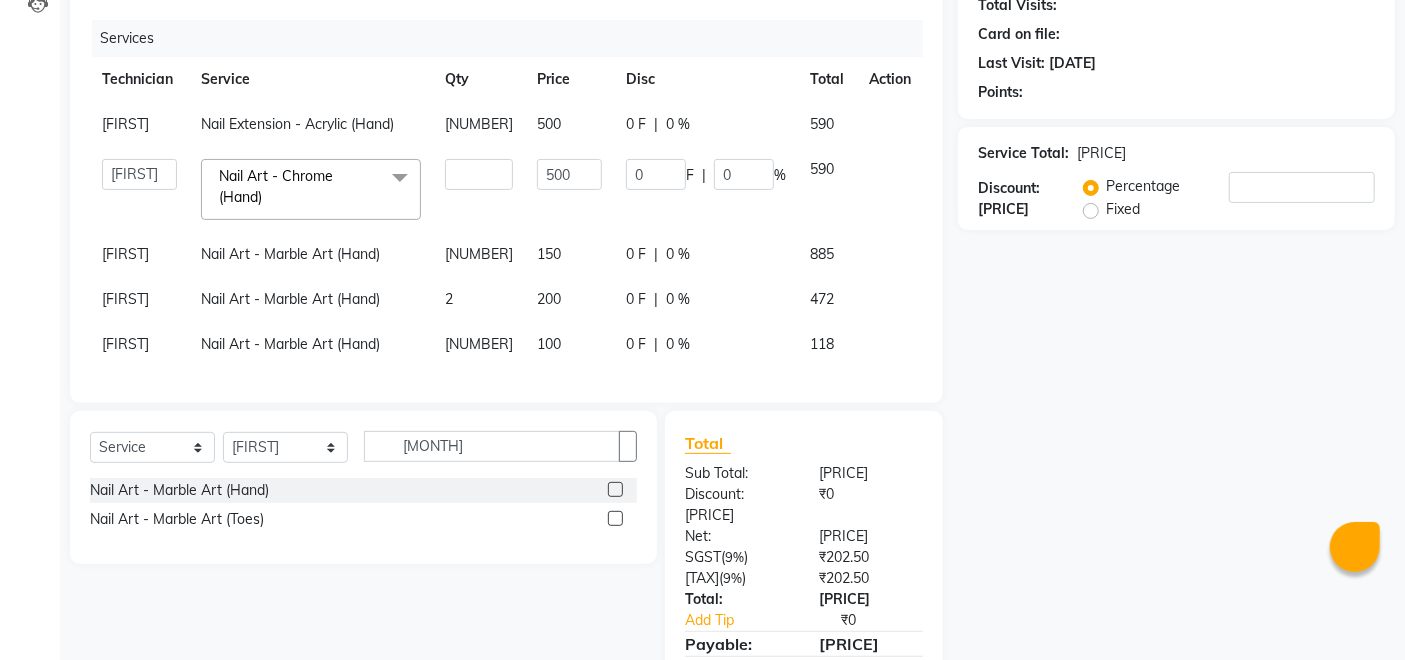 click on "[NUMBER]" at bounding box center (479, 124) 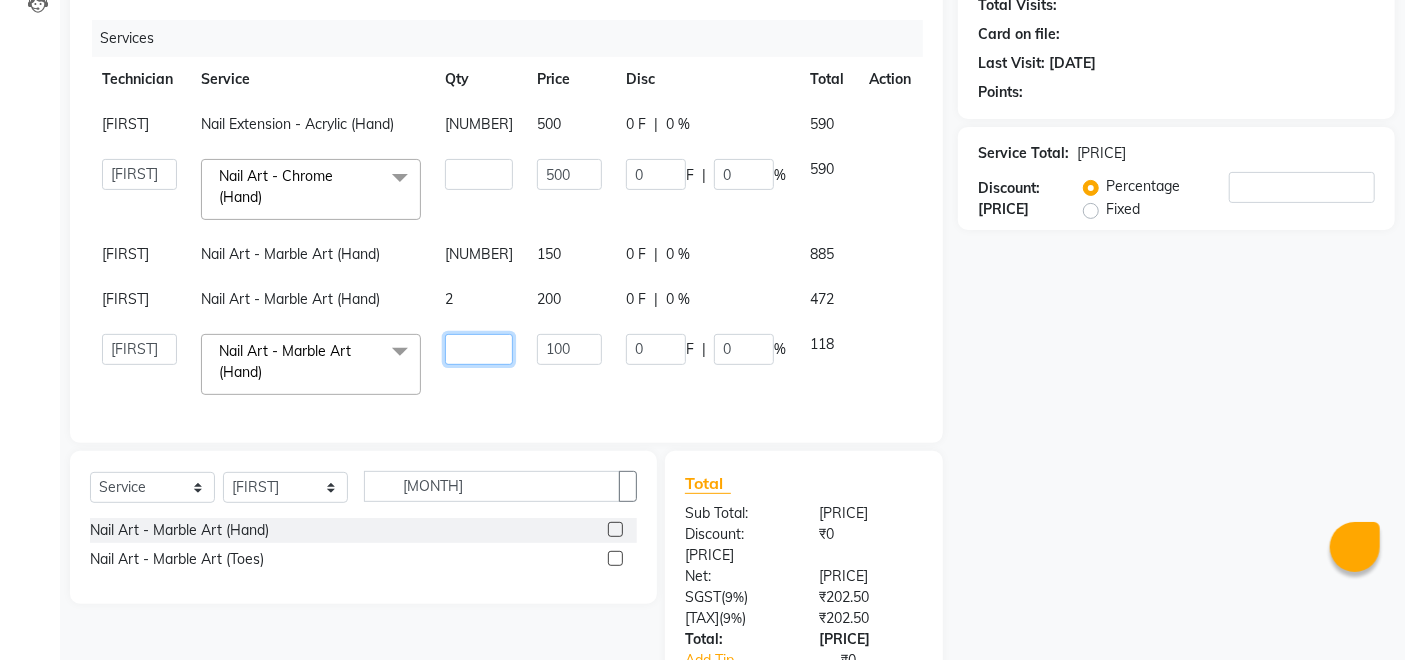 click on "[NUMBER]" at bounding box center [479, 174] 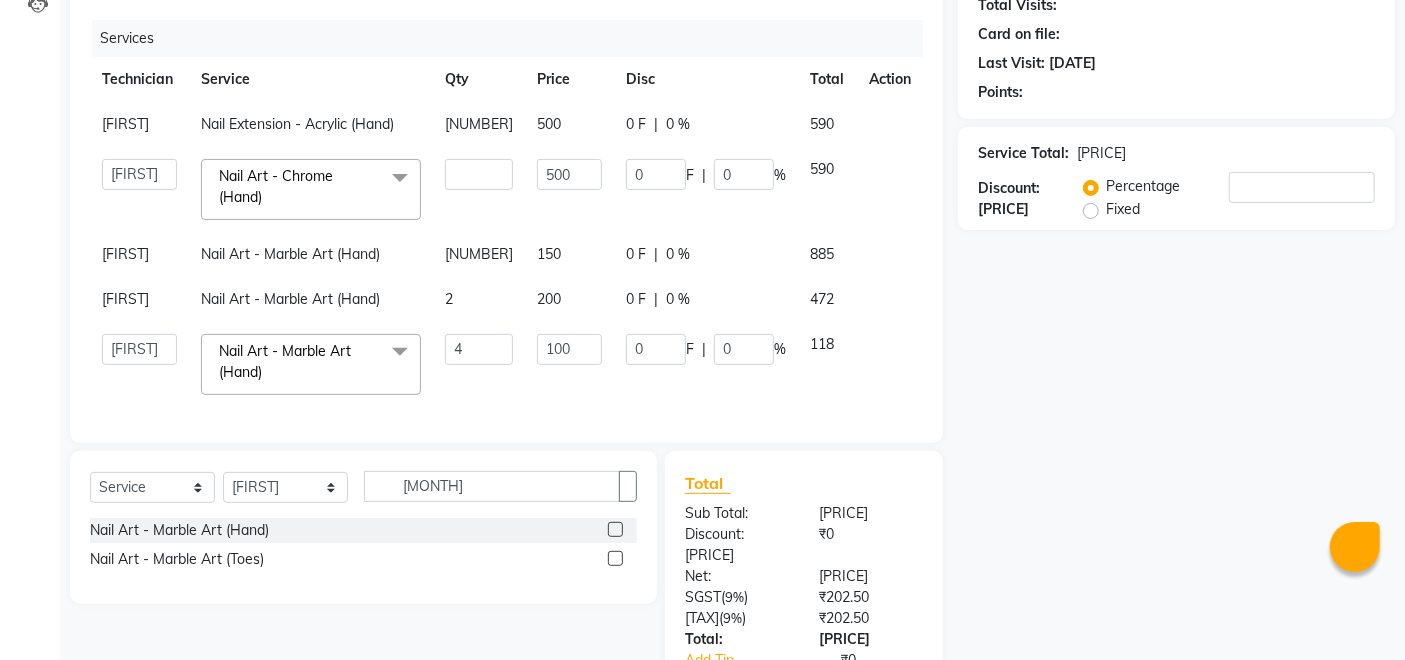 click on "4" at bounding box center [479, 124] 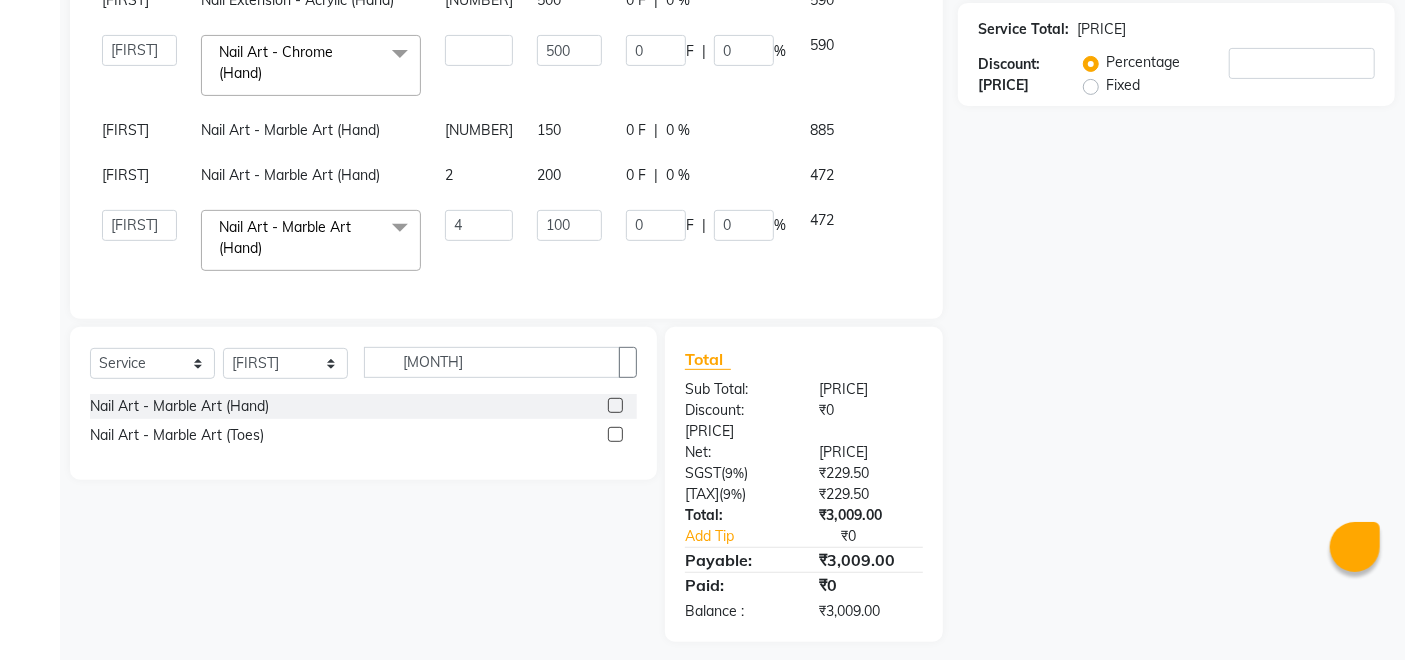 scroll, scrollTop: 354, scrollLeft: 0, axis: vertical 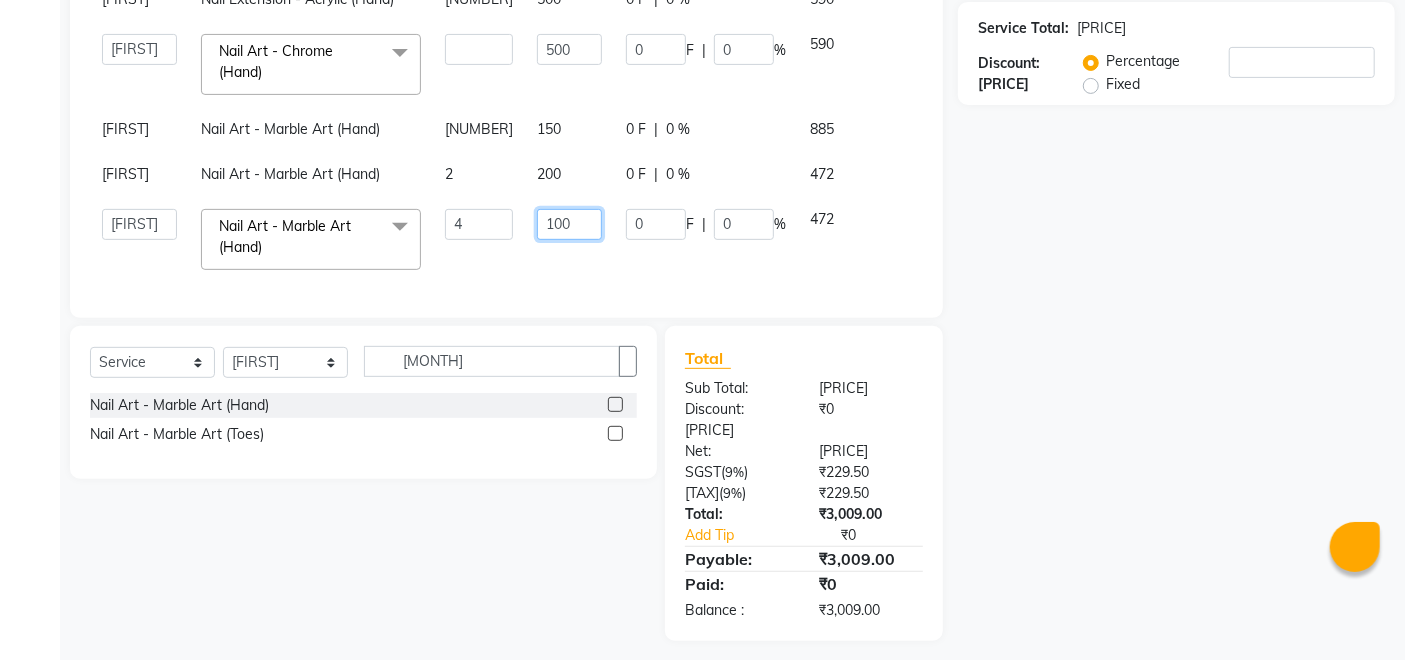 click on "100" at bounding box center (479, 49) 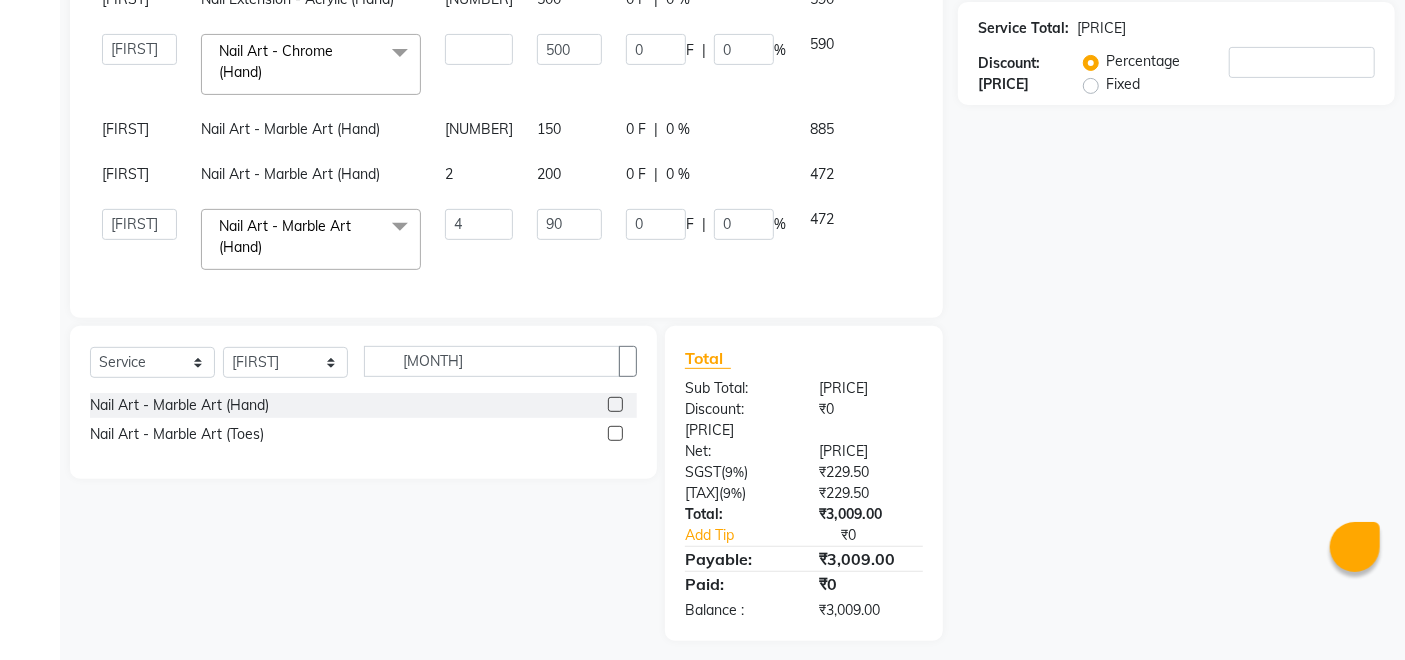 click on "90" at bounding box center [569, -1] 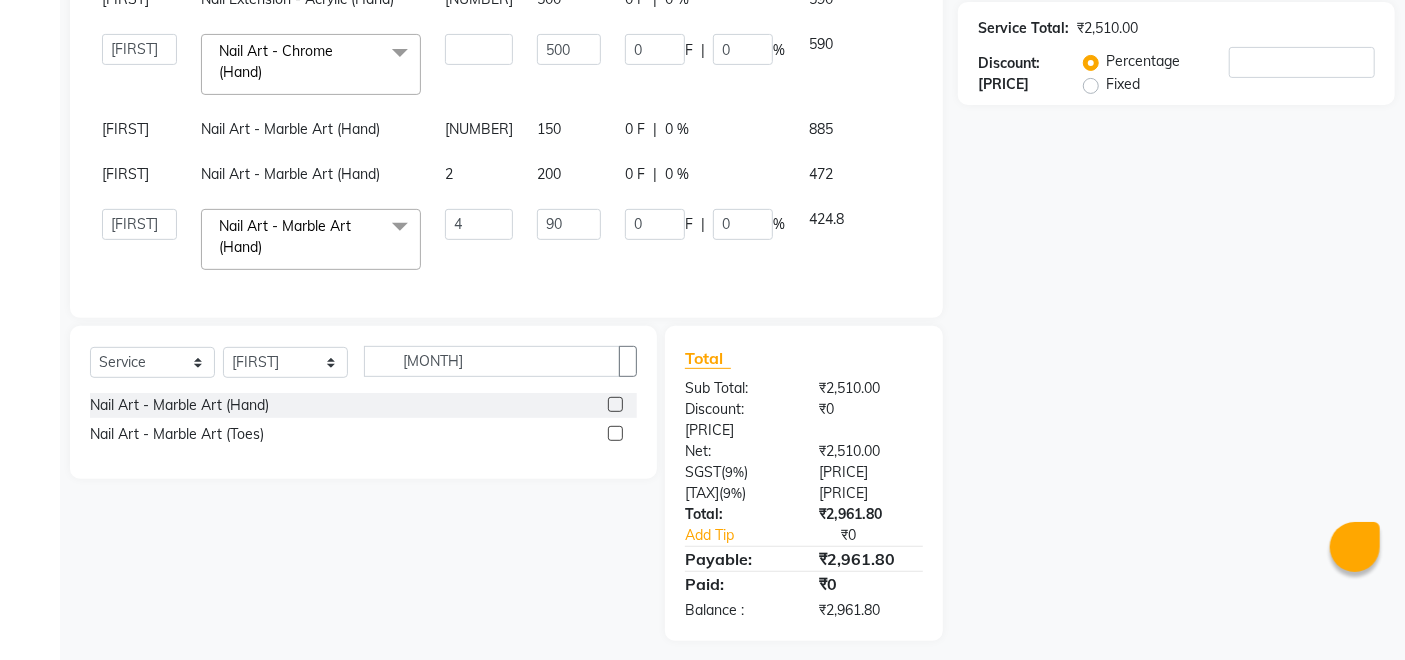 click on "200" at bounding box center [125, -1] 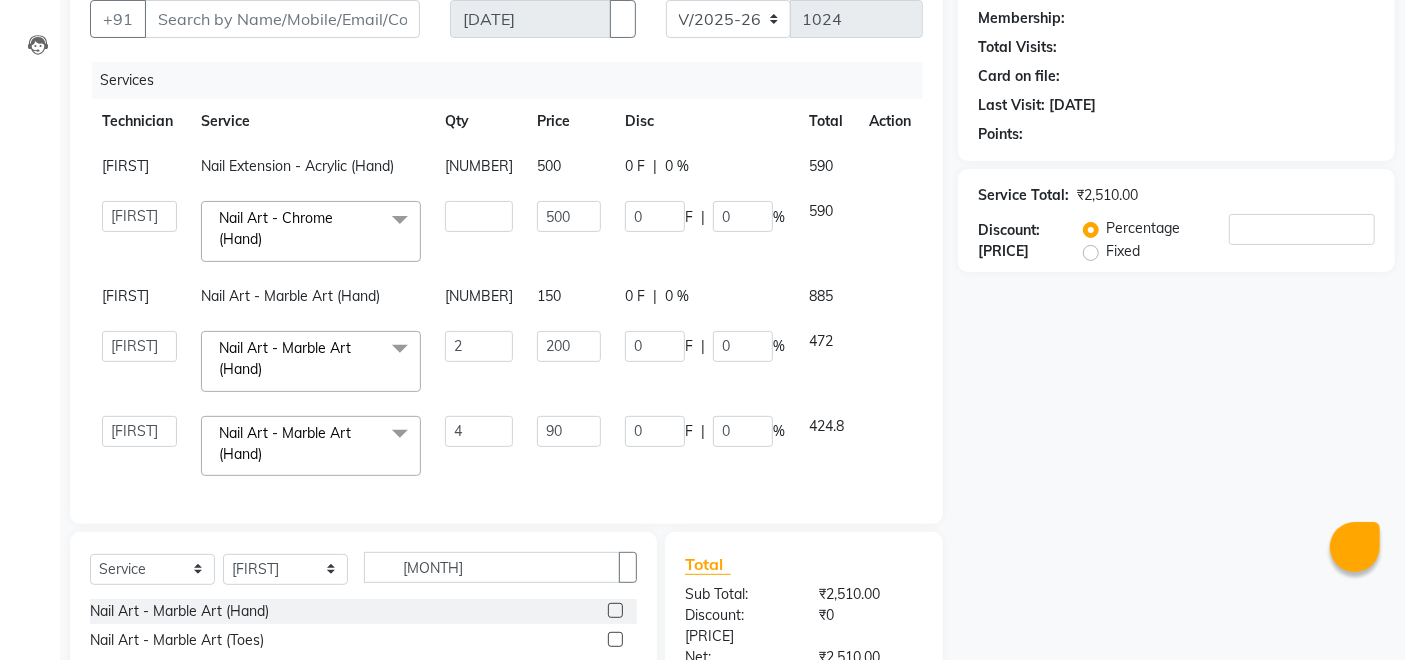 scroll, scrollTop: 129, scrollLeft: 0, axis: vertical 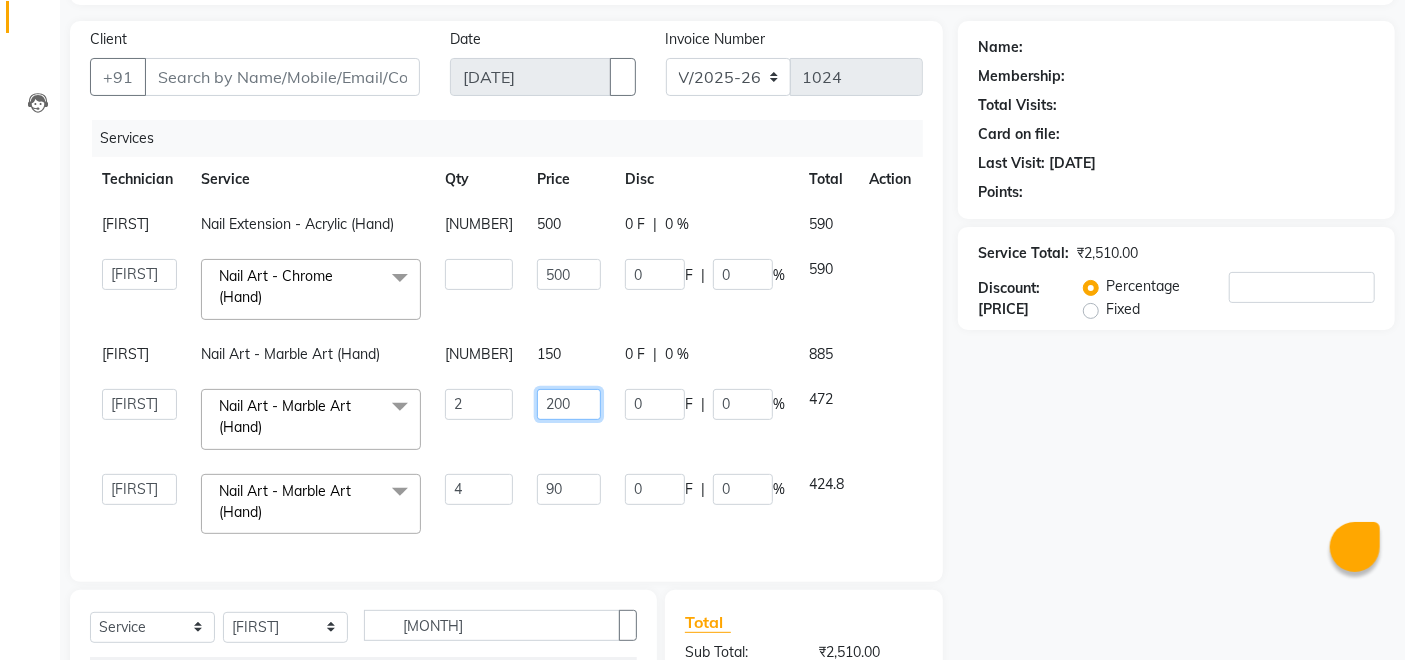click on "200" at bounding box center (479, 274) 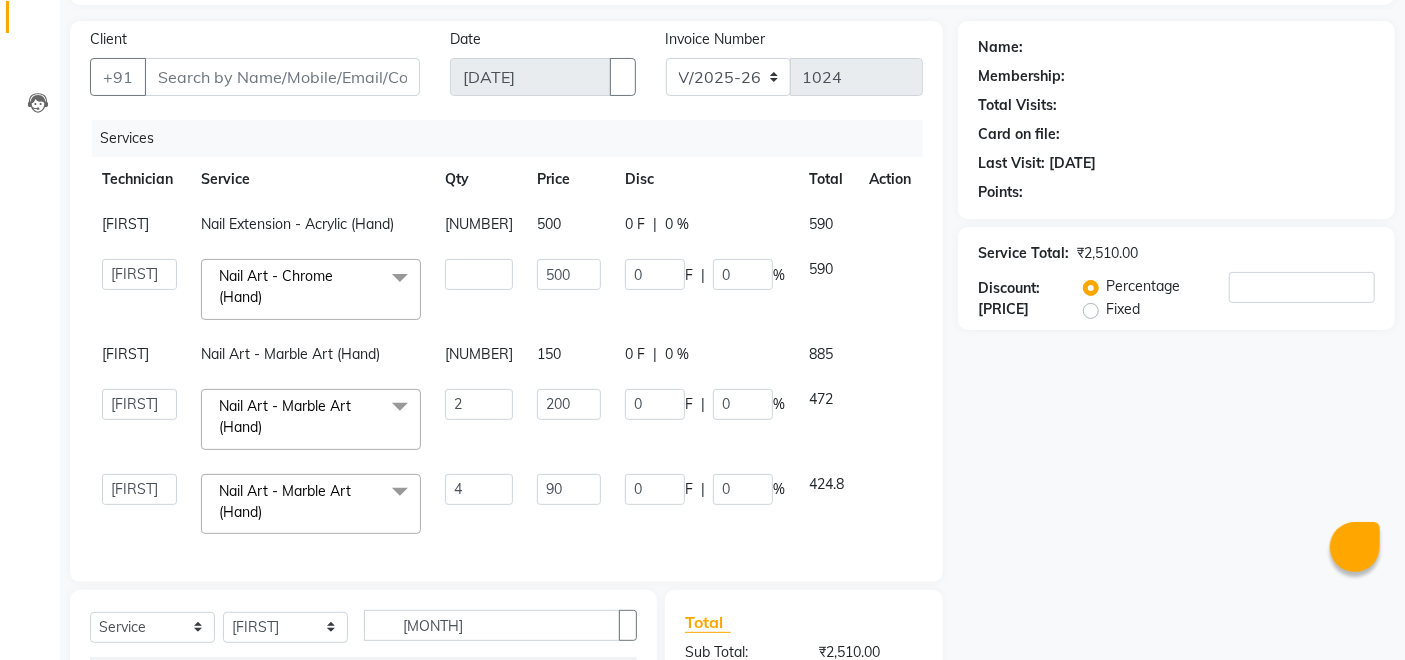 click on "Nail Extension - Acrylic (Hand) 1 500 0 F | 0 % 590  [PERSON]   [PERSON] [PERSON]   Manager   [PERSON]   [PERSON]   [PERSON]   [PERSON]  Nail Art - Chrome (Hand)  x Permanent Nail Paint - Solid Color (Hand) Permanent Nail Paint - French (Hand) Permanent Nail Paint - Solid Color (Toes) Permanent Nail Paint - French (Toes) Nail Course Eyelash Course  Restoration - Gel (Hand) Restoration - Tip Replacement (Hand) Restoration - Touch -up (Hand) Restoration - Gel Color Changes (Hand) Restoration - Removal of Extension (Hand) Restoration - Removal of Nail Paint (Hand) Restoration - Gel (Toes) Restoration - Tip Replacement (Toes) Restoration - Touch -up (Toes) Restoration - Gel Color Changes (Toes) Restoration - Removal of Extension (Toes) Restoration - Removal of Nail Paint (Toes) Pedicure - Classic Pedicure - Deluxe Pedicure - Premium Pedicure - Platinum Manicure  - Classic Manicure  - Deluxe Manicure  - Premium Eyelash Refil - Classic Eyelash Refil - Hybrid Eyelash Refil - Volume Eyelash Refil - Mega Volume 1 500 0" at bounding box center [506, 374] 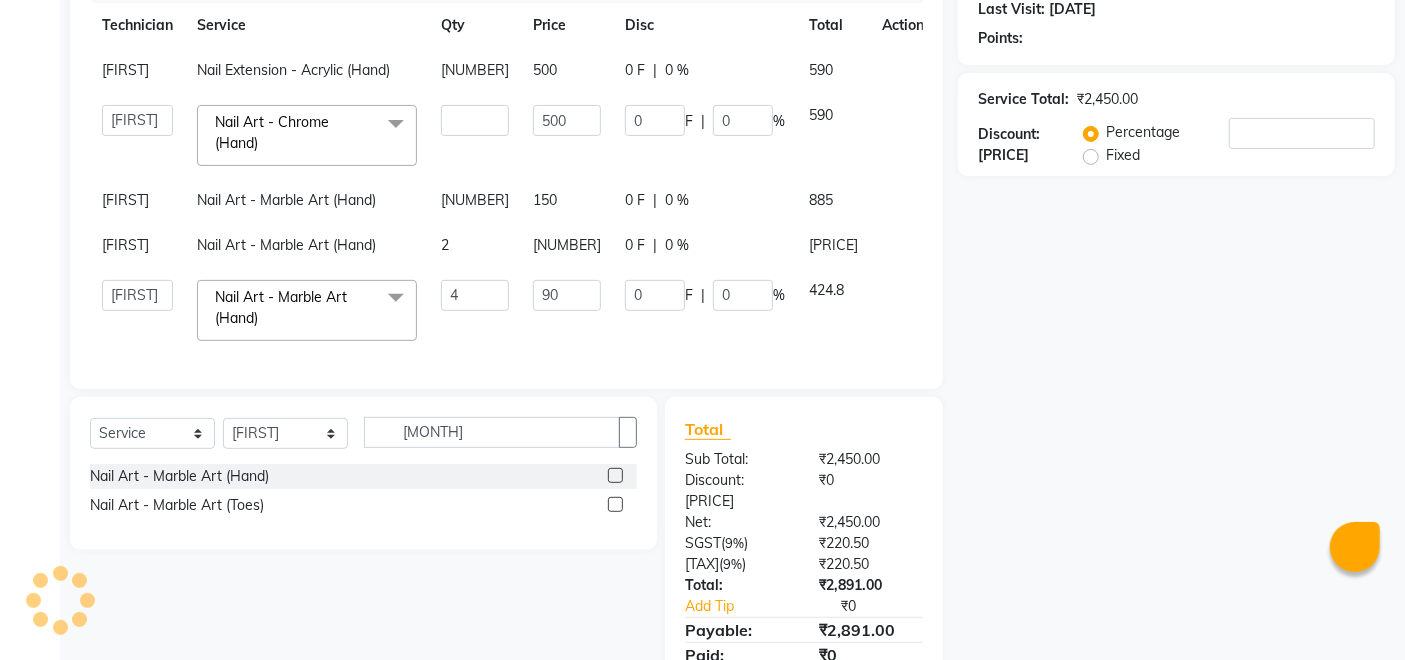 scroll, scrollTop: 305, scrollLeft: 0, axis: vertical 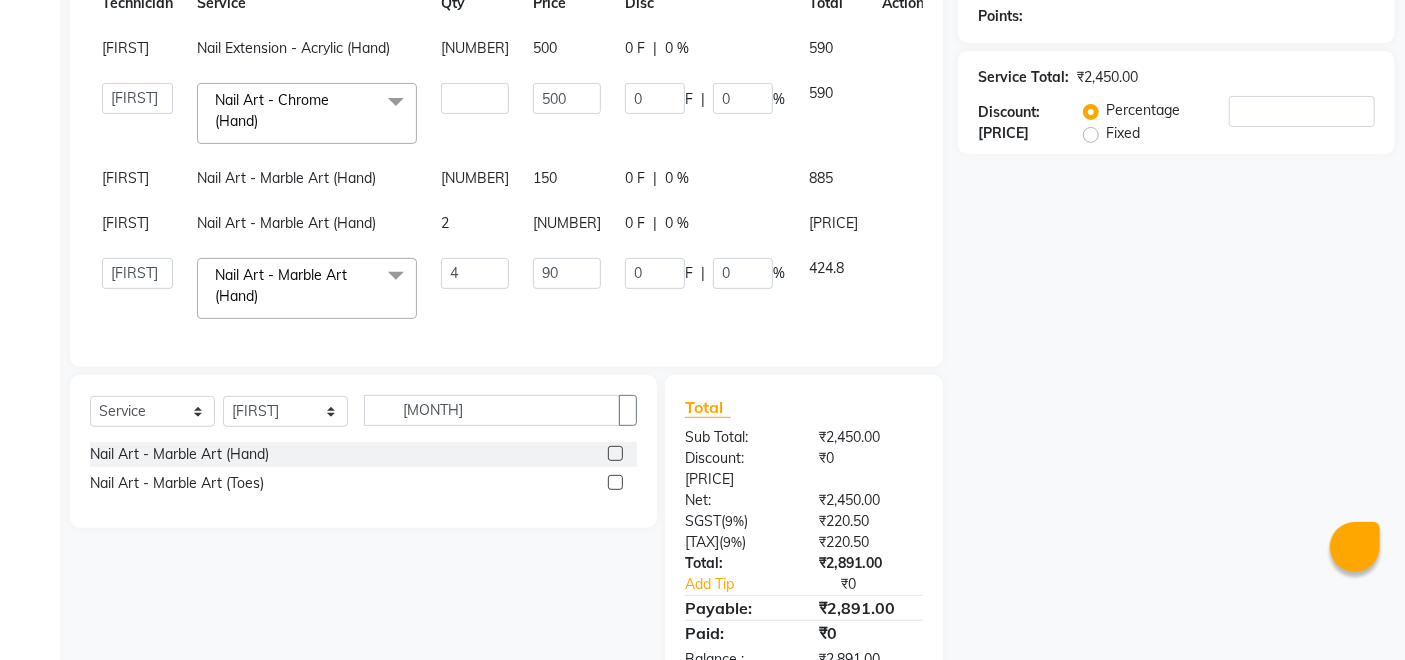 click on "Services Technician Service Qty Price Disc Total Action Mithun Nail Extension - Acrylic (Hand) 1 500 0 F | 0 % 590 Achumla Kamie Martha Manager Mithun Pankaj Thangpi Veerendra Nail Art - Chrome (Hand) x Permanent Nail Paint - Solid Color (Hand) Permanent Nail Paint - French (Hand) Permanent Nail Paint - Solid Color (Toes) Permanent Nail Paint - French (Toes) Nail Course Eyelash Course Restoration - Gel (Hand) Restoration - Tip Replacement (Hand) Restoration - Touch -up (Hand) Restoration - Gel Color Changes (Hand) Restoration - Removal of Extension (Hand) Restoration - Removal of Nail Paint (Hand) Restoration - Gel (Toes) Restoration - Tip Replacement (Toes) Restoration - Touch -up (Toes) Restoration - Gel Color Changes (Toes) Restoration - Removal of Extension (Toes) Restoration - Removal of Nail Paint (Toes) Pedicure - Classic Pedicure - Deluxe Pedicure - Premium Pedicure - Platinum Manicure - Classic Manicure - Deluxe Manicure - Premium Eyelash Refil - Classic Eyelash Refil - Hybrid 1 0" at bounding box center [506, 145] 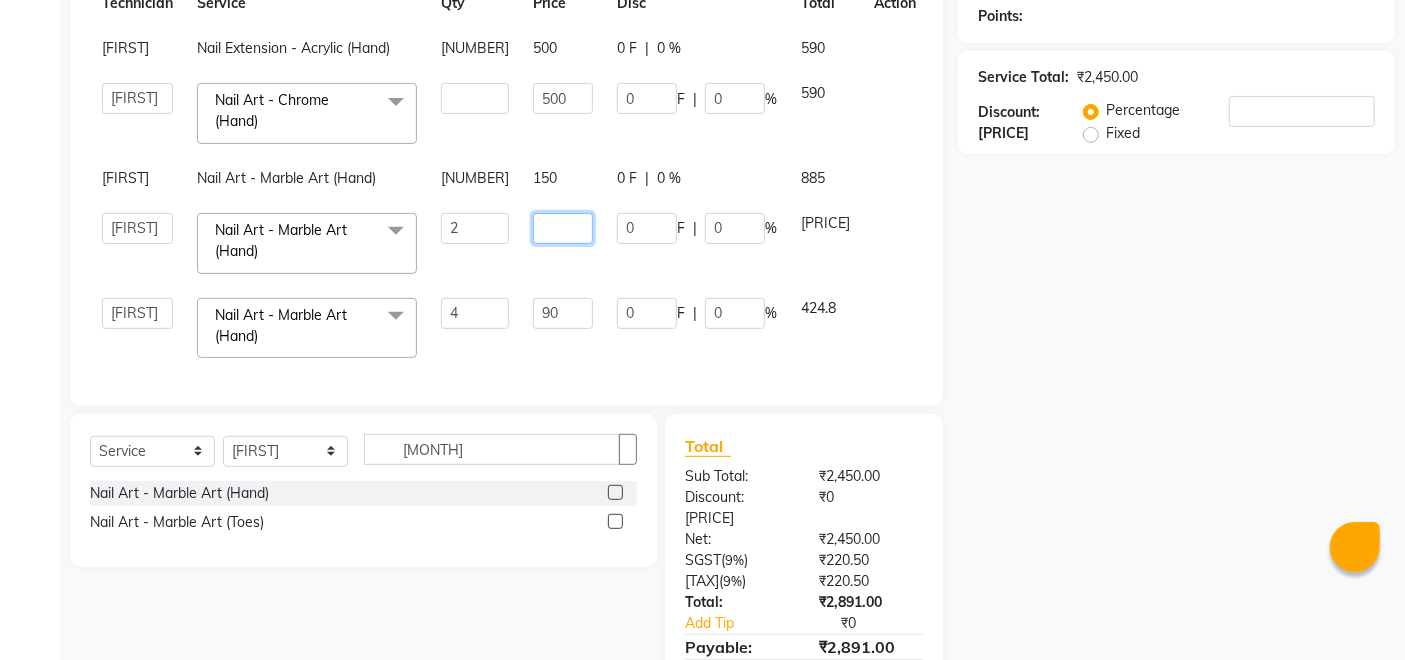 click on "[NUMBER]" at bounding box center [475, 98] 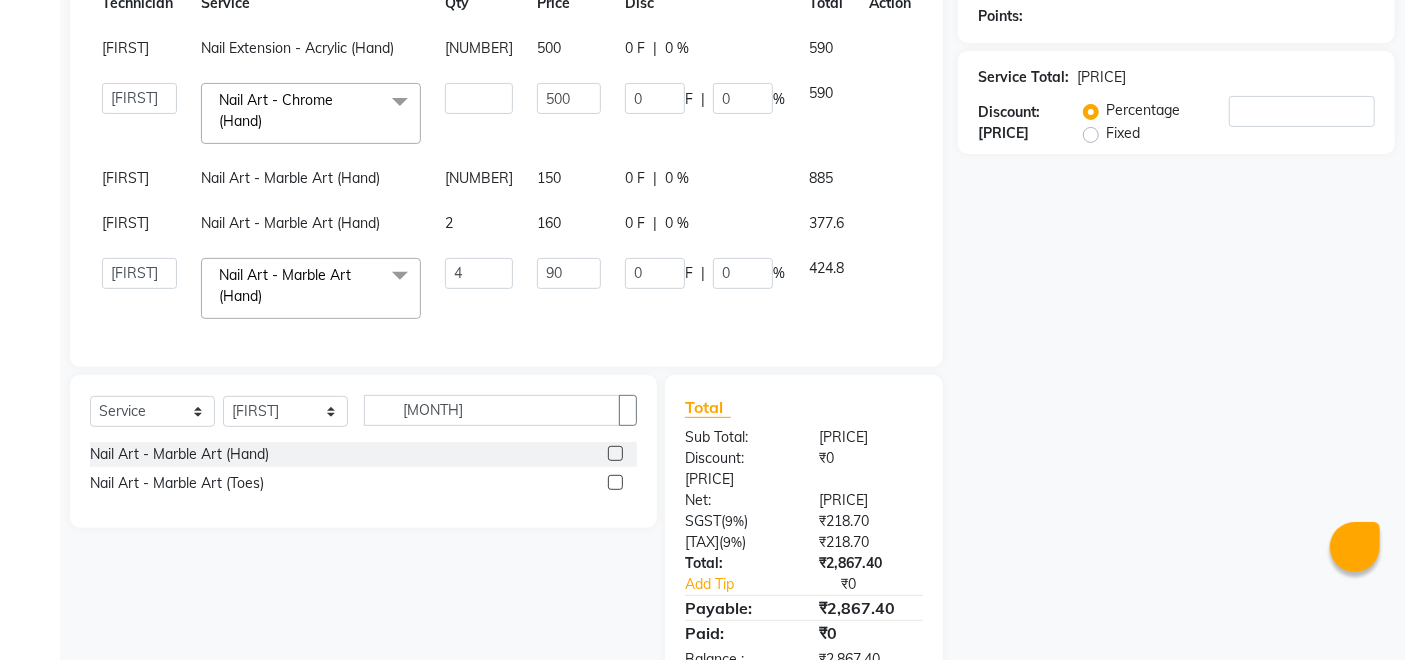 click on "Nail Extension - Acrylic (Hand) 1 500 0 F | 0 % 590  [PERSON]   [PERSON] [PERSON]   Manager   [PERSON]   [PERSON]   [PERSON]   [PERSON]  Nail Art - Chrome (Hand)  x Permanent Nail Paint - Solid Color (Hand) Permanent Nail Paint - French (Hand) Permanent Nail Paint - Solid Color (Toes) Permanent Nail Paint - French (Toes) Nail Course Eyelash Course  Restoration - Gel (Hand) Restoration - Tip Replacement (Hand) Restoration - Touch -up (Hand) Restoration - Gel Color Changes (Hand) Restoration - Removal of Extension (Hand) Restoration - Removal of Nail Paint (Hand) Restoration - Gel (Toes) Restoration - Tip Replacement (Toes) Restoration - Touch -up (Toes) Restoration - Gel Color Changes (Toes) Restoration - Removal of Extension (Toes) Restoration - Removal of Nail Paint (Toes) Pedicure - Classic Pedicure - Deluxe Pedicure - Premium Pedicure - Platinum Manicure  - Classic Manicure  - Deluxe Manicure  - Premium Eyelash Refil - Classic Eyelash Refil - Hybrid Eyelash Refil - Volume Eyelash Refil - Mega Volume 1 500 0" at bounding box center (506, 178) 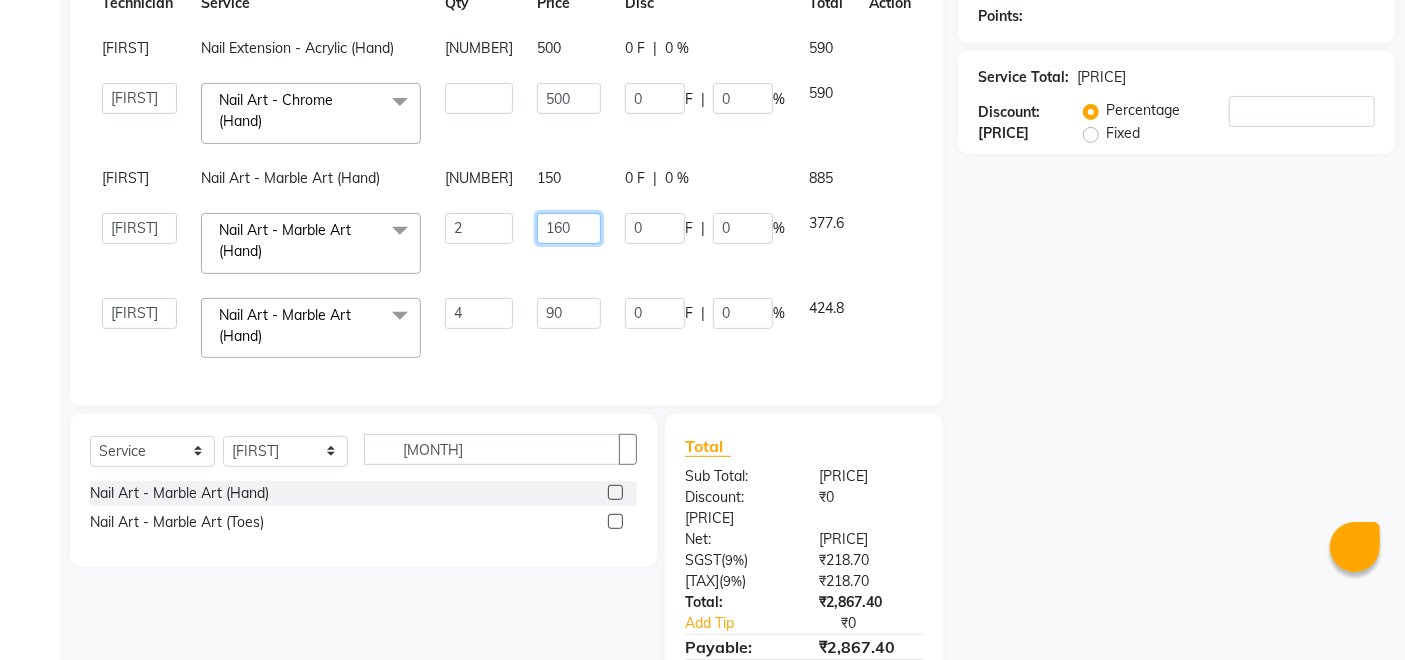 click on "160" at bounding box center (479, 98) 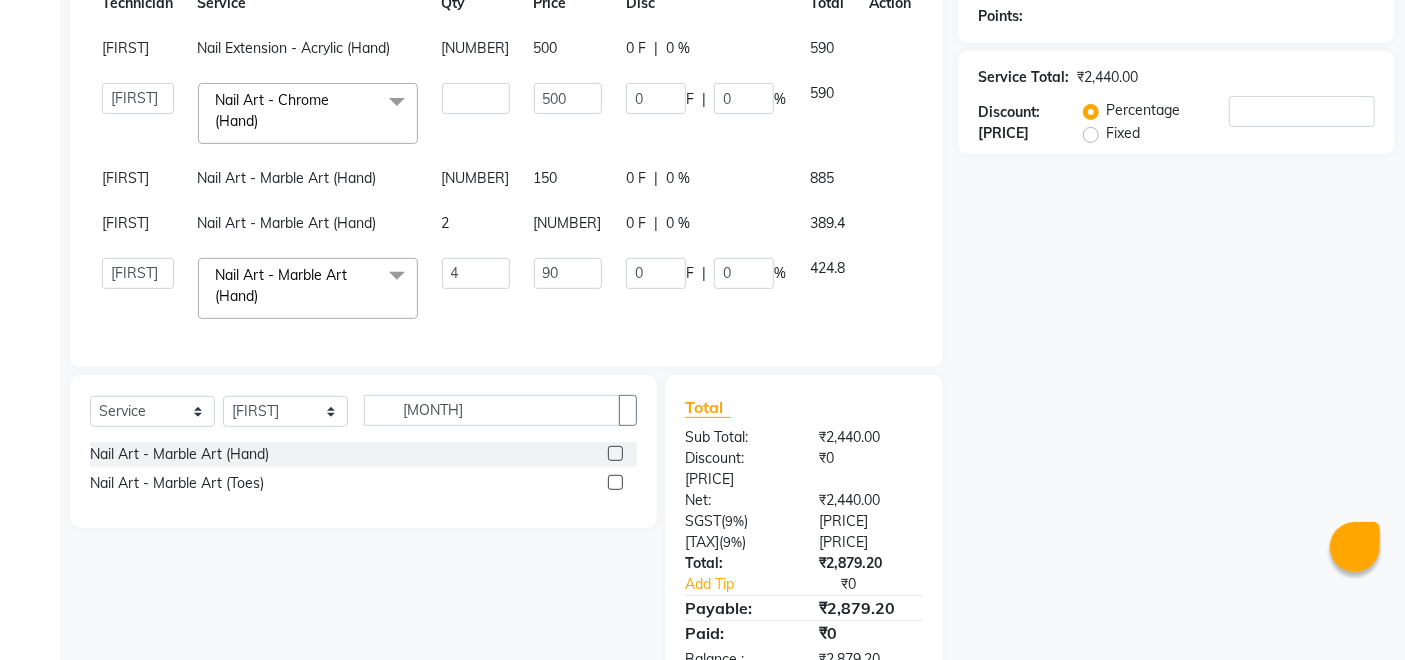 click on "Nail Extension - Acrylic (Hand) 1 500 0 F | 0 % 590  [PERSON]   [PERSON] [PERSON]   Manager   [PERSON]   [PERSON]   [PERSON]   [PERSON]  Nail Art - Chrome (Hand)  x Permanent Nail Paint - Solid Color (Hand) Permanent Nail Paint - French (Hand) Permanent Nail Paint - Solid Color (Toes) Permanent Nail Paint - French (Toes) Nail Course Eyelash Course  Restoration - Gel (Hand) Restoration - Tip Replacement (Hand) Restoration - Touch -up (Hand) Restoration - Gel Color Changes (Hand) Restoration - Removal of Extension (Hand) Restoration - Removal of Nail Paint (Hand) Restoration - Gel (Toes) Restoration - Tip Replacement (Toes) Restoration - Touch -up (Toes) Restoration - Gel Color Changes (Toes) Restoration - Removal of Extension (Toes) Restoration - Removal of Nail Paint (Toes) Pedicure - Classic Pedicure - Deluxe Pedicure - Premium Pedicure - Platinum Manicure  - Classic Manicure  - Deluxe Manicure  - Premium Eyelash Refil - Classic Eyelash Refil - Hybrid Eyelash Refil - Volume Eyelash Refil - Mega Volume 1 500 0" at bounding box center (506, 178) 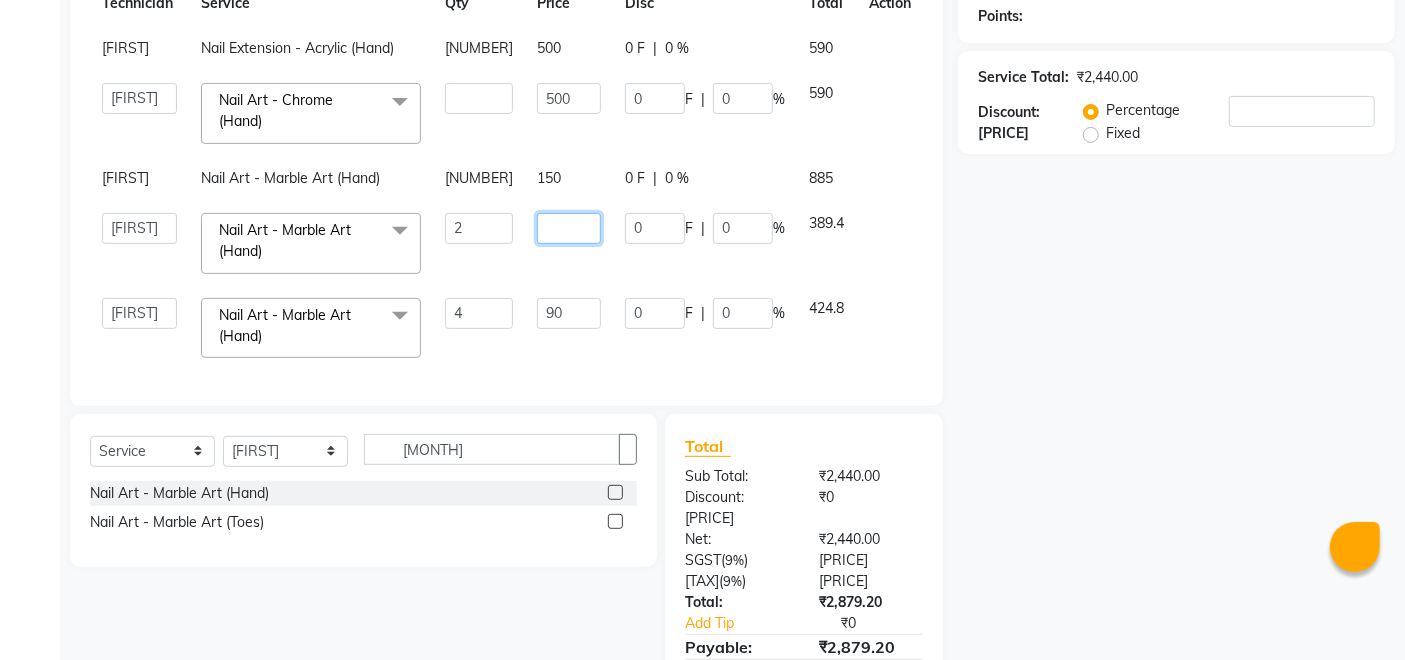 click on "[NUMBER]" at bounding box center [479, 98] 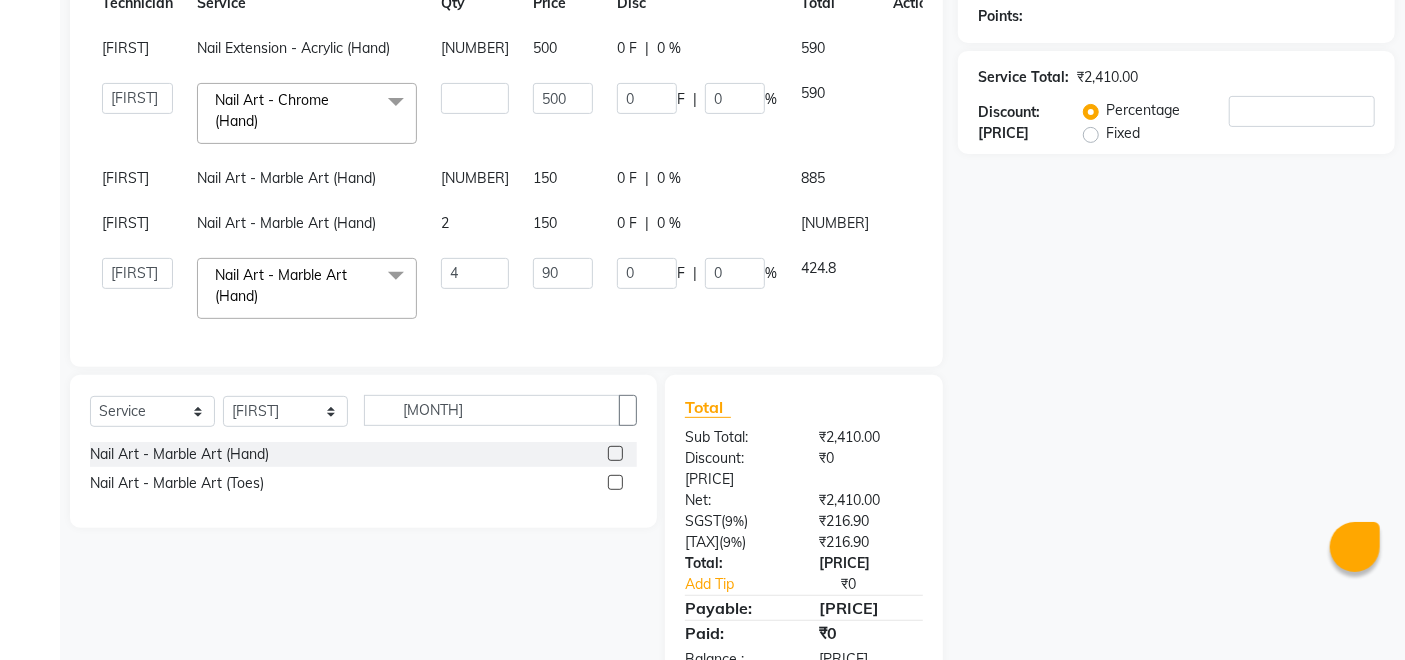 click on "Nail Extension - Acrylic (Hand) 1 500 0 F | 0 % 590  [PERSON]   [PERSON] [PERSON]   Manager   [PERSON]   [PERSON]   [PERSON]   [PERSON]  Nail Art - Chrome (Hand)  x Permanent Nail Paint - Solid Color (Hand) Permanent Nail Paint - French (Hand) Permanent Nail Paint - Solid Color (Toes) Permanent Nail Paint - French (Toes) Nail Course Eyelash Course  Restoration - Gel (Hand) Restoration - Tip Replacement (Hand) Restoration - Touch -up (Hand) Restoration - Gel Color Changes (Hand) Restoration - Removal of Extension (Hand) Restoration - Removal of Nail Paint (Hand) Restoration - Gel (Toes) Restoration - Tip Replacement (Toes) Restoration - Touch -up (Toes) Restoration - Gel Color Changes (Toes) Restoration - Removal of Extension (Toes) Restoration - Removal of Nail Paint (Toes) Pedicure - Classic Pedicure - Deluxe Pedicure - Premium Pedicure - Platinum Manicure  - Classic Manicure  - Deluxe Manicure  - Premium Eyelash Refil - Classic Eyelash Refil - Hybrid Eyelash Refil - Volume Eyelash Refil - Mega Volume 1 500 0" at bounding box center (518, 178) 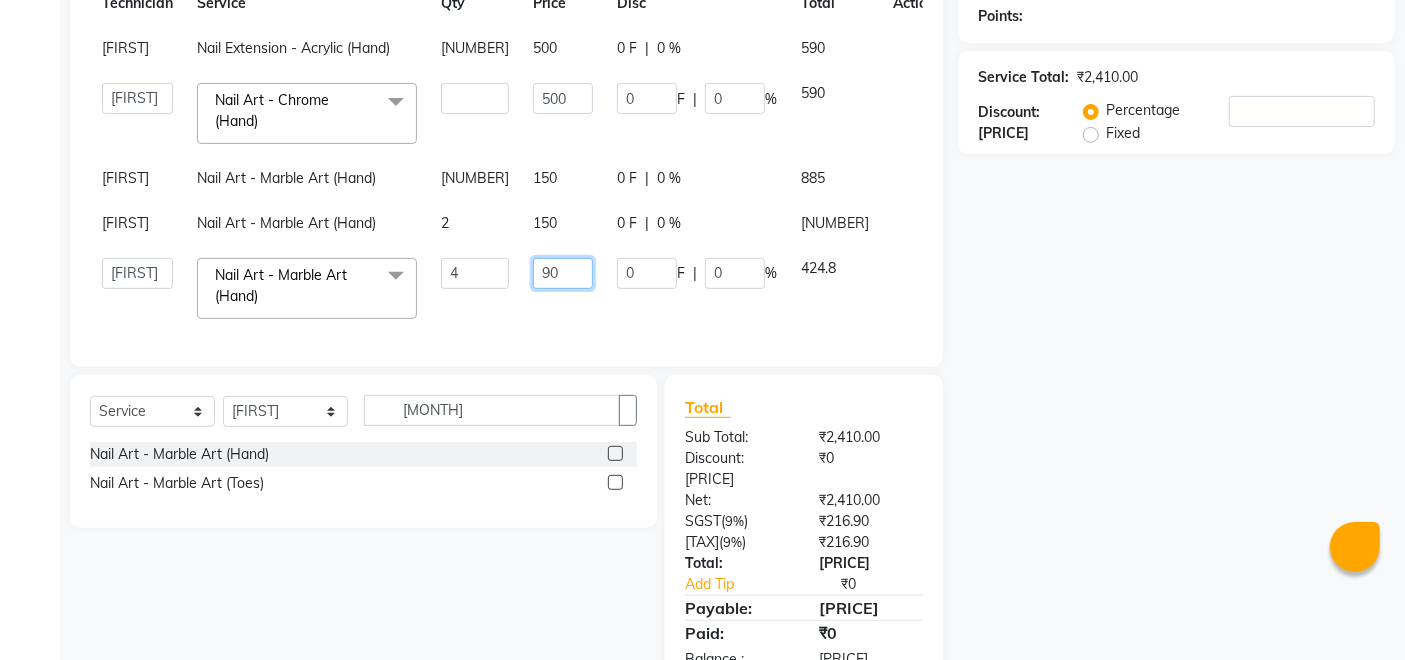 click on "90" at bounding box center (475, 98) 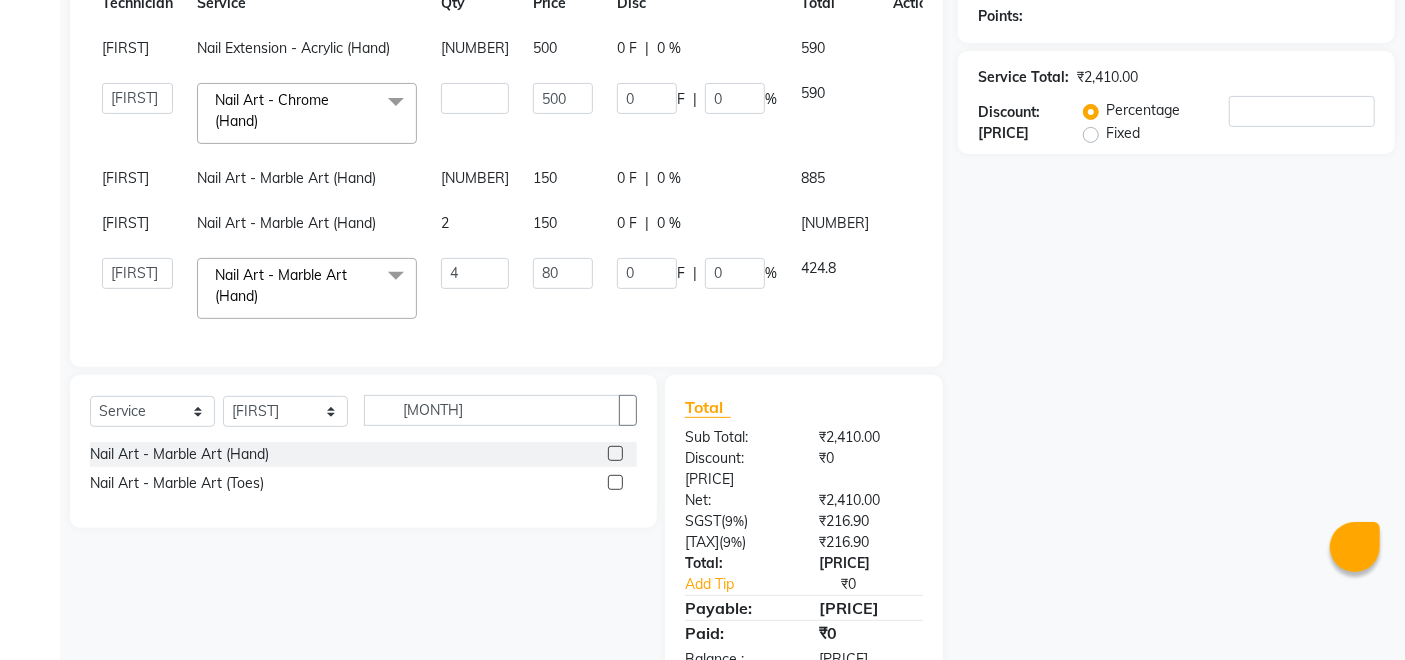 click on "Services Technician Service Qty Price Disc Total Action Mithun Nail Extension - Acrylic (Hand) 1 500 0 F | 0 % 590 Achumla Kamie Martha Manager Mithun Pankaj Thangpi Veerendra Nail Art - Chrome (Hand) x Permanent Nail Paint - Solid Color (Hand) Permanent Nail Paint - French (Hand) Permanent Nail Paint - Solid Color (Toes) Permanent Nail Paint - French (Toes) Nail Course Eyelash Course Restoration - Gel (Hand) Restoration - Tip Replacement (Hand) Restoration - Touch -up (Hand) Restoration - Gel Color Changes (Hand) Restoration - Removal of Extension (Hand) Restoration - Removal of Nail Paint (Hand) Restoration - Gel (Toes) Restoration - Tip Replacement (Toes) Restoration - Touch -up (Toes) Restoration - Gel Color Changes (Toes) Restoration - Removal of Extension (Toes) Restoration - Removal of Nail Paint (Toes) Pedicure - Classic Pedicure - Deluxe Pedicure - Premium Pedicure - Platinum Manicure - Classic Manicure - Deluxe Manicure - Premium Eyelash Refil - Classic Eyelash Refil - Hybrid 1 0" at bounding box center [506, 145] 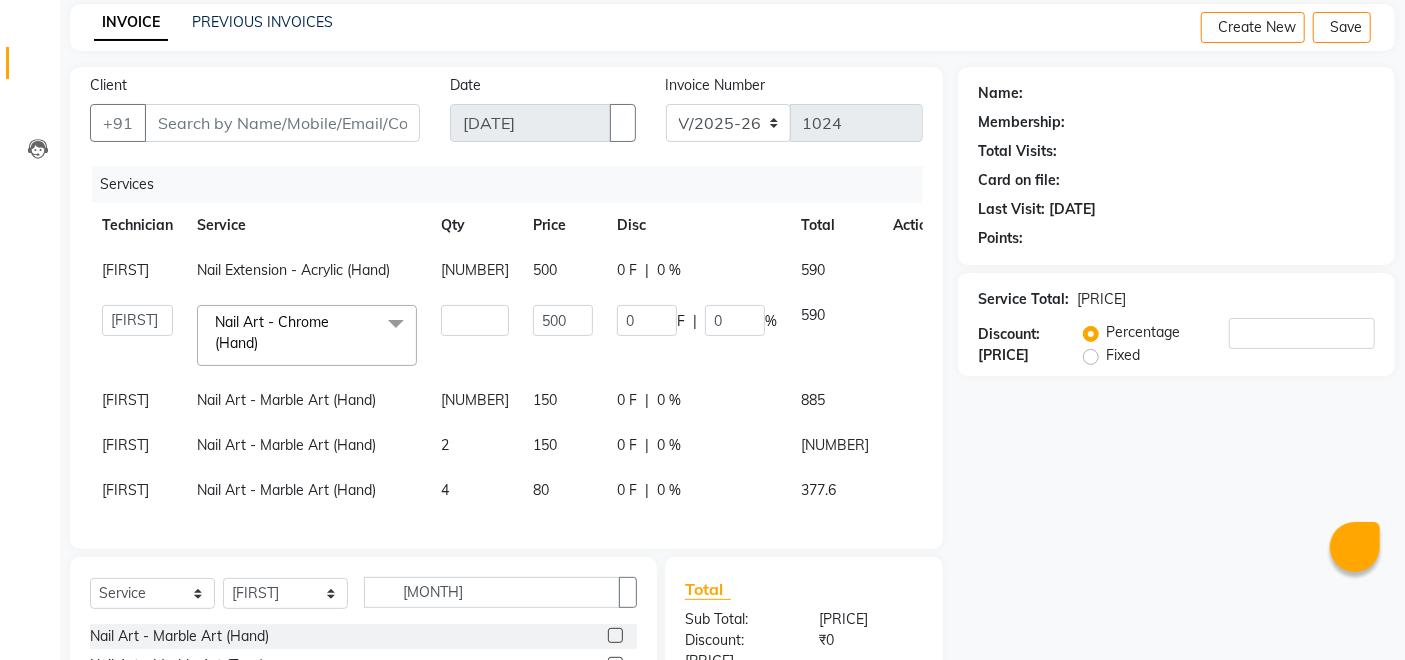 scroll, scrollTop: 305, scrollLeft: 0, axis: vertical 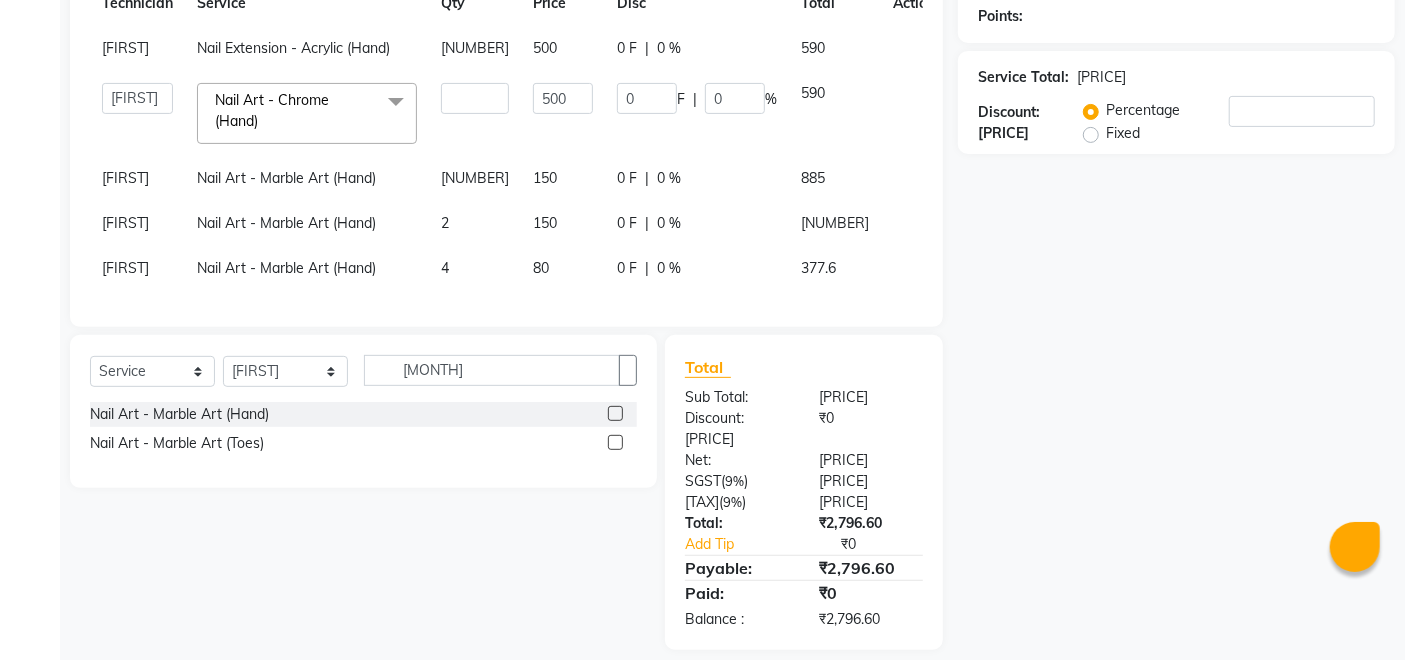 click on "80" at bounding box center [563, 48] 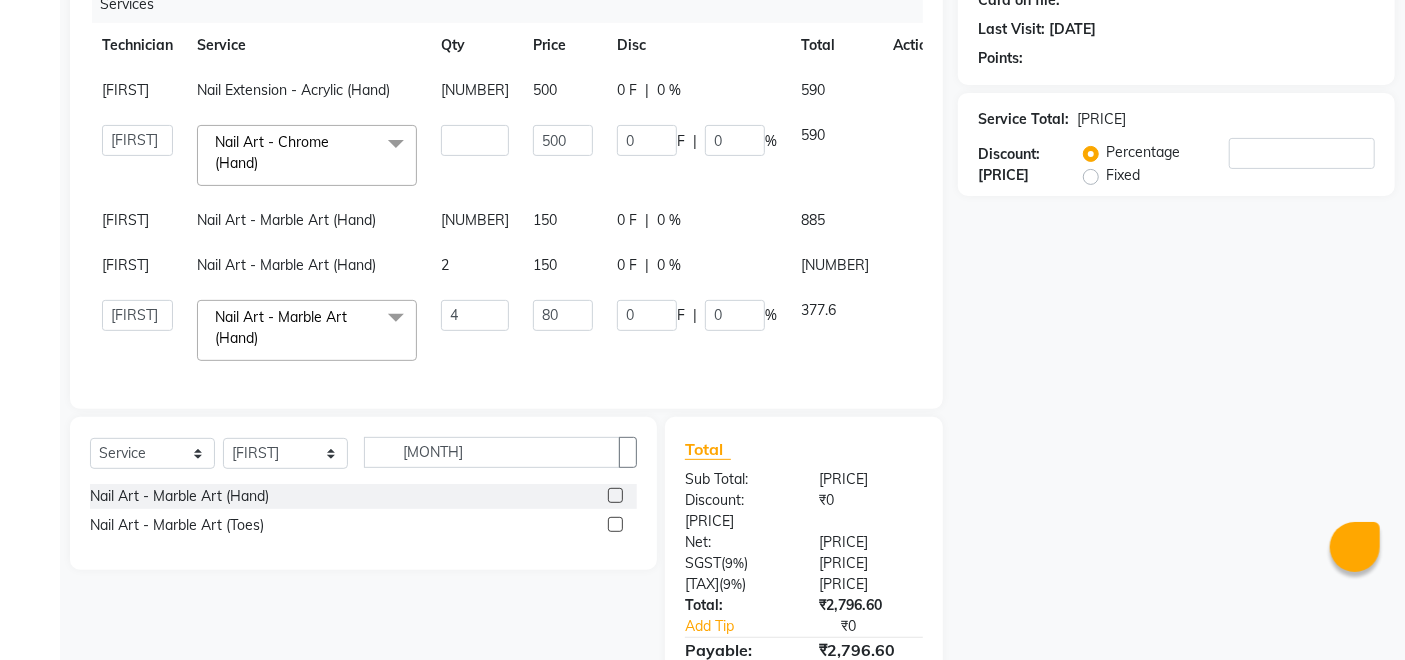 scroll, scrollTop: 136, scrollLeft: 0, axis: vertical 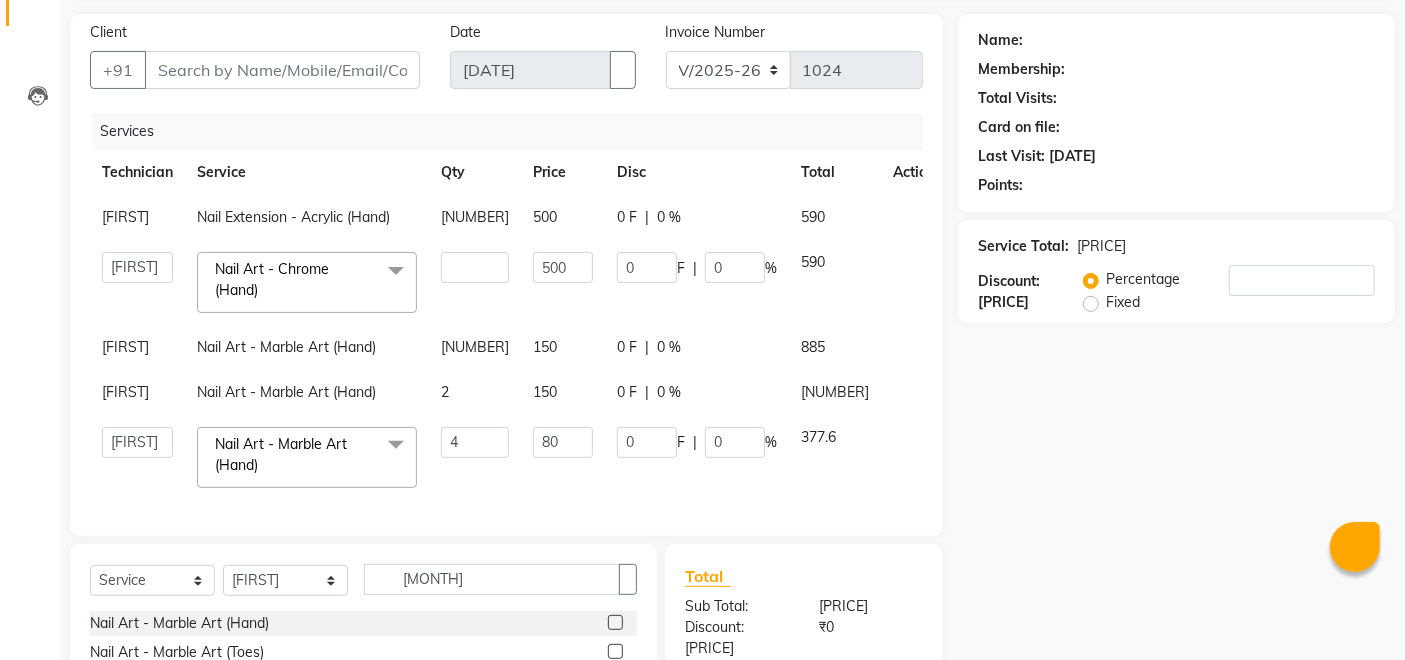click on "150" at bounding box center [563, 217] 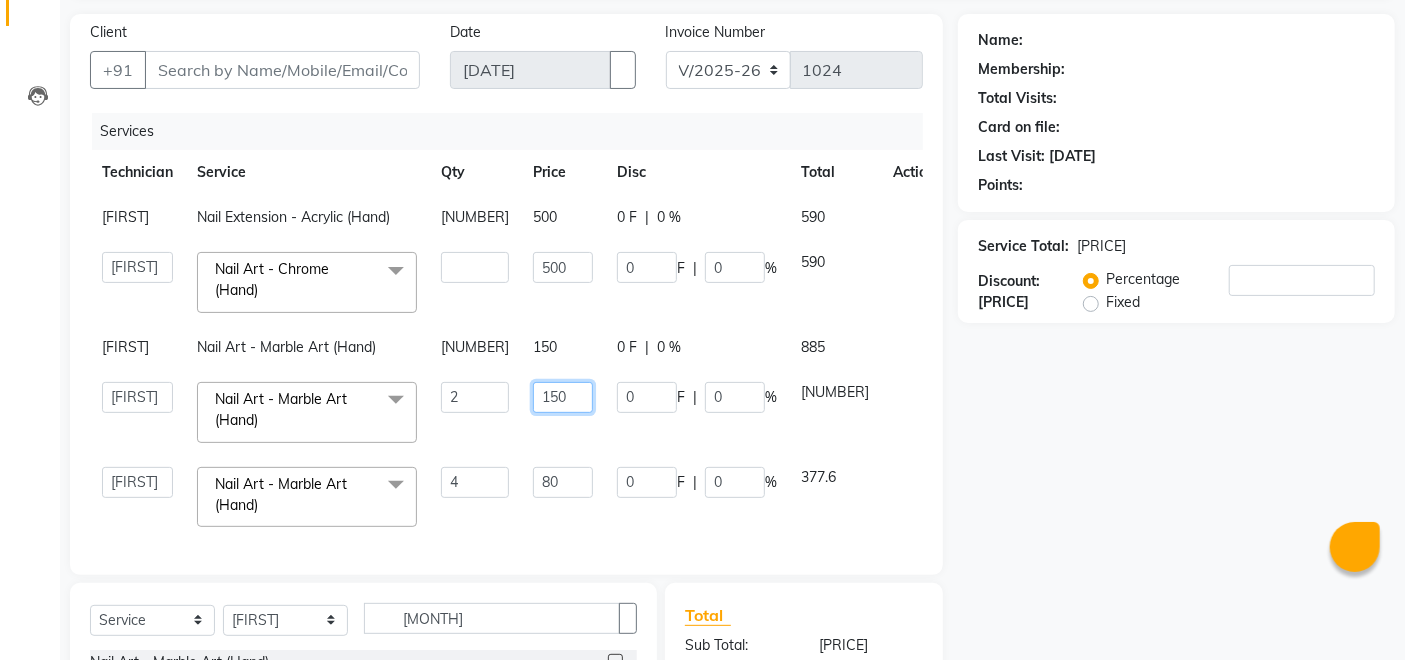 click on "150" at bounding box center [475, 267] 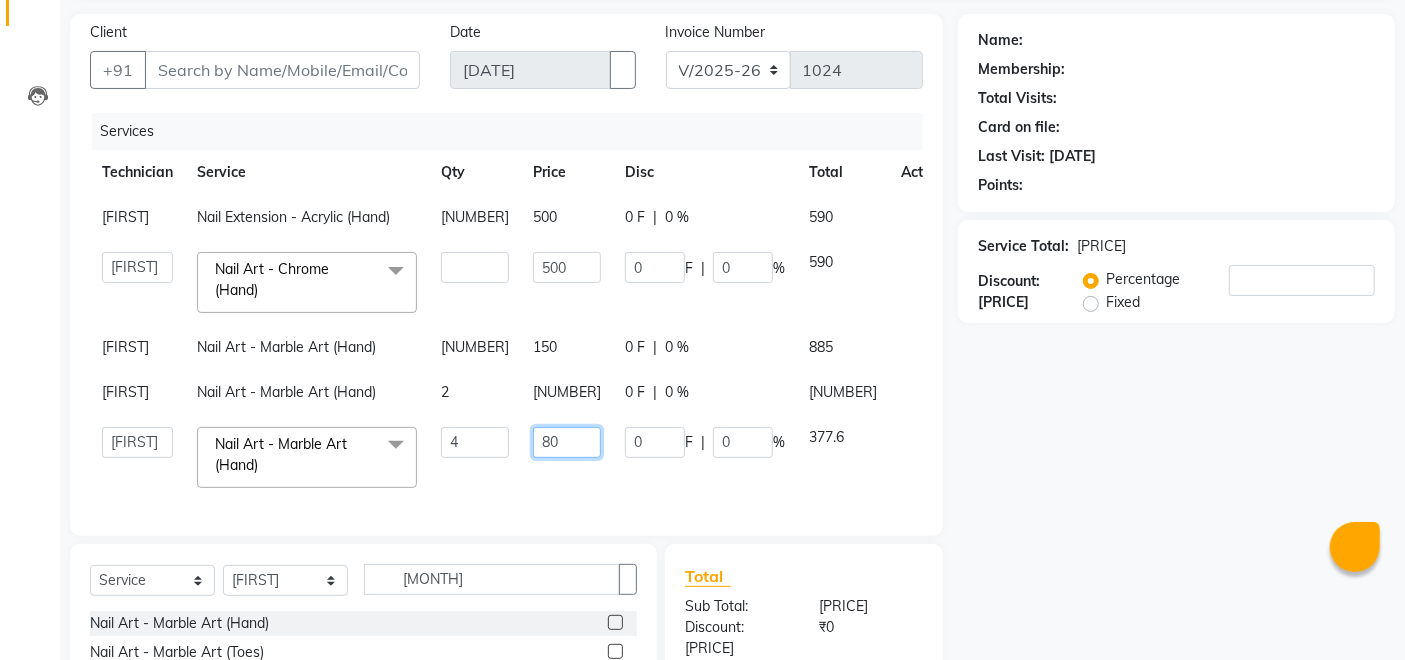 click on "Nail Extension - Acrylic (Hand) 1 500 0 F | 0 % 590  [PERSON]   [PERSON] [PERSON]   Manager   [PERSON]   [PERSON]   [PERSON]   [PERSON]  Nail Art - Chrome (Hand)  x Permanent Nail Paint - Solid Color (Hand) Permanent Nail Paint - French (Hand) Permanent Nail Paint - Solid Color (Toes) Permanent Nail Paint - French (Toes) Nail Course Eyelash Course  Restoration - Gel (Hand) Restoration - Tip Replacement (Hand) Restoration - Touch -up (Hand) Restoration - Gel Color Changes (Hand) Restoration - Removal of Extension (Hand) Restoration - Removal of Nail Paint (Hand) Restoration - Gel (Toes) Restoration - Tip Replacement (Toes) Restoration - Touch -up (Toes) Restoration - Gel Color Changes (Toes) Restoration - Removal of Extension (Toes) Restoration - Removal of Nail Paint (Toes) Pedicure - Classic Pedicure - Deluxe Pedicure - Premium Pedicure - Platinum Manicure  - Classic Manicure  - Deluxe Manicure  - Premium Eyelash Refil - Classic Eyelash Refil - Hybrid Eyelash Refil - Volume Eyelash Refil - Mega Volume 1 500 0" at bounding box center [522, 347] 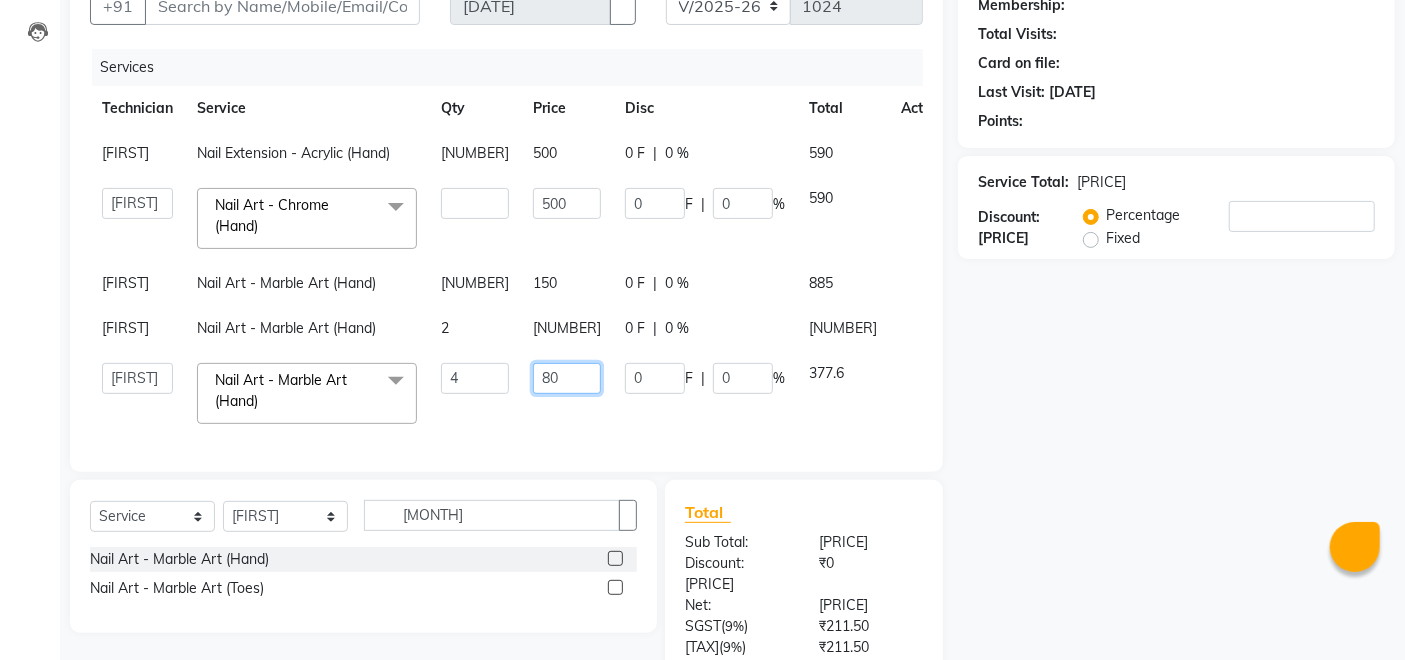 scroll, scrollTop: 248, scrollLeft: 0, axis: vertical 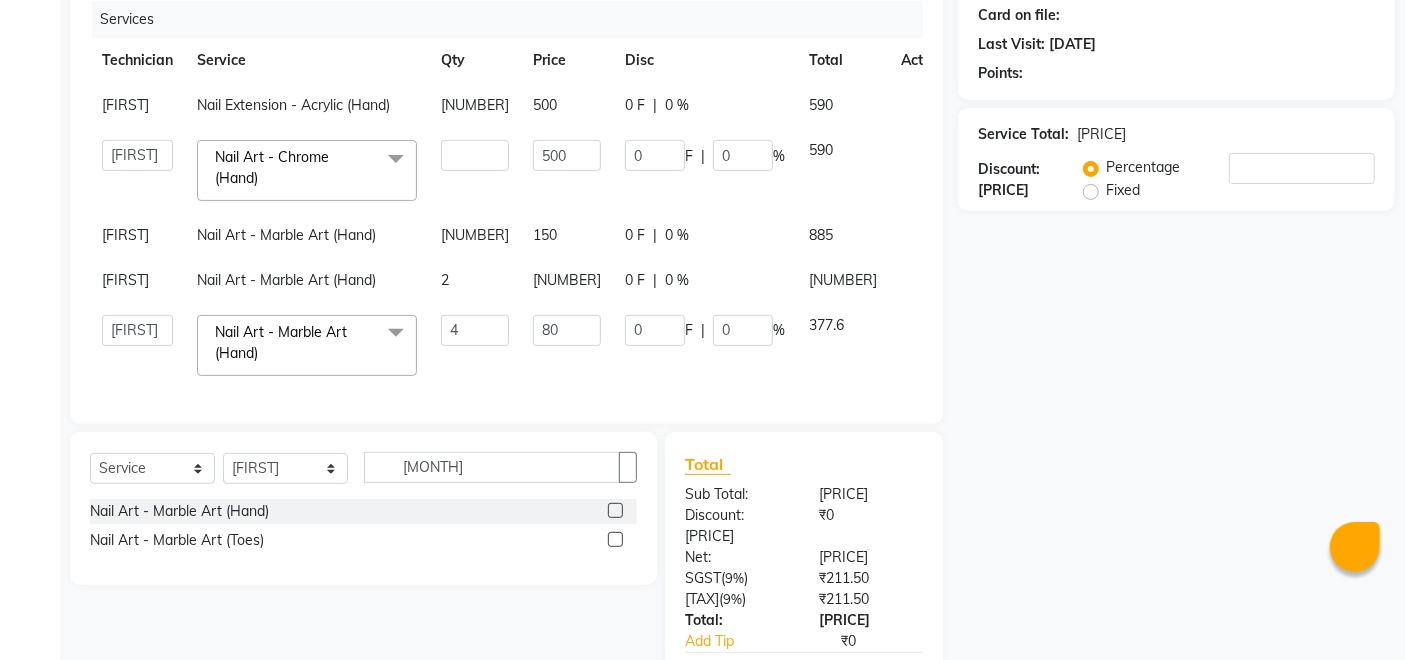 click on "Services Technician Service Qty Price Disc Total Action Mithun Nail Extension - Acrylic (Hand) 1 500 0 F | 0 % 590 Achumla Kamie Martha Manager Mithun Pankaj Thangpi Veerendra Nail Art - Chrome (Hand) x Permanent Nail Paint - Solid Color (Hand) Permanent Nail Paint - French (Hand) Permanent Nail Paint - Solid Color (Toes) Permanent Nail Paint - French (Toes) Nail Course Eyelash Course Restoration - Gel (Hand) Restoration - Tip Replacement (Hand) Restoration - Touch -up (Hand) Restoration - Gel Color Changes (Hand) Restoration - Removal of Extension (Hand) Restoration - Removal of Nail Paint (Hand) Restoration - Gel (Toes) Restoration - Tip Replacement (Toes) Restoration - Touch -up (Toes) Restoration - Gel Color Changes (Toes) Restoration - Removal of Extension (Toes) Restoration - Removal of Nail Paint (Toes) Pedicure - Classic Pedicure - Deluxe Pedicure - Premium Pedicure - Platinum Manicure - Classic Manicure - Deluxe Manicure - Premium Eyelash Refil - Classic Eyelash Refil - Hybrid 1 0" at bounding box center (506, 202) 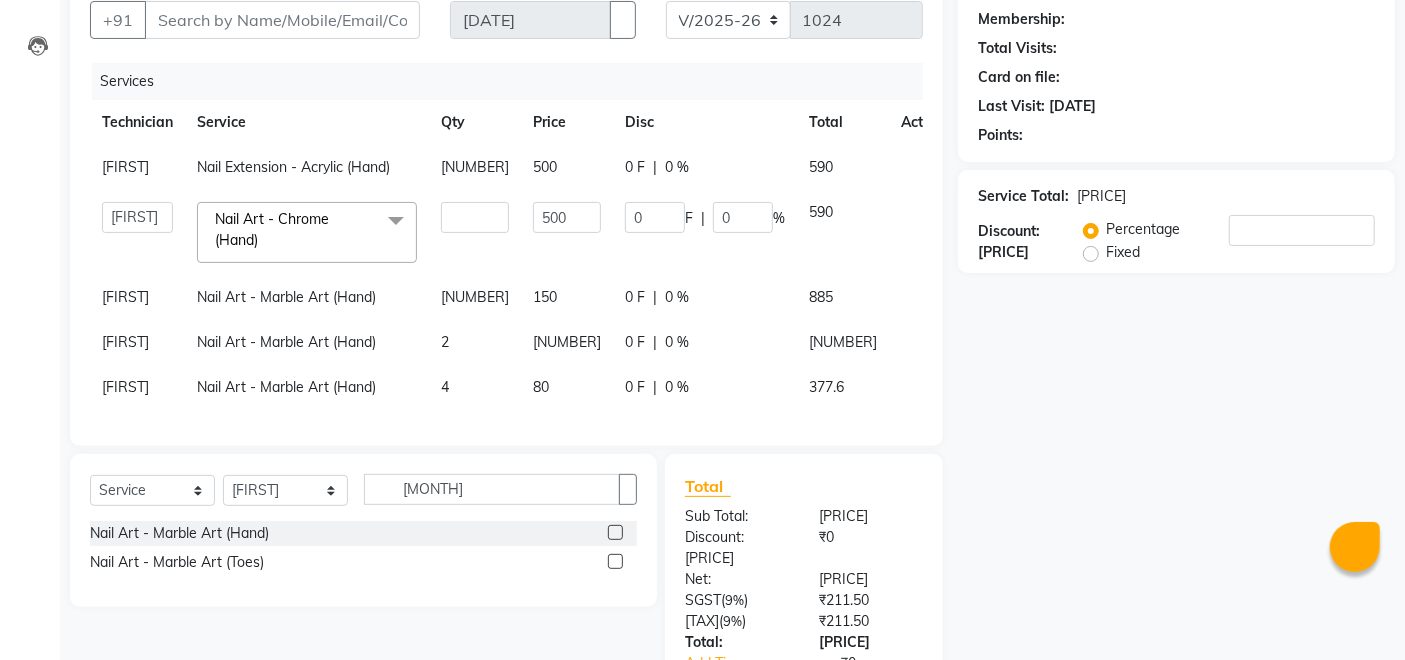 scroll, scrollTop: 0, scrollLeft: 0, axis: both 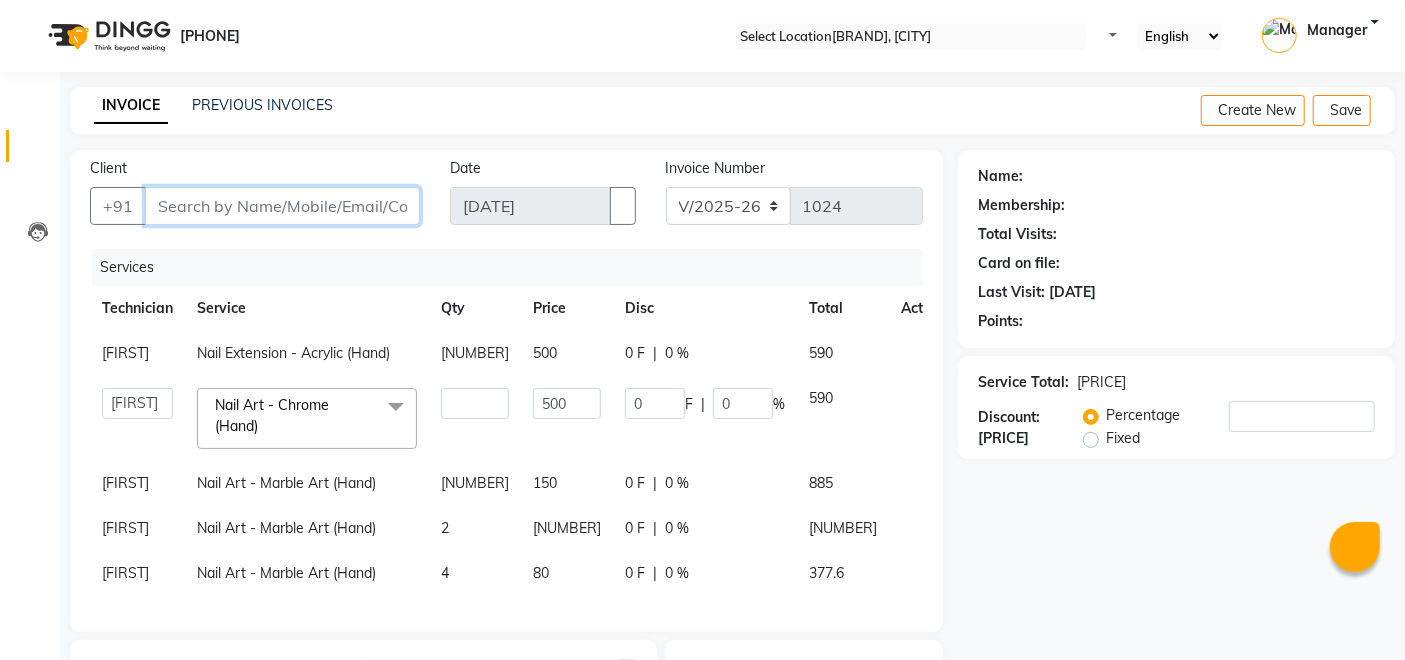 click on "Client" at bounding box center (282, 206) 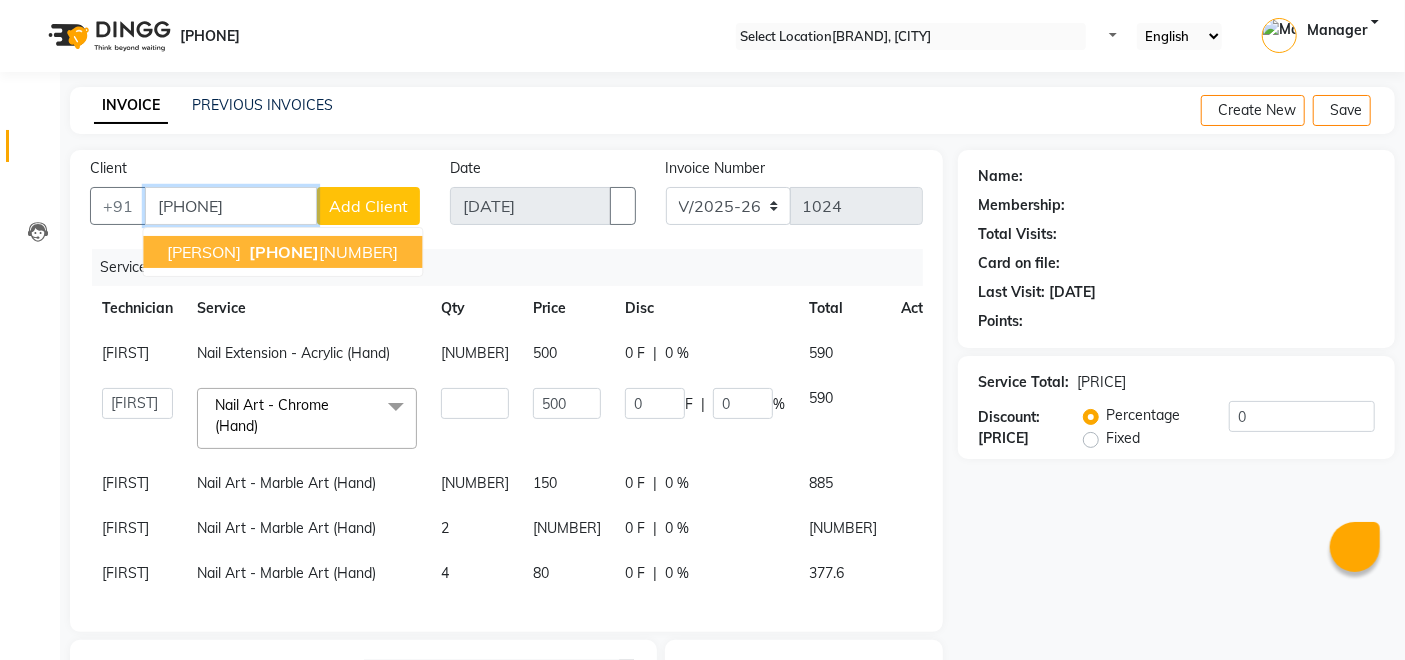 click on "[PERSON]" at bounding box center (204, 252) 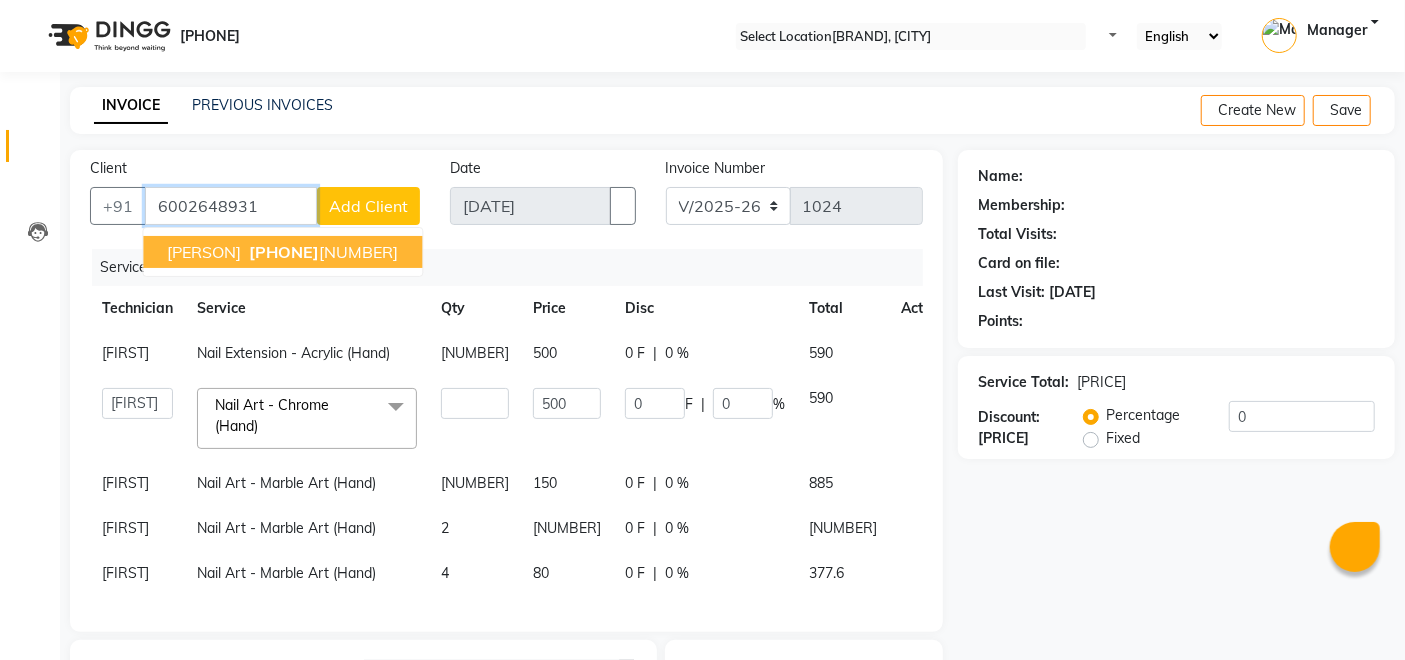 type on "6002648931" 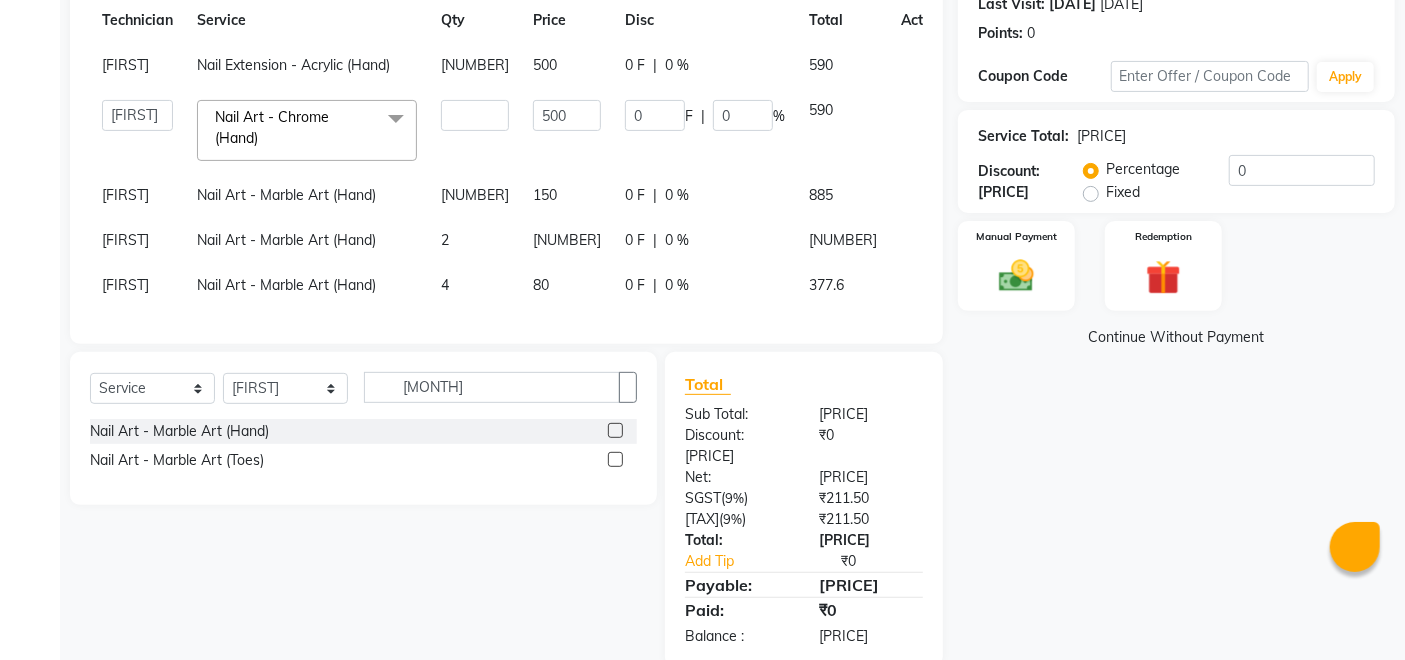 scroll, scrollTop: 319, scrollLeft: 0, axis: vertical 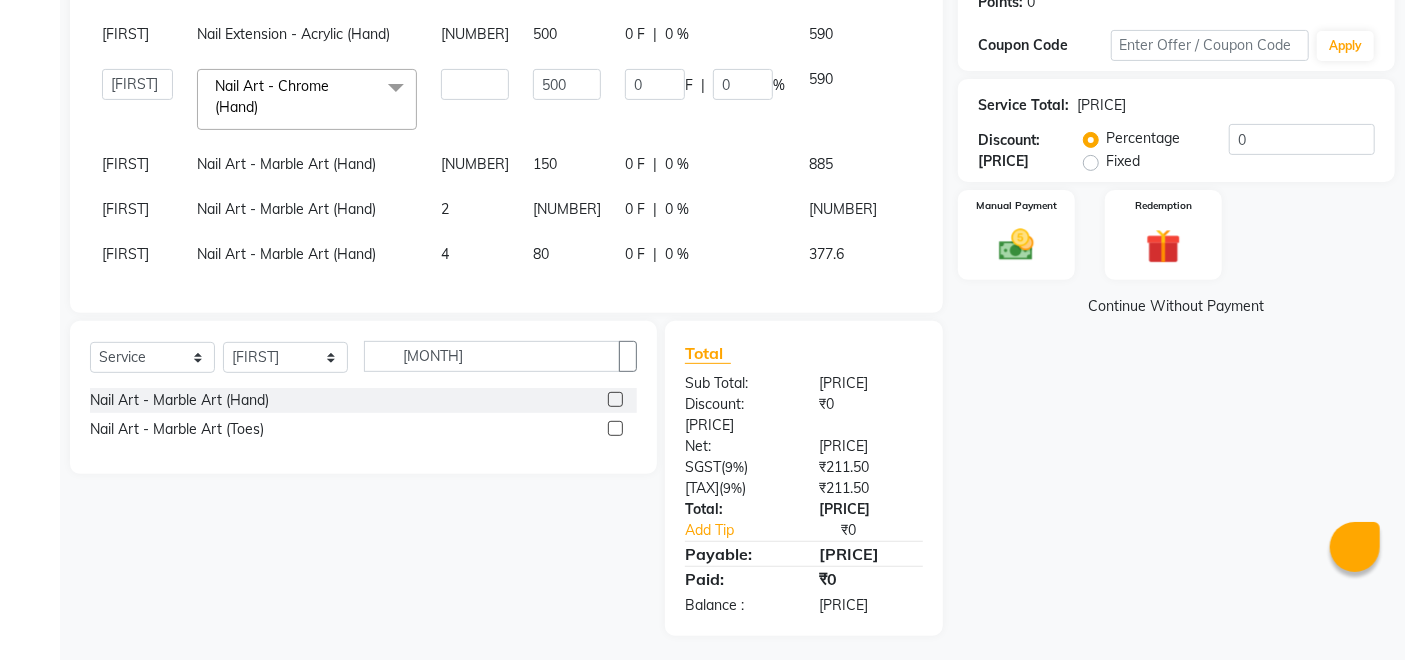 click on "Name: [PERSON]  Membership:  No Active Membership  Total Visits:  3 Card on file:  0 Last Visit:   [DATE] Points:   0  Coupon Code Apply Service Total:  ₹2,350.00  Discount:  Percentage   Fixed  0 Manual Payment Redemption  Continue Without Payment" at bounding box center (1184, 233) 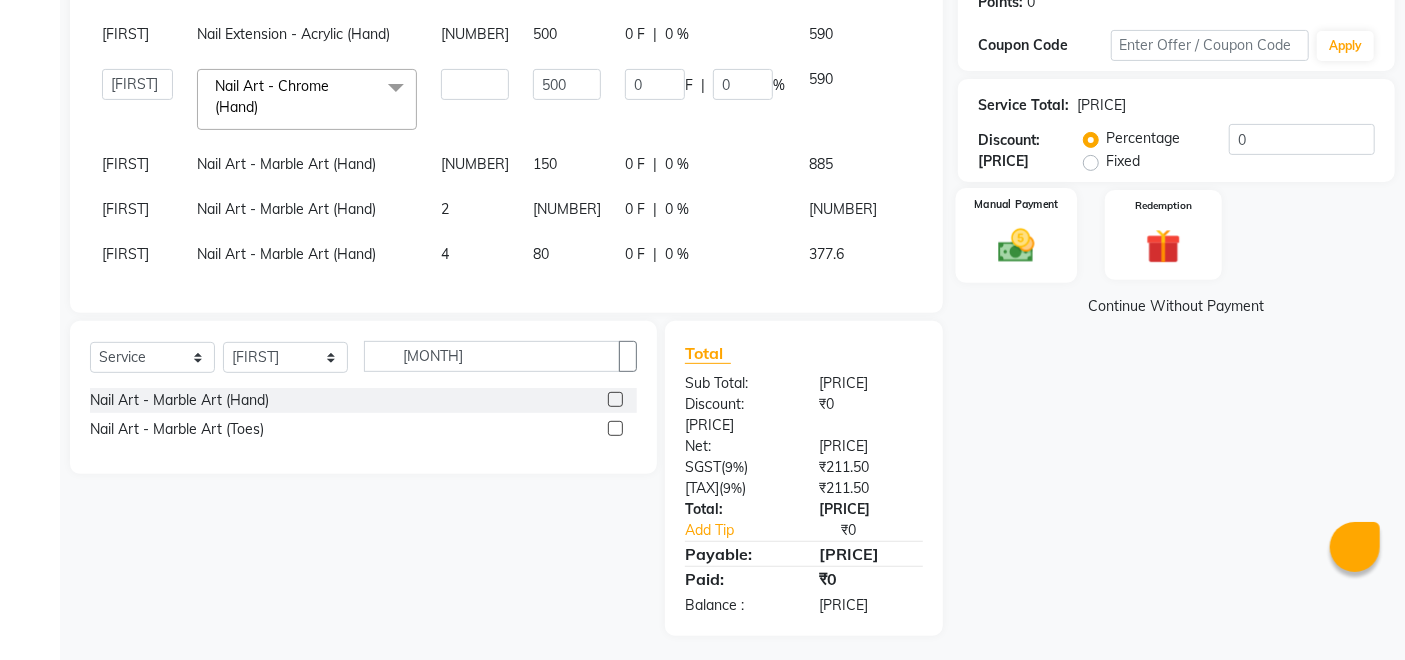 click on "Manual Payment" at bounding box center (1017, 204) 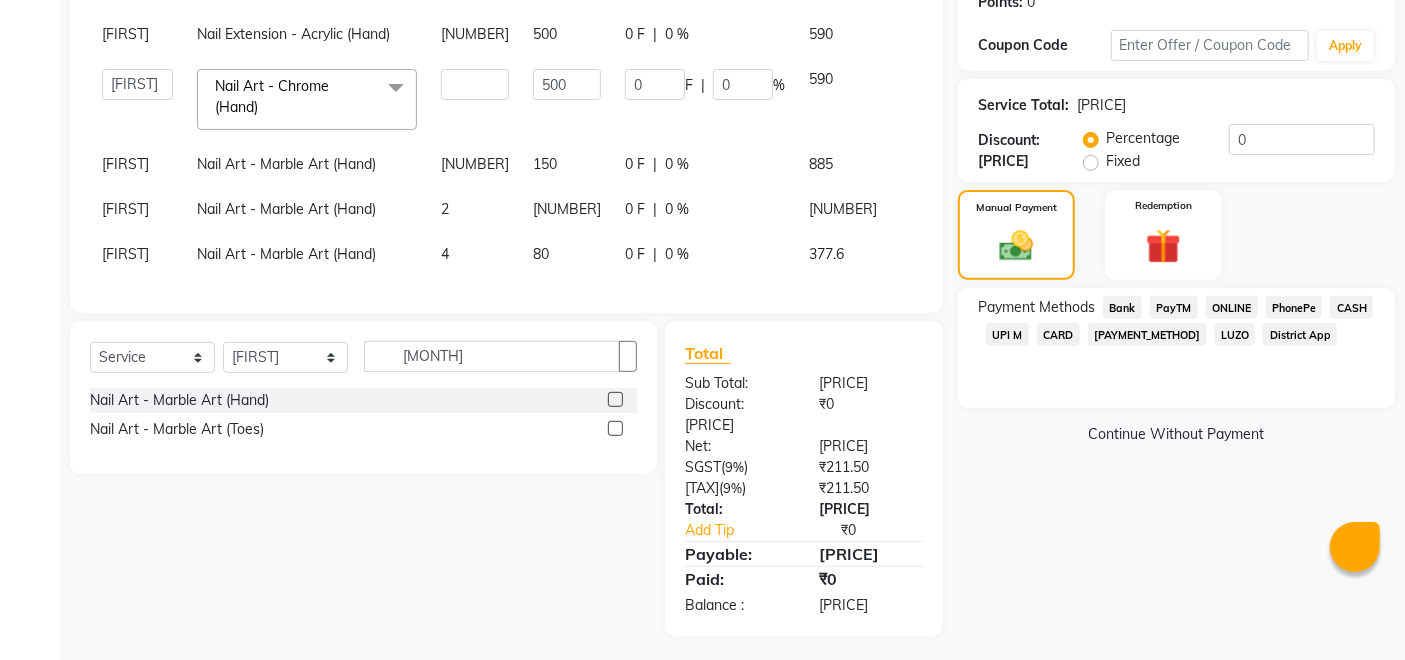click on "CASH" at bounding box center [1122, 307] 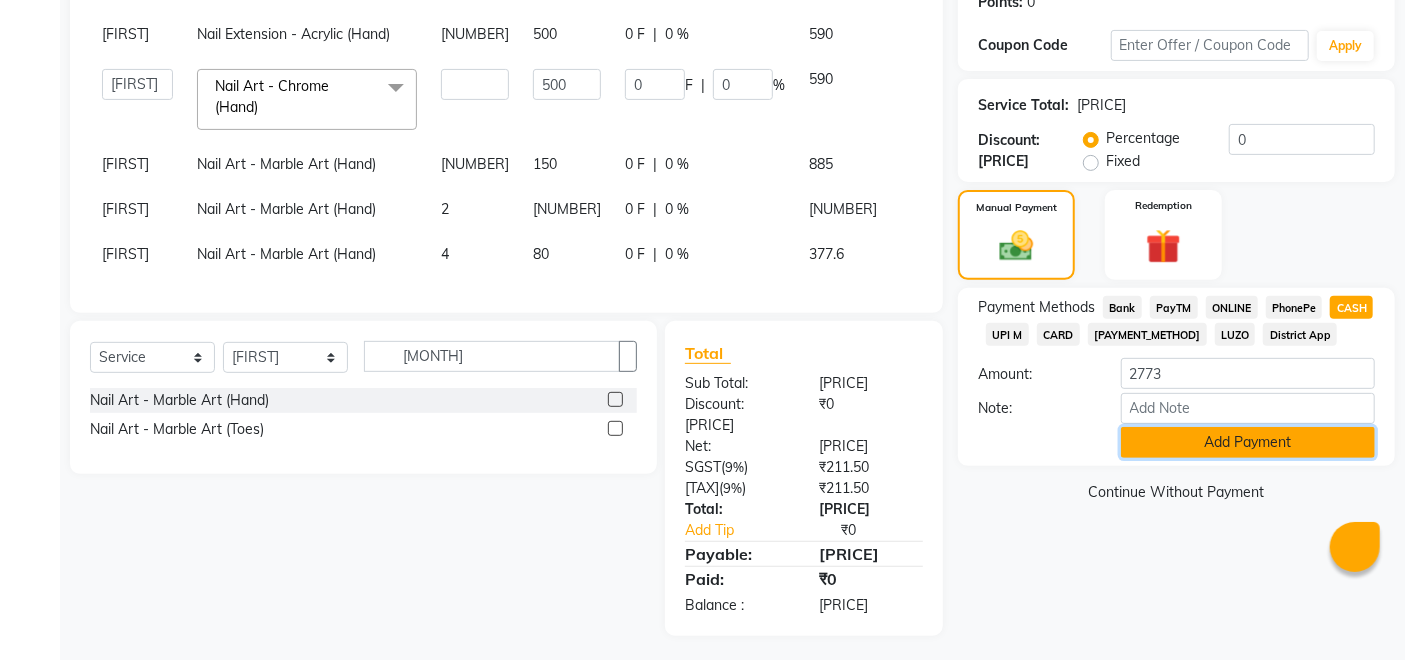 click on "Add Payment" at bounding box center (1248, 442) 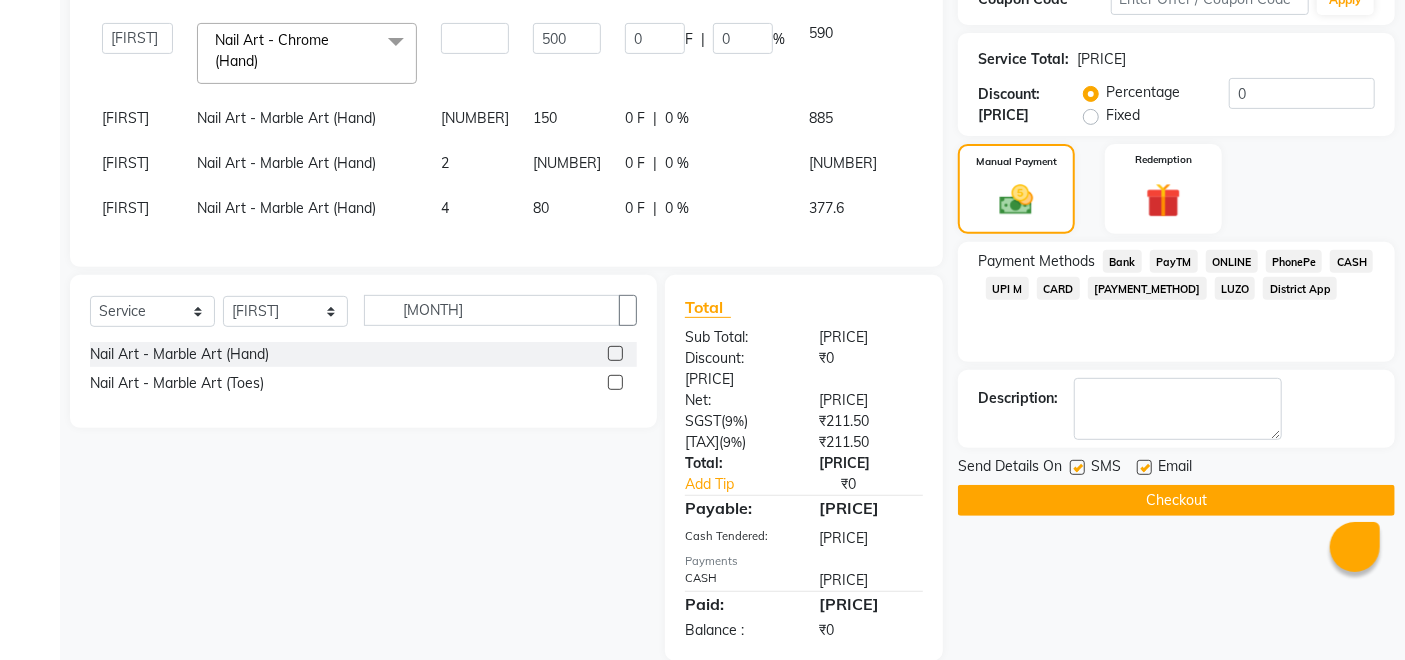 scroll, scrollTop: 390, scrollLeft: 0, axis: vertical 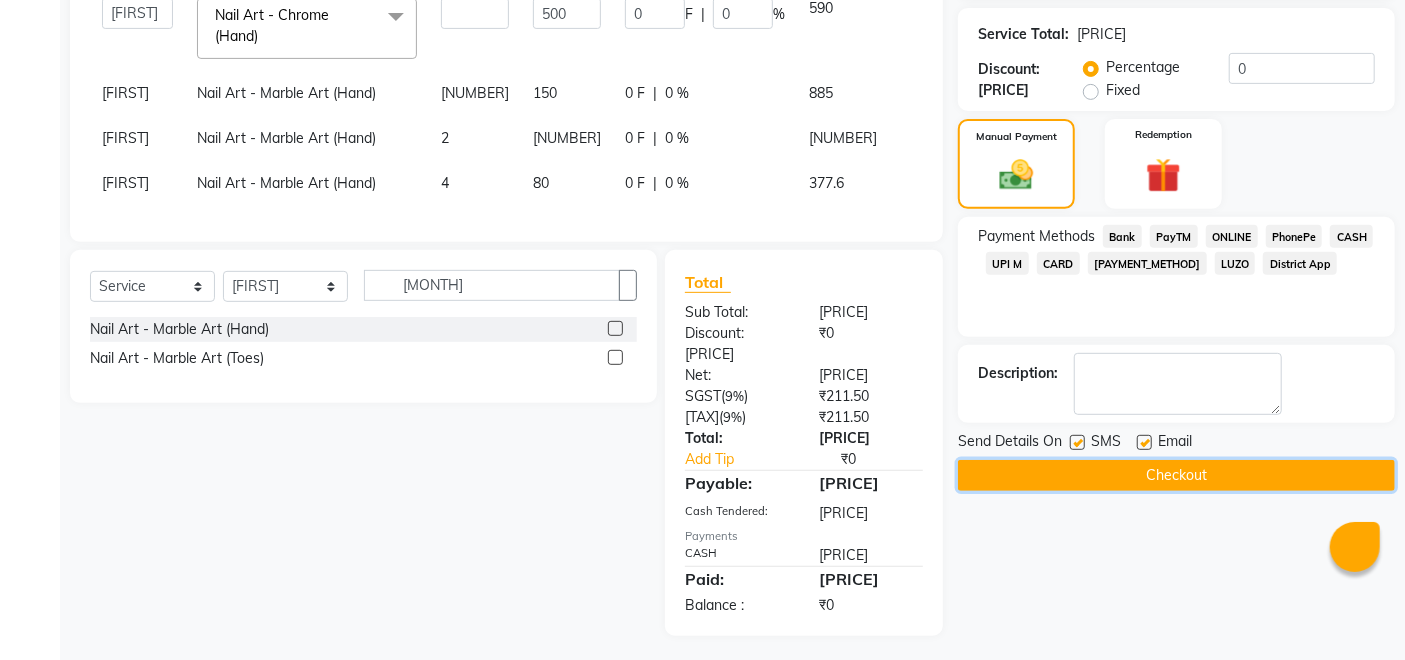 click on "Checkout" at bounding box center [1176, 475] 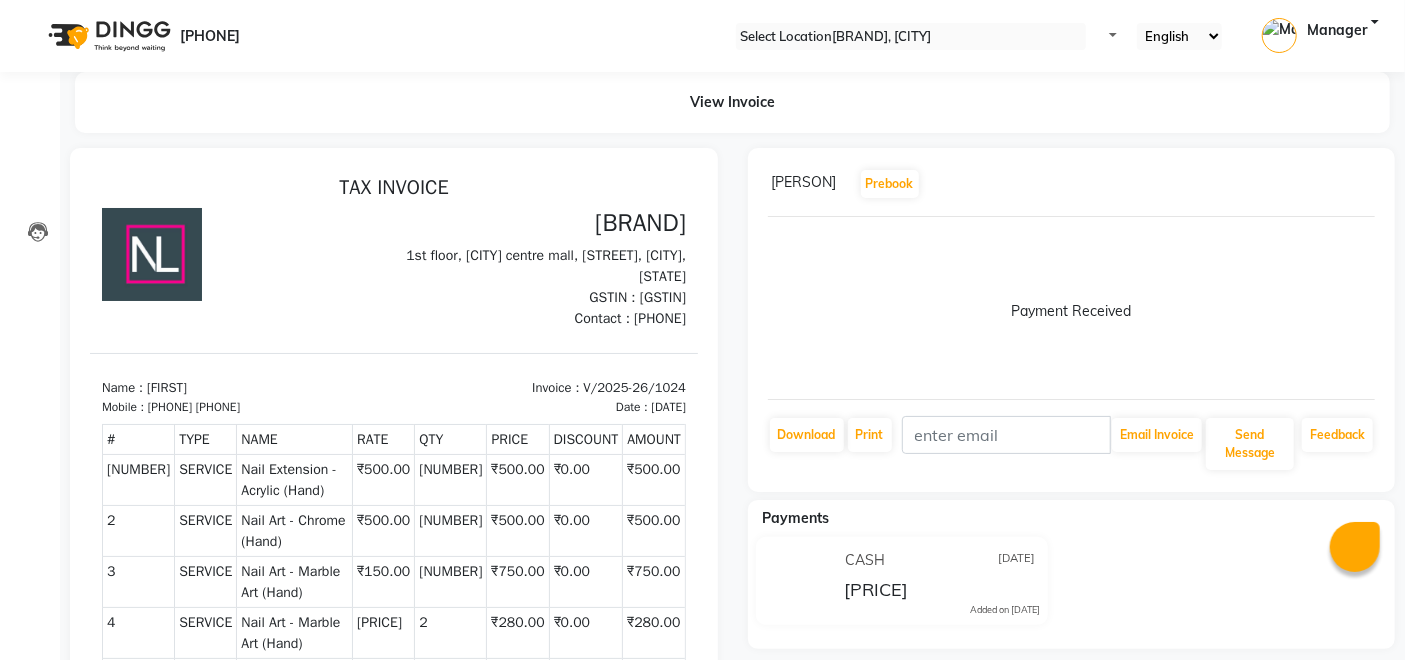 scroll, scrollTop: 0, scrollLeft: 0, axis: both 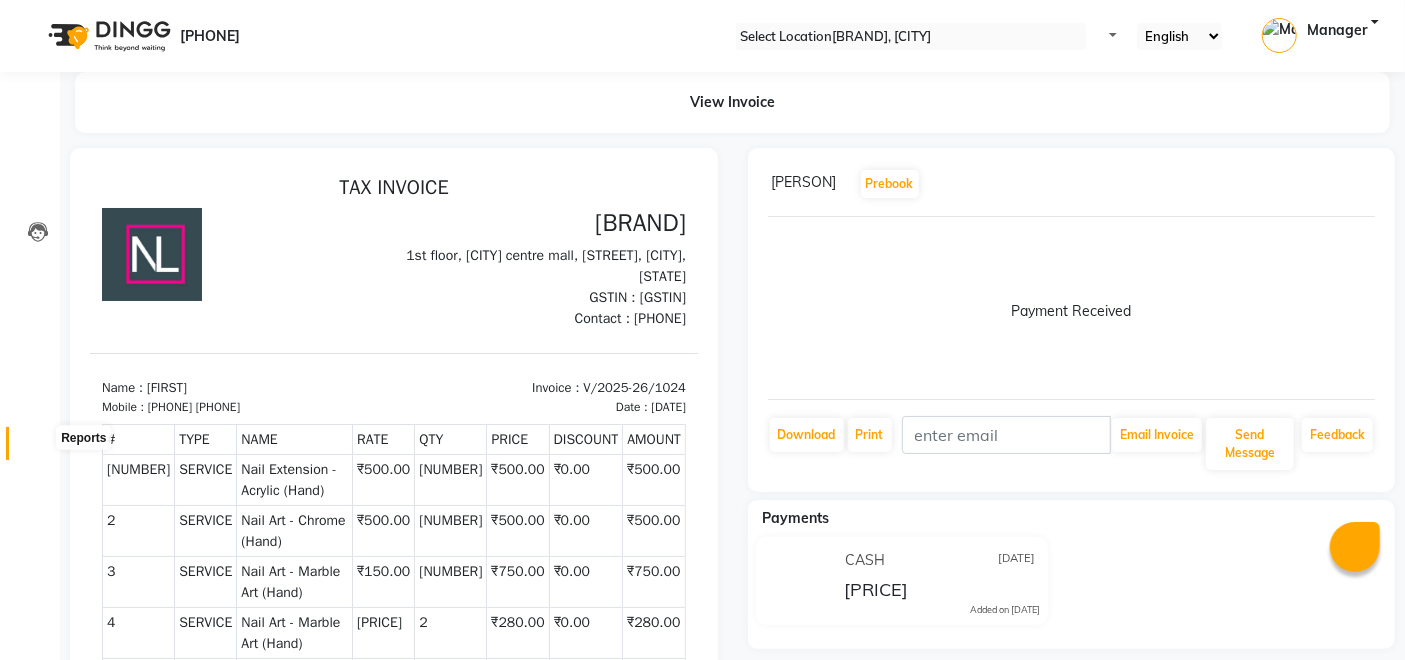 click at bounding box center [38, 448] 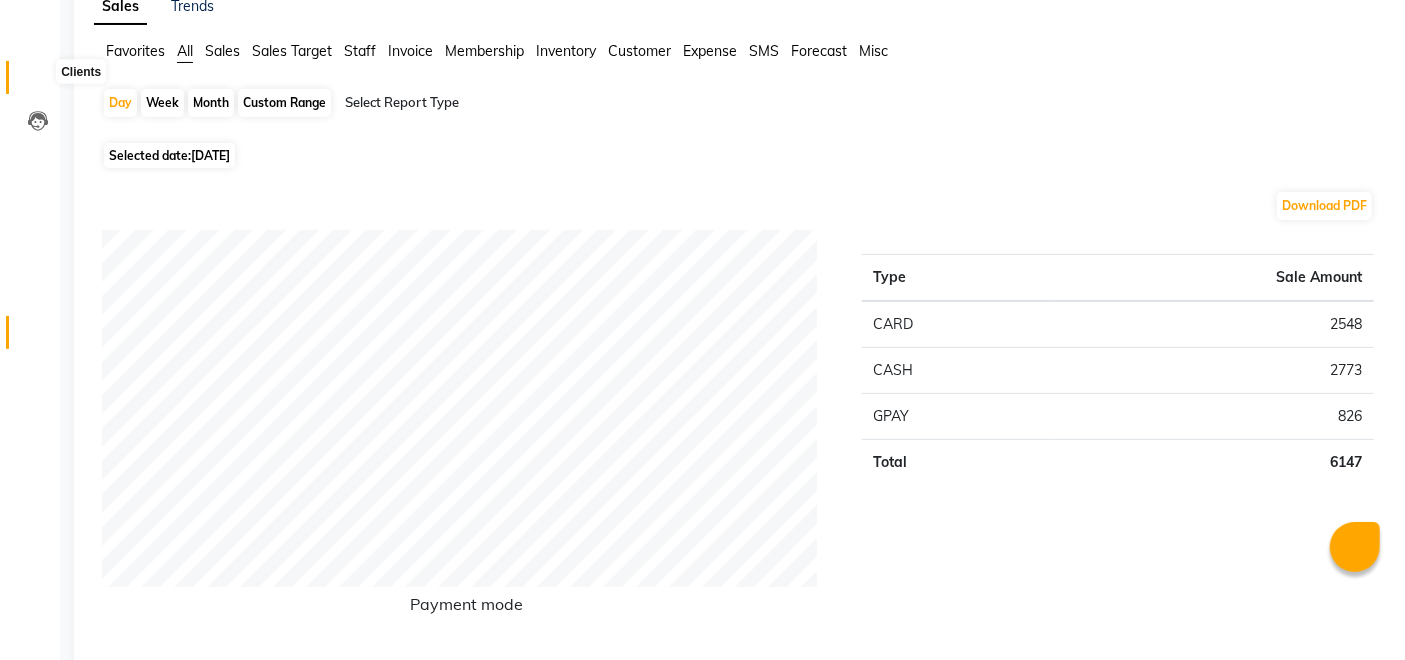scroll, scrollTop: 0, scrollLeft: 0, axis: both 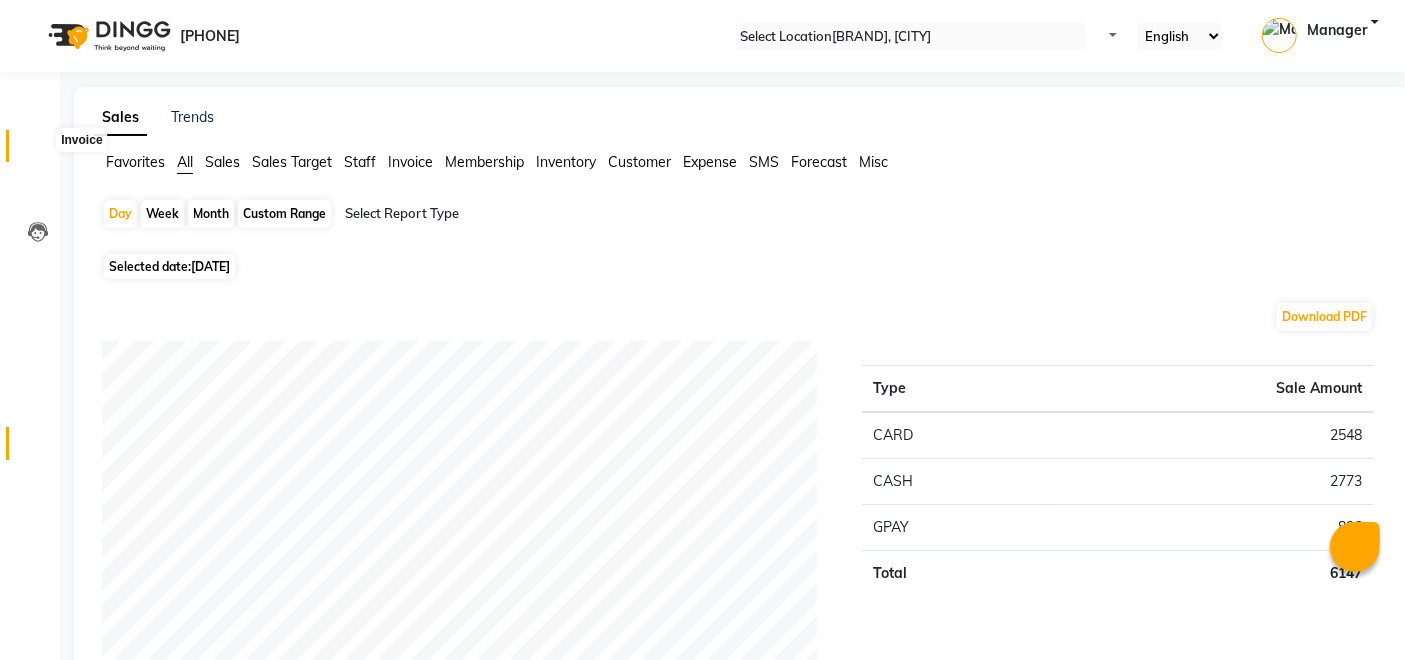 click at bounding box center [38, 151] 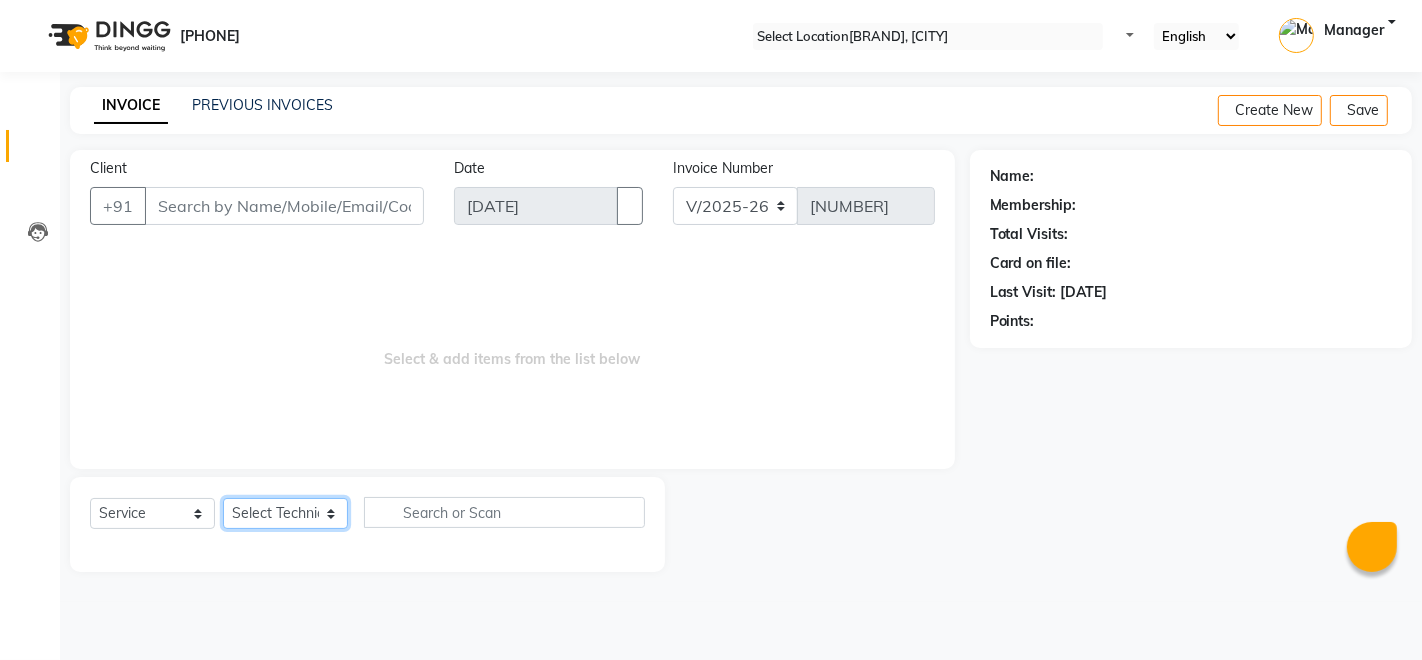 click on "Select Technician [PERSON] [PERSON] [PERSON] Manager [PERSON] [PERSON] [PERSON] [PERSON]" at bounding box center [285, 513] 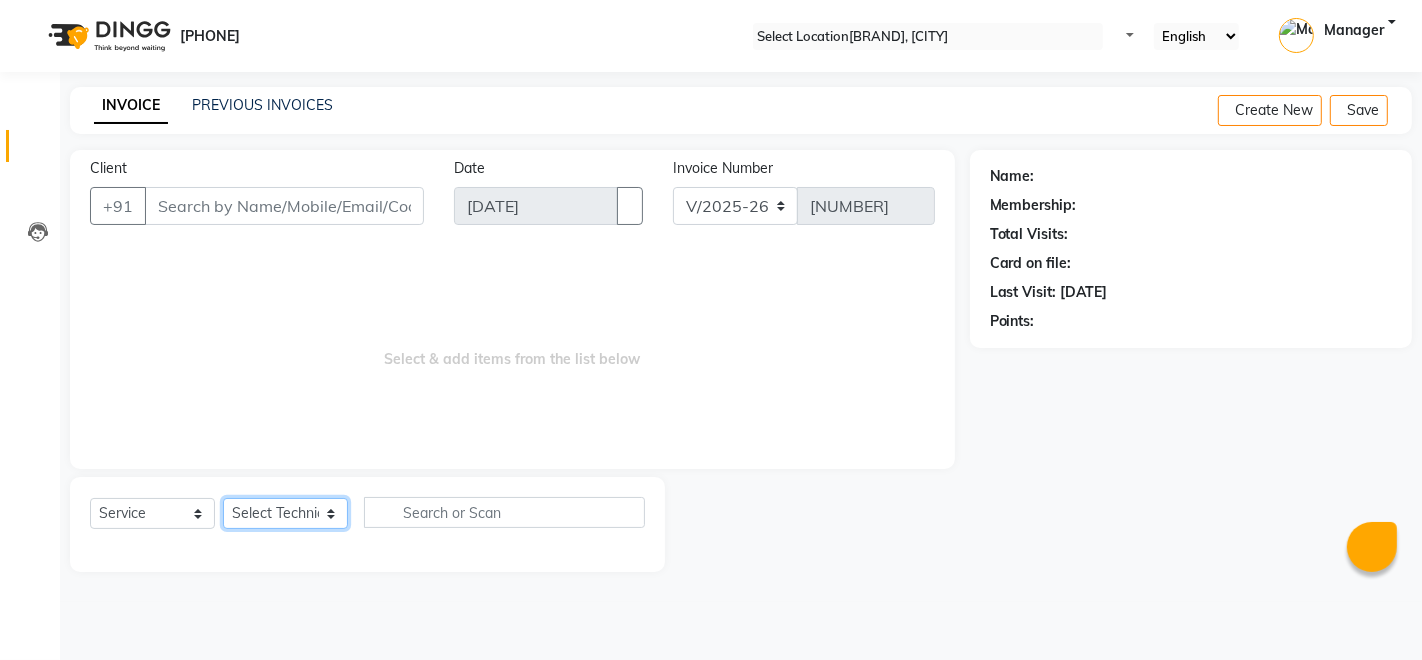 select on "37285" 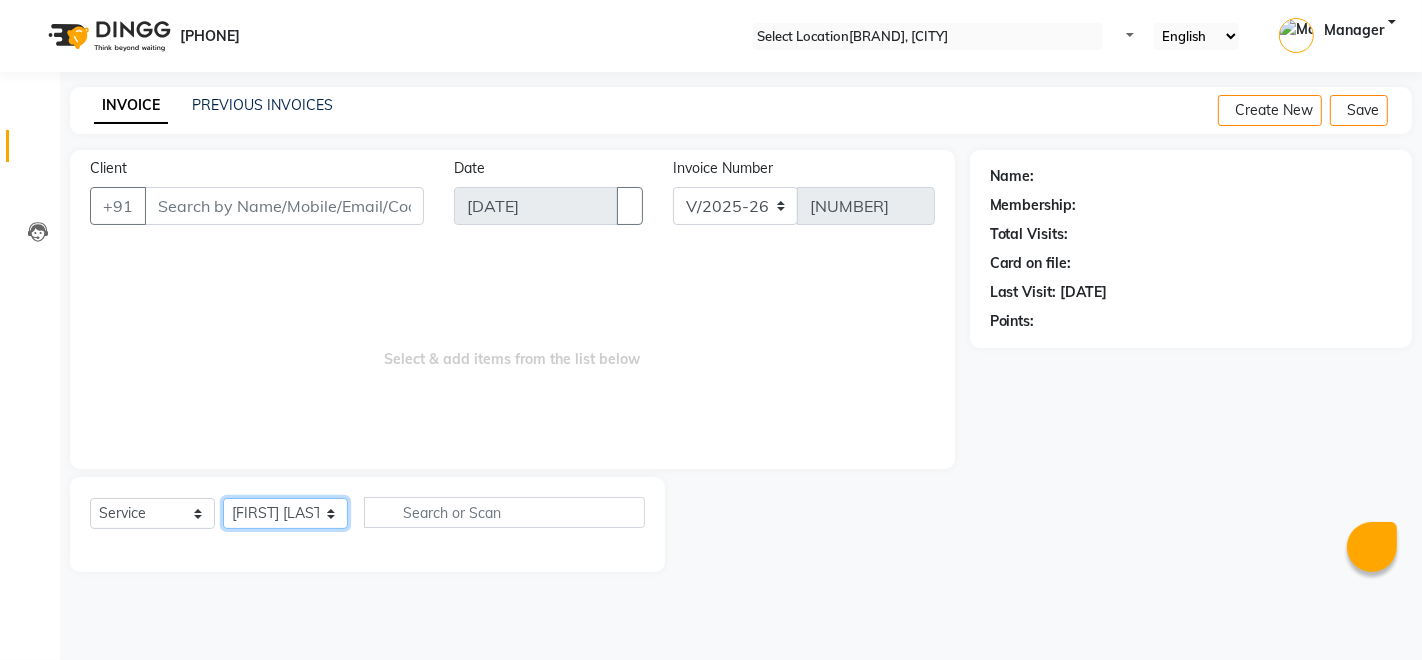 click on "Select Technician [PERSON] [PERSON] [PERSON] Manager [PERSON] [PERSON] [PERSON] [PERSON]" at bounding box center [285, 513] 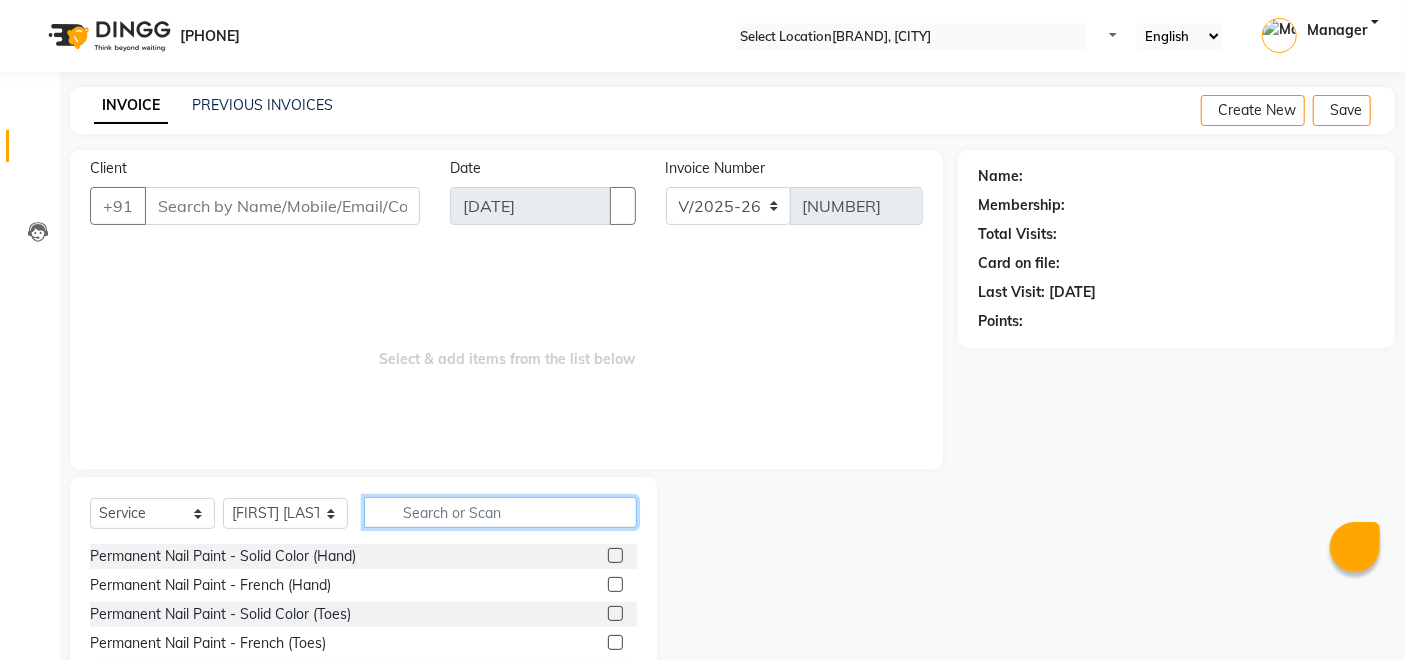 click at bounding box center (500, 512) 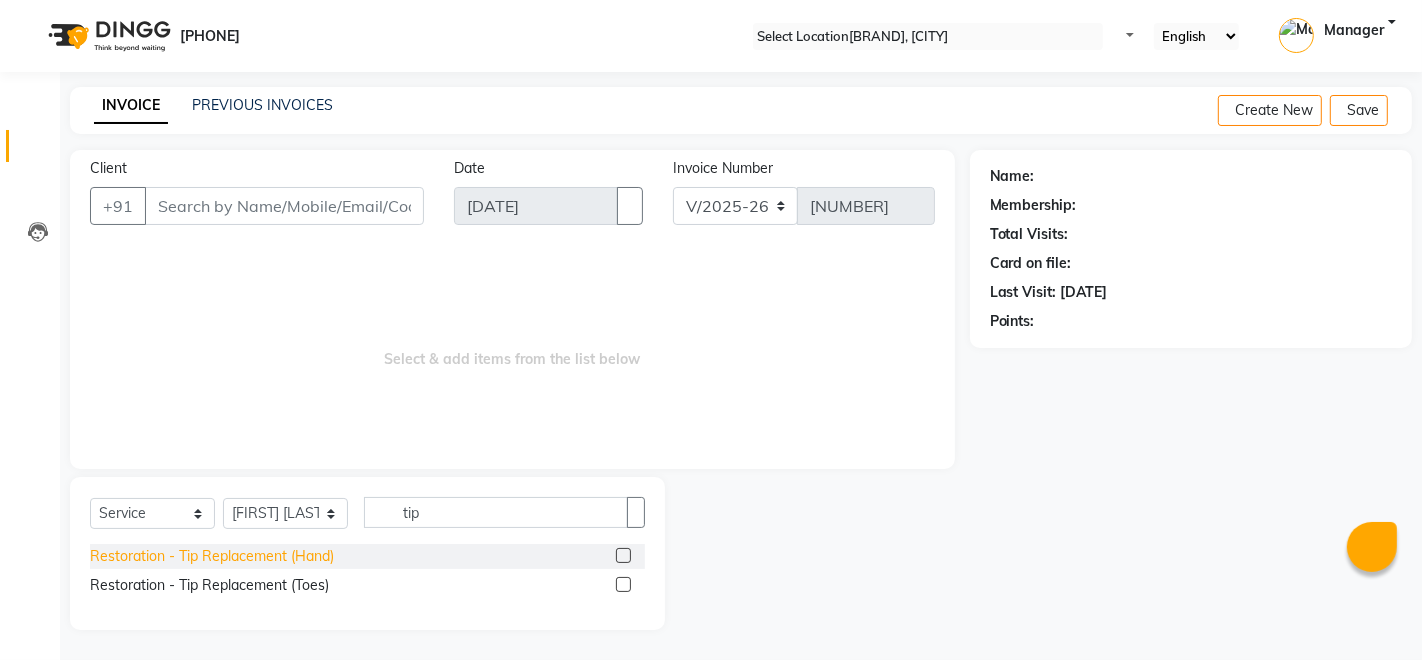 click on "Restoration - Tip Replacement (Hand)" at bounding box center (212, 556) 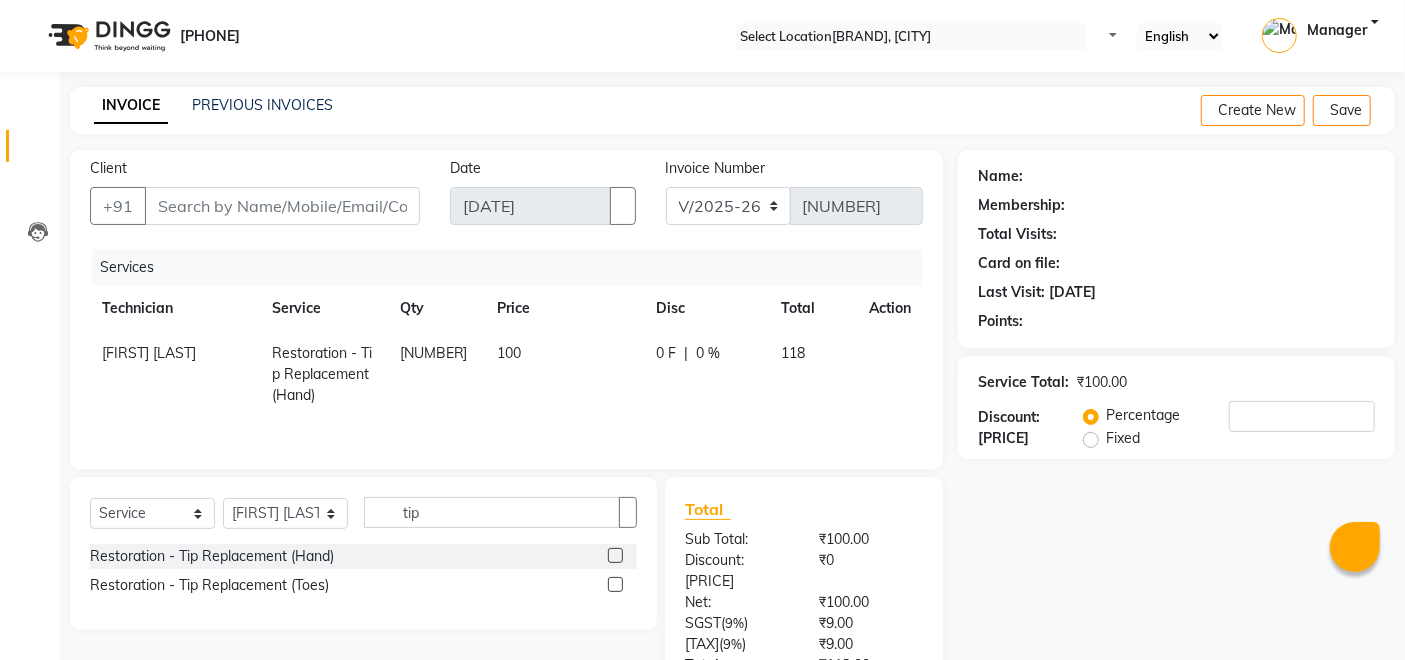 click on "Select  Service  Product  Membership  Package Voucher Prepaid Gift Card  Select Technician [FIRST] [FIRST] Manager [FIRST] [FIRST] [FIRST] tip" at bounding box center [363, 520] 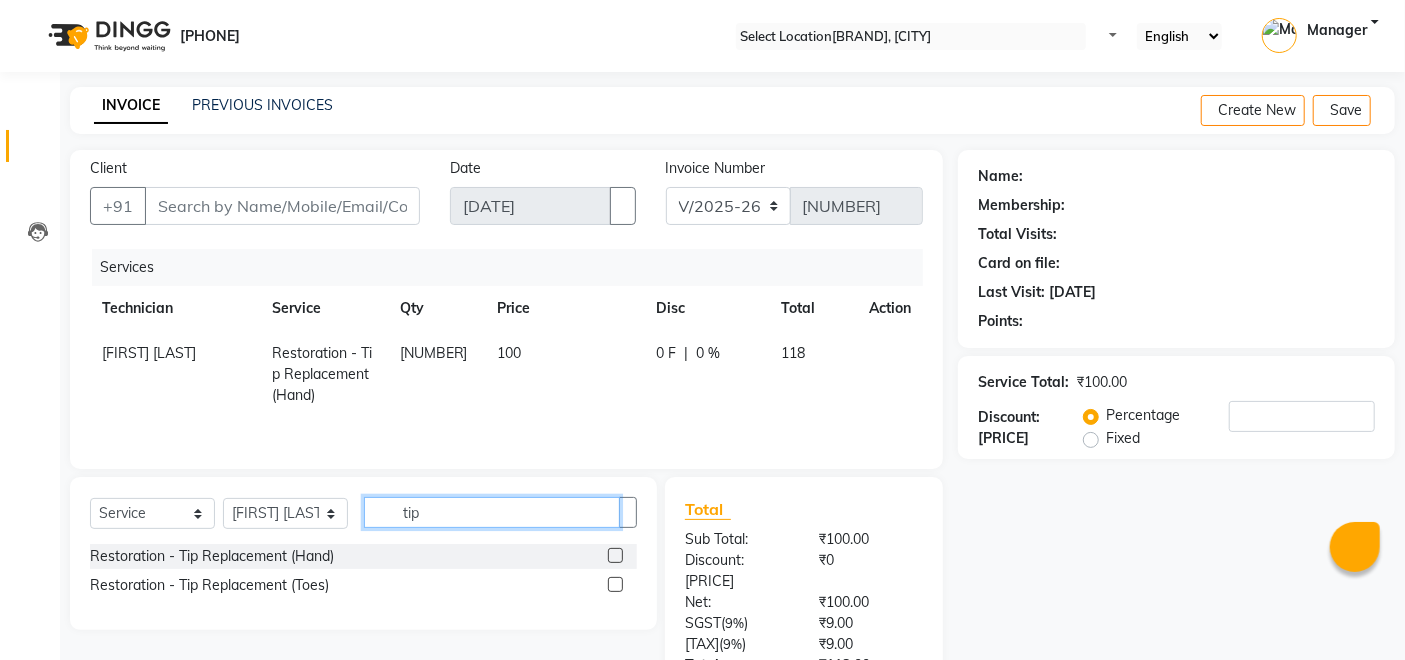 click on "tip" at bounding box center (492, 512) 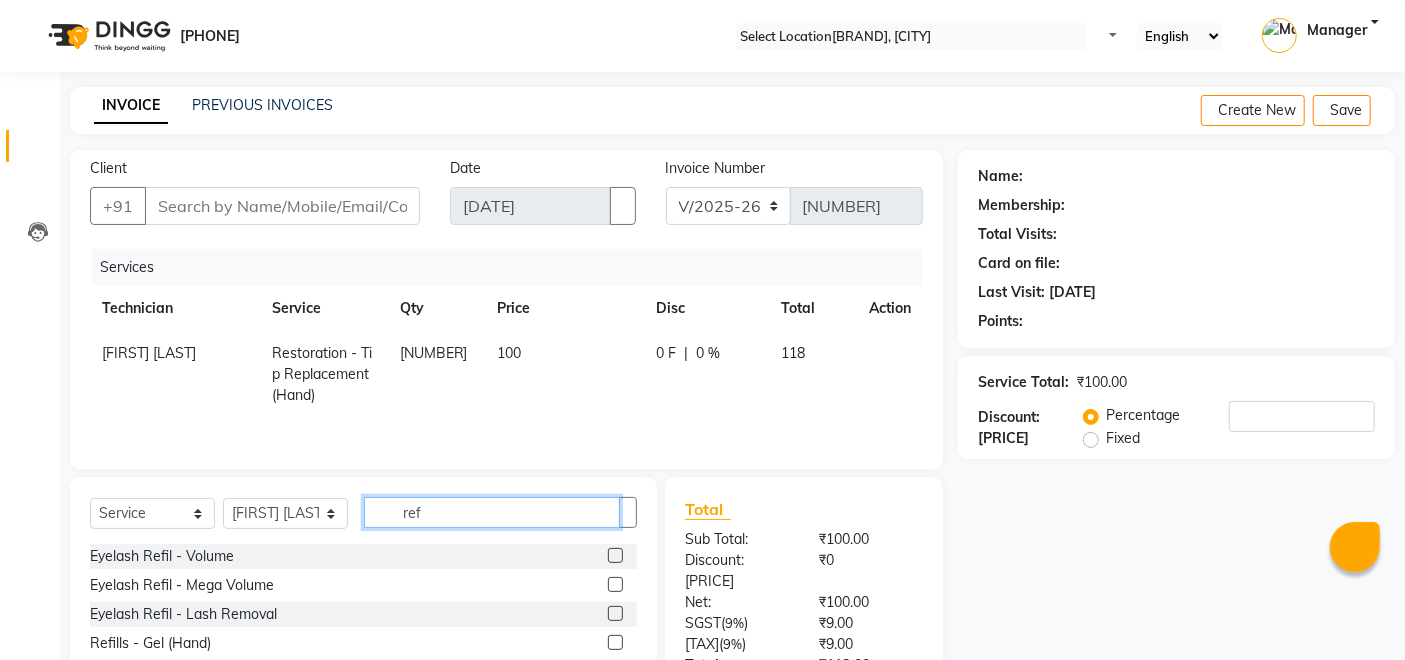 scroll, scrollTop: 111, scrollLeft: 0, axis: vertical 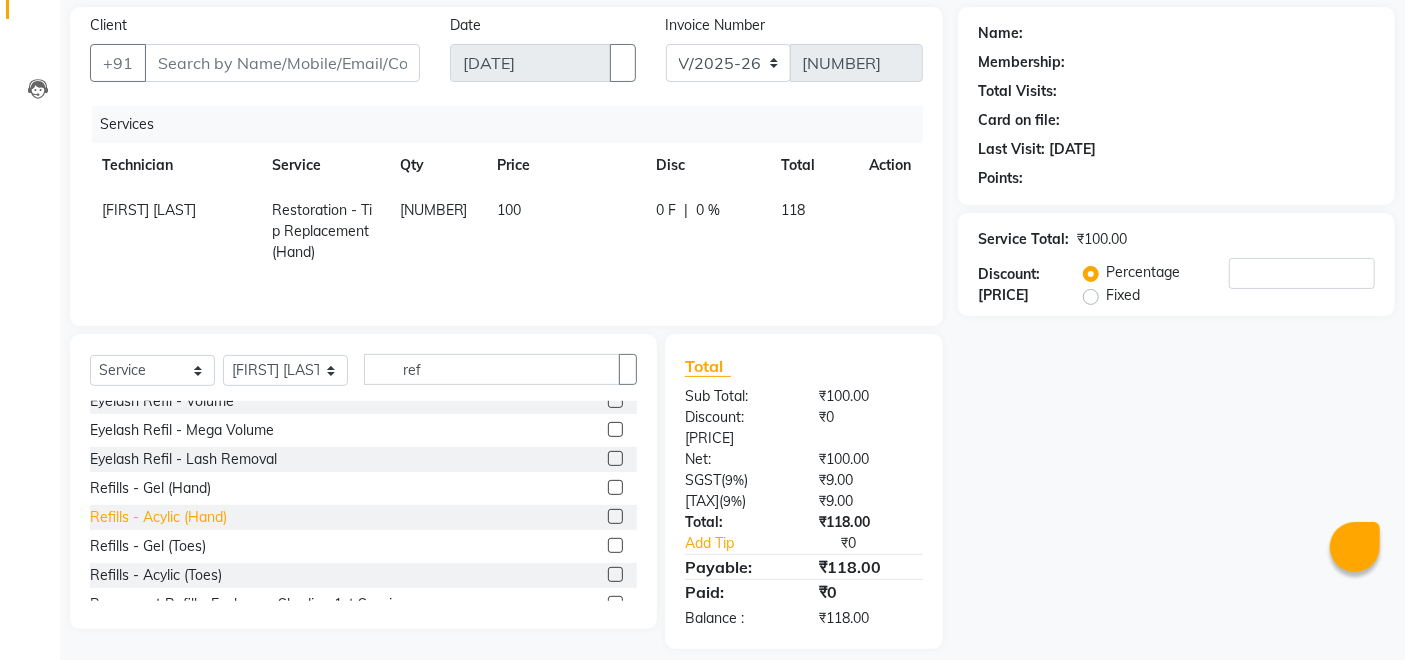 click on "Refills - Acylic (Hand)" at bounding box center [160, 343] 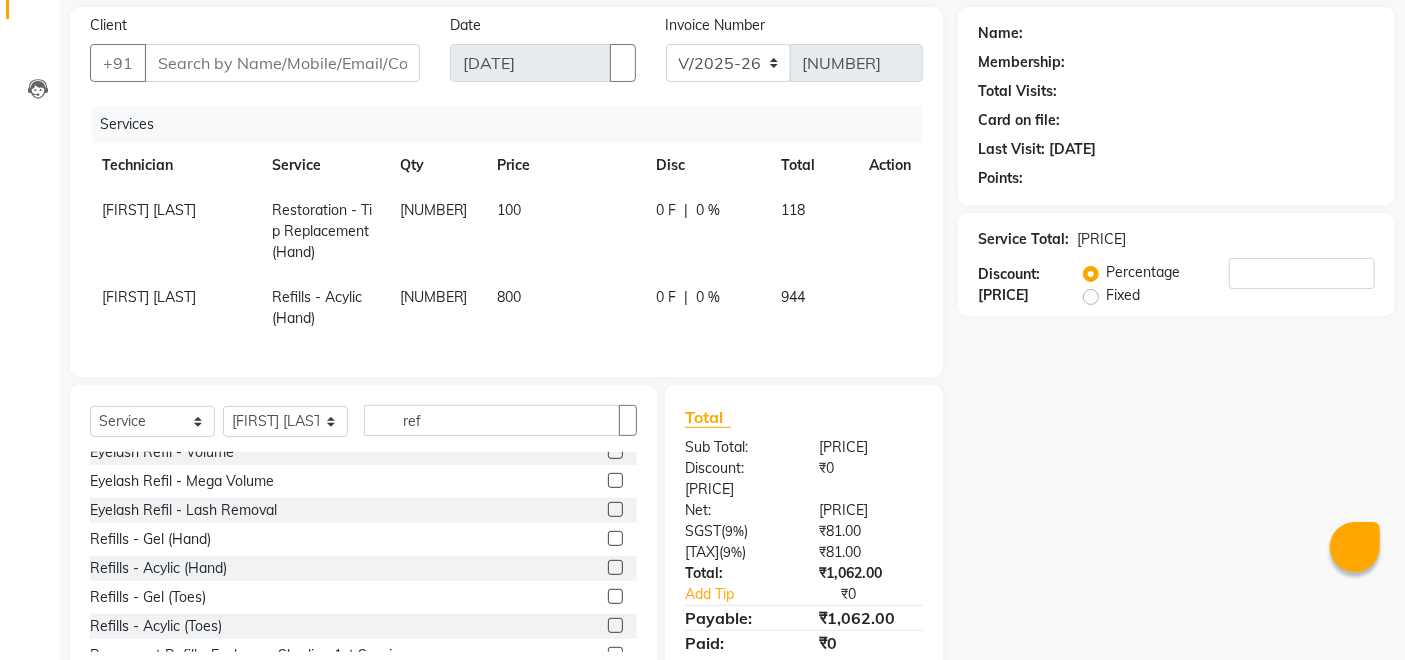 click on "800" at bounding box center (564, 231) 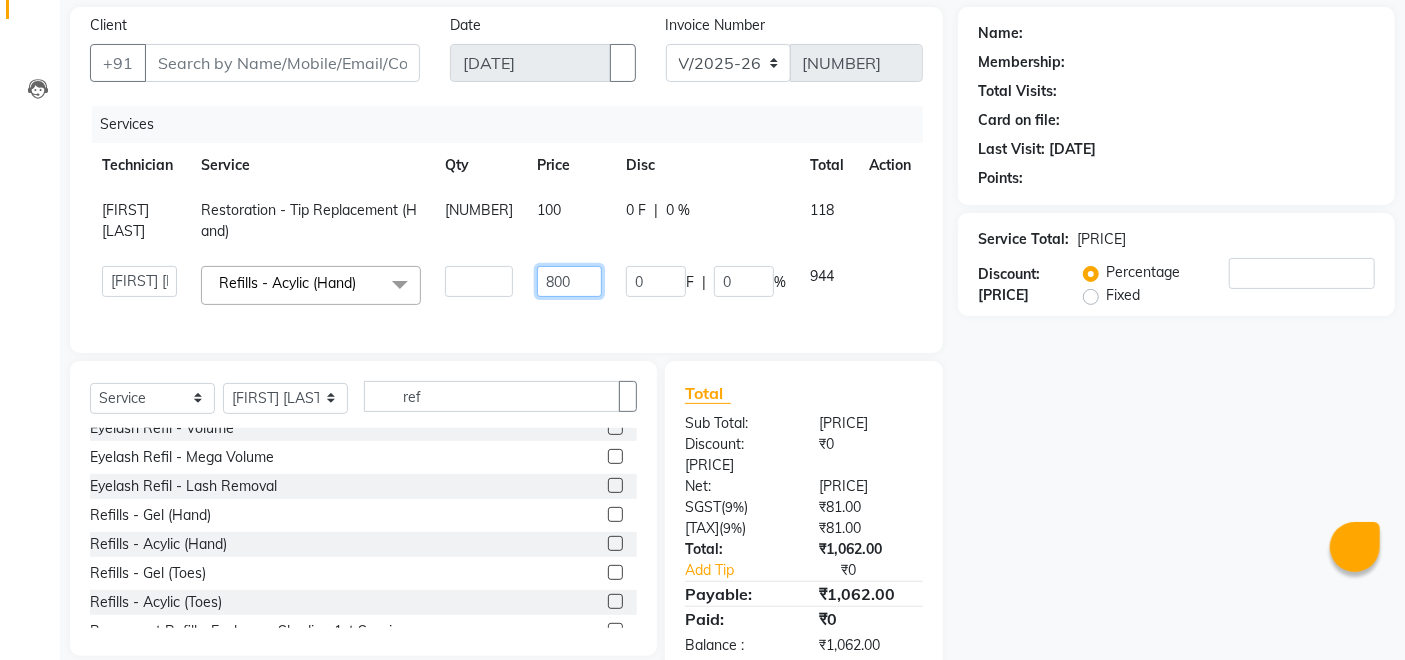 click on "800" at bounding box center (479, 281) 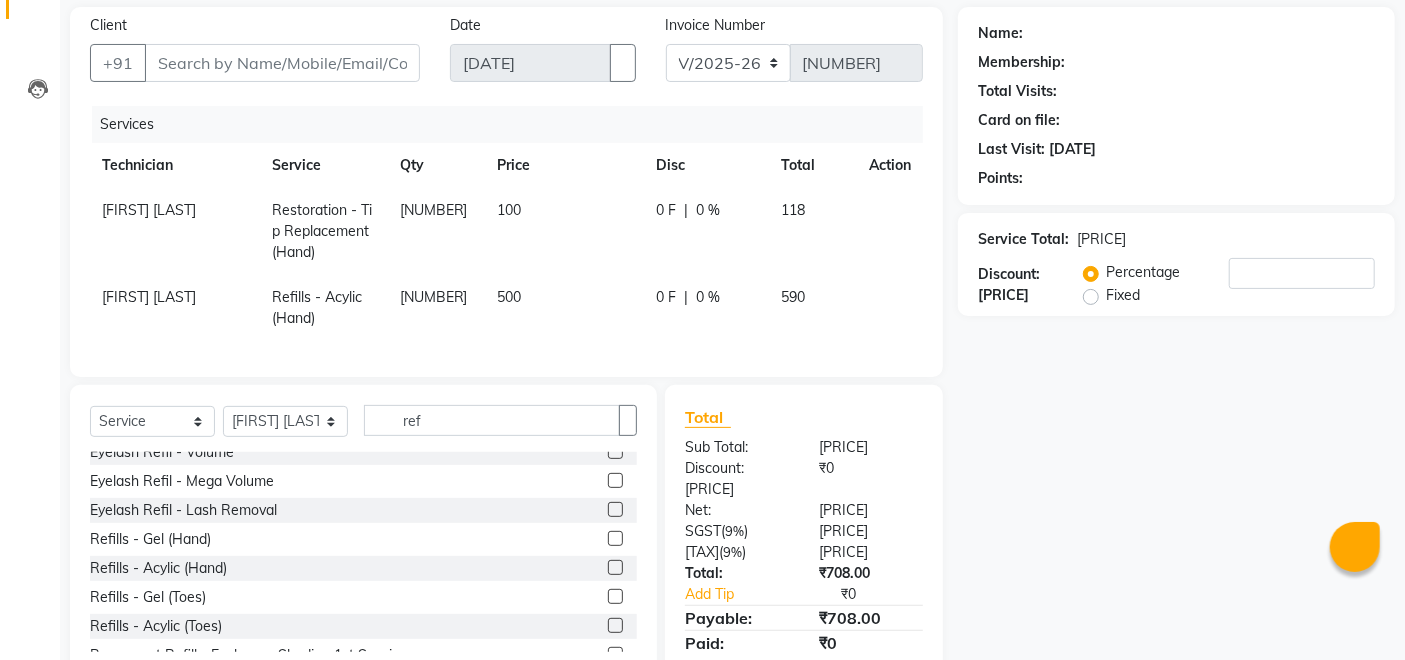 click on "Kamie Martha Refills - Acylic (Hand) 1 500 0 F | 0 % 590" at bounding box center [506, 308] 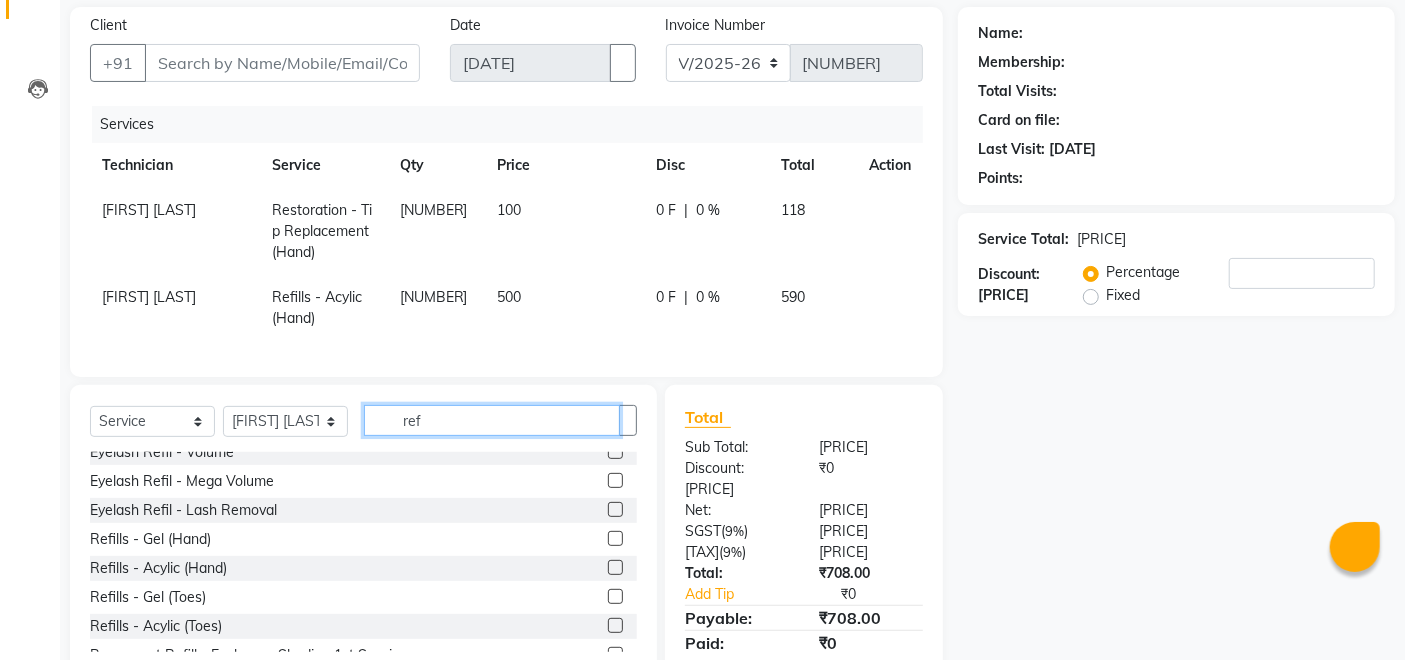 click on "ref" at bounding box center [492, 420] 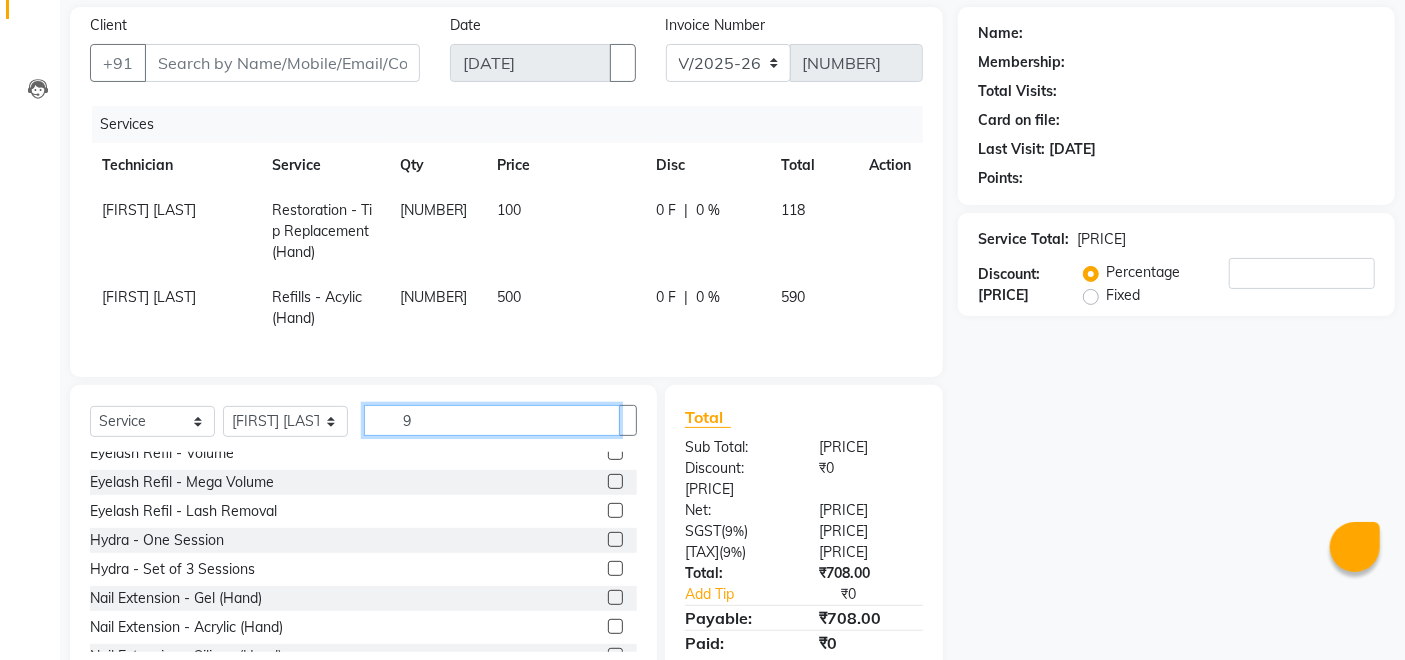 scroll, scrollTop: 0, scrollLeft: 0, axis: both 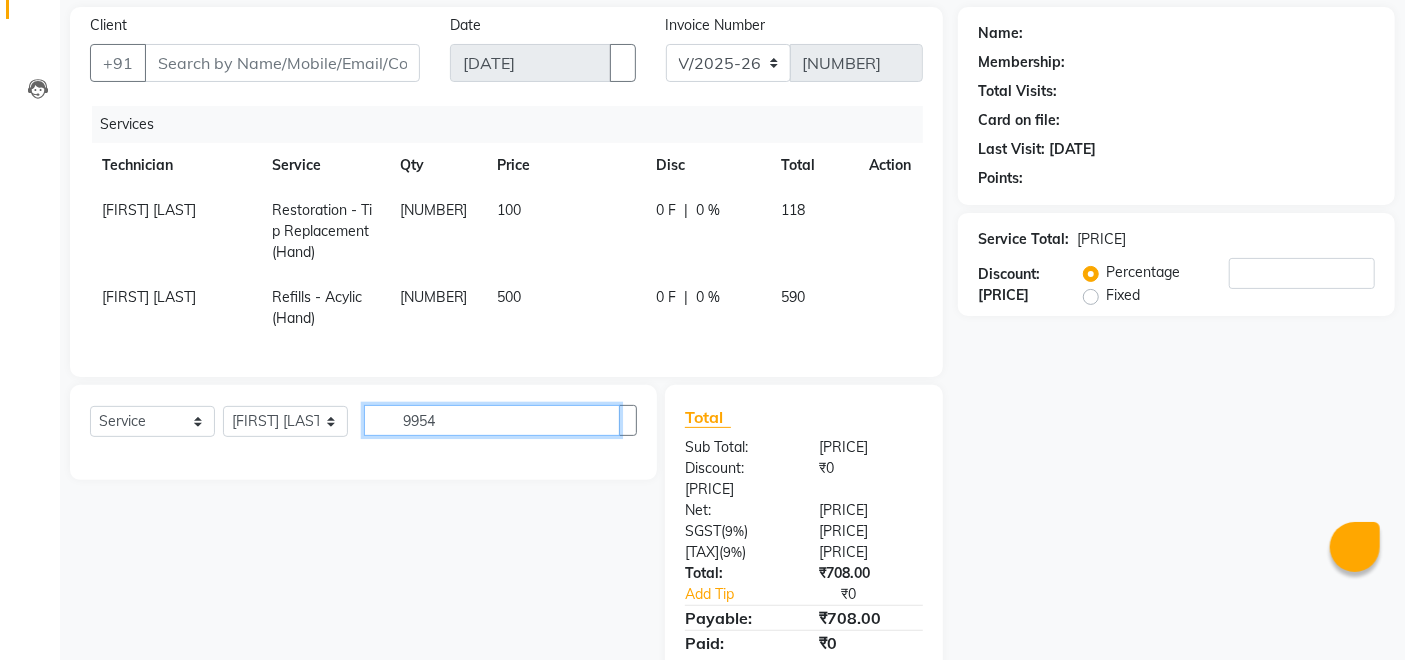 type on "9954" 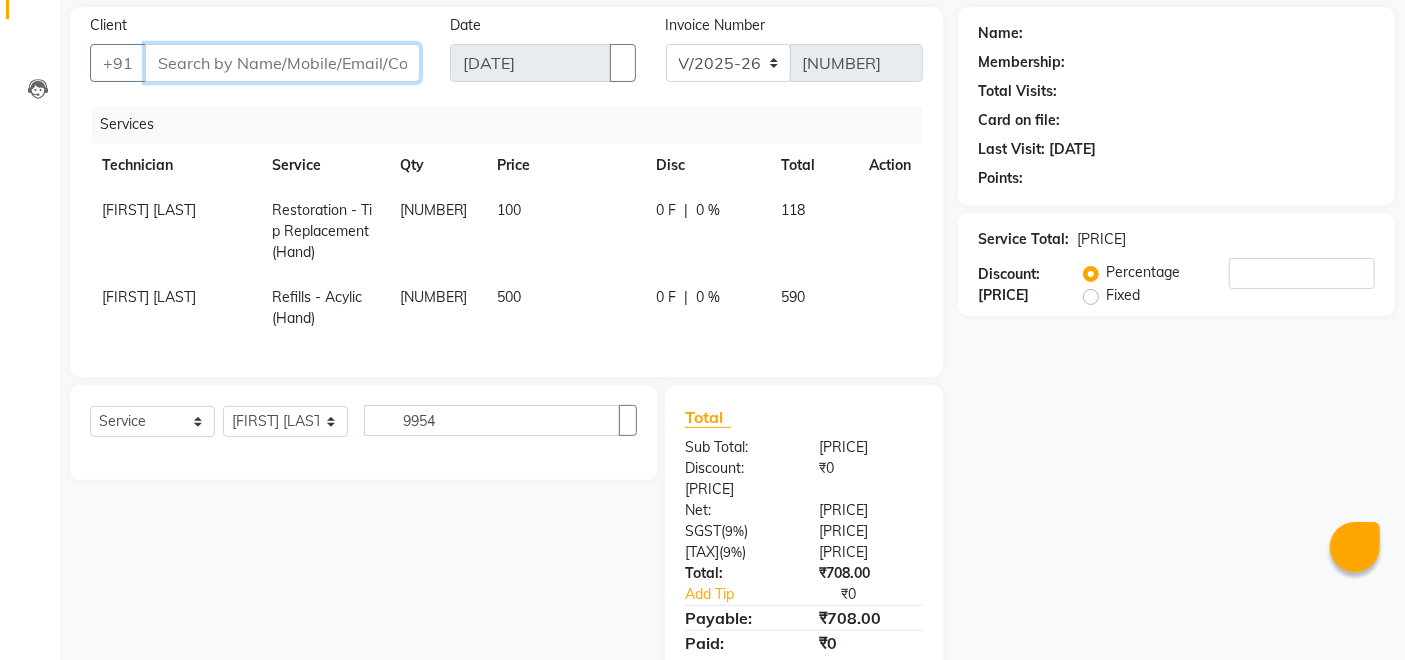 click on "Client" at bounding box center [282, 63] 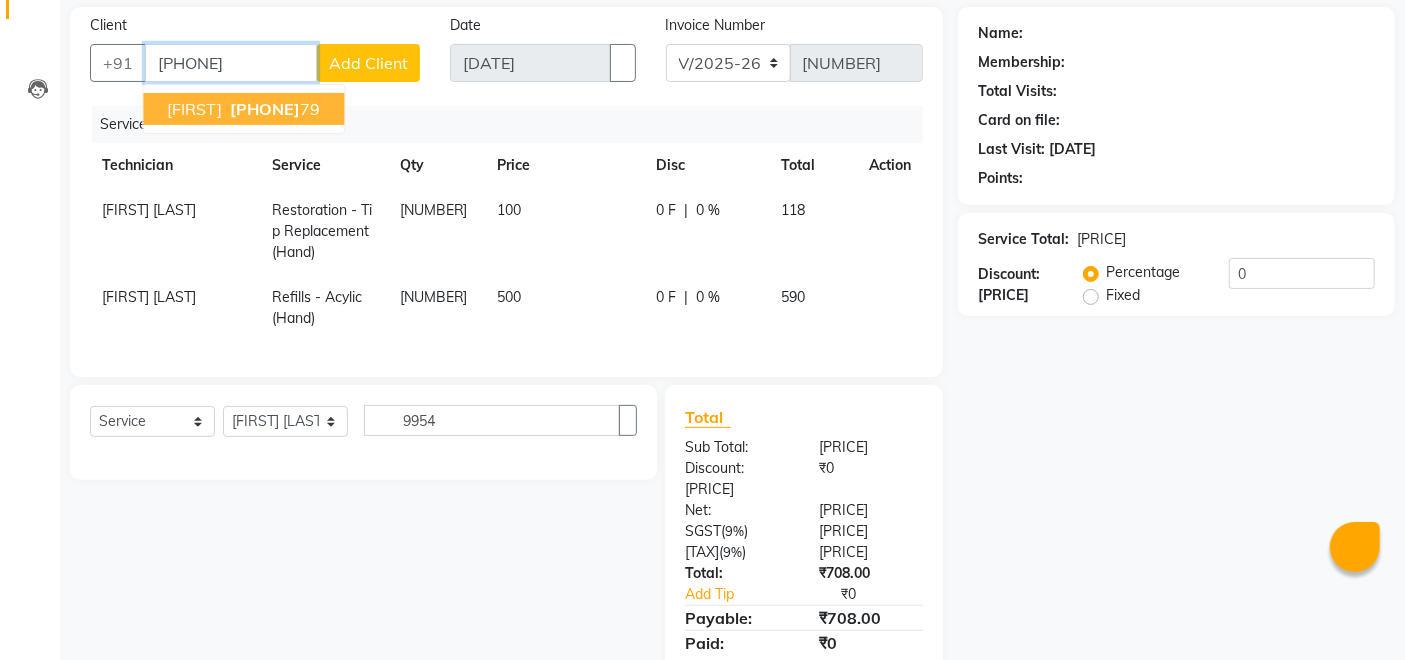 click on "[FIRST] [PHONE] 79" at bounding box center (243, 109) 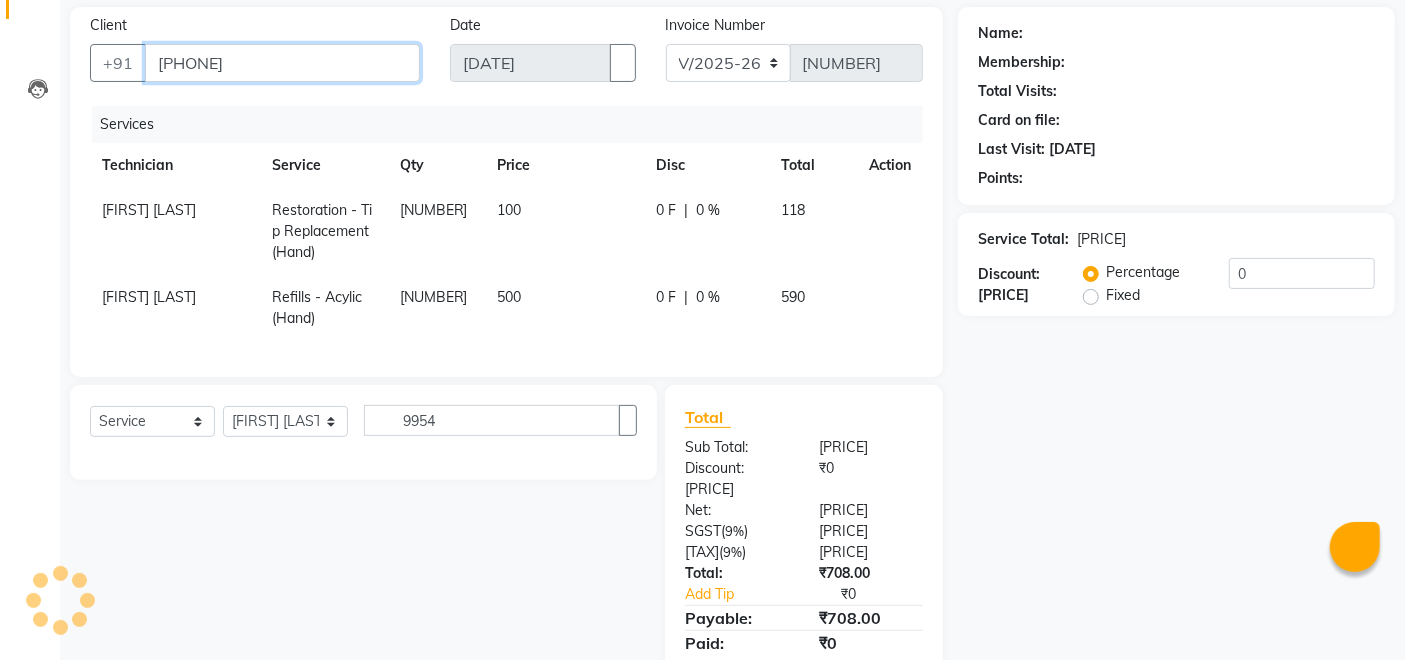 type on "[PHONE]" 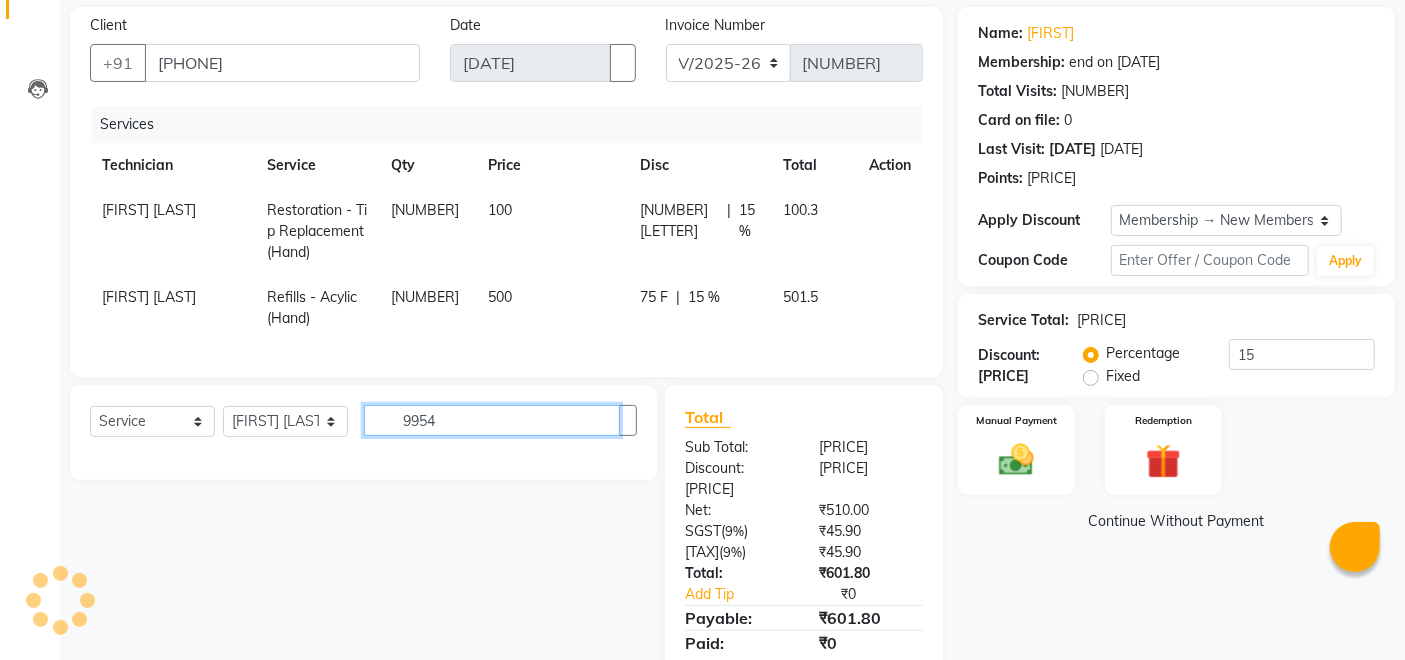 click on "9954" at bounding box center (492, 420) 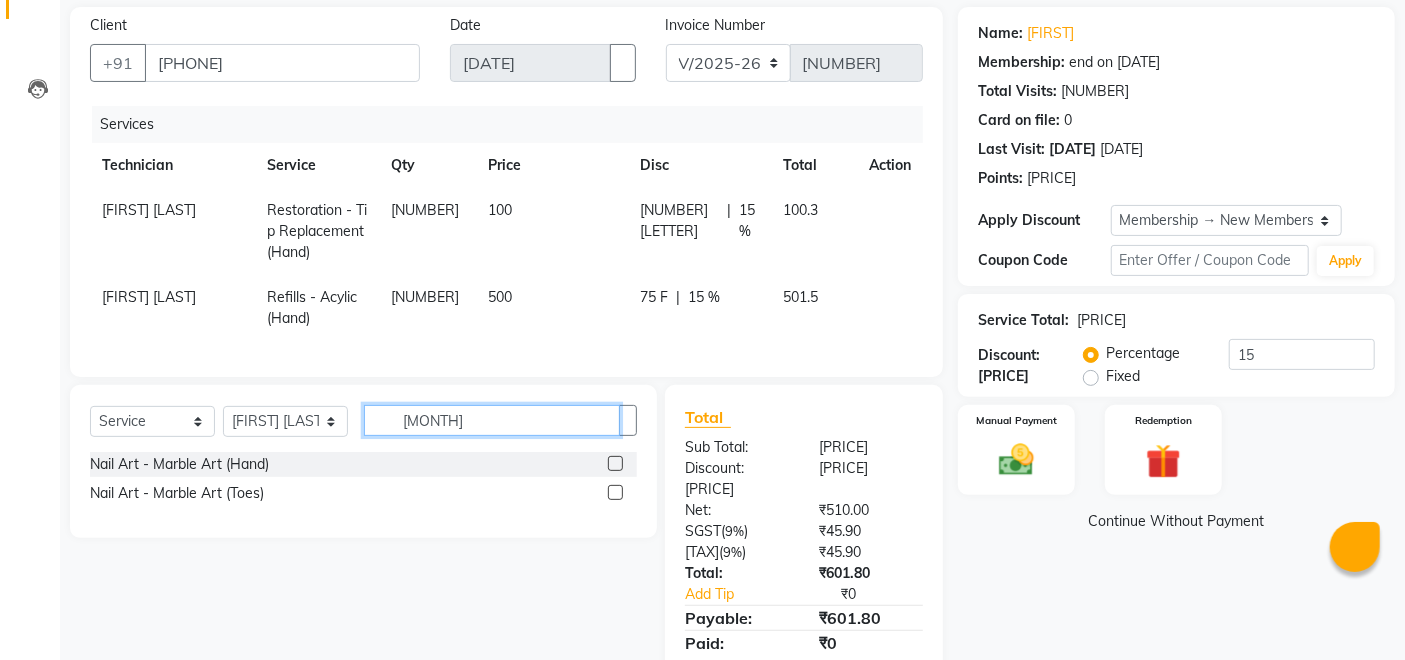 type on "[MONTH]" 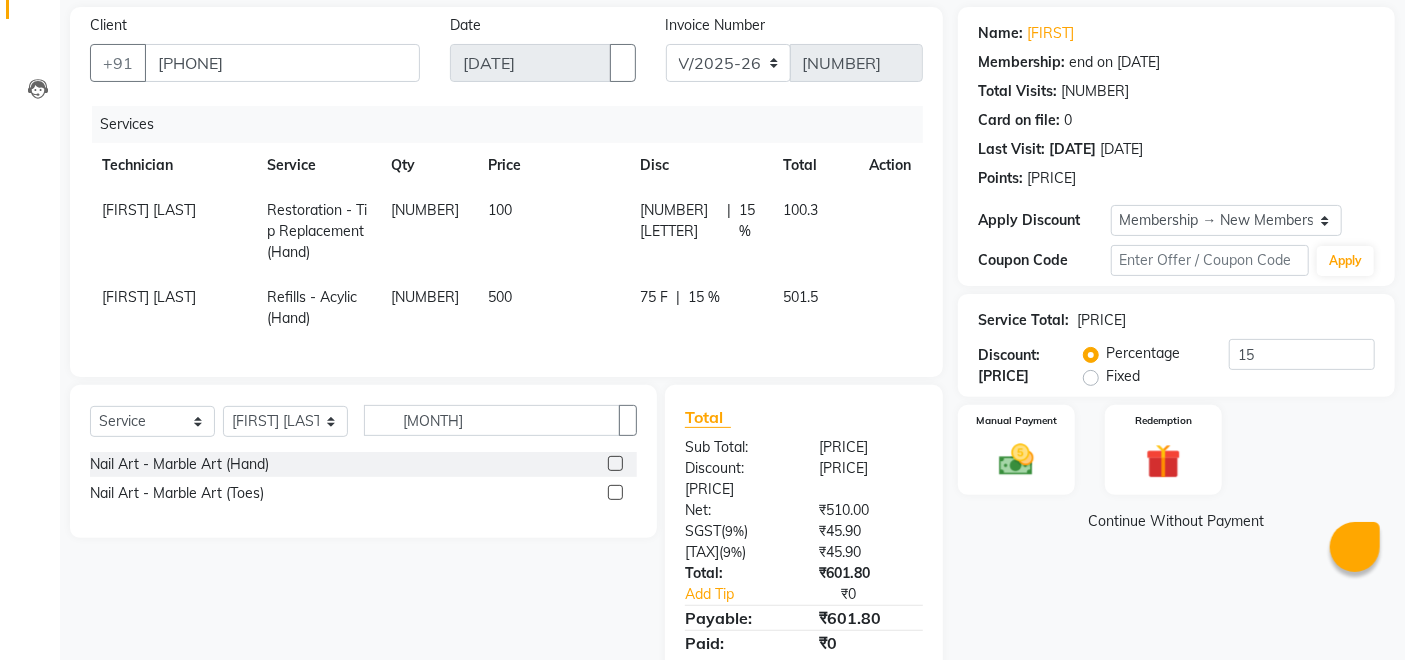 click on "Select Service Product Membership Package Voucher Prepaid Gift Card Select Technician Achumla Kamie Martha Manager Mithun Pankaj Thangpi Veerendra mar Nail Art - Marble Art (Hand)  Nail Art - Marble Art  (Toes)" at bounding box center [363, 461] 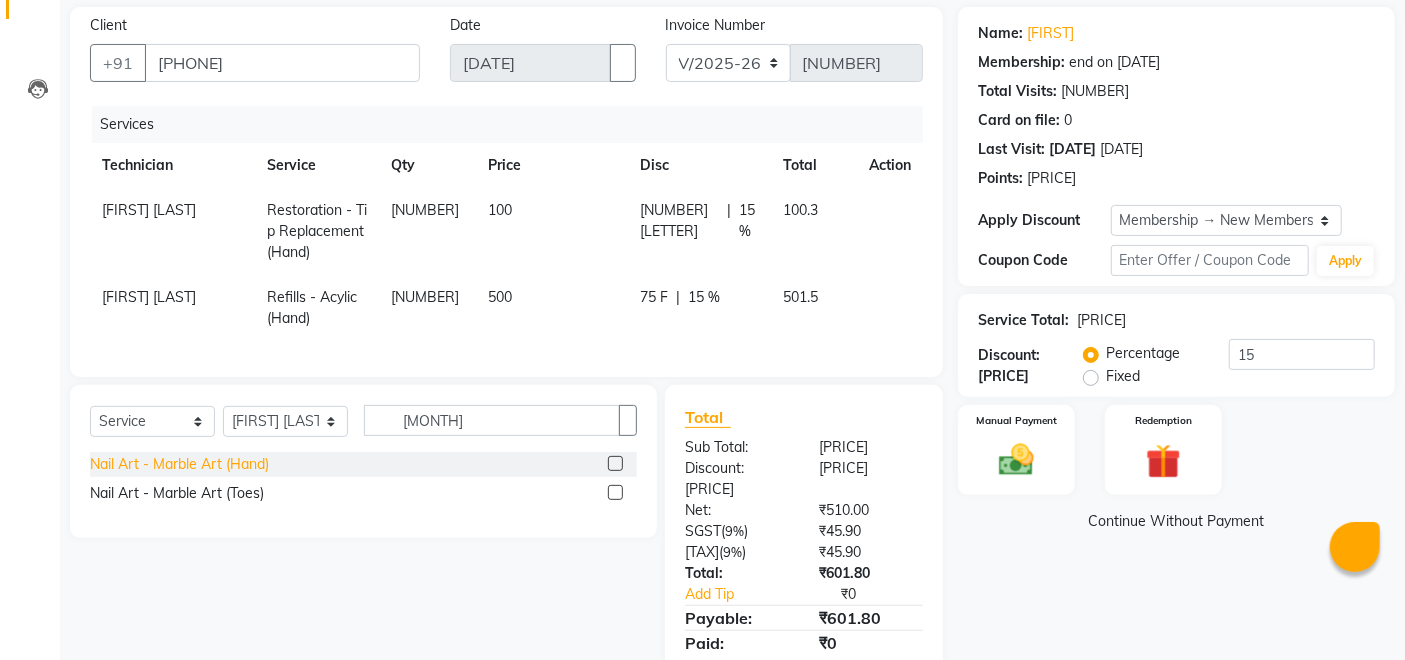 click on "Nail Art - Marble Art (Hand)" at bounding box center (179, 464) 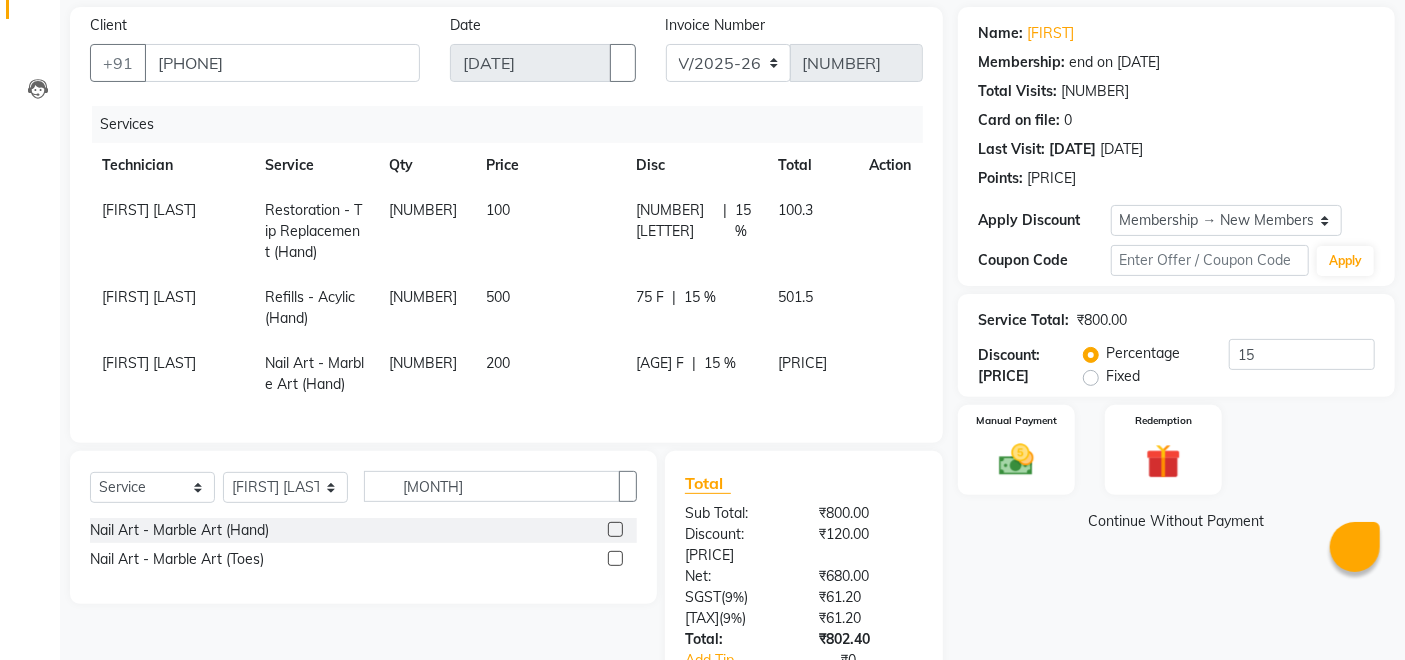 click on "200" at bounding box center [149, 210] 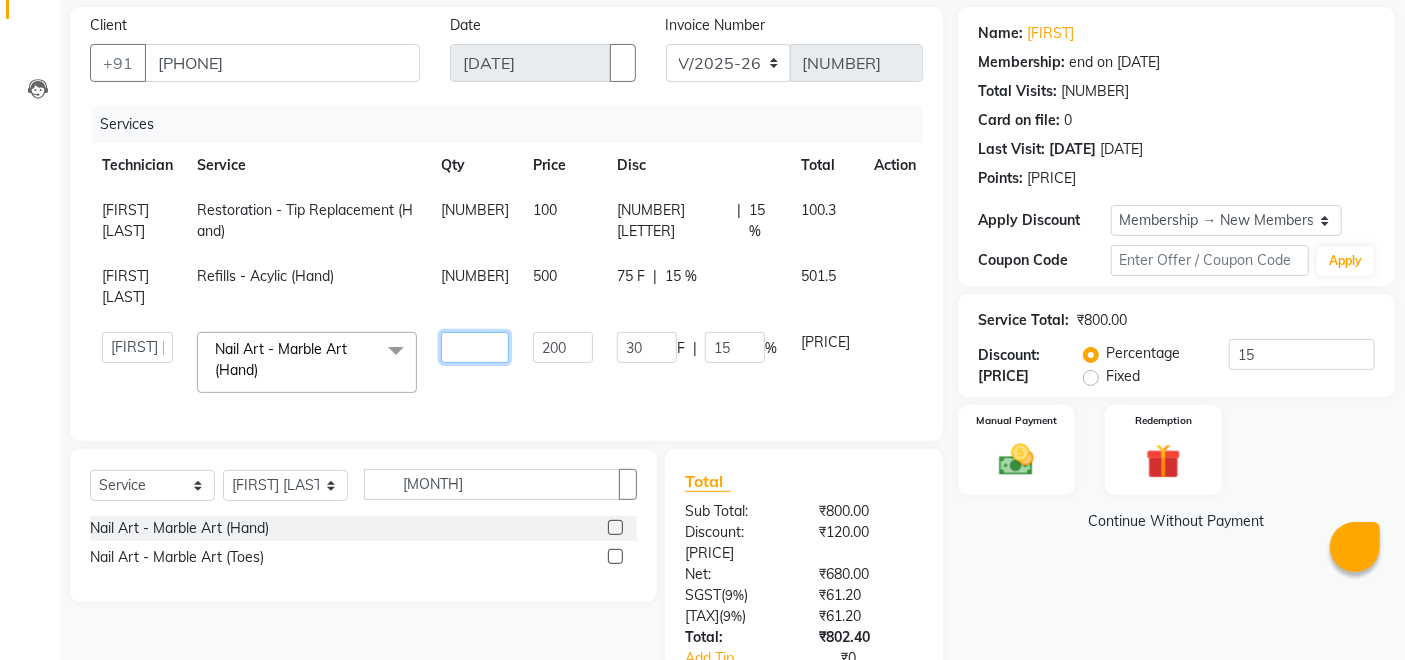 click on "[NUMBER]" at bounding box center [475, 347] 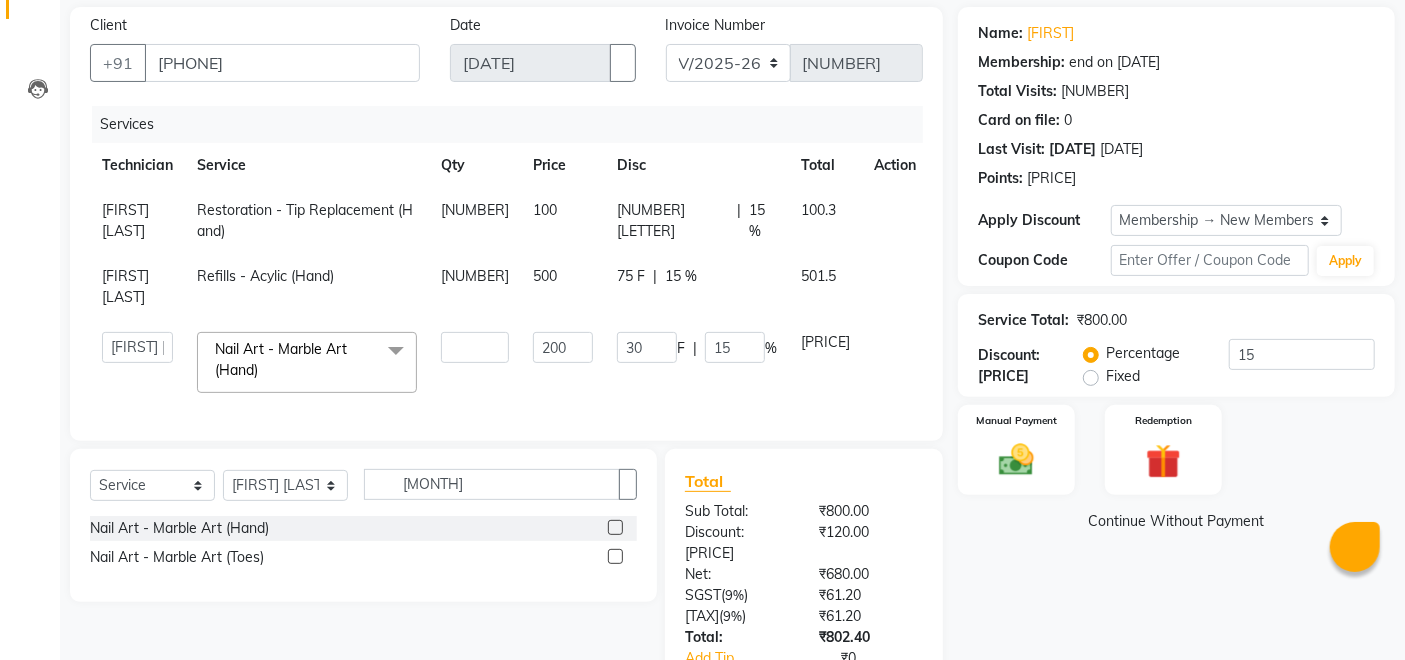 click on "[FIRST] [LAST] Manager [FIRST] [FIRST] [FIRST] [FIRST] Nail Art - Marble Art (Hand)  x Permanent Nail Paint - Solid Color (Hand) Permanent Nail Paint - French (Hand) Permanent Nail Paint - Solid Color (Toes) Permanent Nail Paint - French (Toes) Nail Course Eyelash Course  Restoration - Gel (Hand) Restoration - Tip Replacement (Hand) Restoration - Touch -up (Hand) Restoration - Gel Color Changes (Hand) Restoration - Removal of Extension (Hand) Restoration - Removal of Nail Paint (Hand) Restoration - Gel (Toes) Restoration - Tip Replacement (Toes) Restoration - Touch -up (Toes) Restoration - Gel Color Changes (Toes) Restoration - Removal of Extension (Toes) Restoration - Removal of Nail Paint (Toes) Pedicure - Classic Pedicure - Deluxe Pedicure - Premium Pedicure - Platinum Manicure  - Classic Manicure  - Deluxe Manicure  - Premium Eyelash Refil - Classic Eyelash Refil - Hybrid Eyelash Refil - Volume Eyelash Refil - Mega Volume Eyelash Refil - Lash Removal Hydra  - One Session 5 200 30 F |" at bounding box center [509, 362] 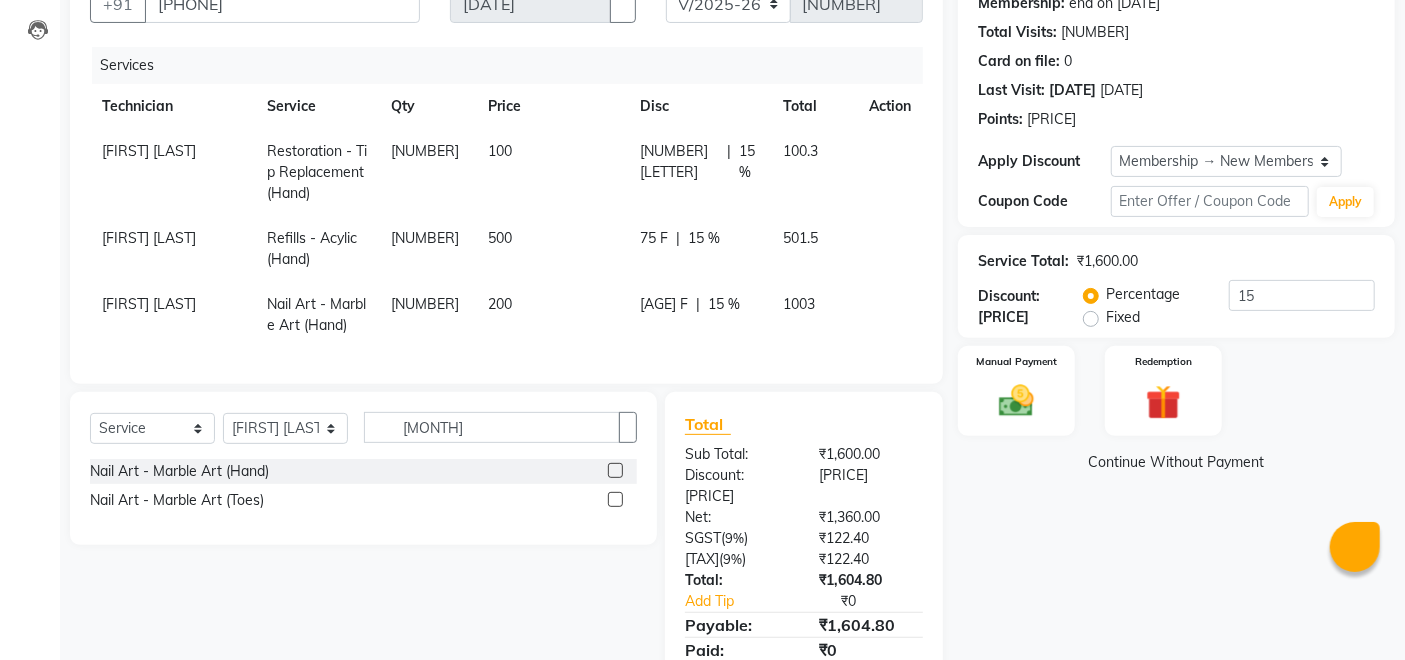 scroll, scrollTop: 273, scrollLeft: 0, axis: vertical 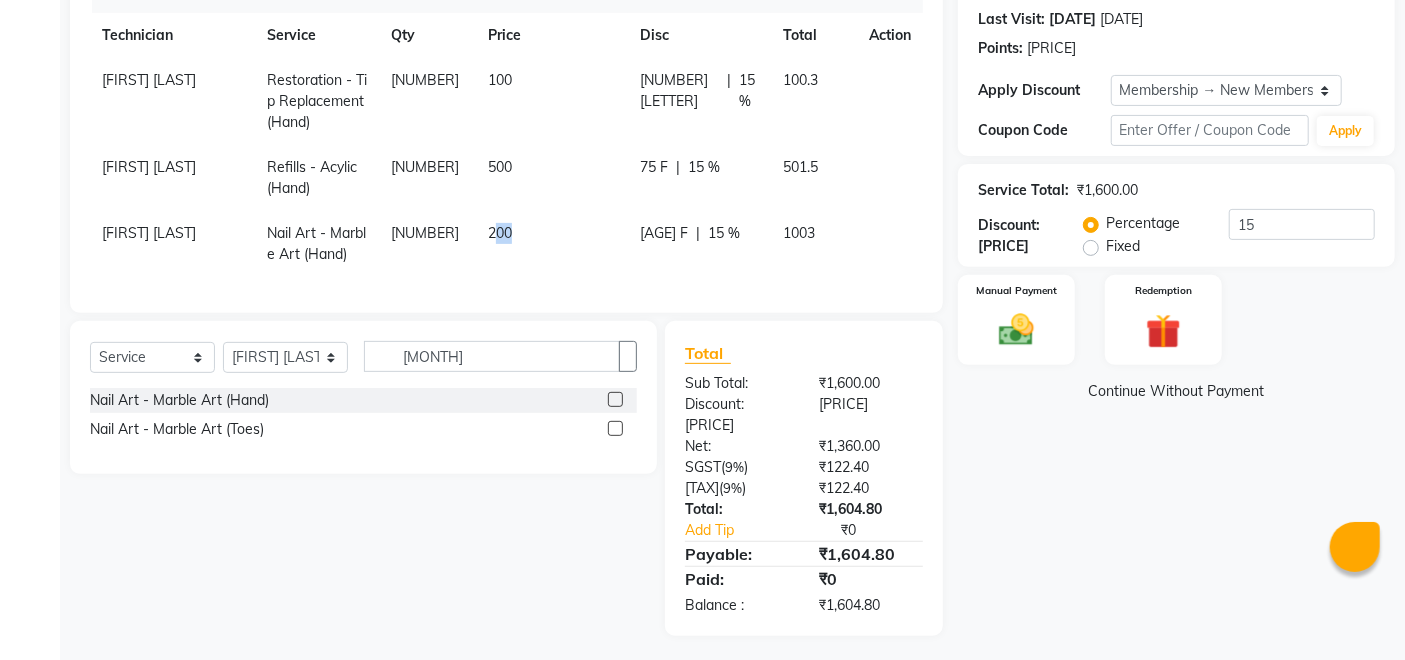 drag, startPoint x: 497, startPoint y: 240, endPoint x: 509, endPoint y: 240, distance: 12 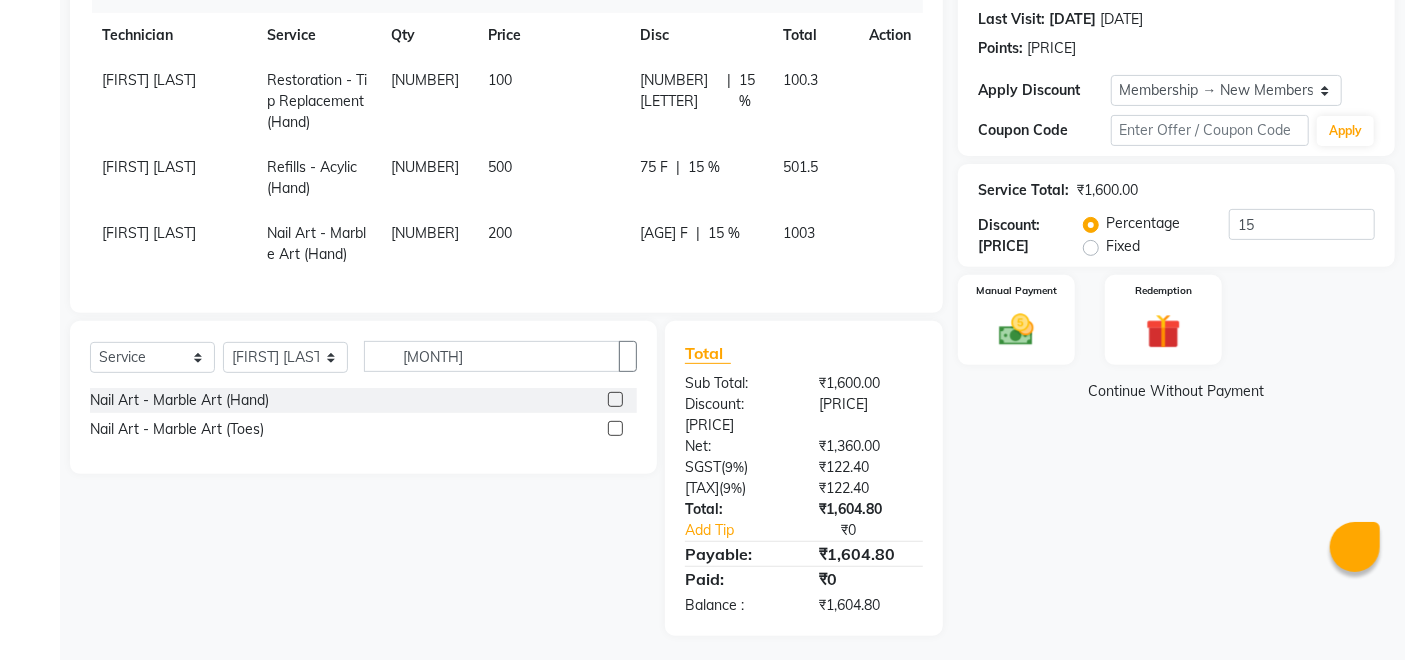 scroll, scrollTop: 271, scrollLeft: 0, axis: vertical 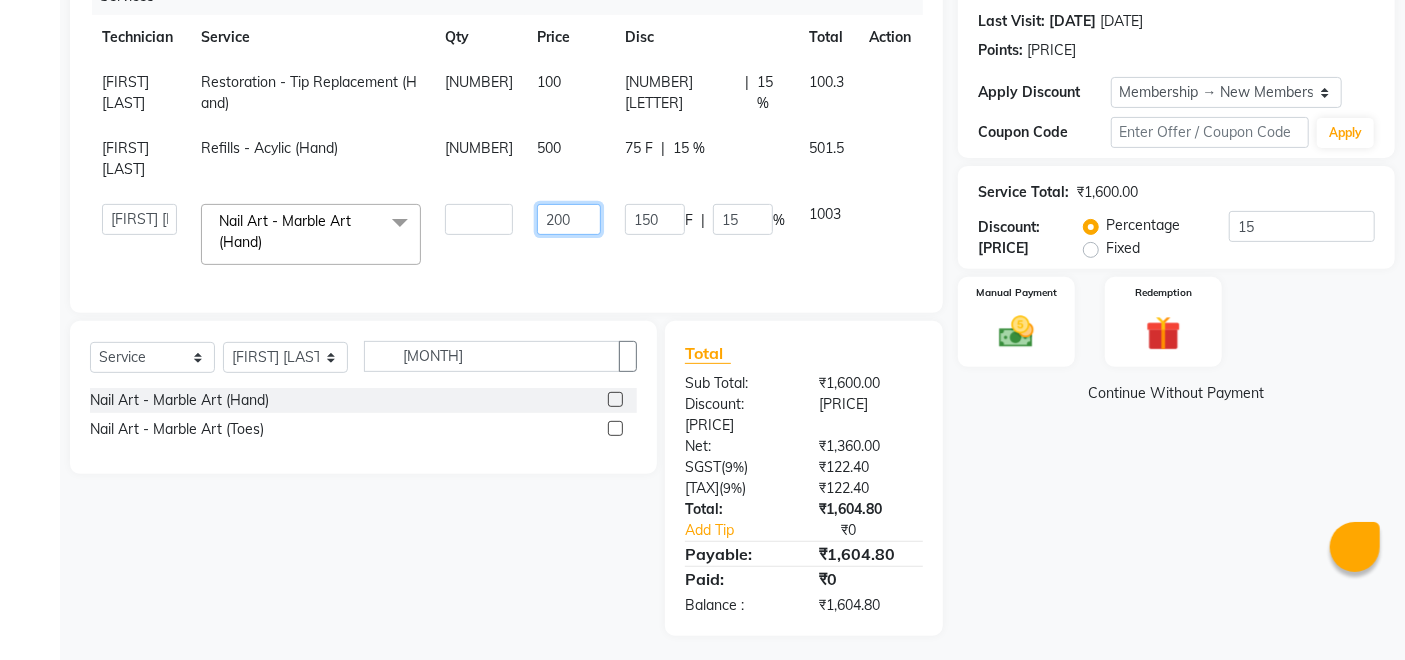 click on "200" at bounding box center [479, 219] 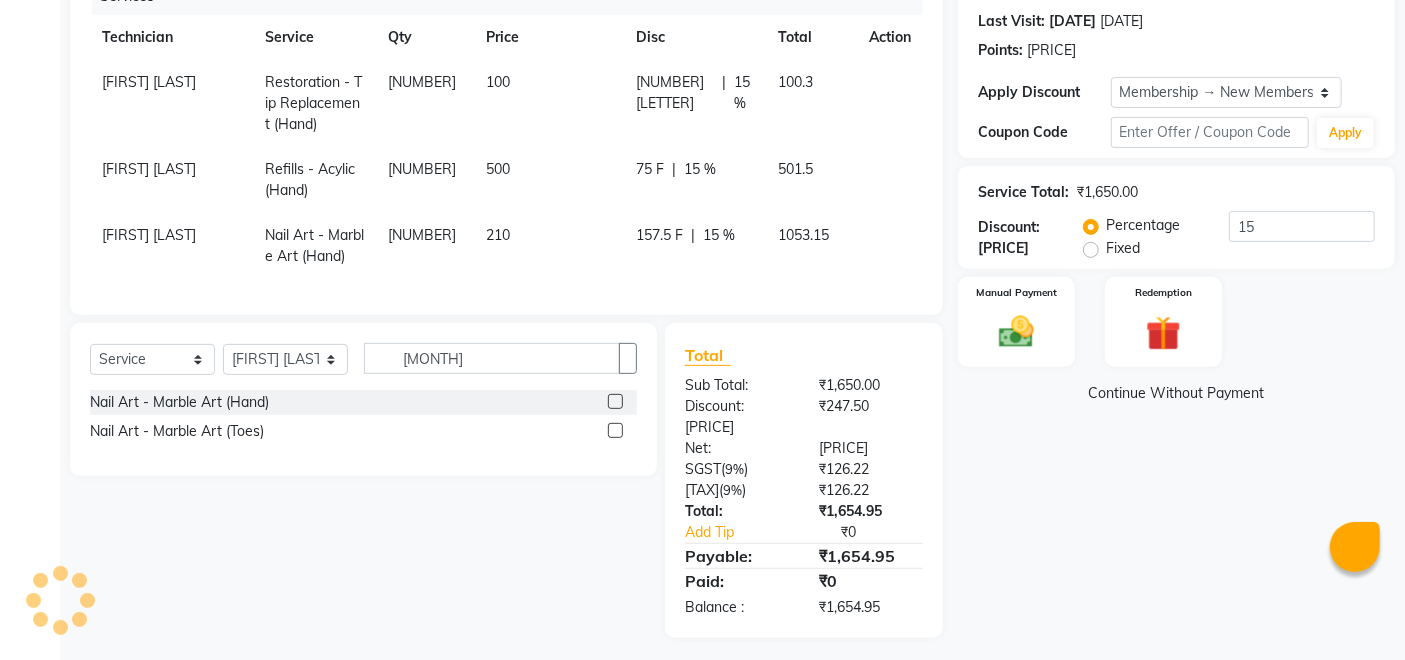 click on "210" at bounding box center [549, 103] 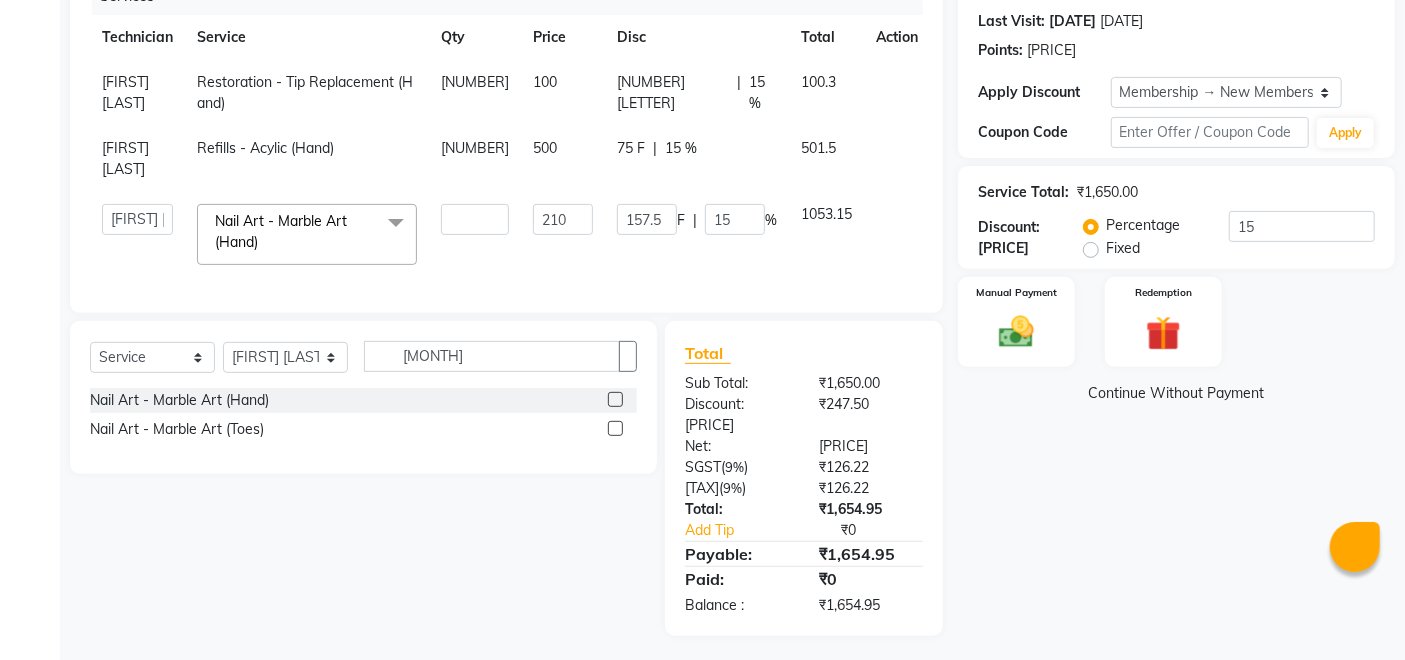 click on "210" at bounding box center (563, 93) 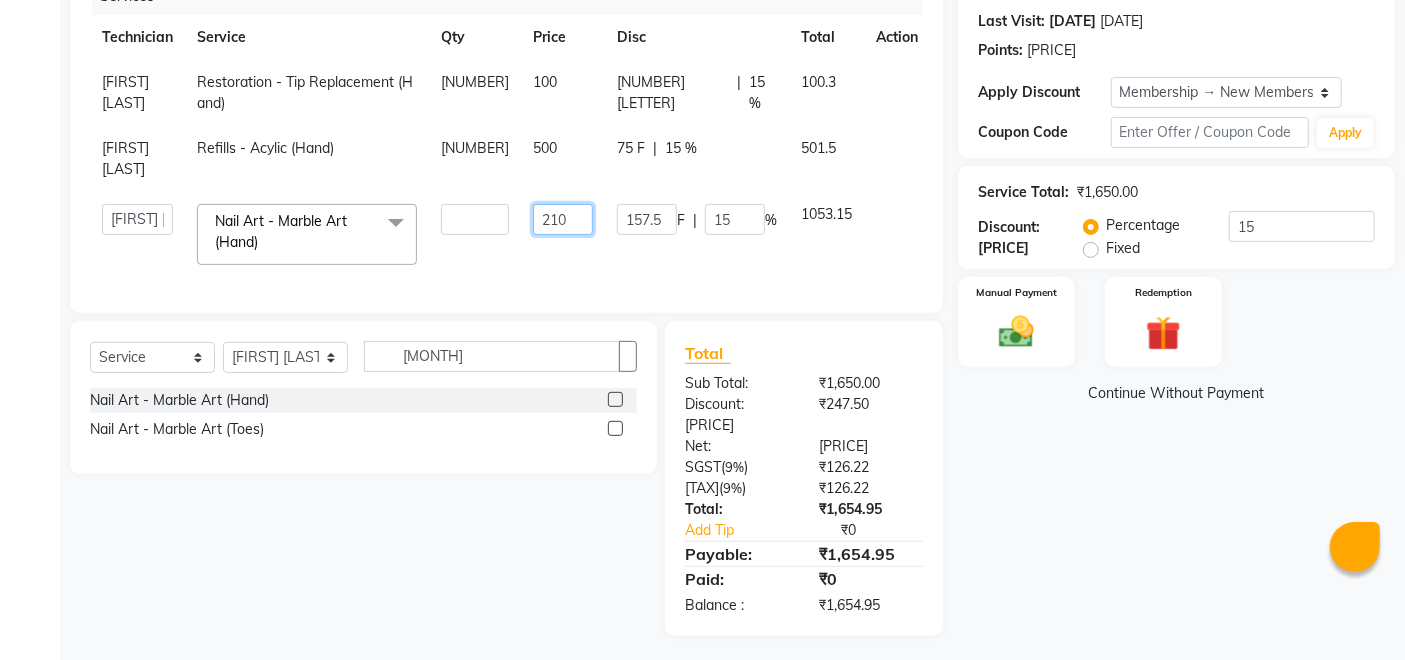 click on "210" at bounding box center (475, 219) 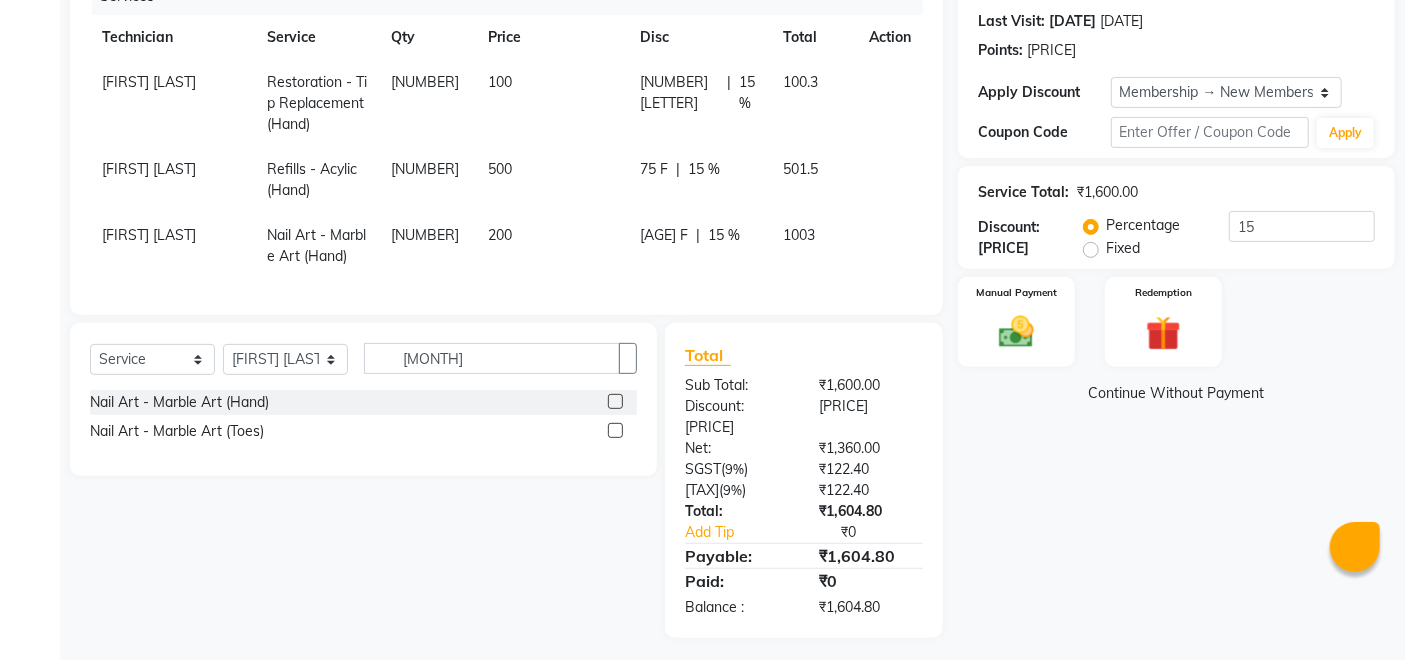 click on "200" at bounding box center [552, 103] 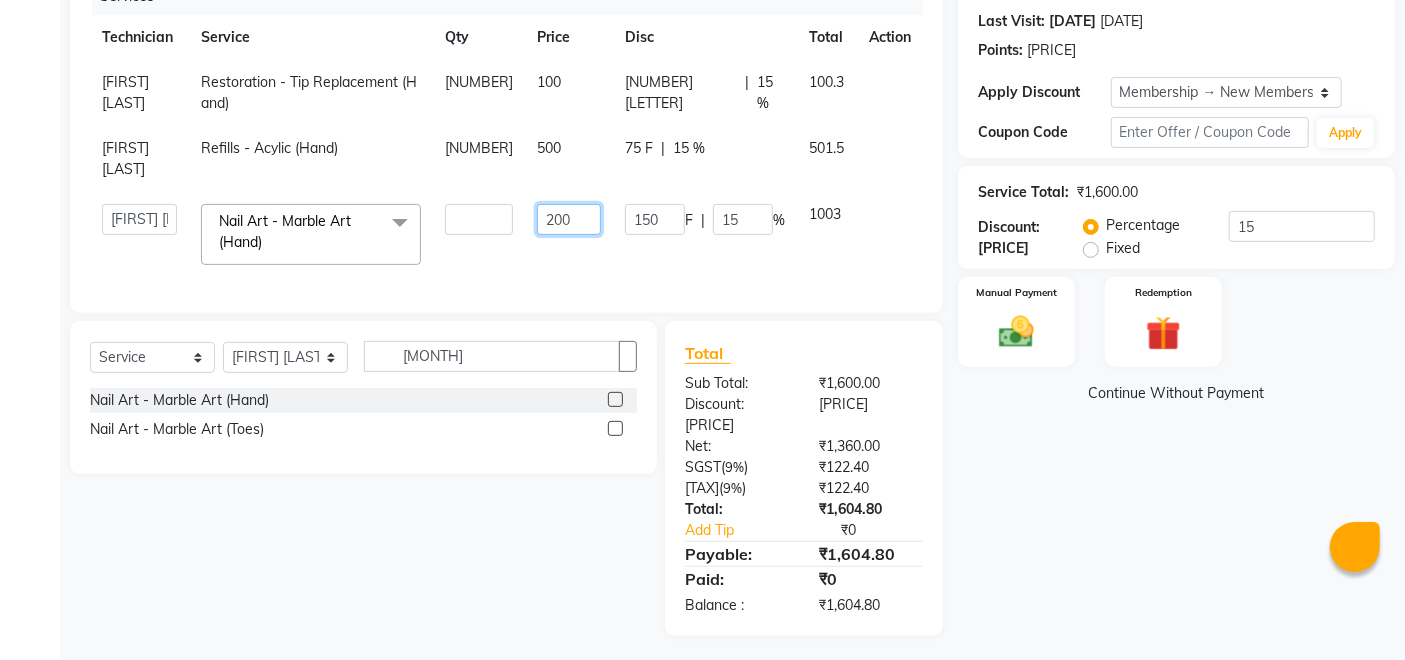 click on "200" at bounding box center (479, 219) 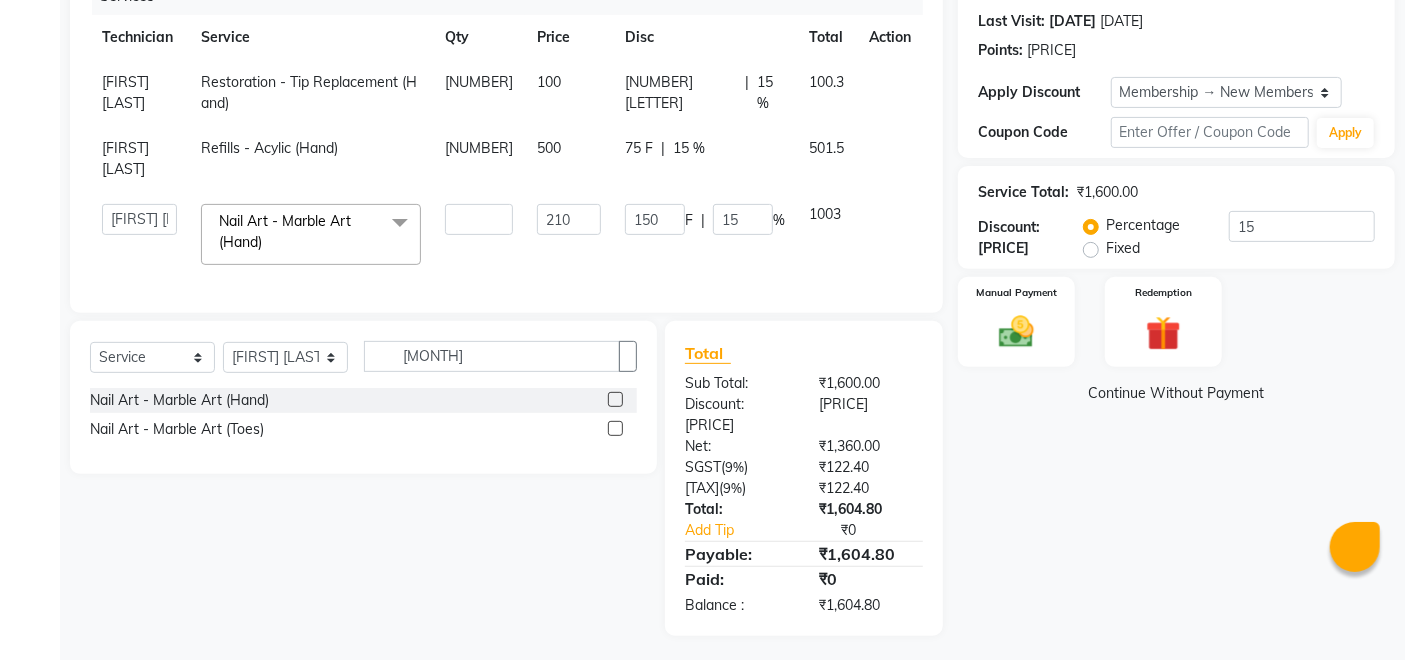 click on "210" at bounding box center (569, 93) 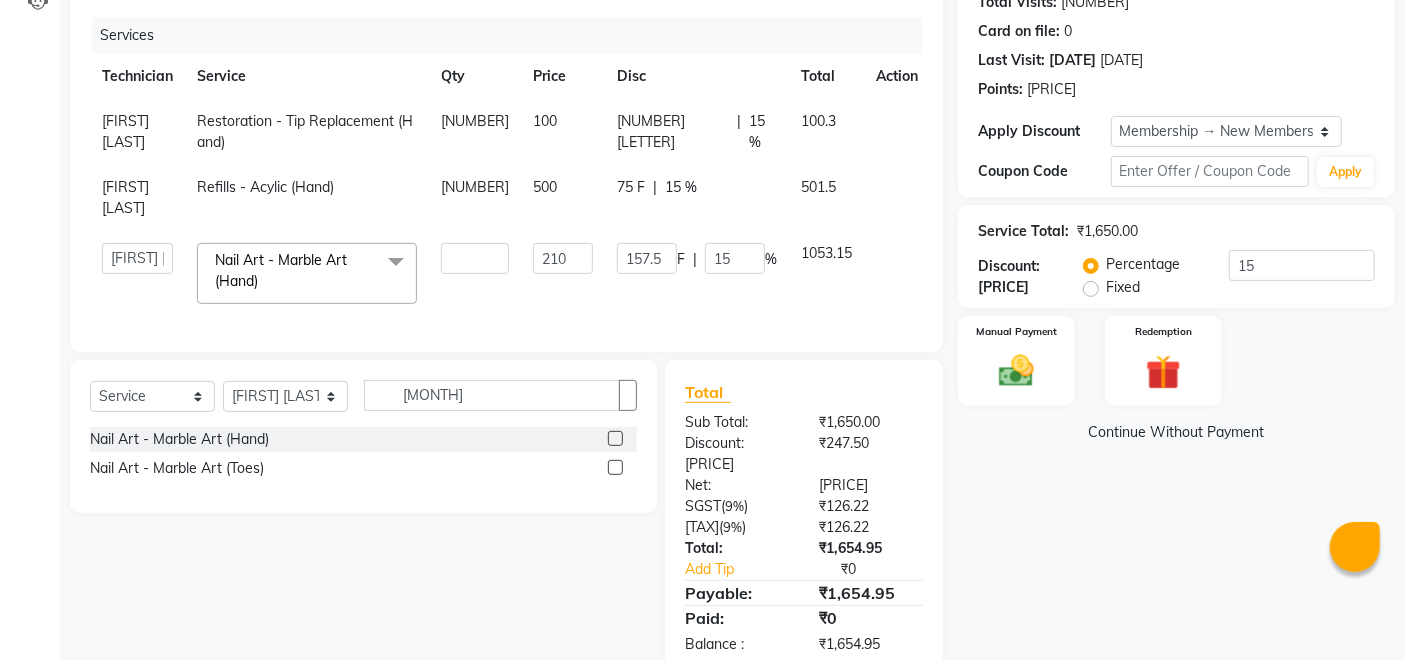 scroll, scrollTop: 271, scrollLeft: 0, axis: vertical 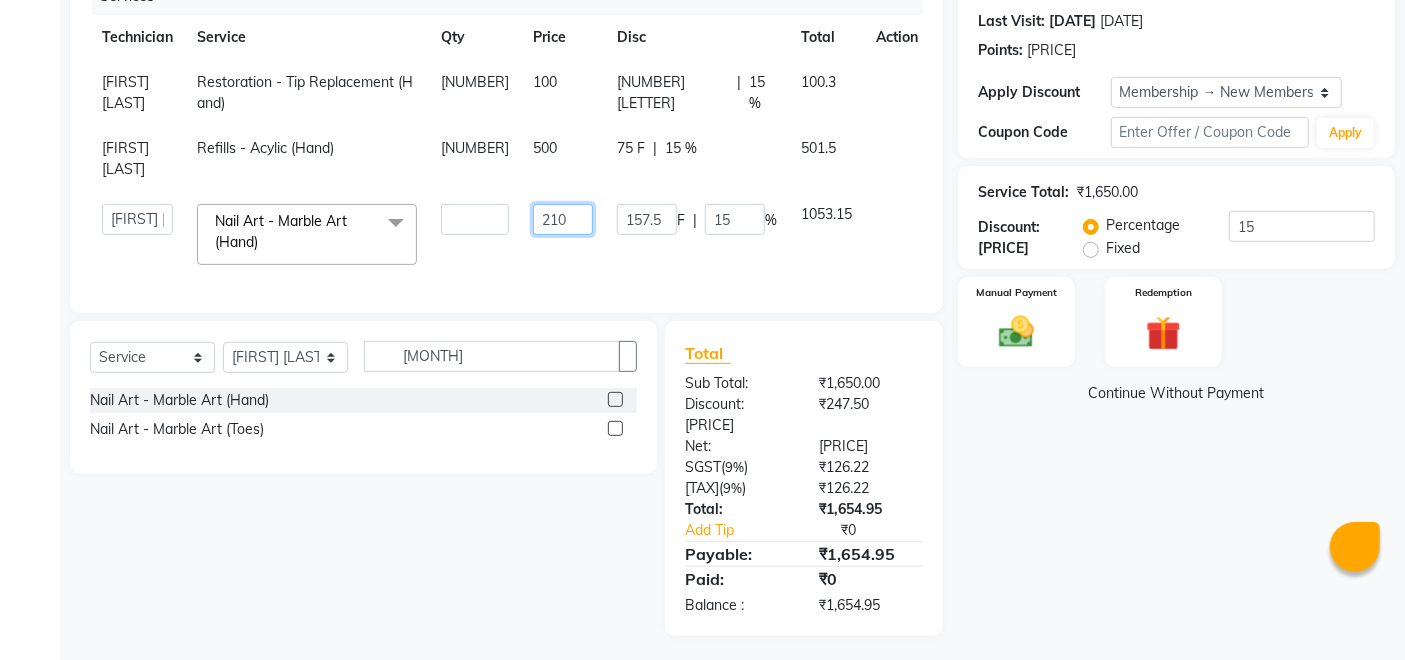 drag, startPoint x: 557, startPoint y: 258, endPoint x: 552, endPoint y: 267, distance: 10.29563 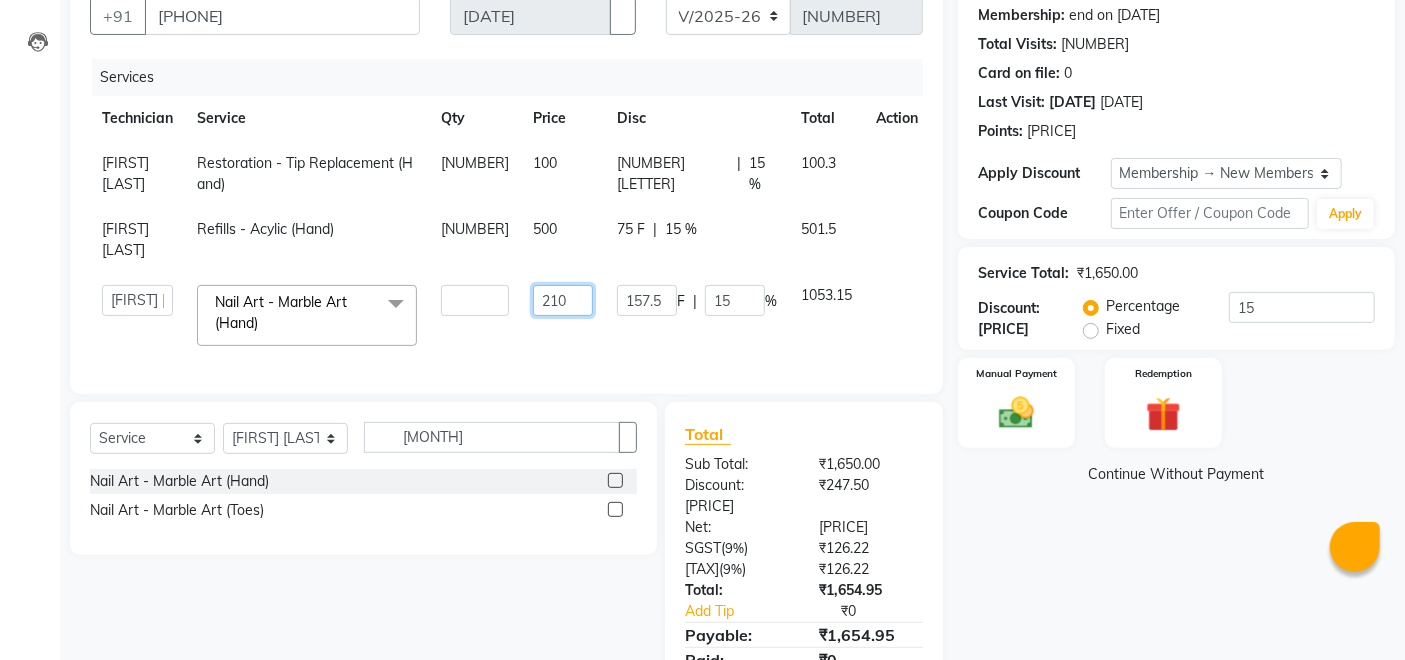 scroll, scrollTop: 271, scrollLeft: 0, axis: vertical 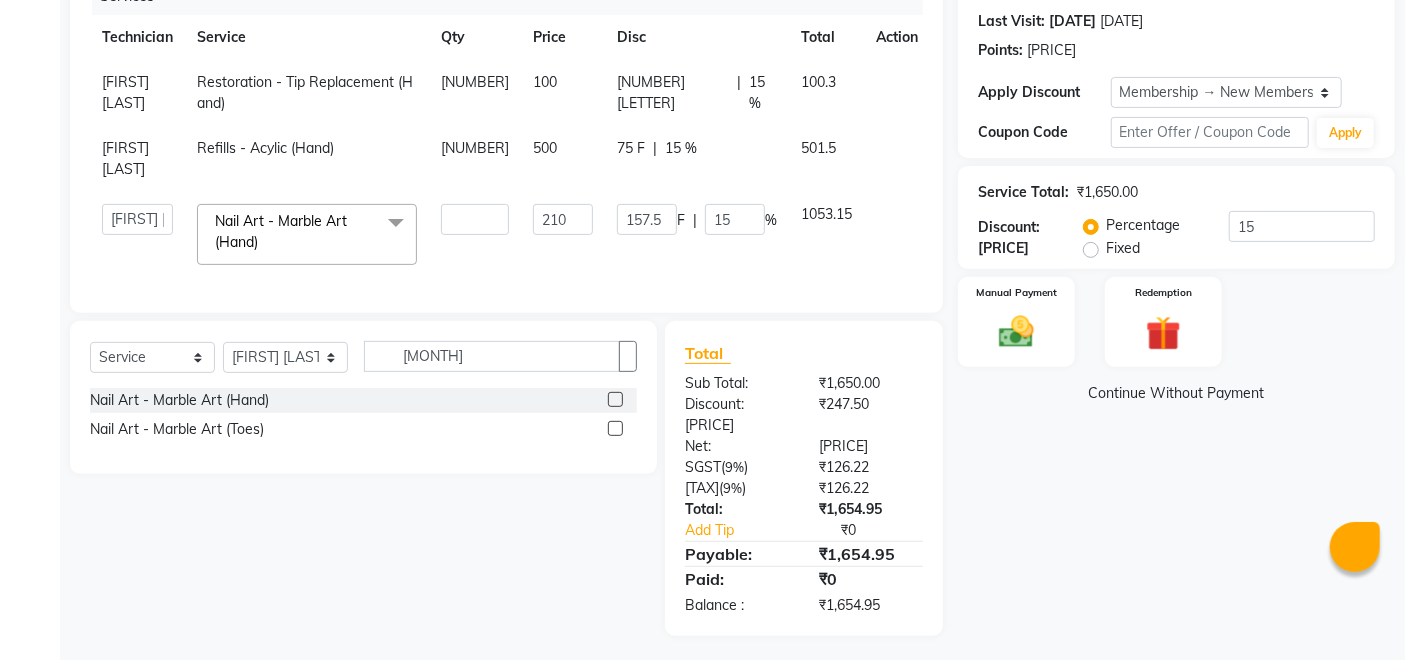 click on "157.5 F | 15 %" at bounding box center (697, 93) 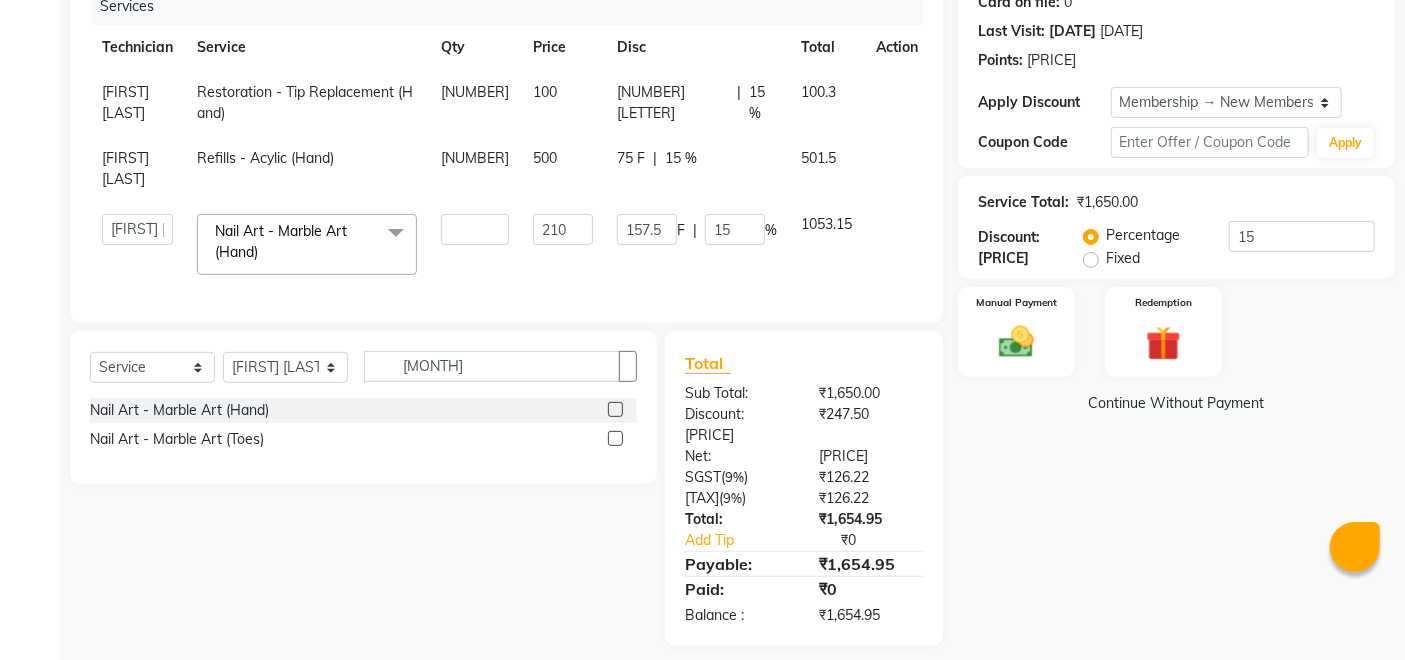 scroll, scrollTop: 271, scrollLeft: 0, axis: vertical 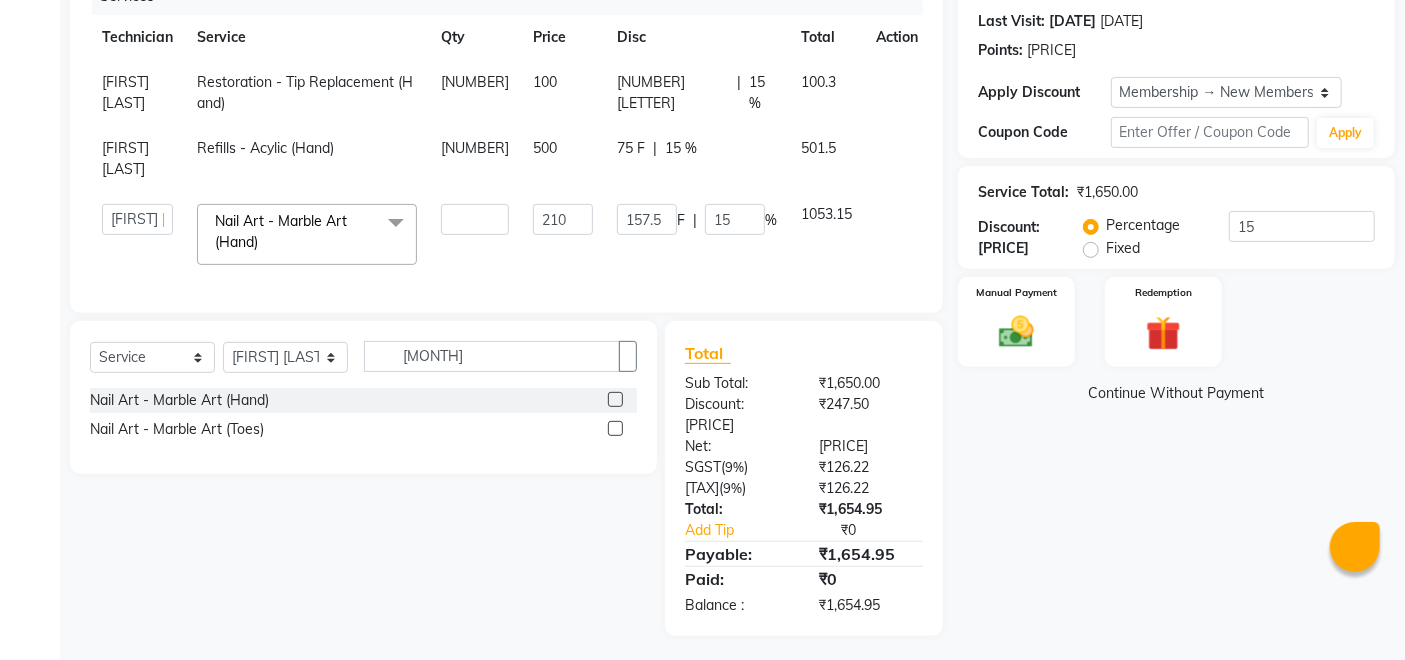 click on "210" at bounding box center (563, 93) 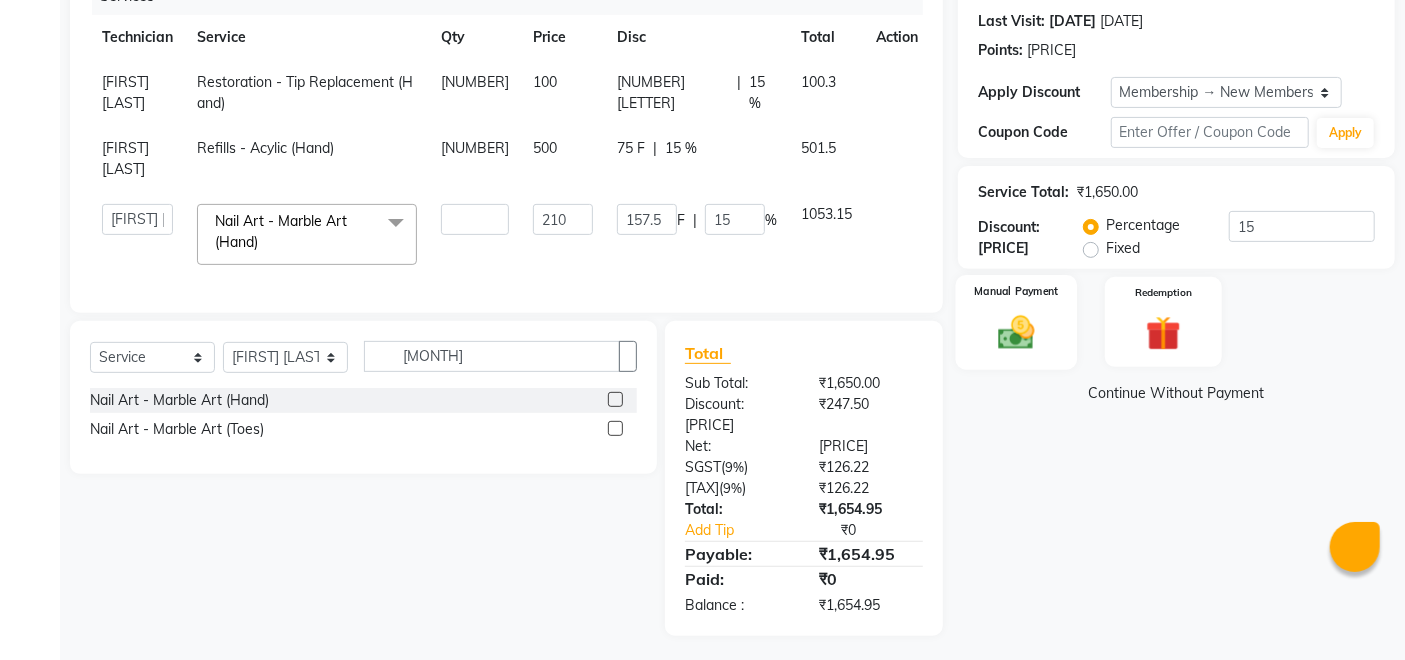 click at bounding box center [1017, 332] 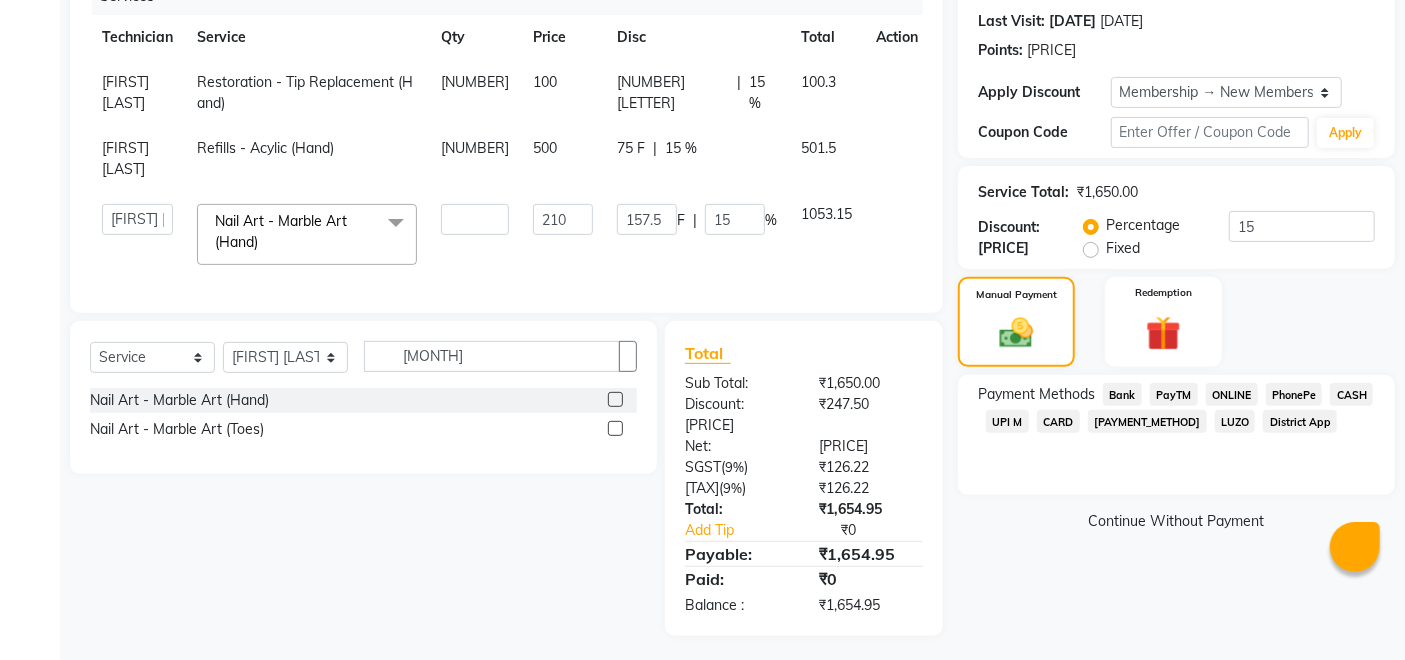 click on "Payment Methods  Bank   PayTM   ONLINE   PhonePe   CASH   UPI M   CARD   GPay   LUZO   District App" at bounding box center [1176, 410] 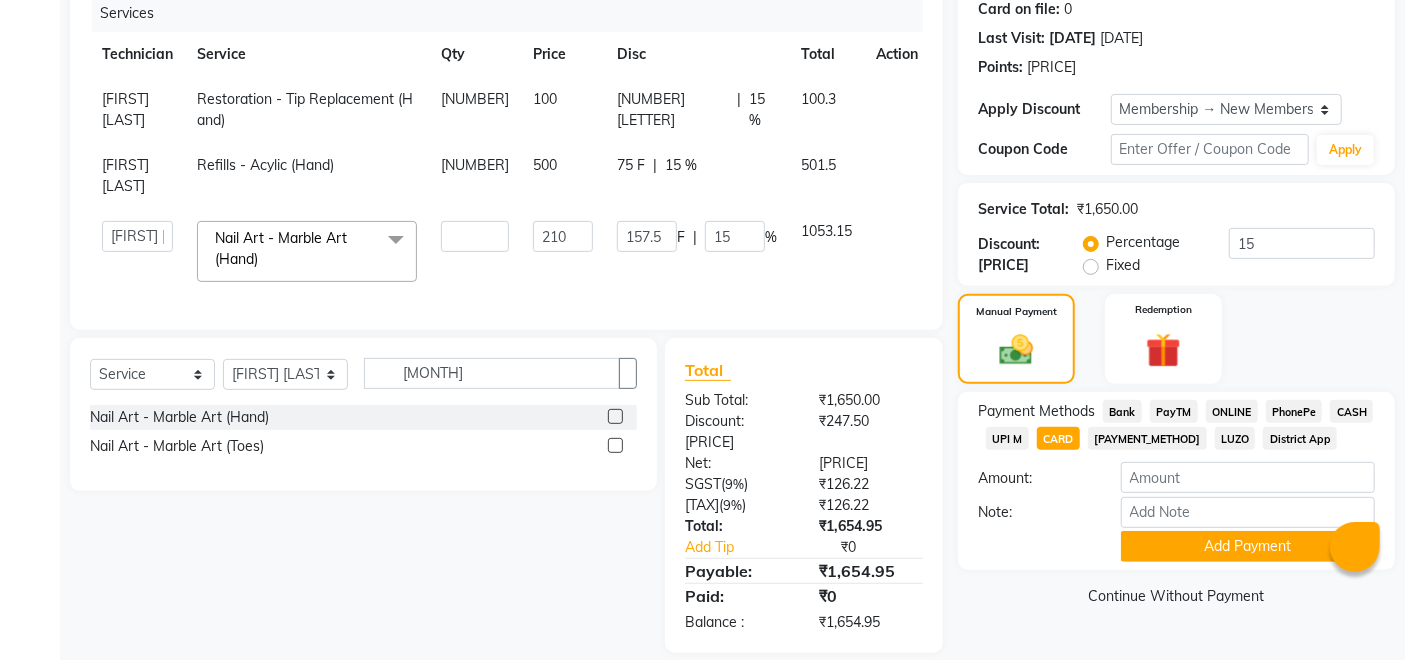 scroll, scrollTop: 271, scrollLeft: 0, axis: vertical 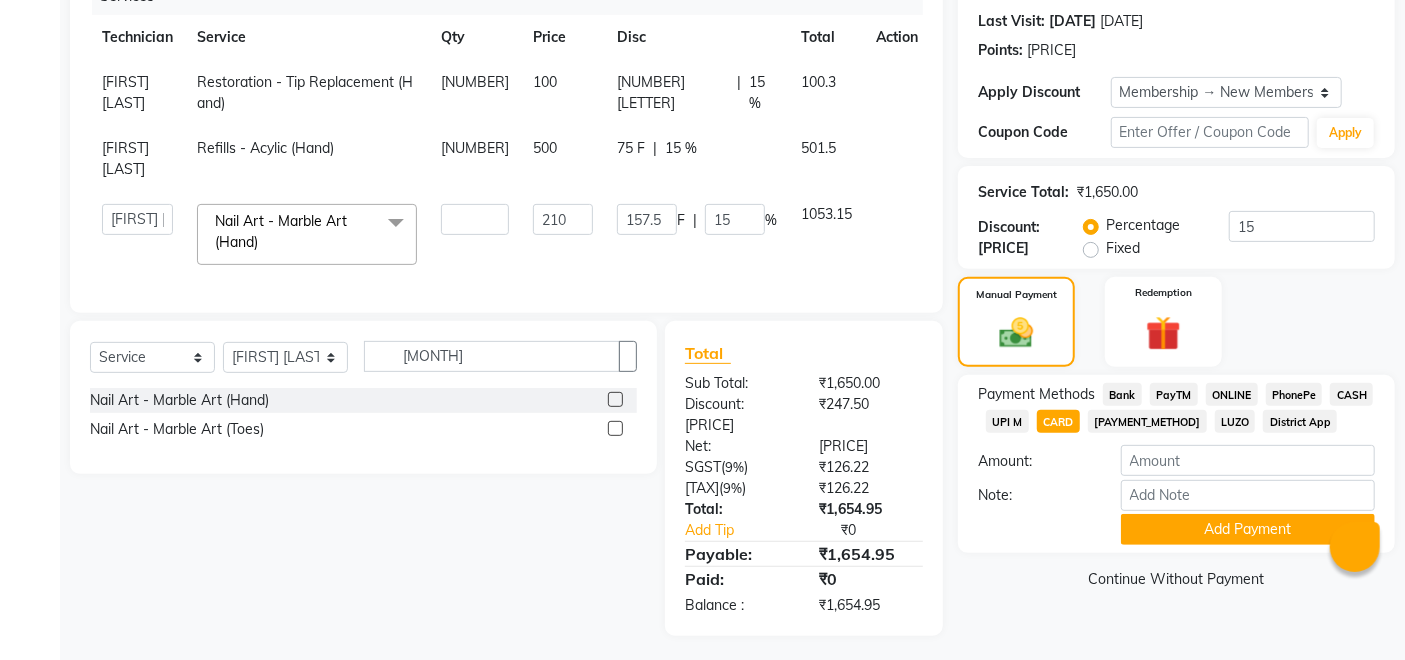 click on "210" at bounding box center (563, 93) 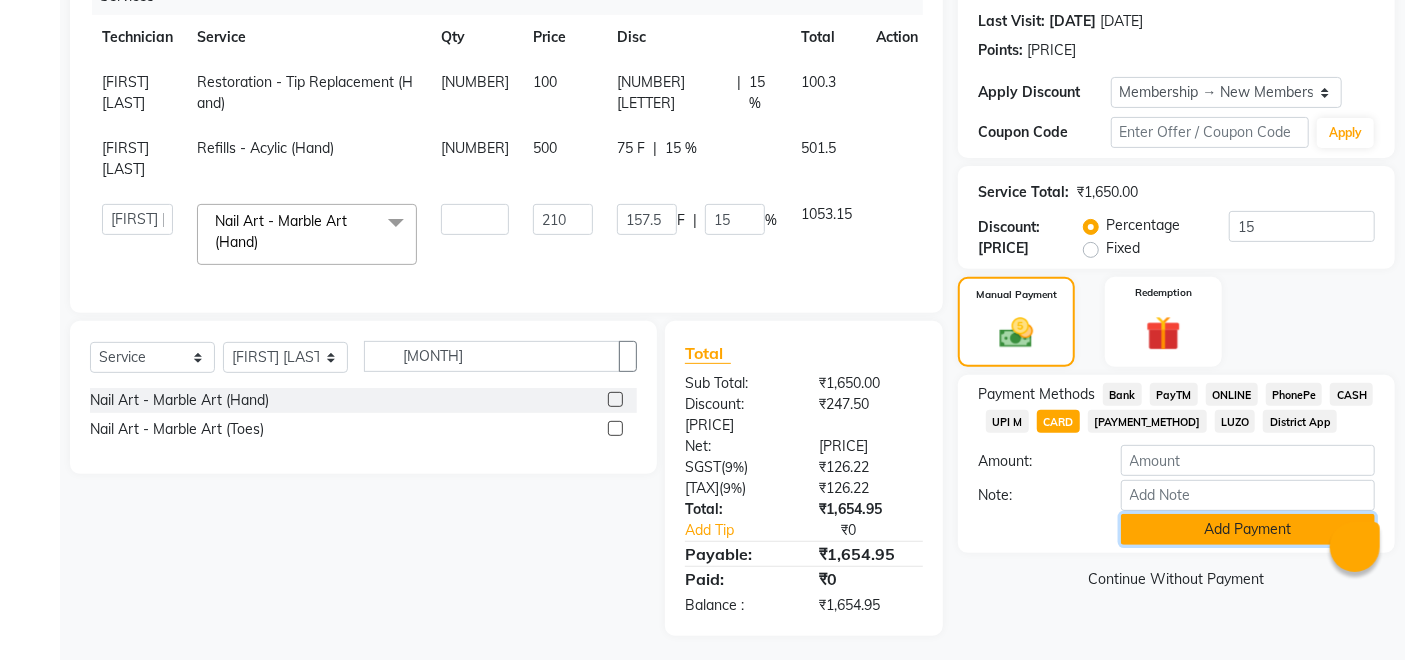 click on "Add Payment" at bounding box center [1248, 529] 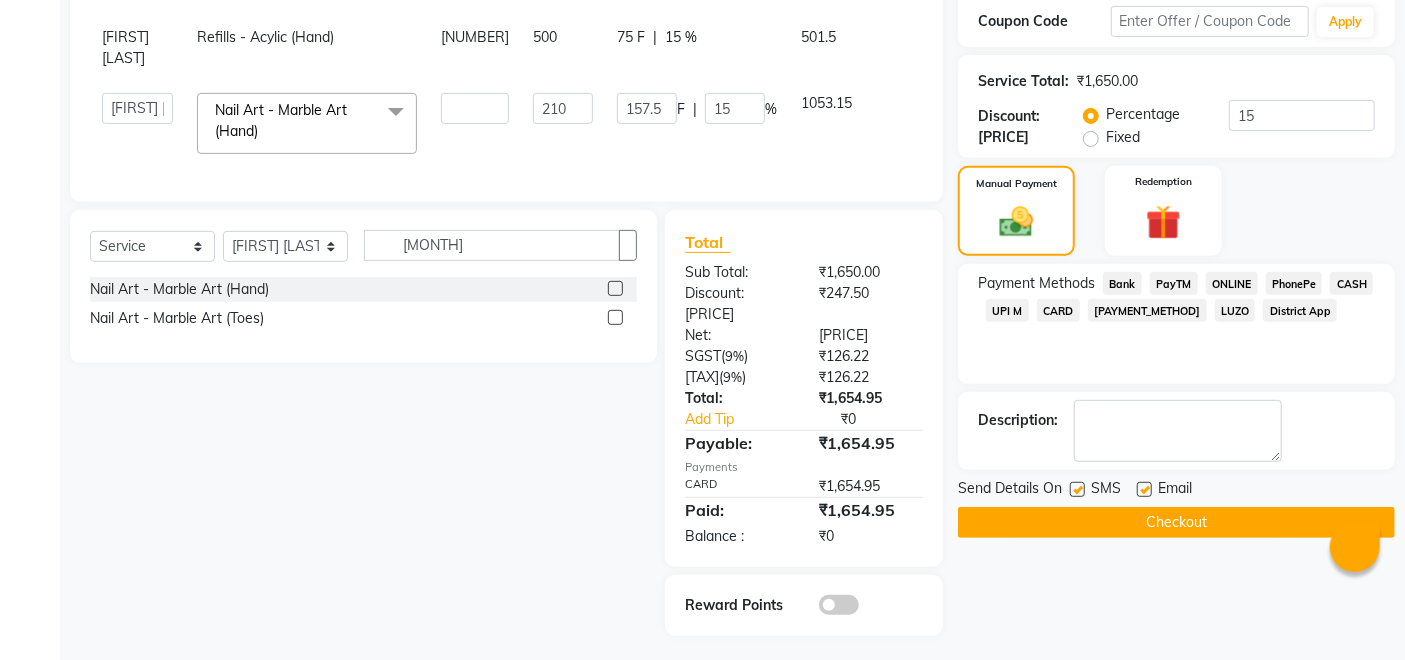 scroll, scrollTop: 383, scrollLeft: 0, axis: vertical 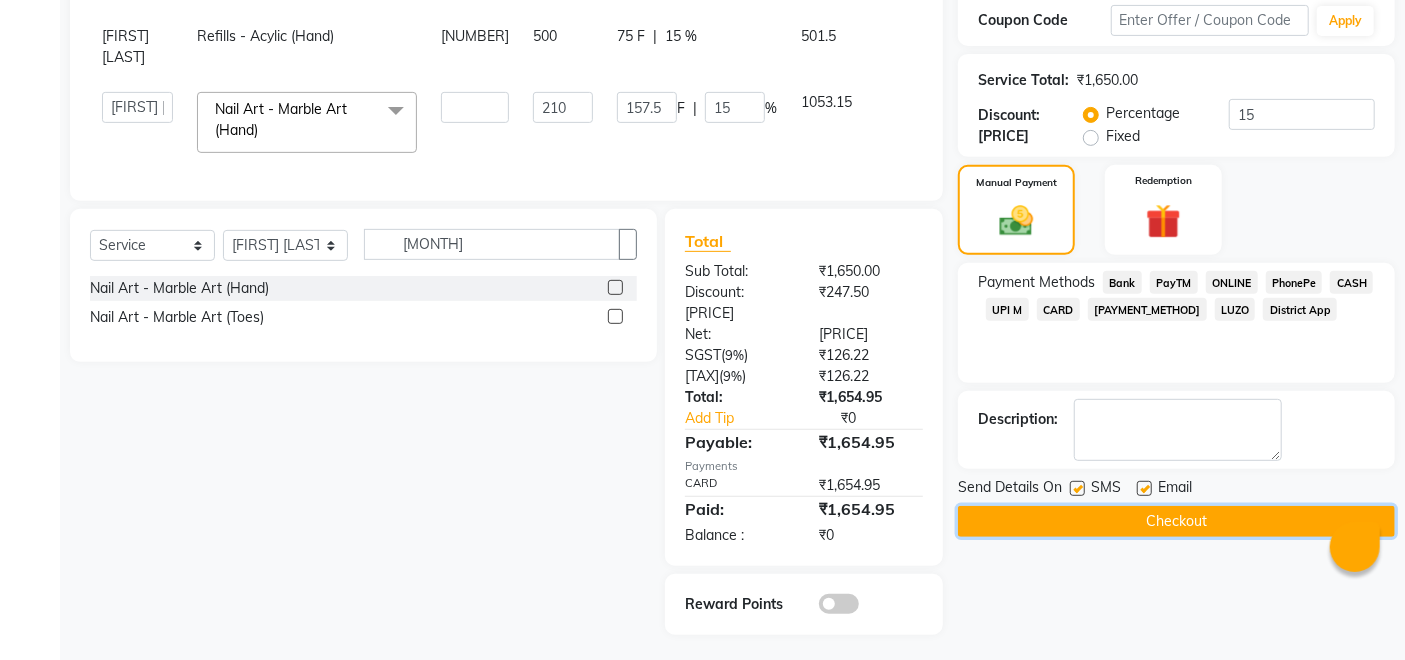 click on "Checkout" at bounding box center [1176, 521] 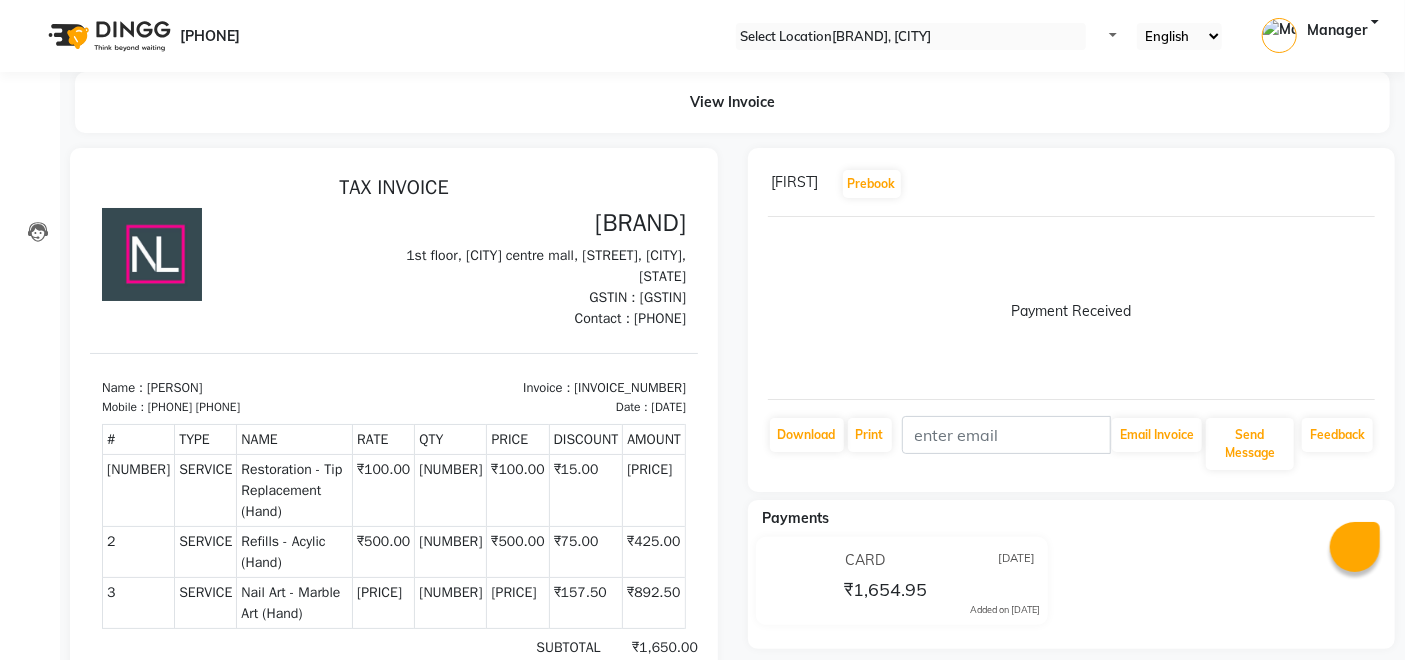 scroll, scrollTop: 0, scrollLeft: 0, axis: both 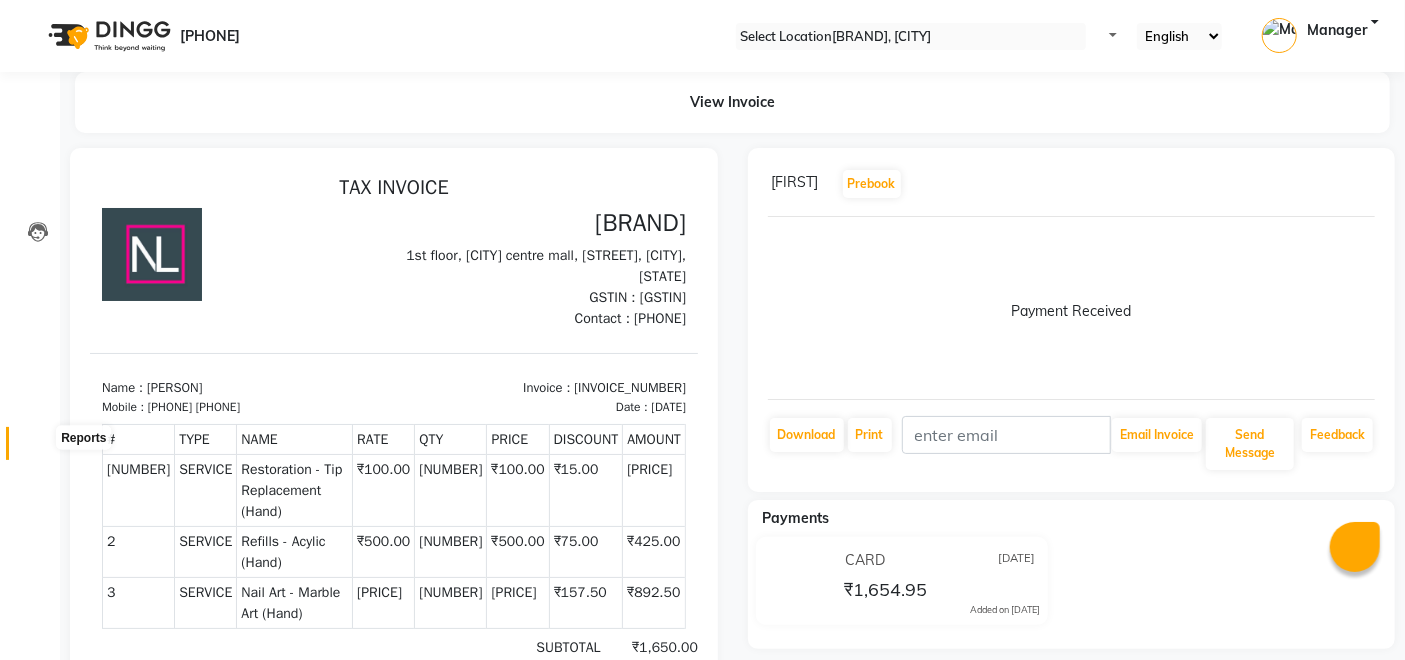 click at bounding box center (38, 448) 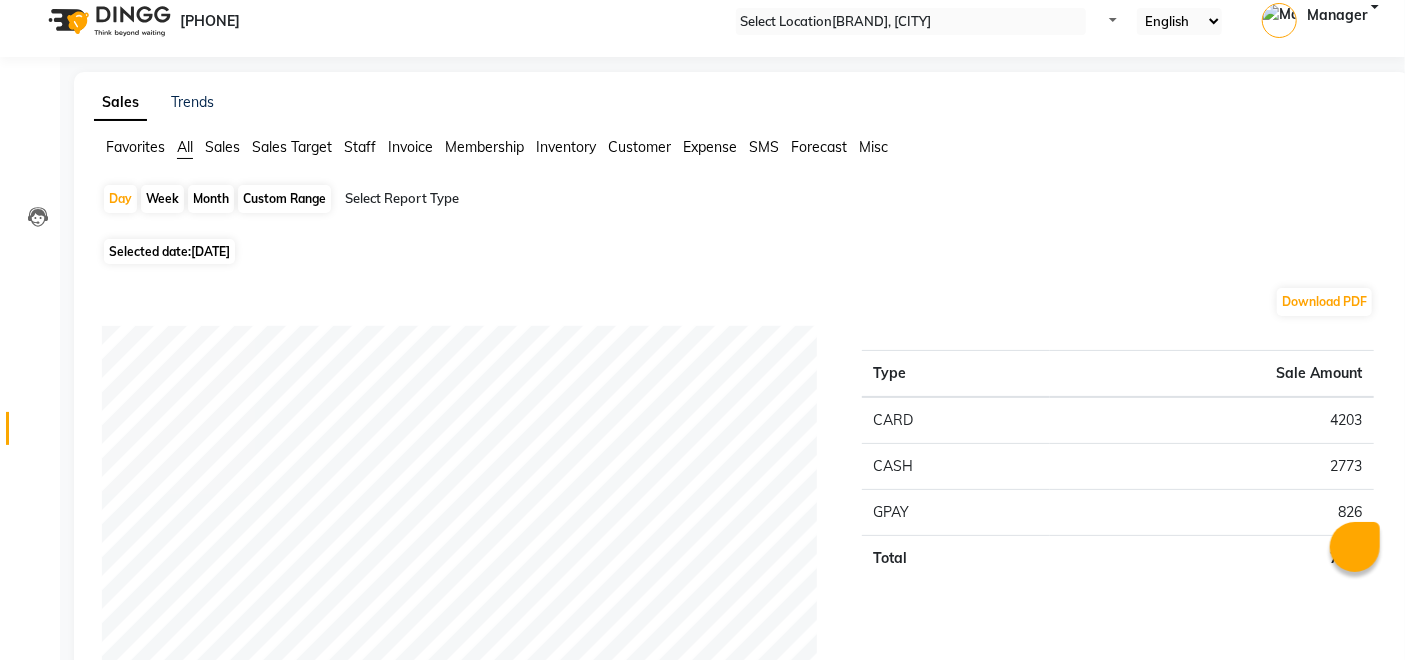 scroll, scrollTop: 0, scrollLeft: 0, axis: both 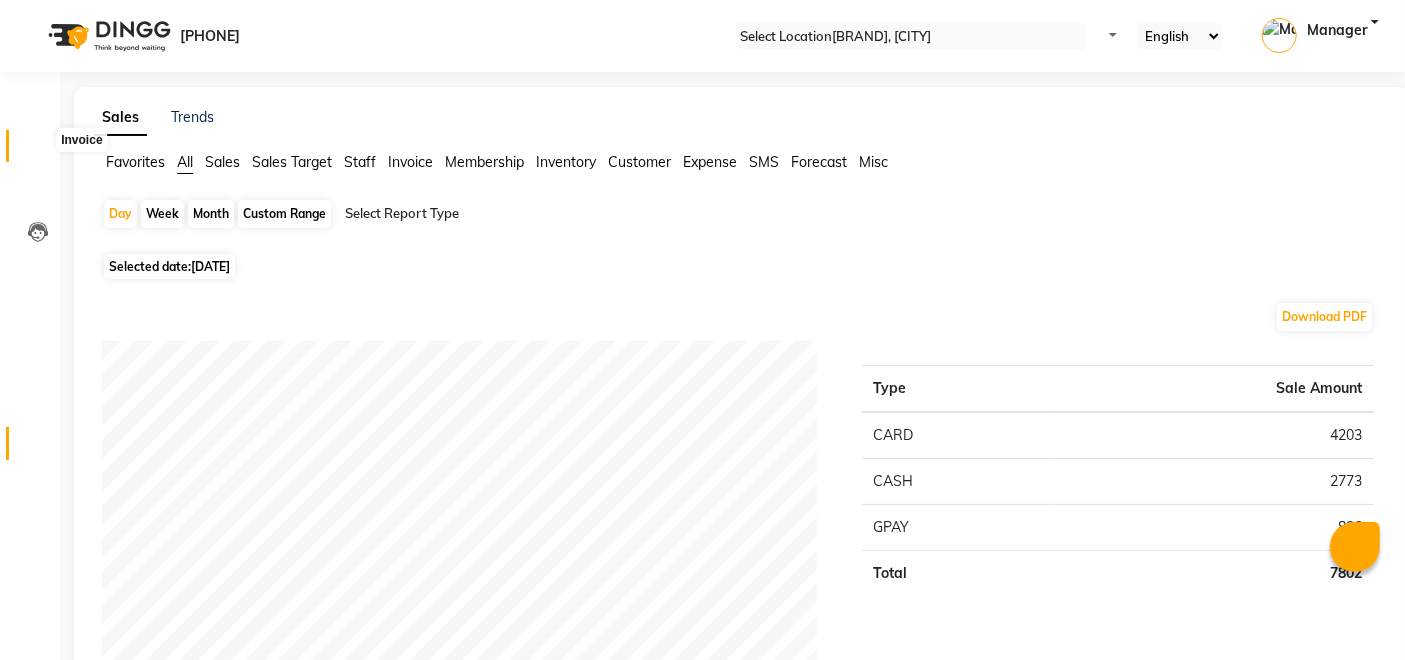 click at bounding box center [38, 151] 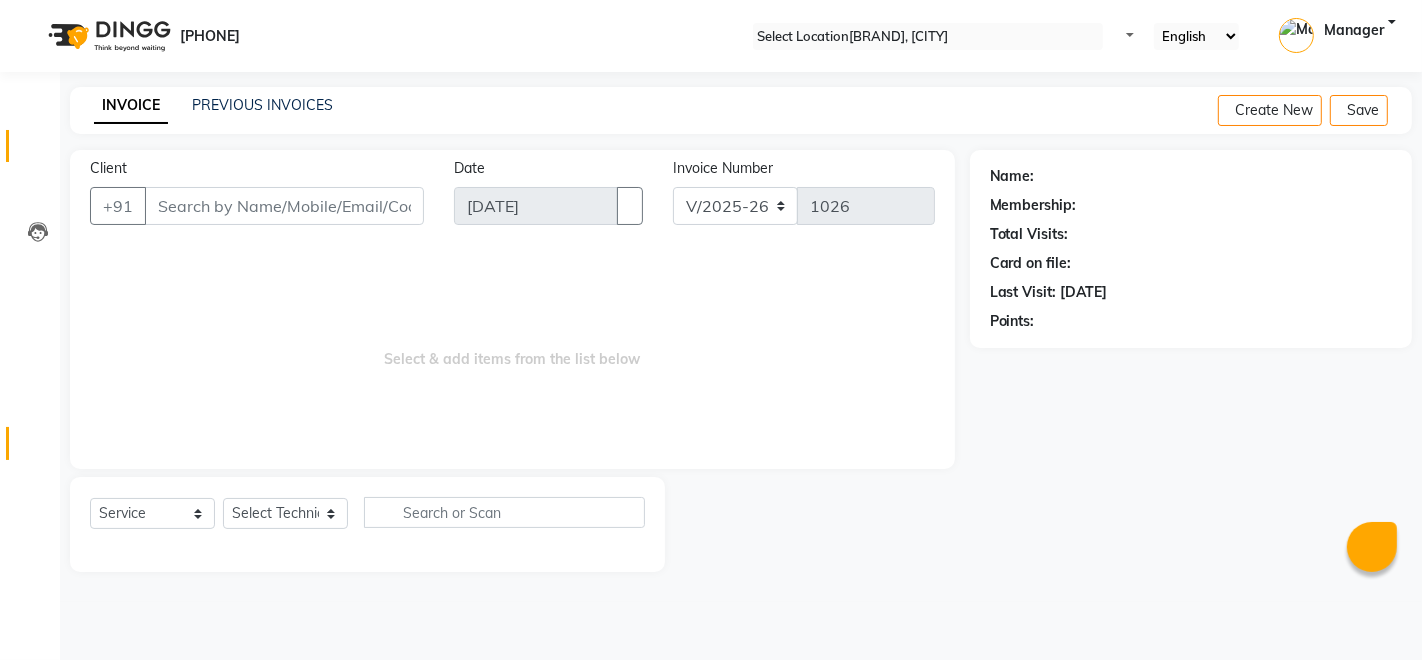 click on "Reports" at bounding box center [30, 443] 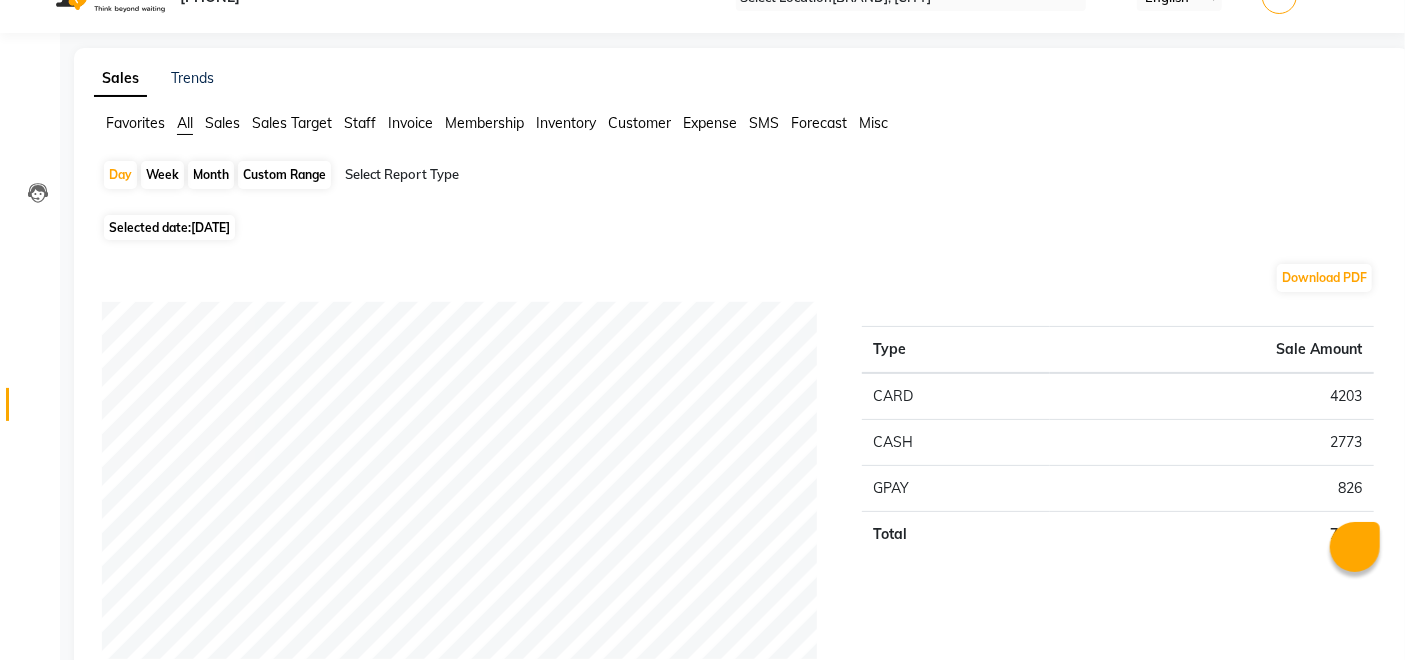 scroll, scrollTop: 0, scrollLeft: 0, axis: both 